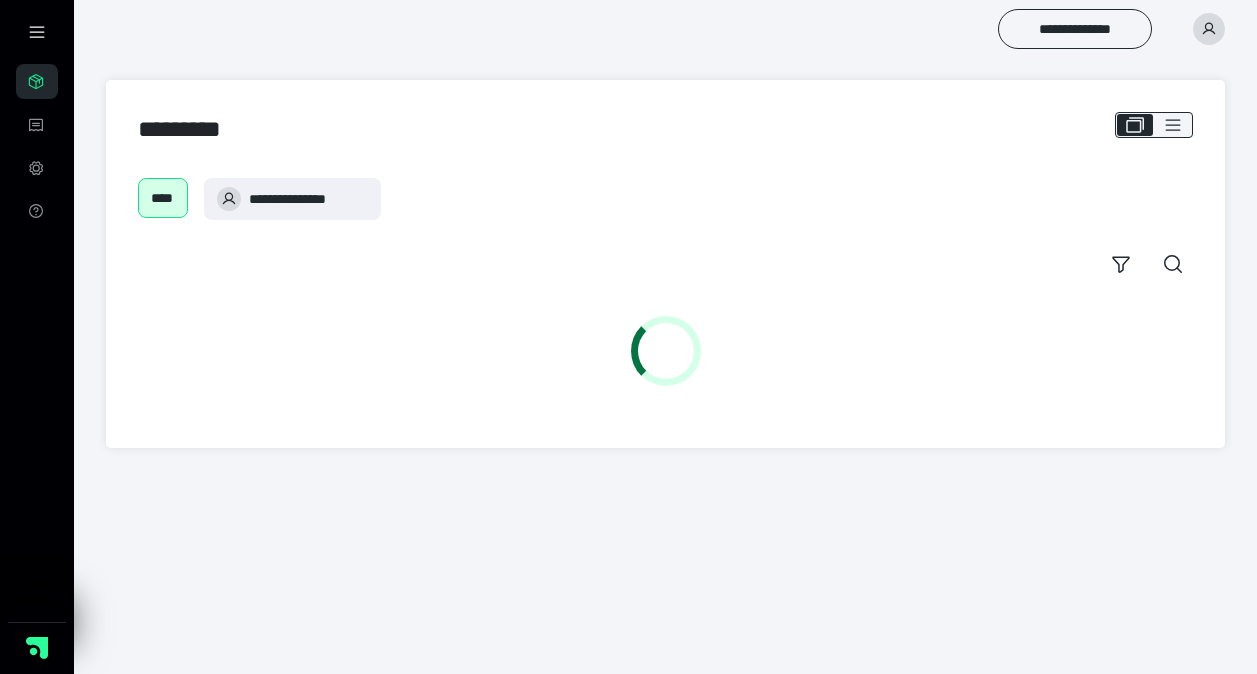 scroll, scrollTop: 0, scrollLeft: 0, axis: both 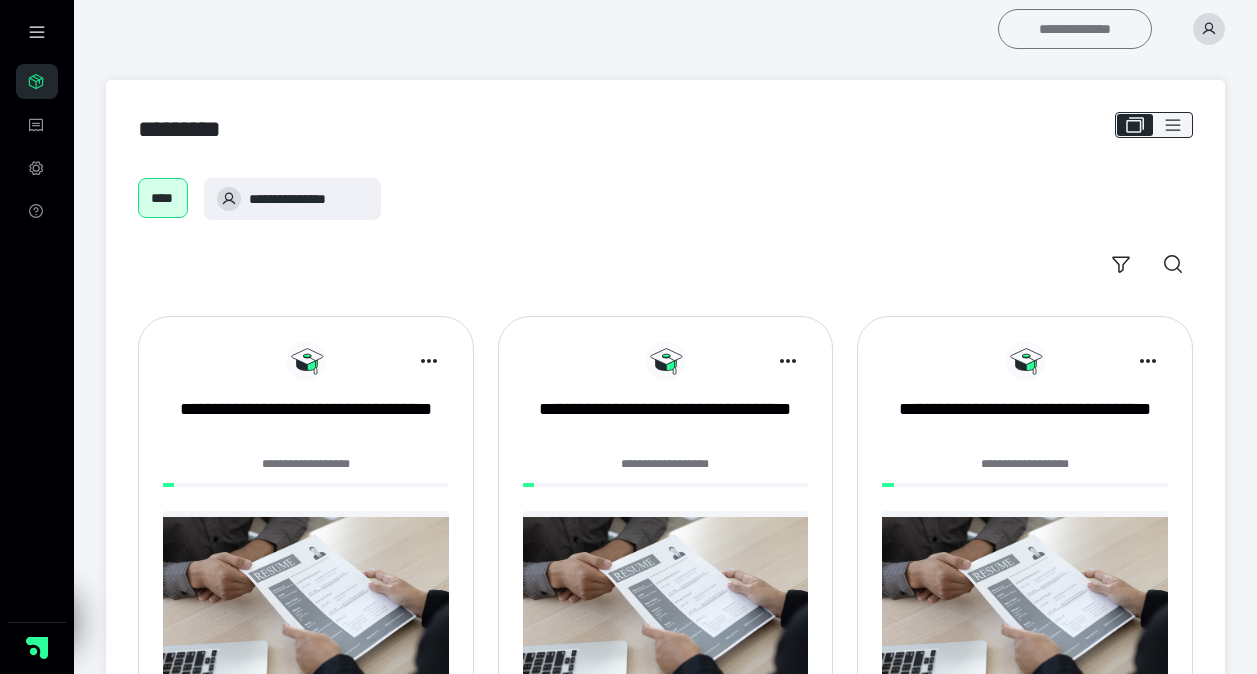 click on "**********" at bounding box center (1075, 29) 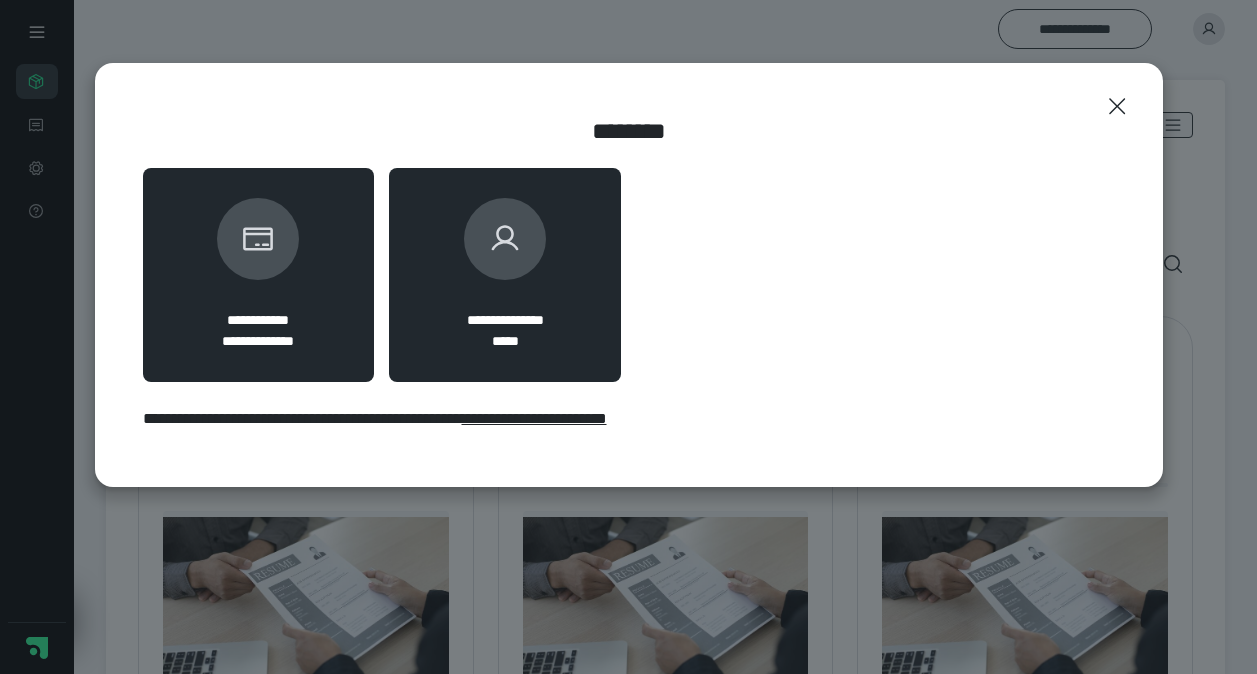 click at bounding box center [505, 239] 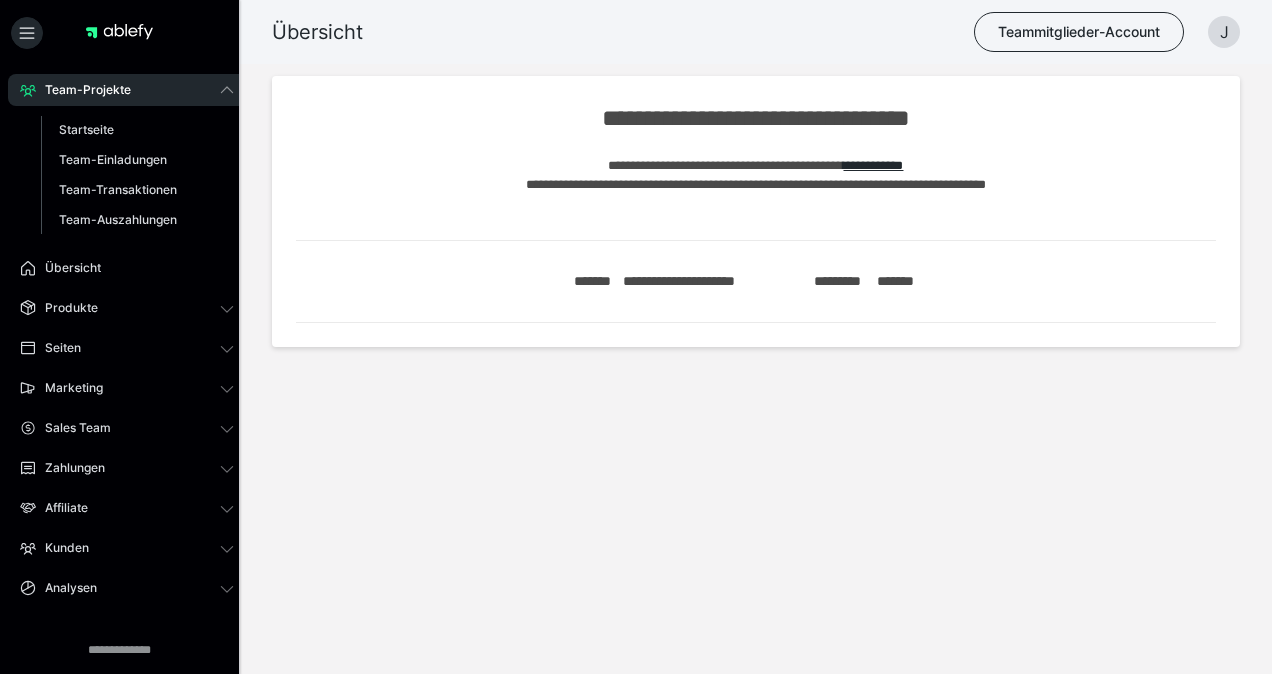 scroll, scrollTop: 0, scrollLeft: 0, axis: both 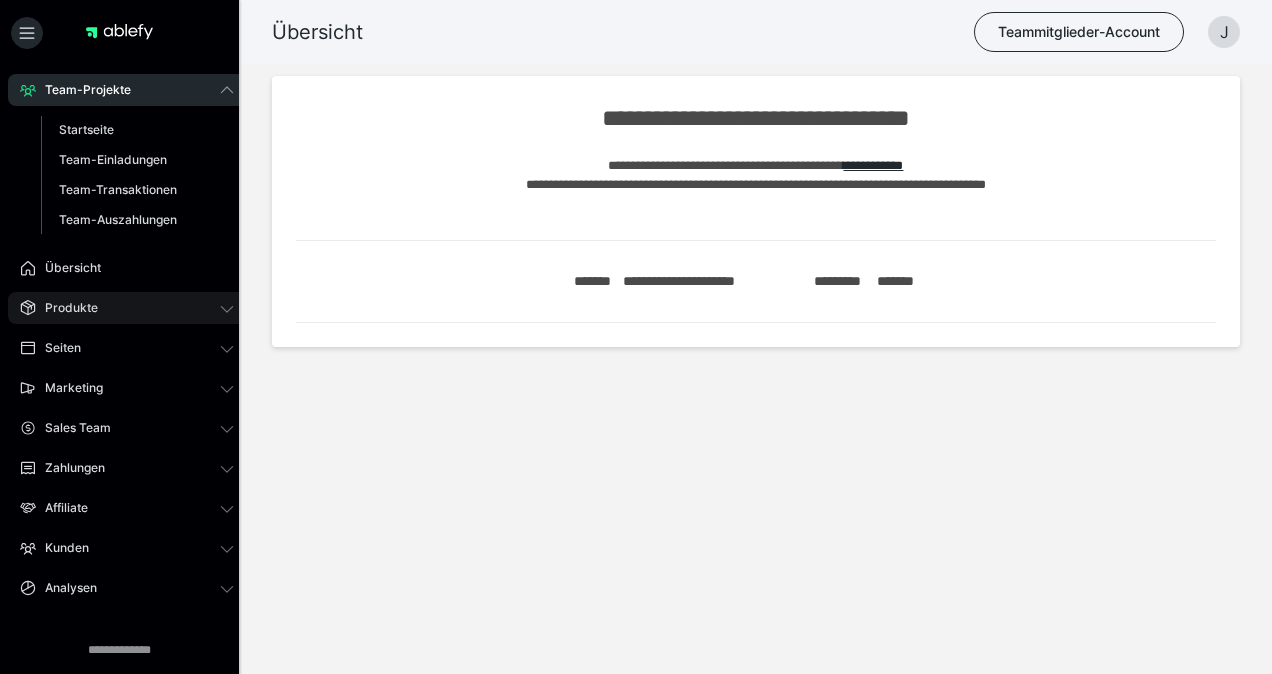 click 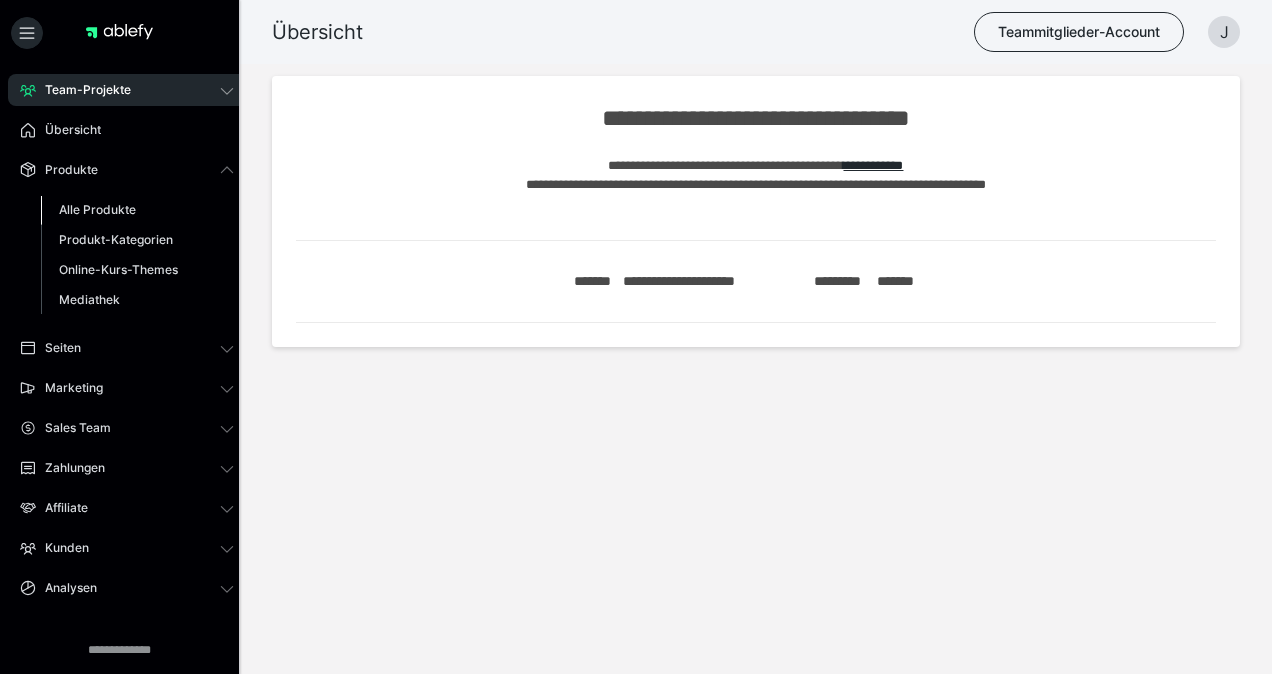 click on "Alle Produkte" at bounding box center (97, 209) 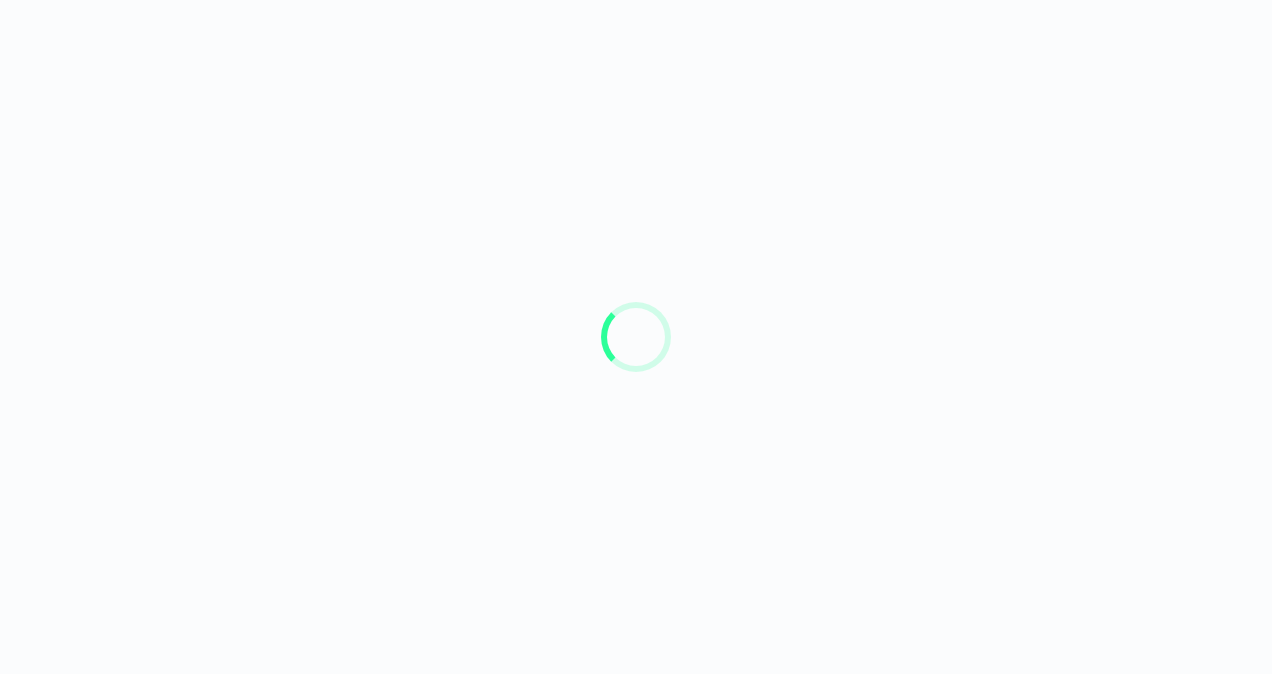 scroll, scrollTop: 0, scrollLeft: 0, axis: both 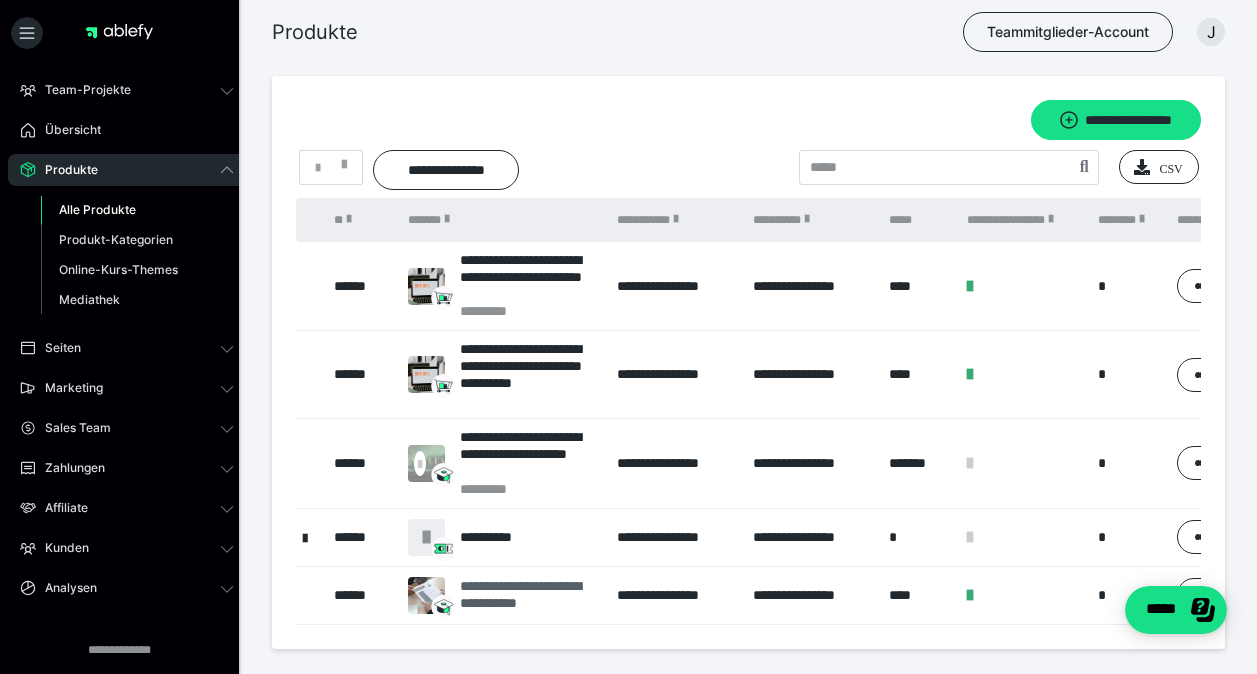 click on "**********" at bounding box center [528, 595] 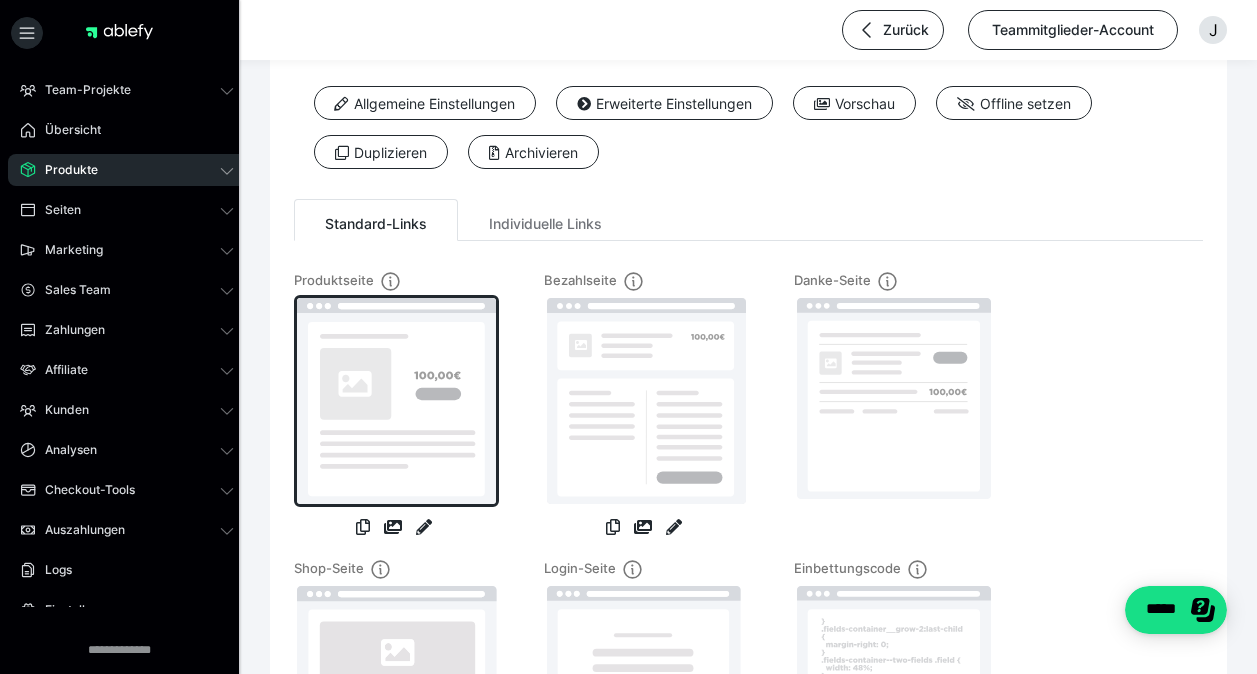 scroll, scrollTop: 100, scrollLeft: 0, axis: vertical 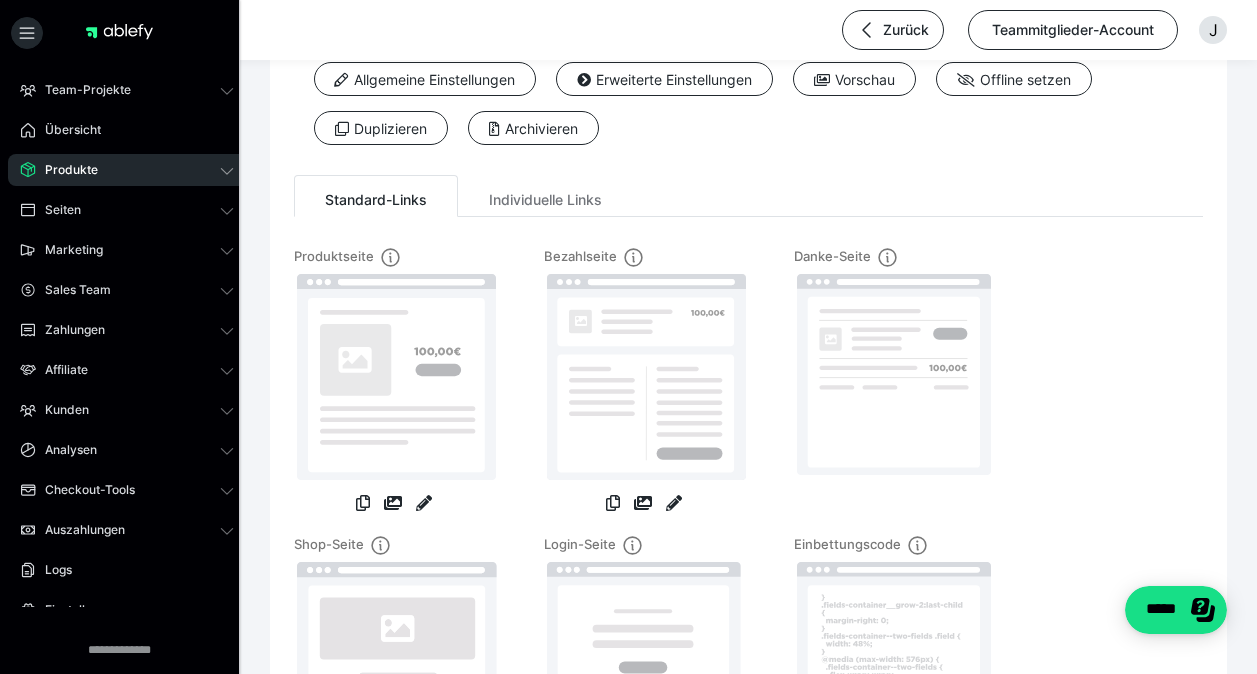 click at bounding box center [424, 505] 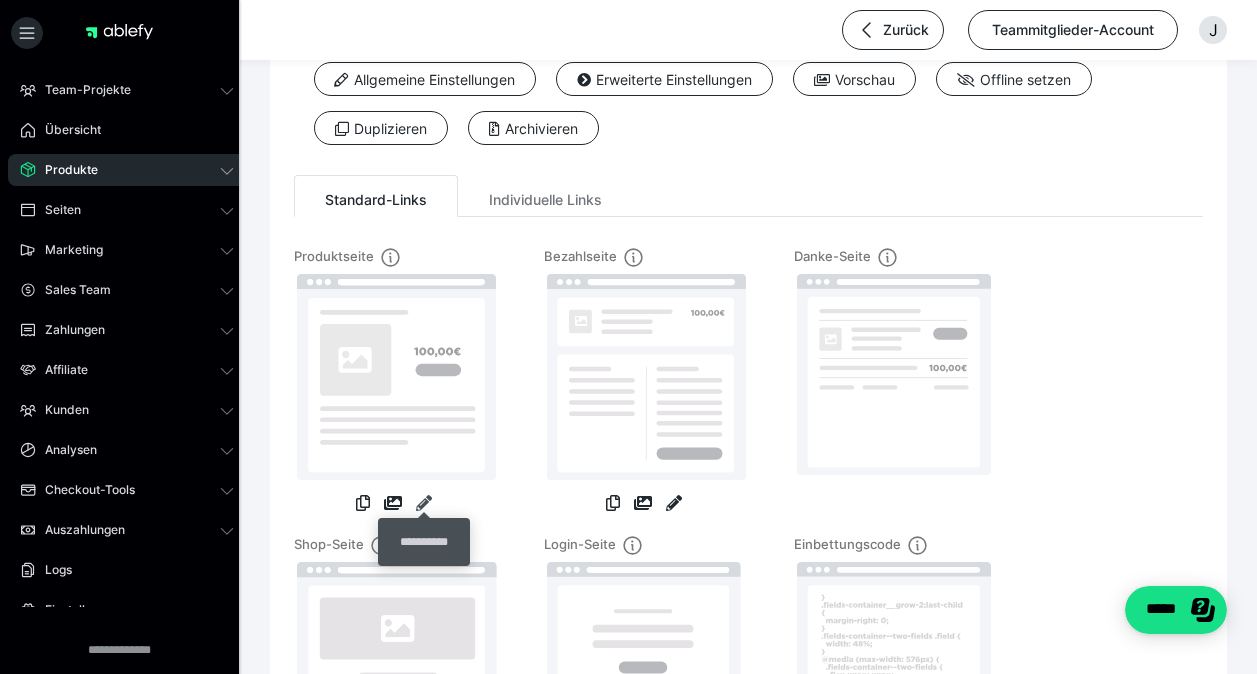 click at bounding box center (424, 503) 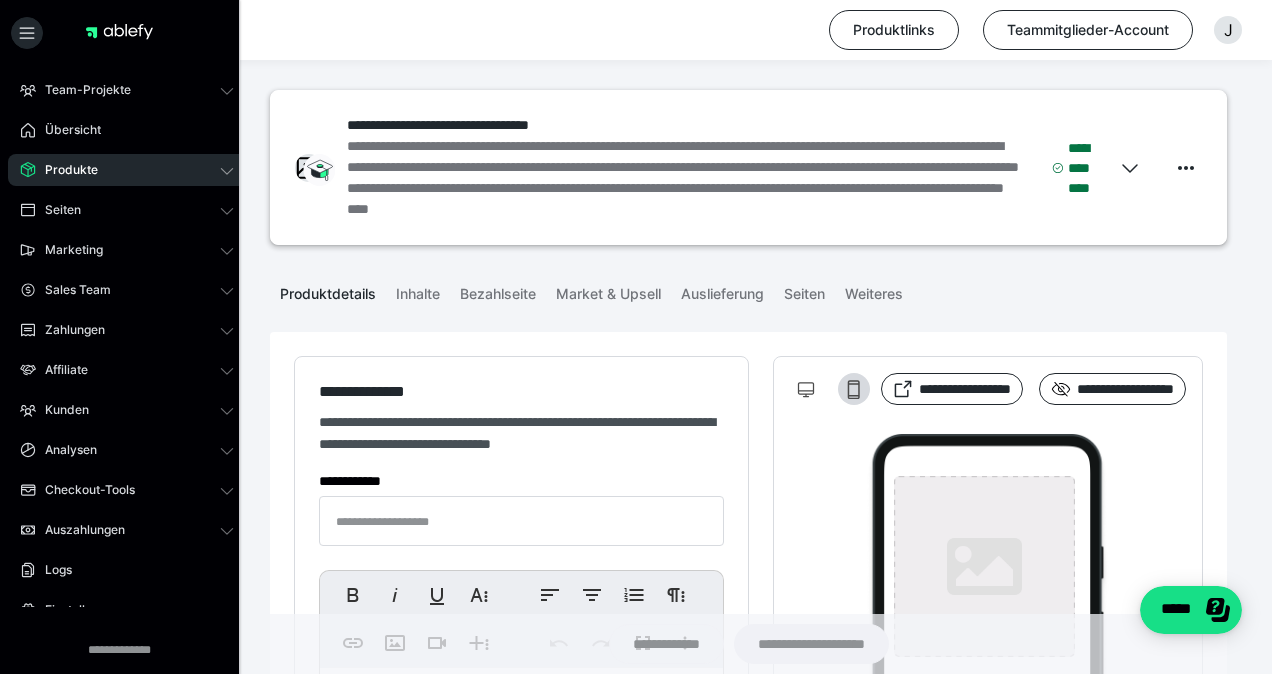 type on "**********" 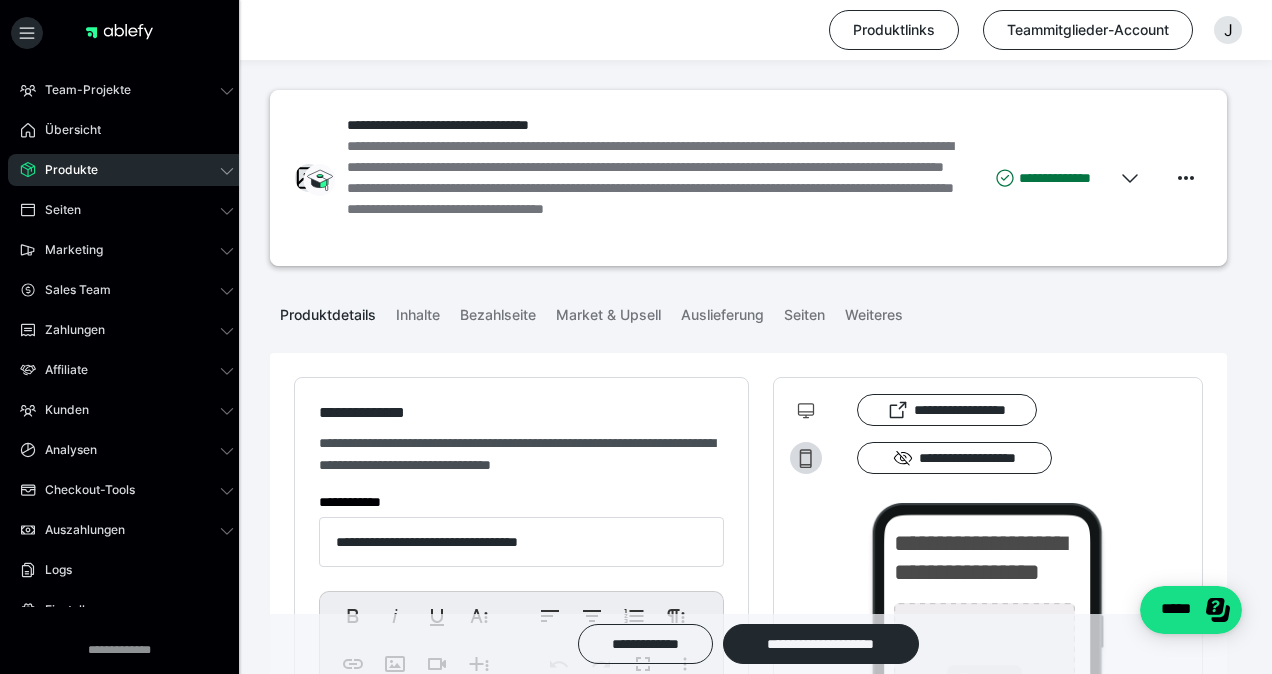 type on "**********" 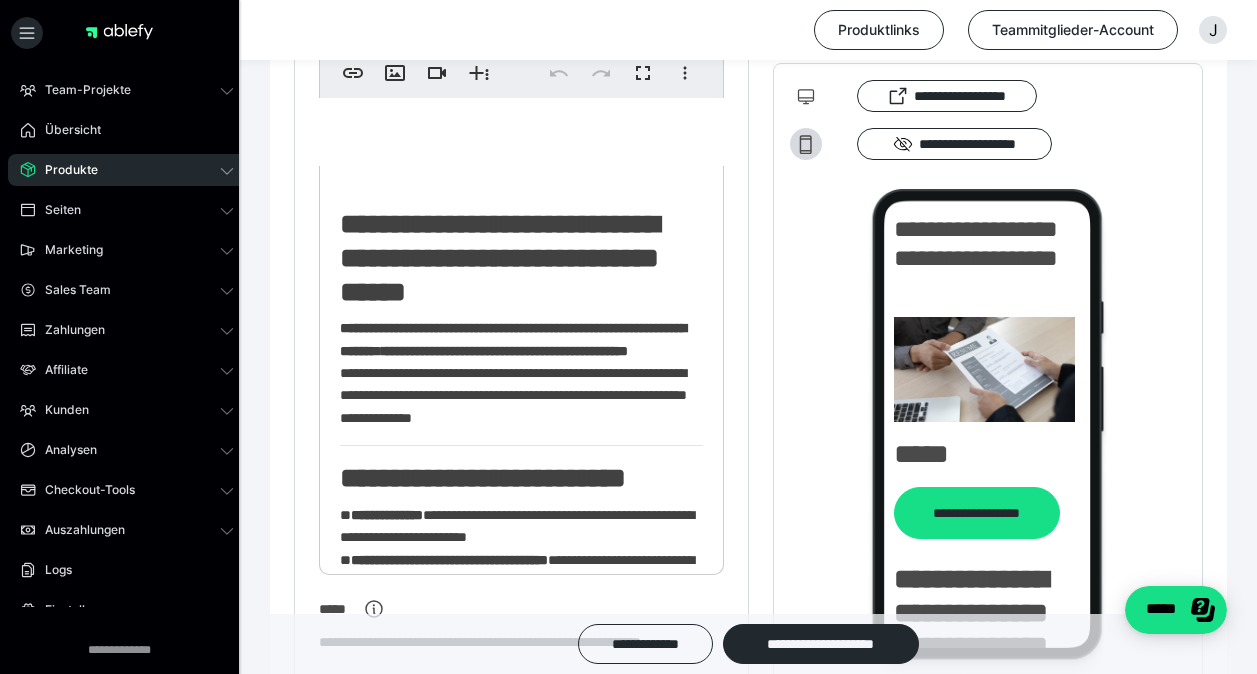 scroll, scrollTop: 600, scrollLeft: 0, axis: vertical 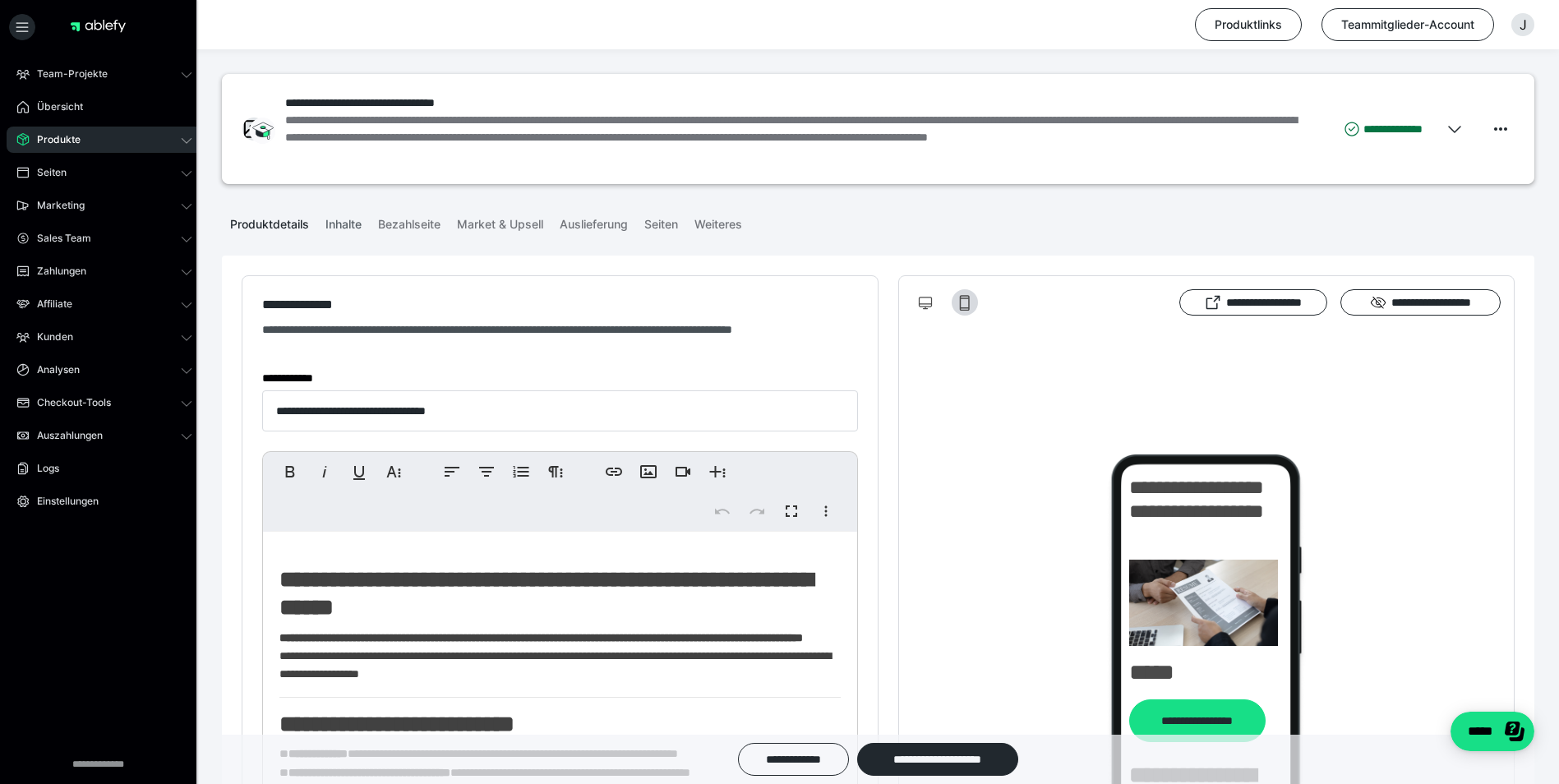 click on "Inhalte" at bounding box center [344, 221] 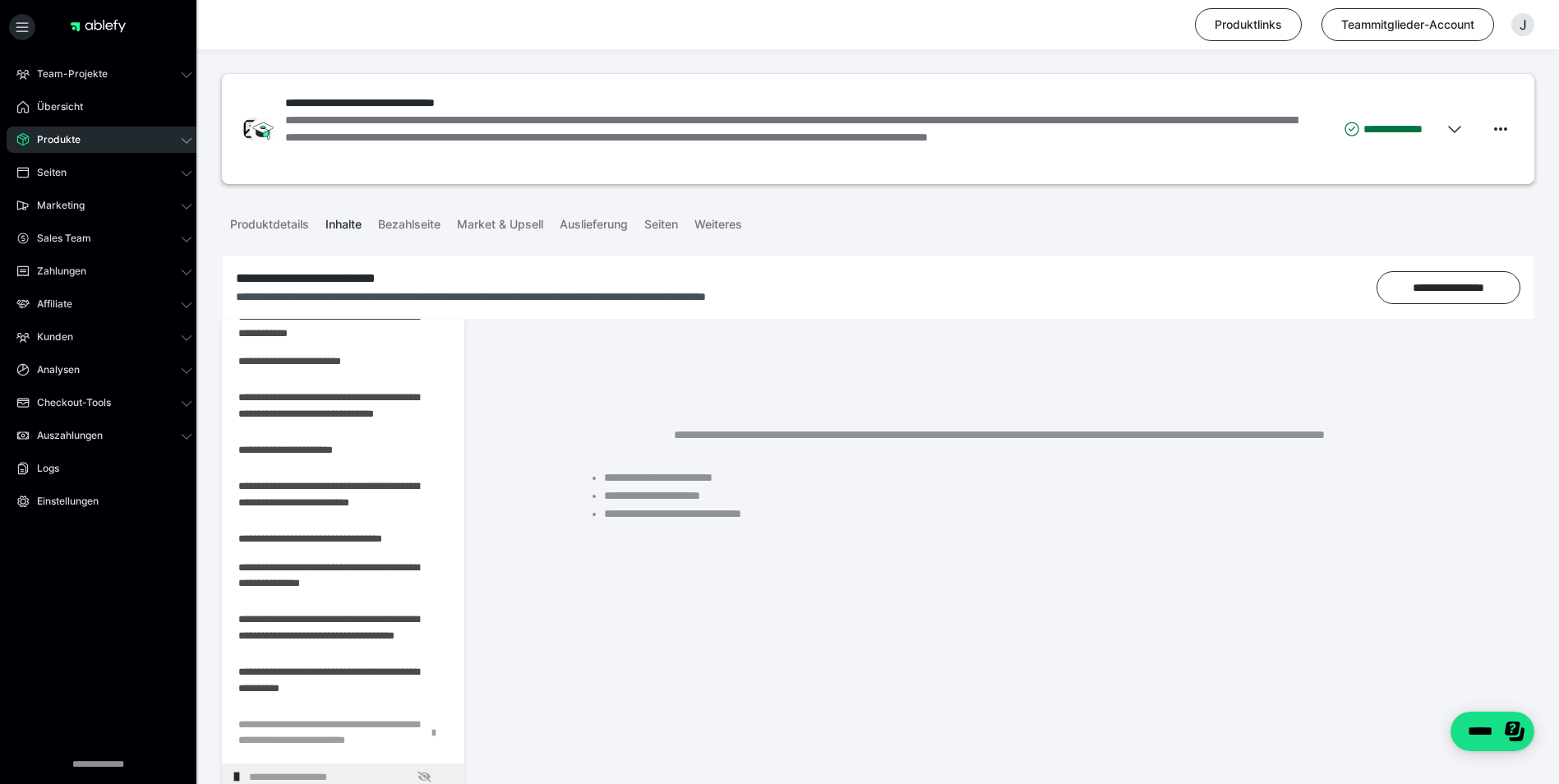 scroll, scrollTop: 712, scrollLeft: 0, axis: vertical 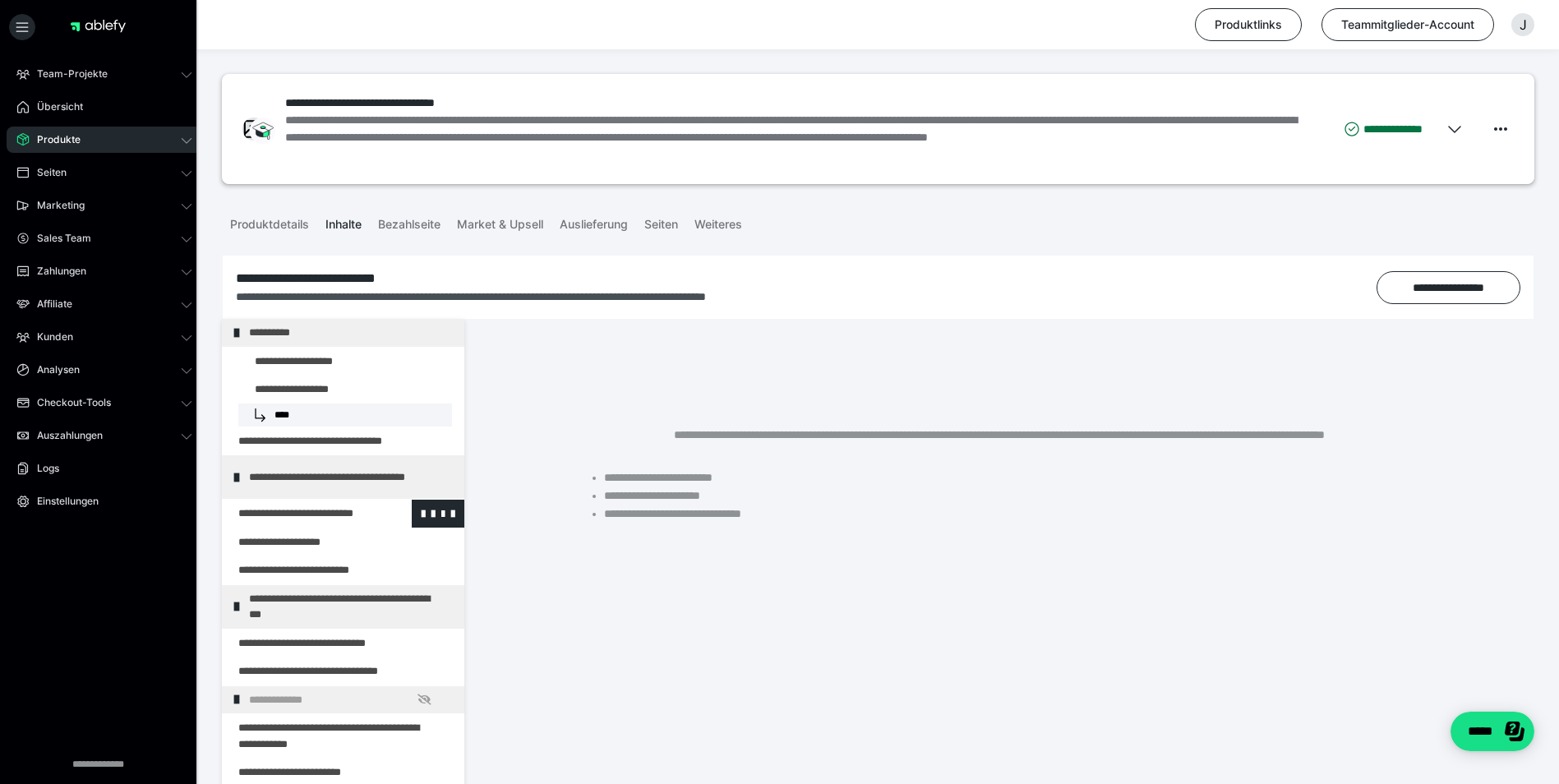 click at bounding box center [300, 514] 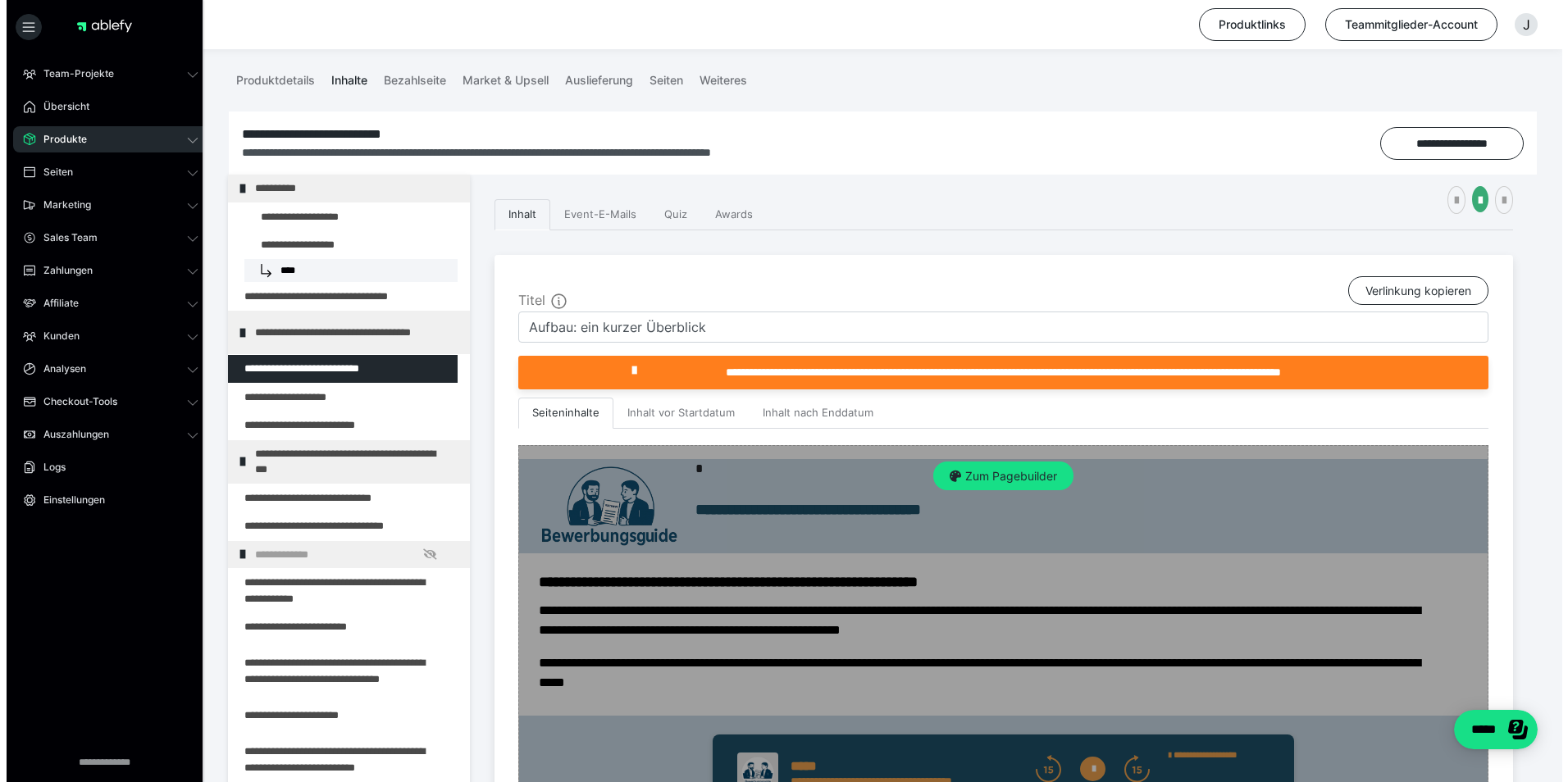 scroll, scrollTop: 164, scrollLeft: 0, axis: vertical 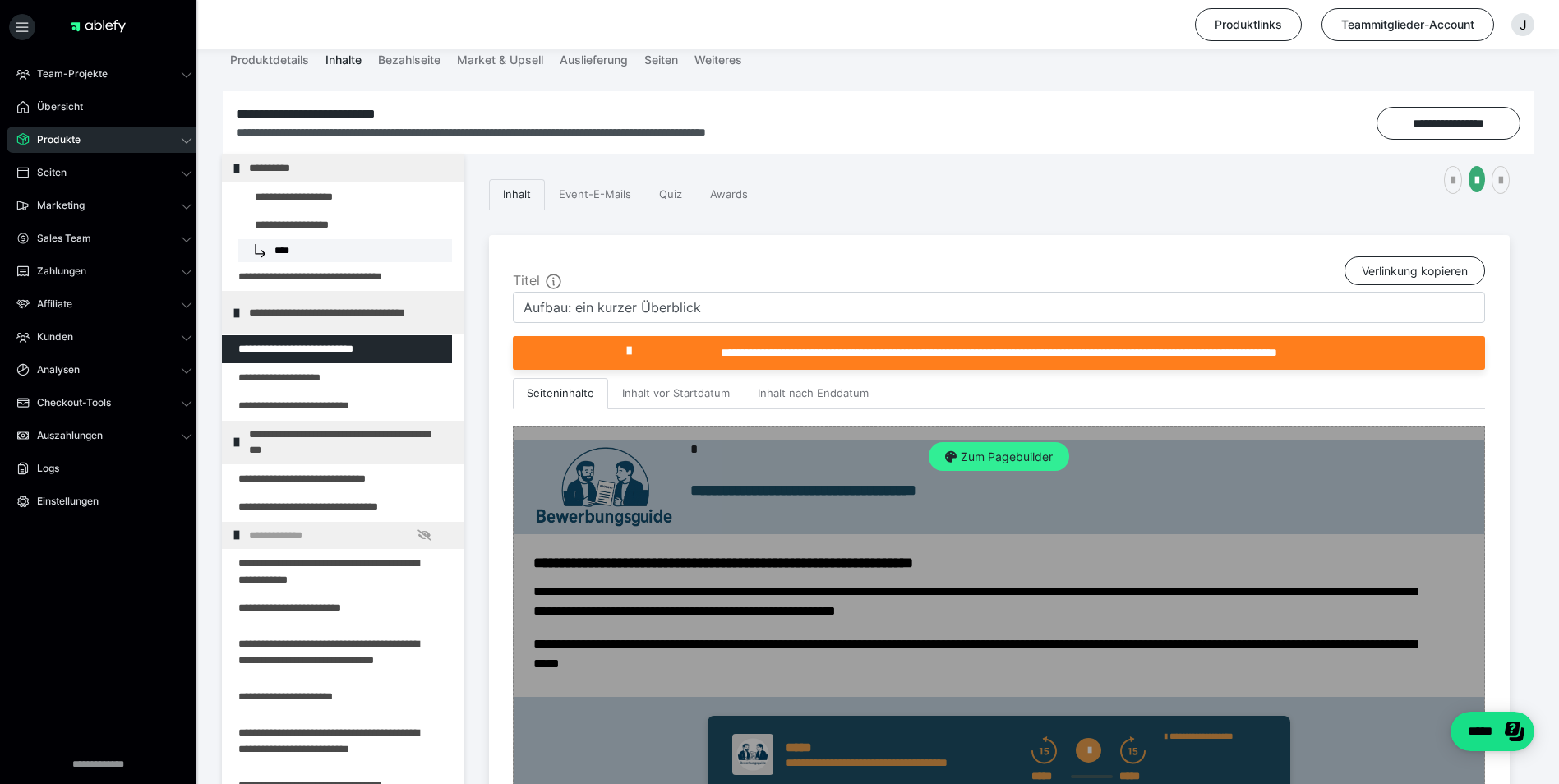 click on "Zum Pagebuilder" at bounding box center (999, 457) 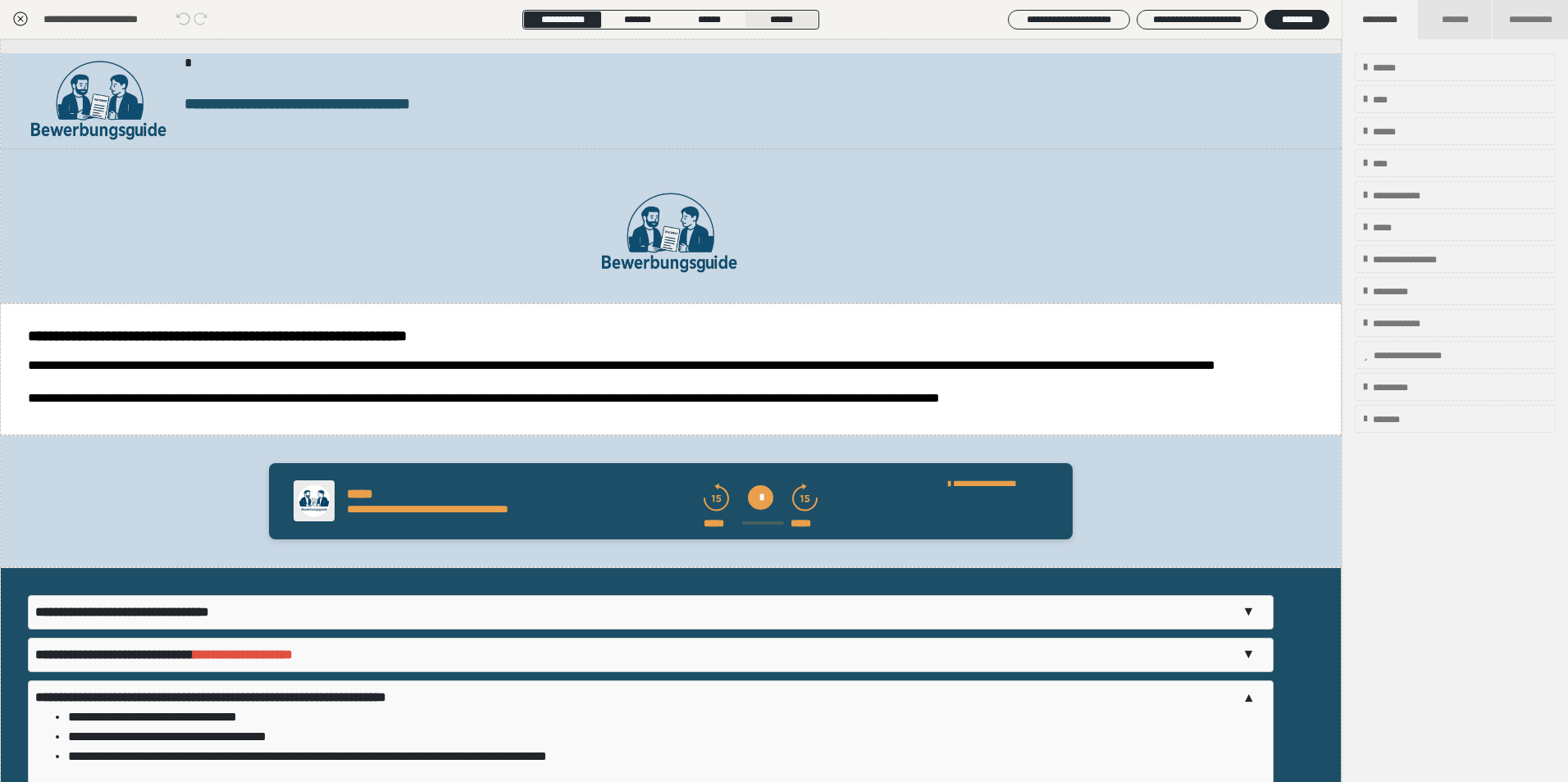 click on "******" at bounding box center (782, 20) 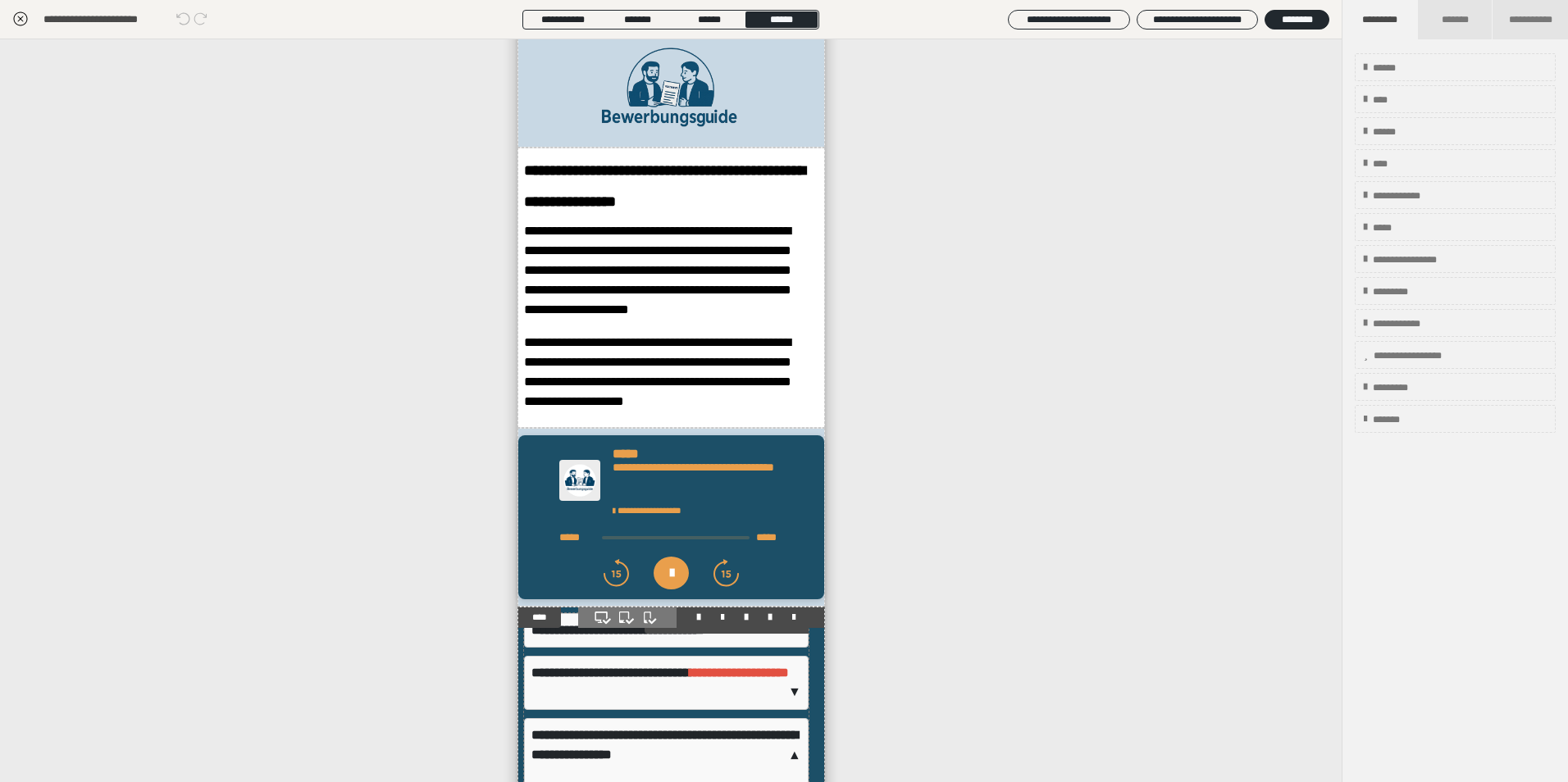 scroll, scrollTop: 0, scrollLeft: 0, axis: both 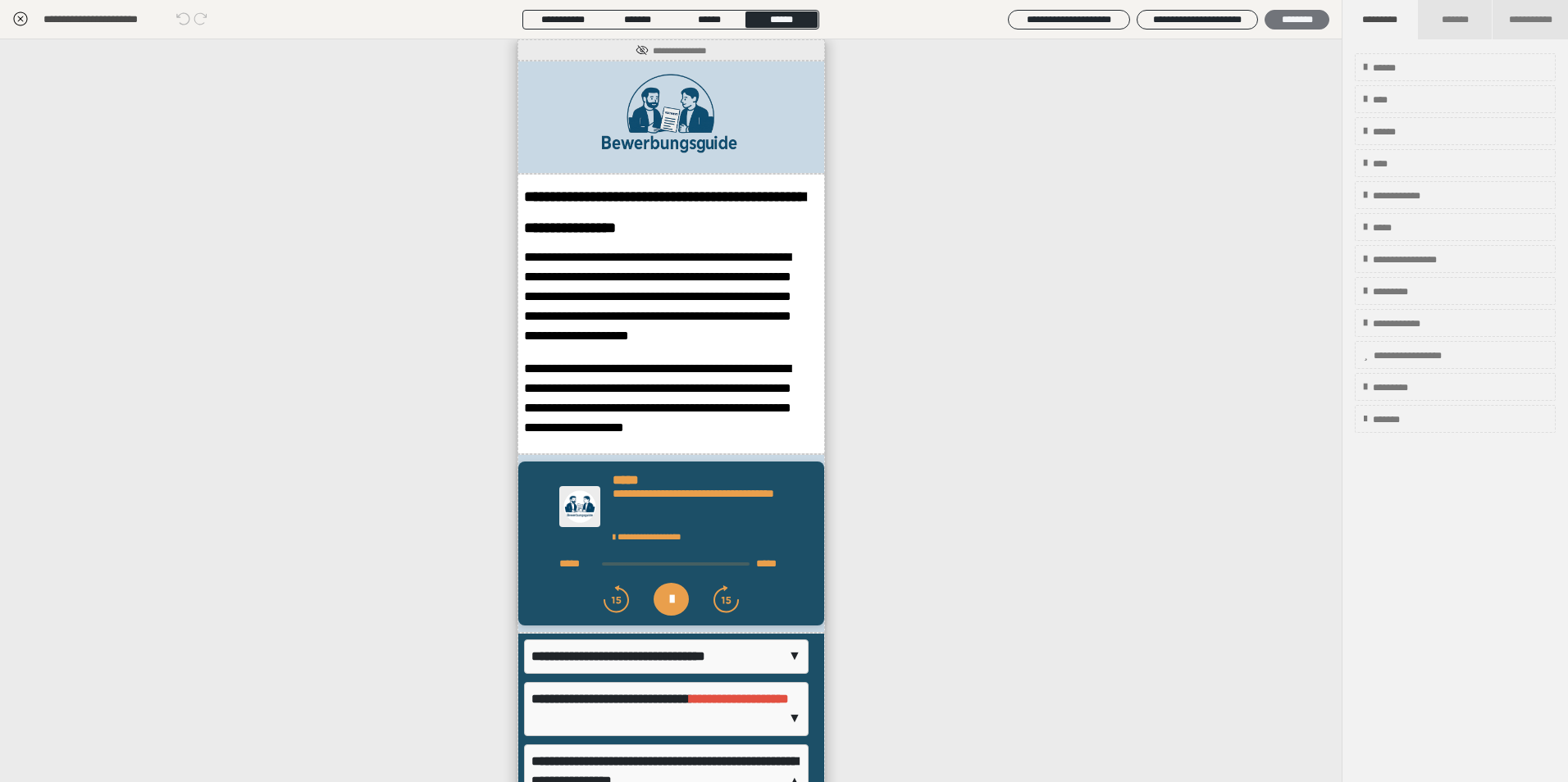 click on "********" at bounding box center [1297, 20] 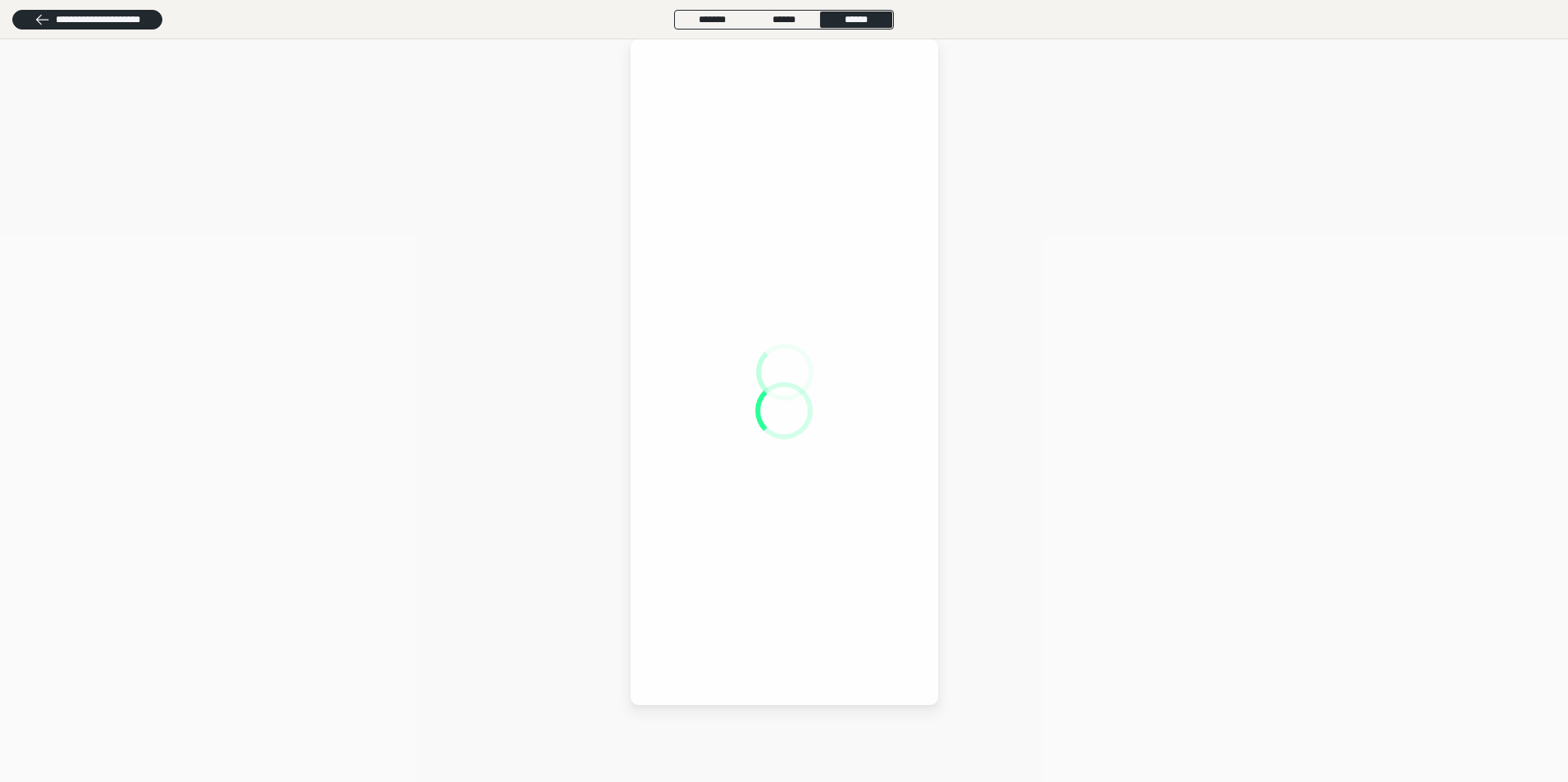 scroll, scrollTop: 0, scrollLeft: 0, axis: both 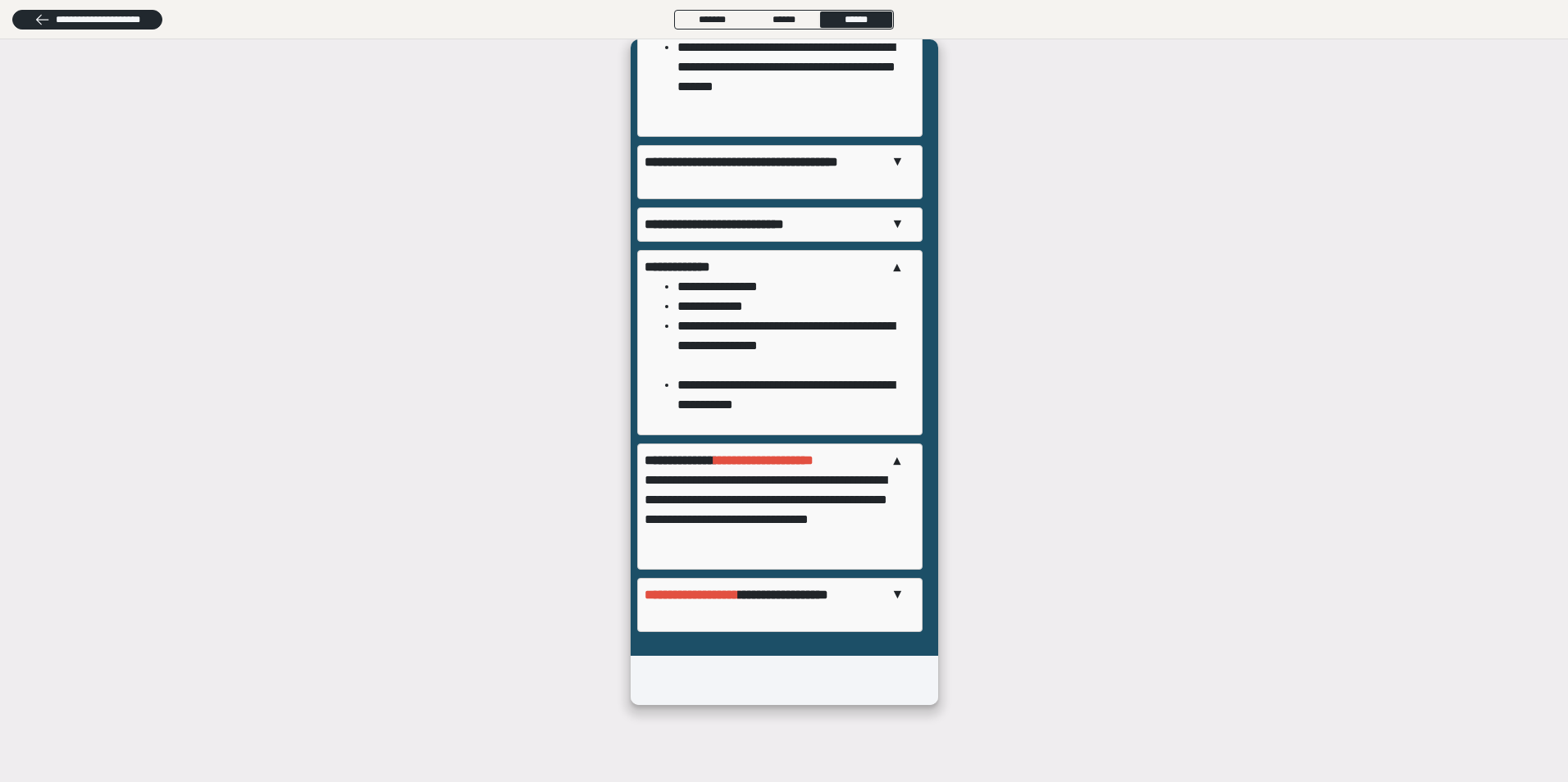 click on "**********" at bounding box center [773, 605] 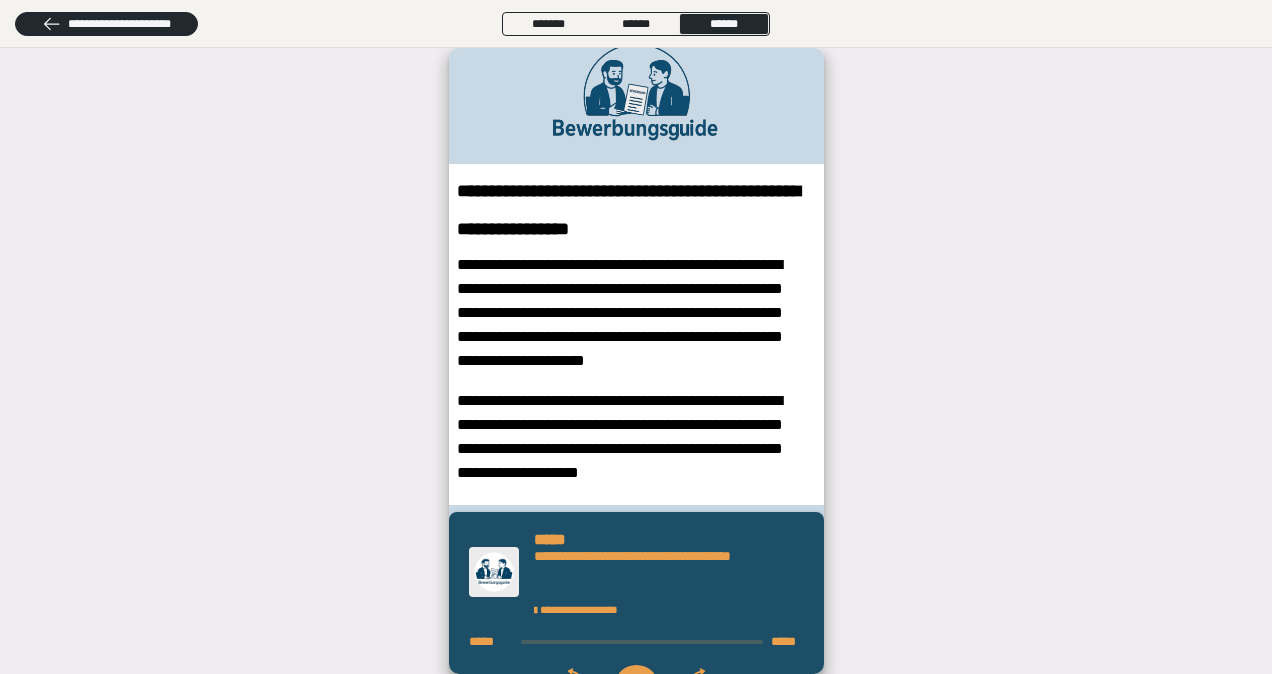 scroll, scrollTop: 0, scrollLeft: 0, axis: both 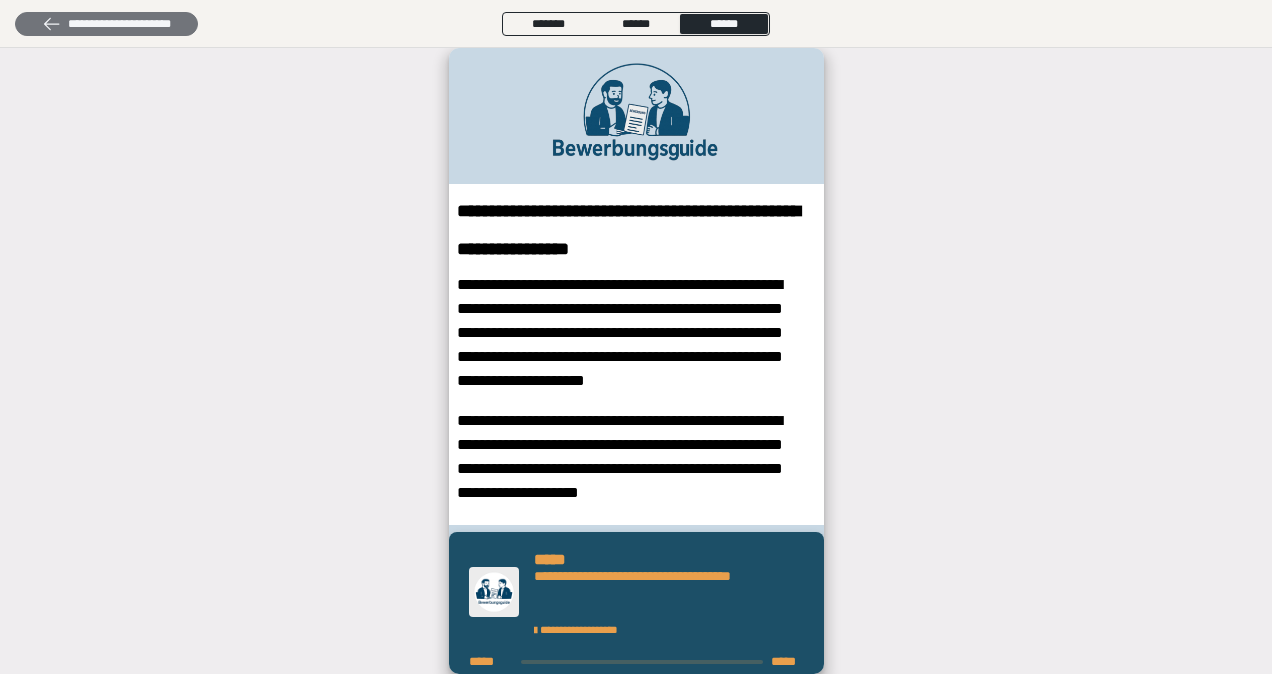 click on "**********" at bounding box center (106, 24) 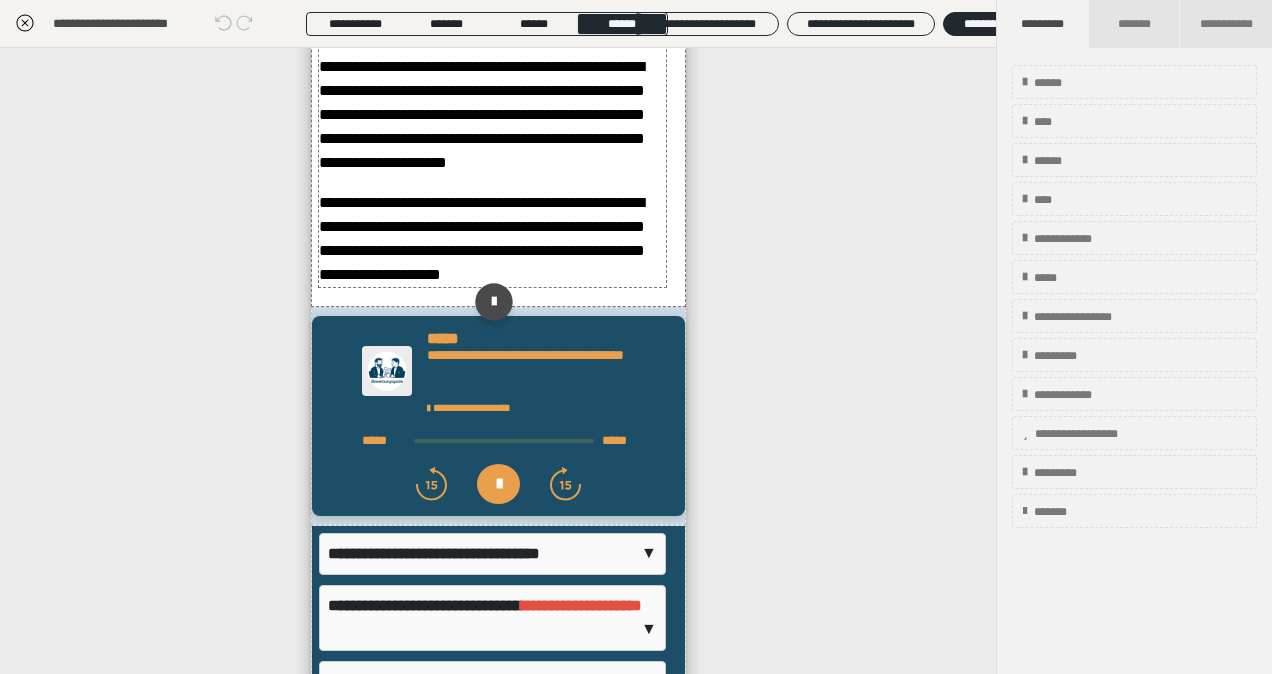 scroll, scrollTop: 0, scrollLeft: 0, axis: both 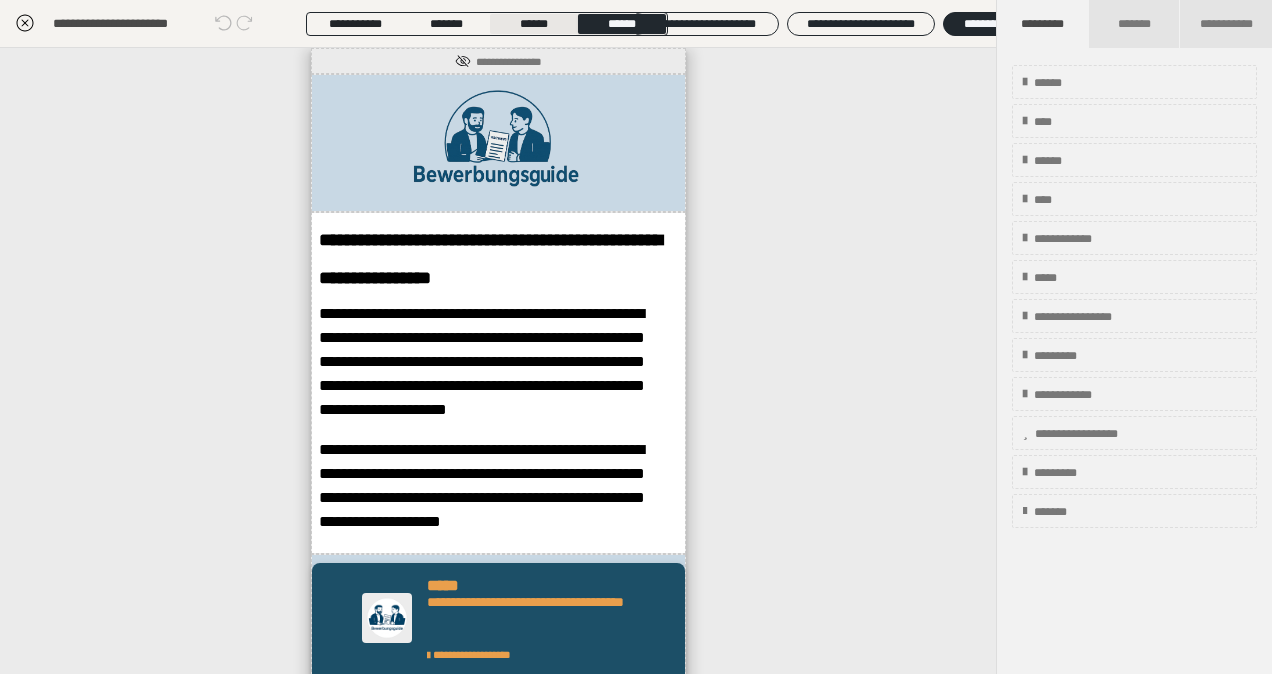 click on "******" at bounding box center (534, 24) 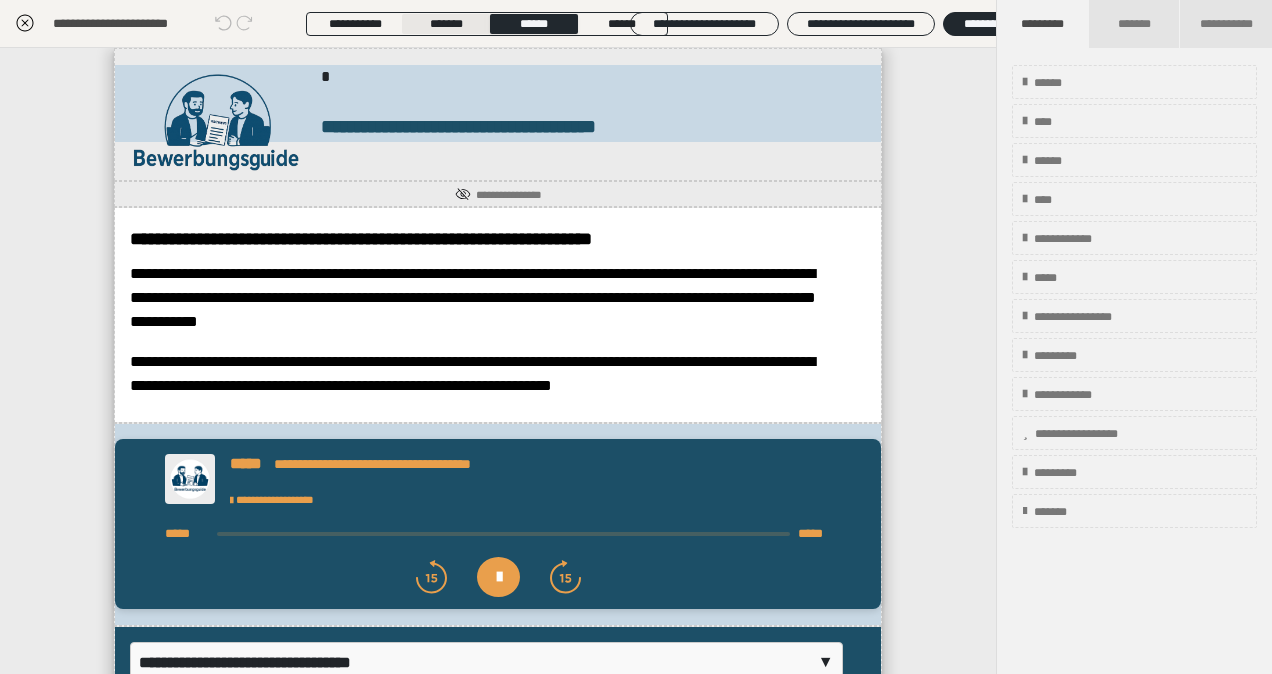 click on "*******" at bounding box center (446, 24) 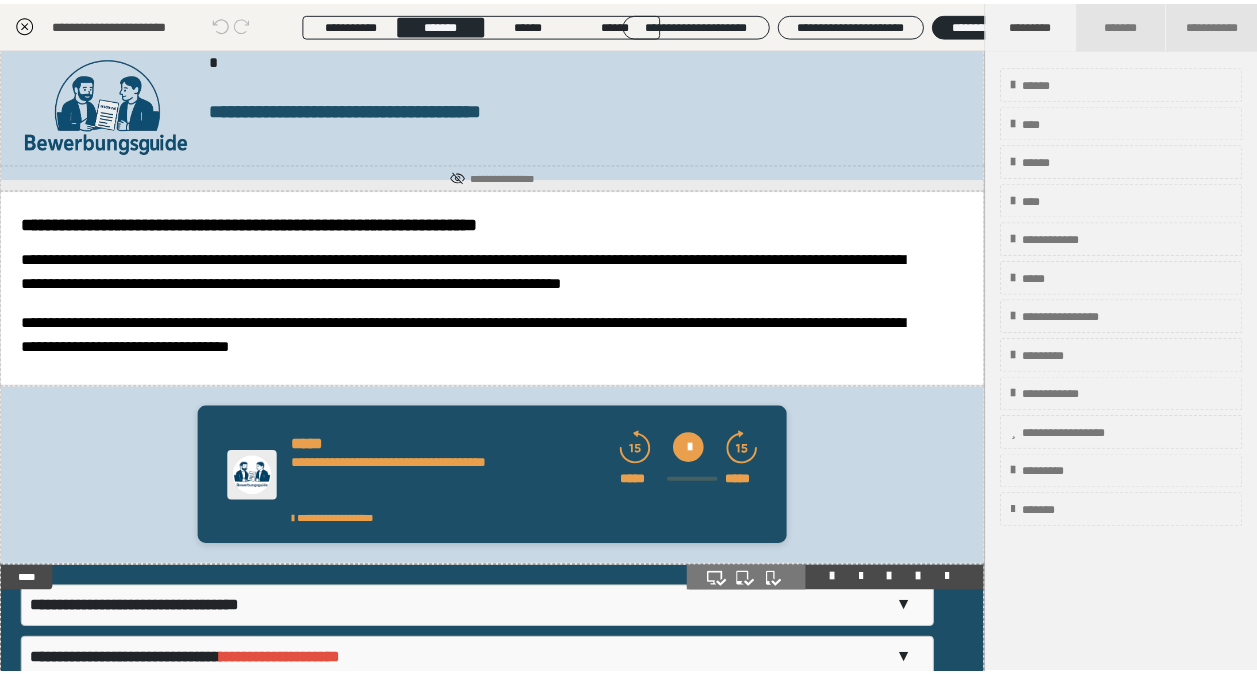 scroll, scrollTop: 0, scrollLeft: 0, axis: both 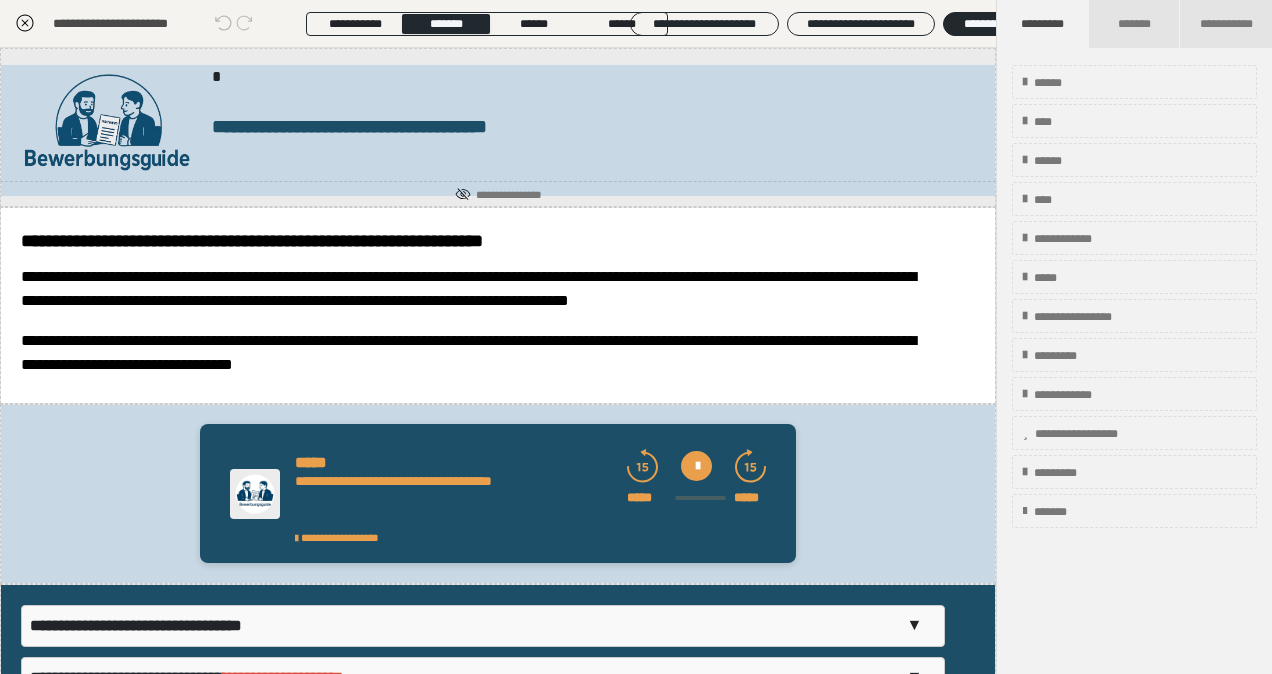 click 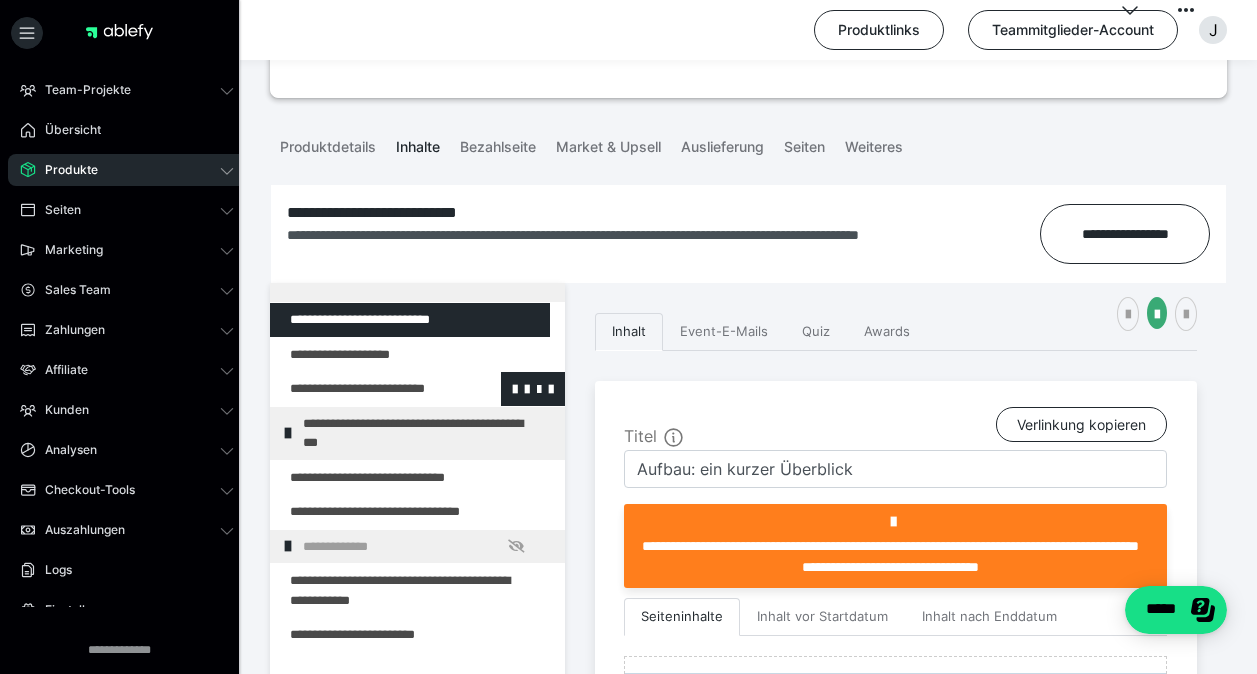 scroll, scrollTop: 400, scrollLeft: 0, axis: vertical 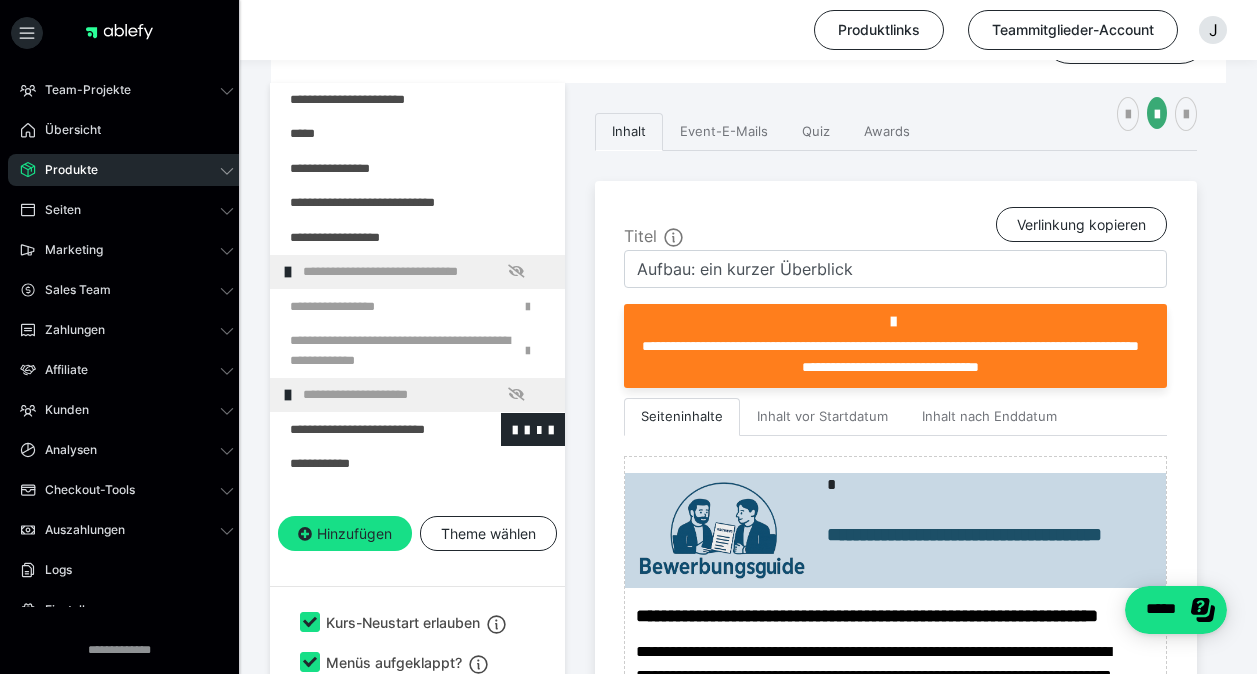 click at bounding box center (365, 430) 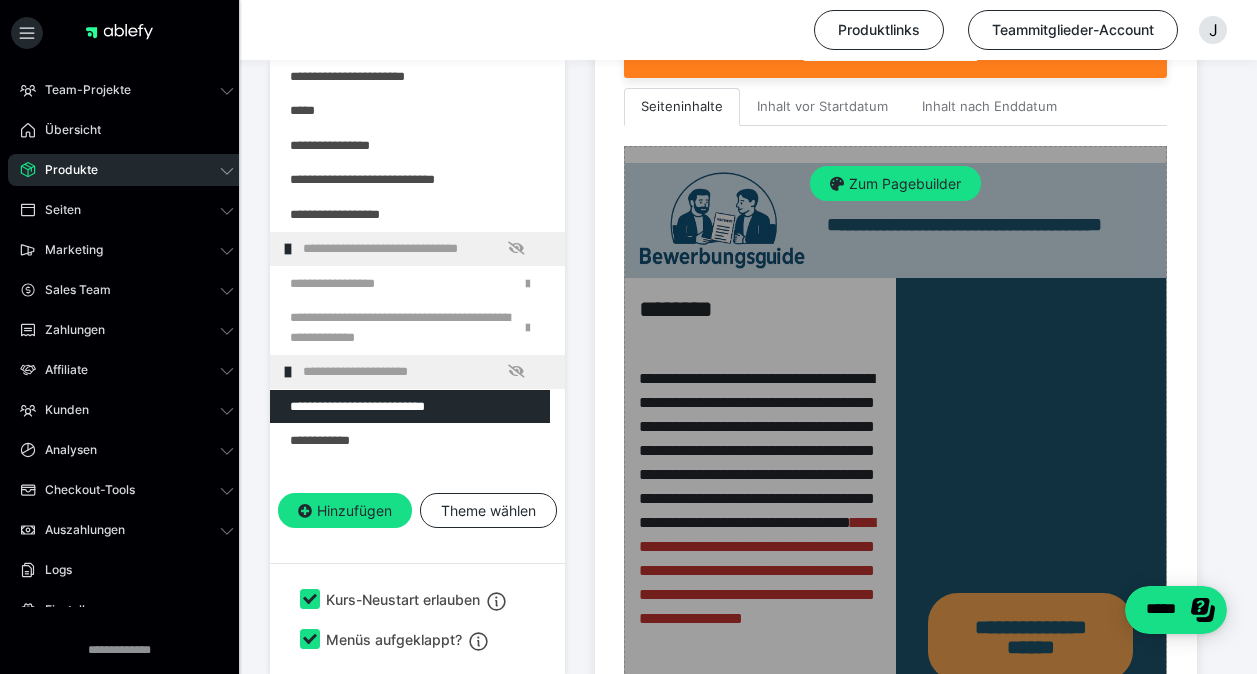 scroll, scrollTop: 768, scrollLeft: 0, axis: vertical 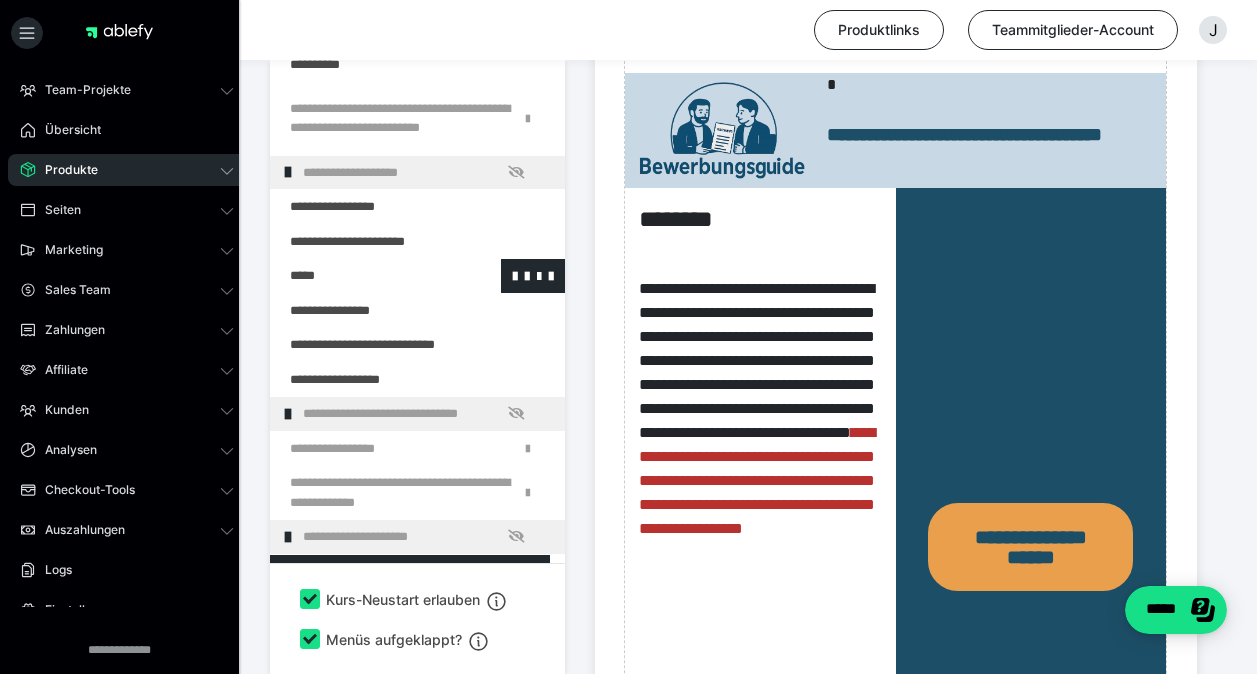 click at bounding box center [365, 276] 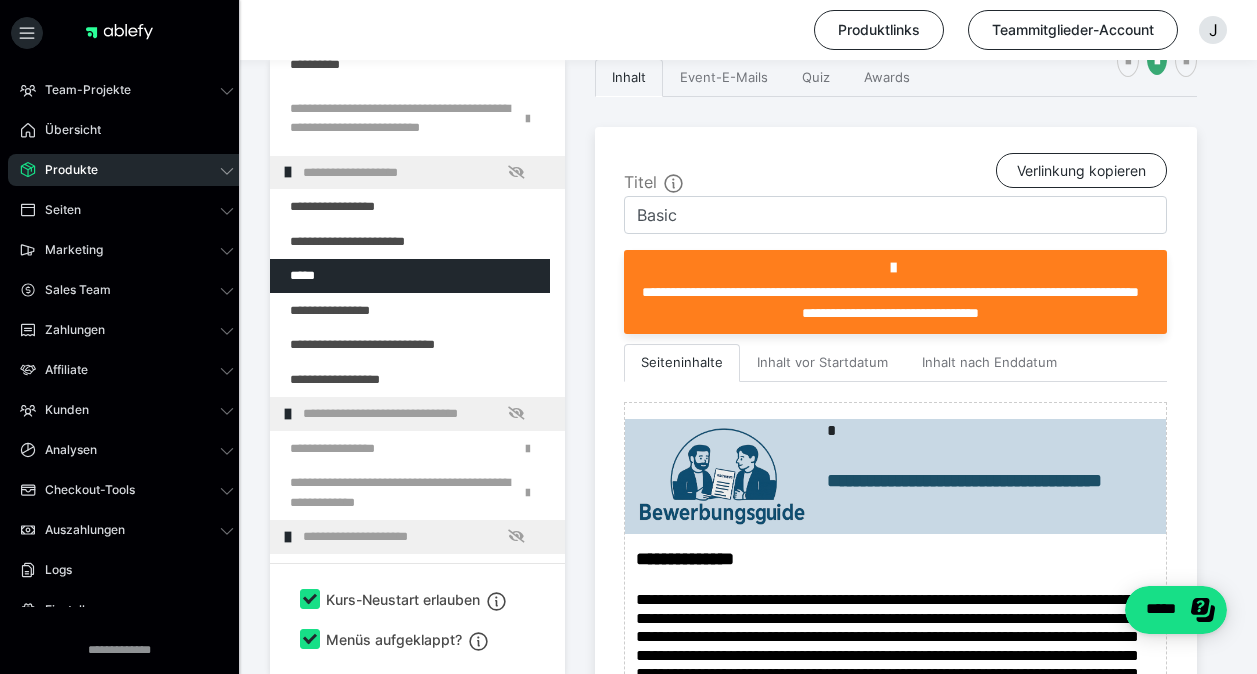 scroll, scrollTop: 768, scrollLeft: 0, axis: vertical 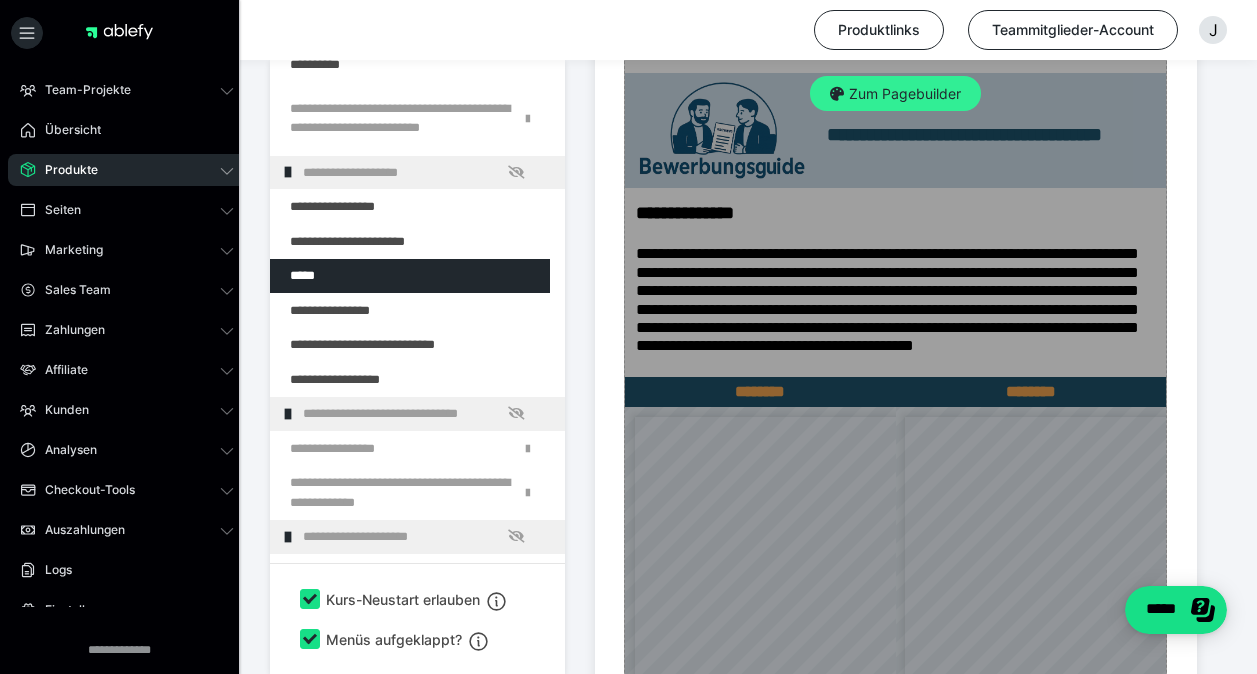 click on "Zum Pagebuilder" at bounding box center [895, 94] 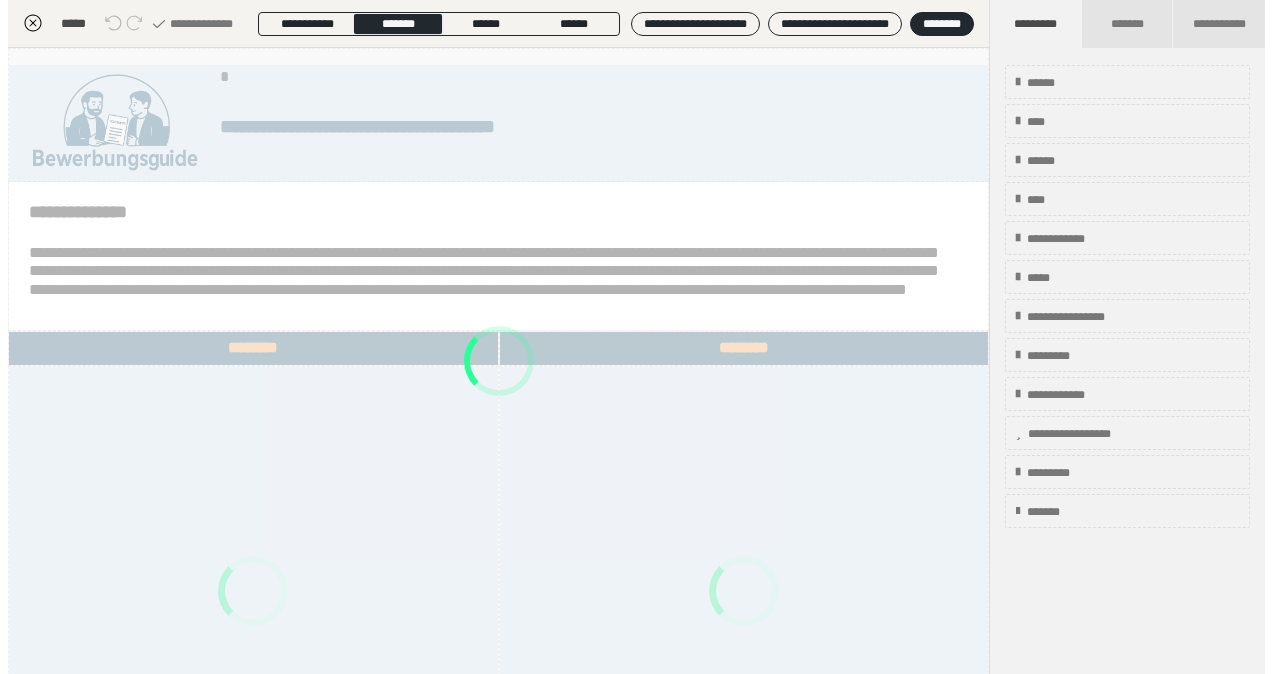 scroll, scrollTop: 391, scrollLeft: 0, axis: vertical 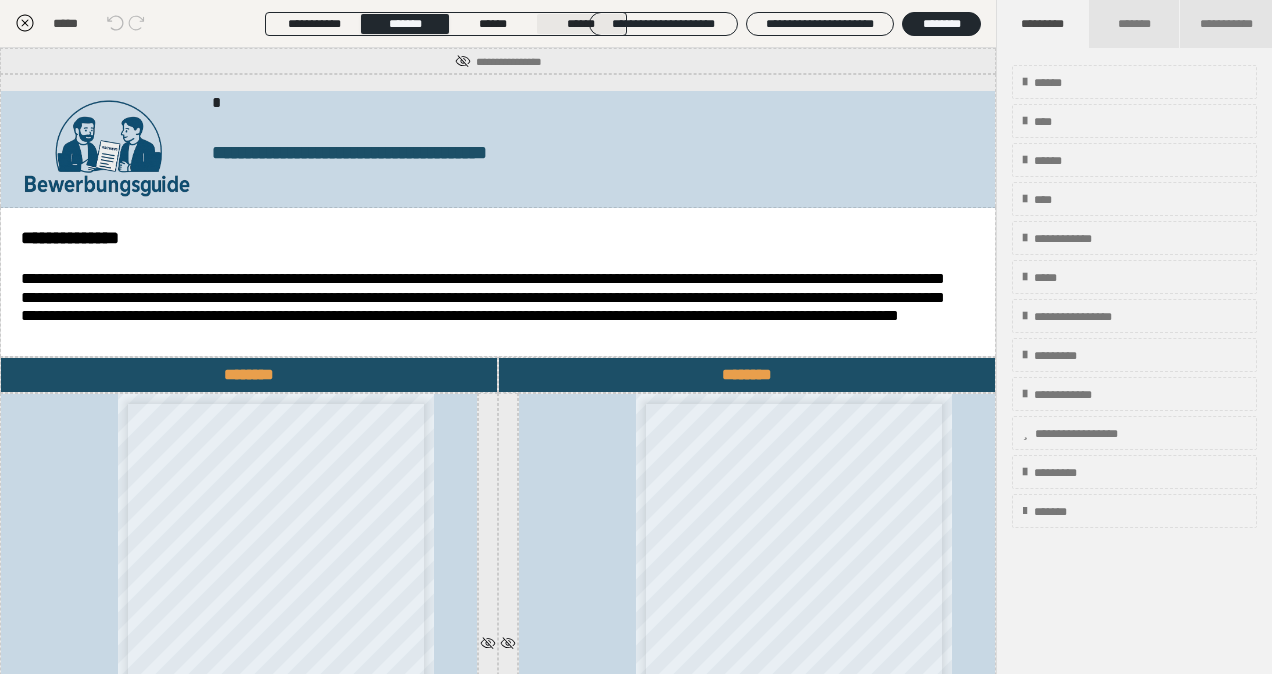 click on "******" at bounding box center [581, 24] 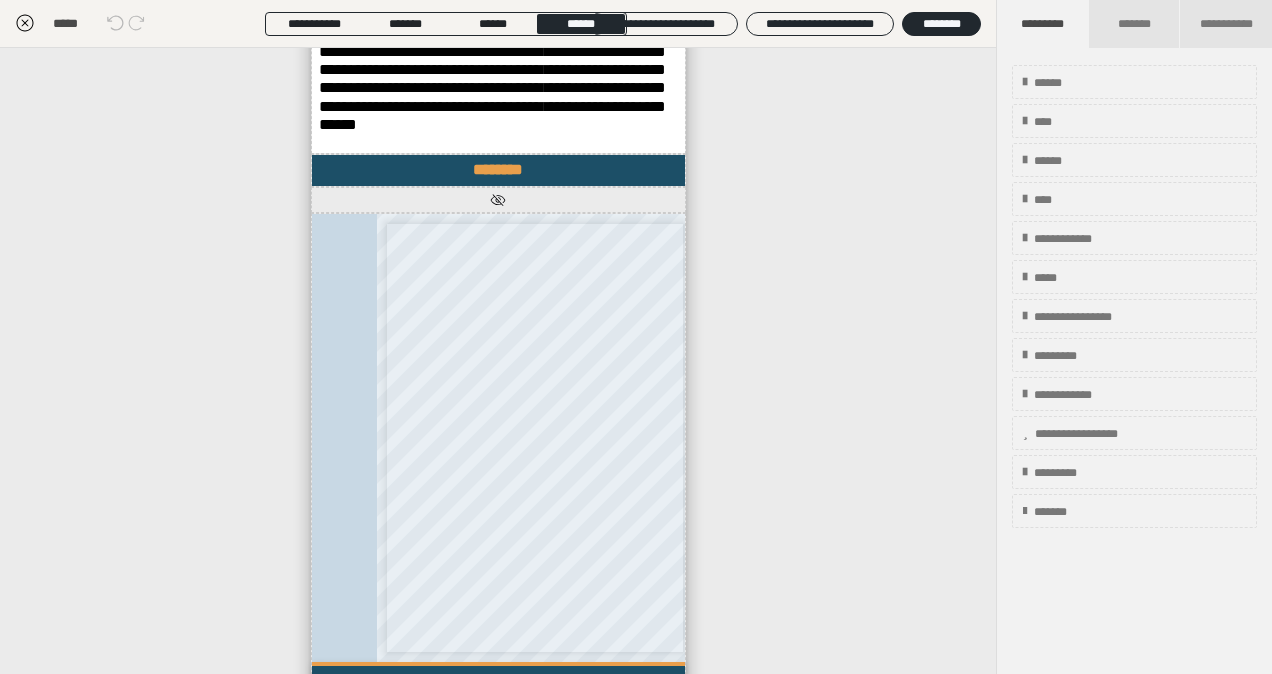 scroll, scrollTop: 400, scrollLeft: 0, axis: vertical 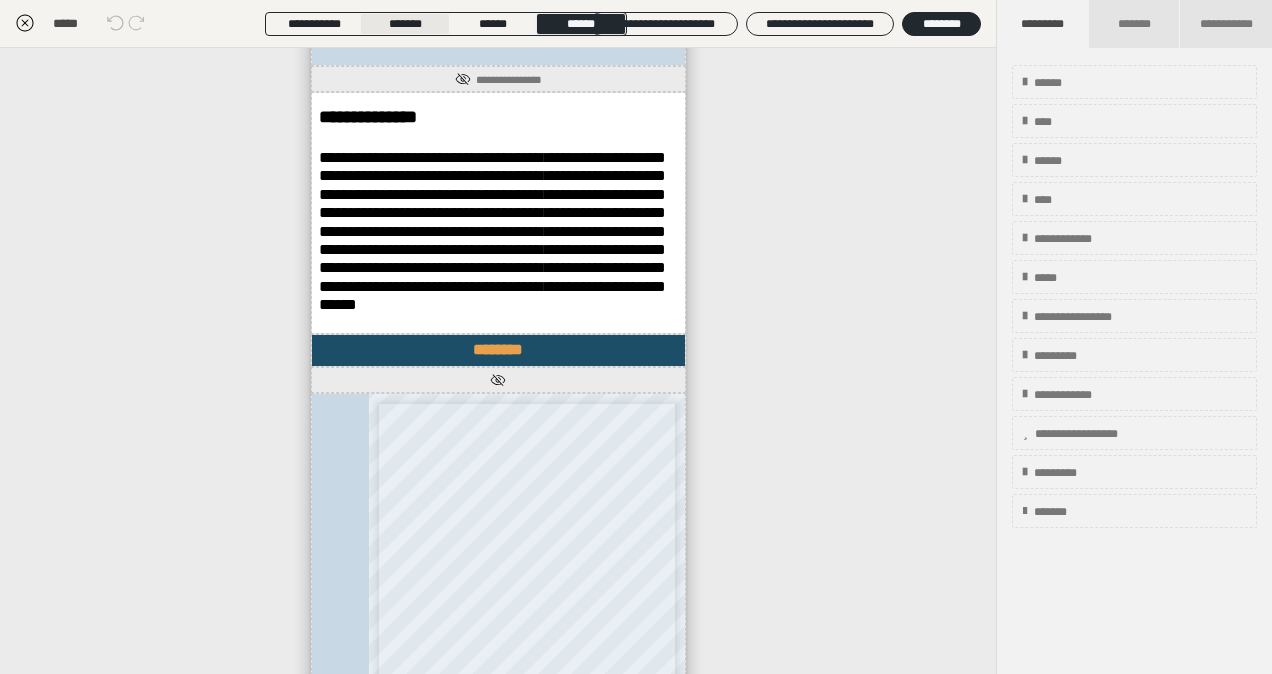click on "*******" at bounding box center (405, 24) 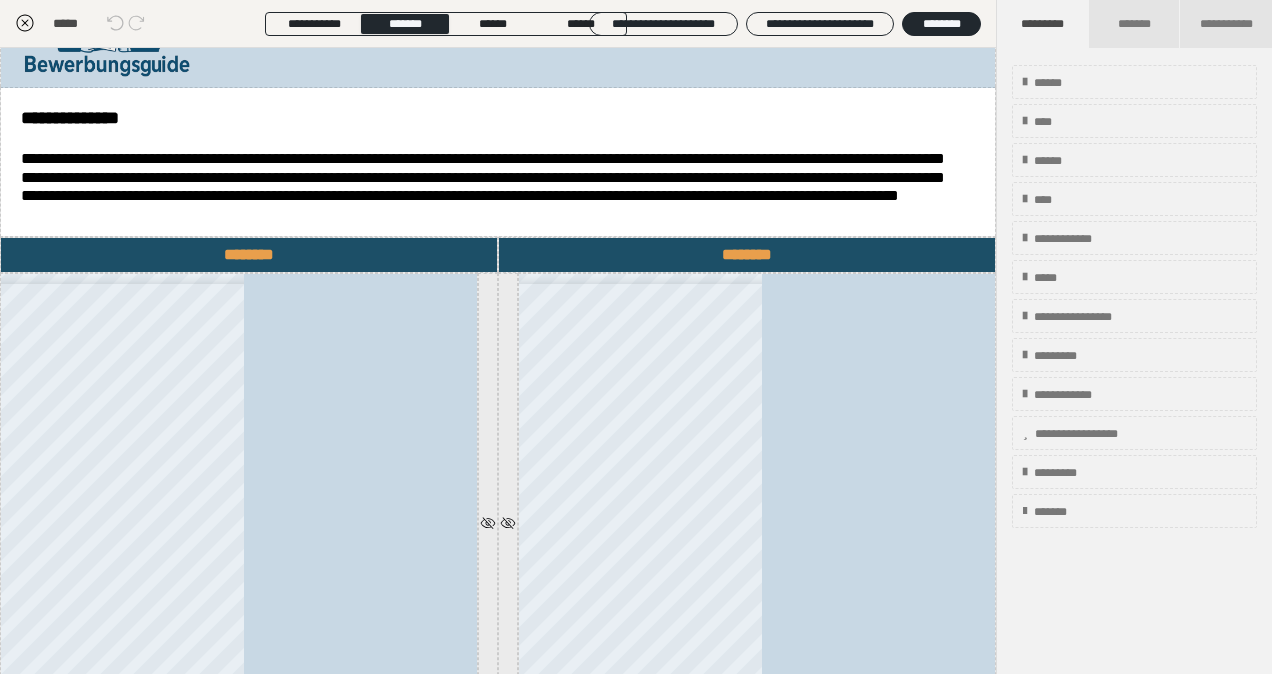 click 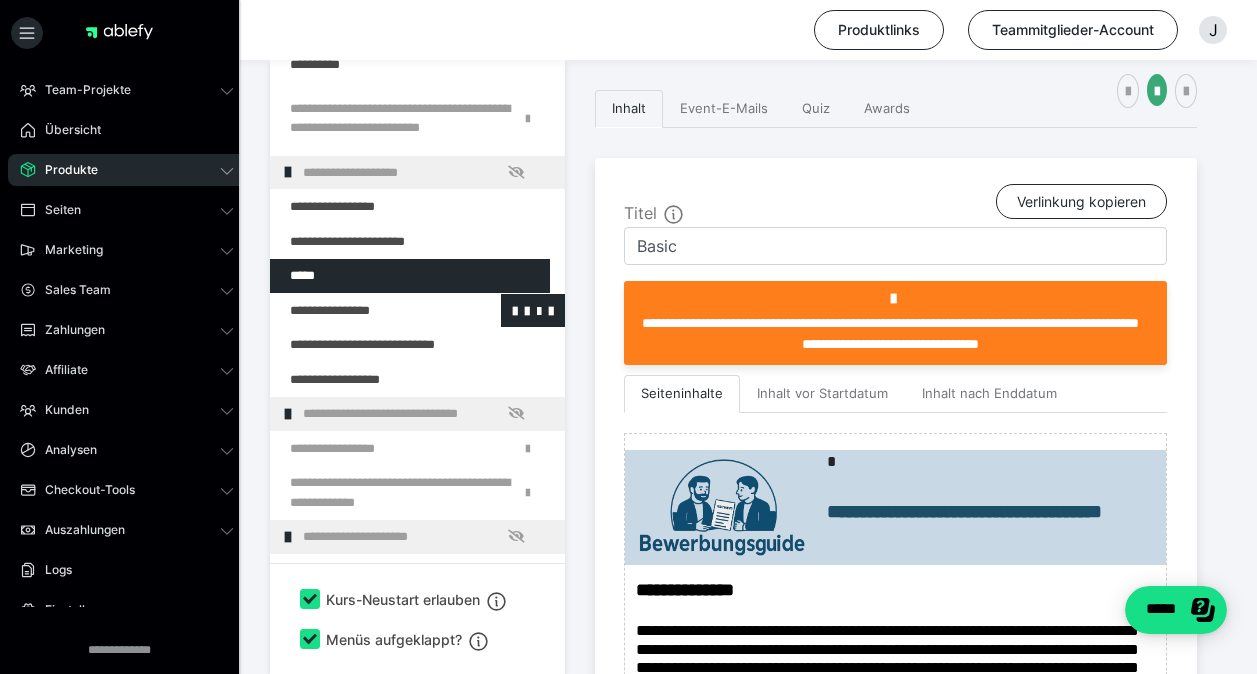 click at bounding box center [365, 311] 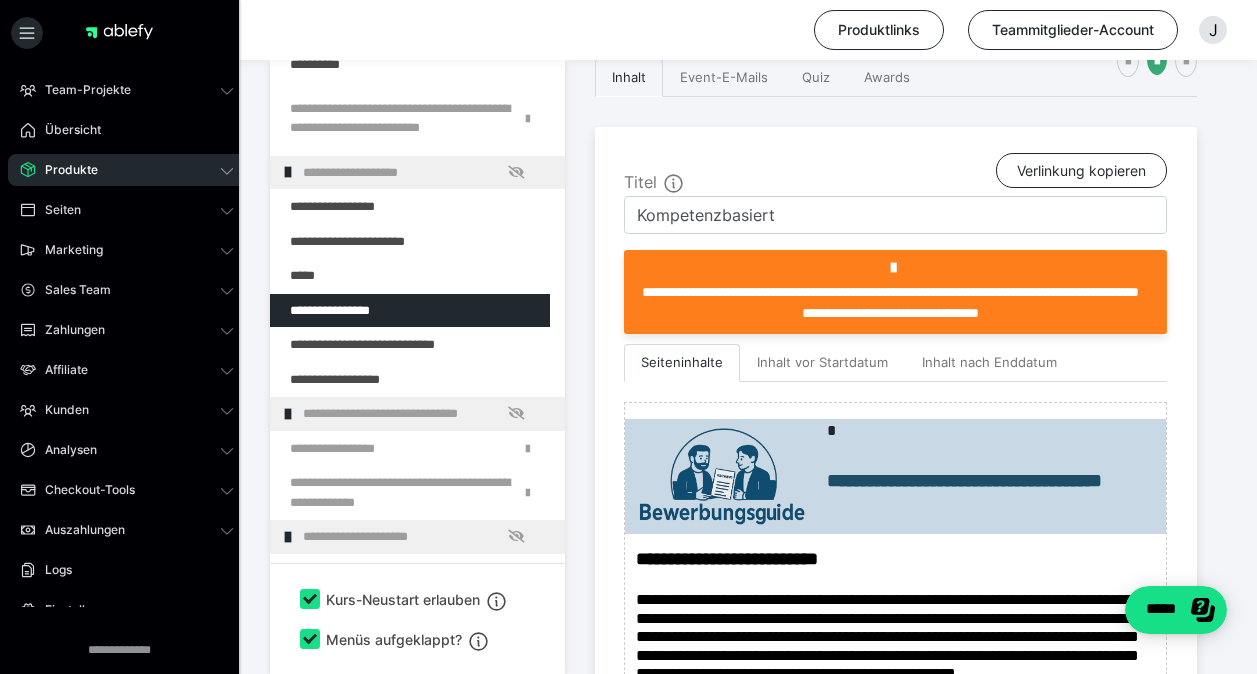 scroll, scrollTop: 622, scrollLeft: 0, axis: vertical 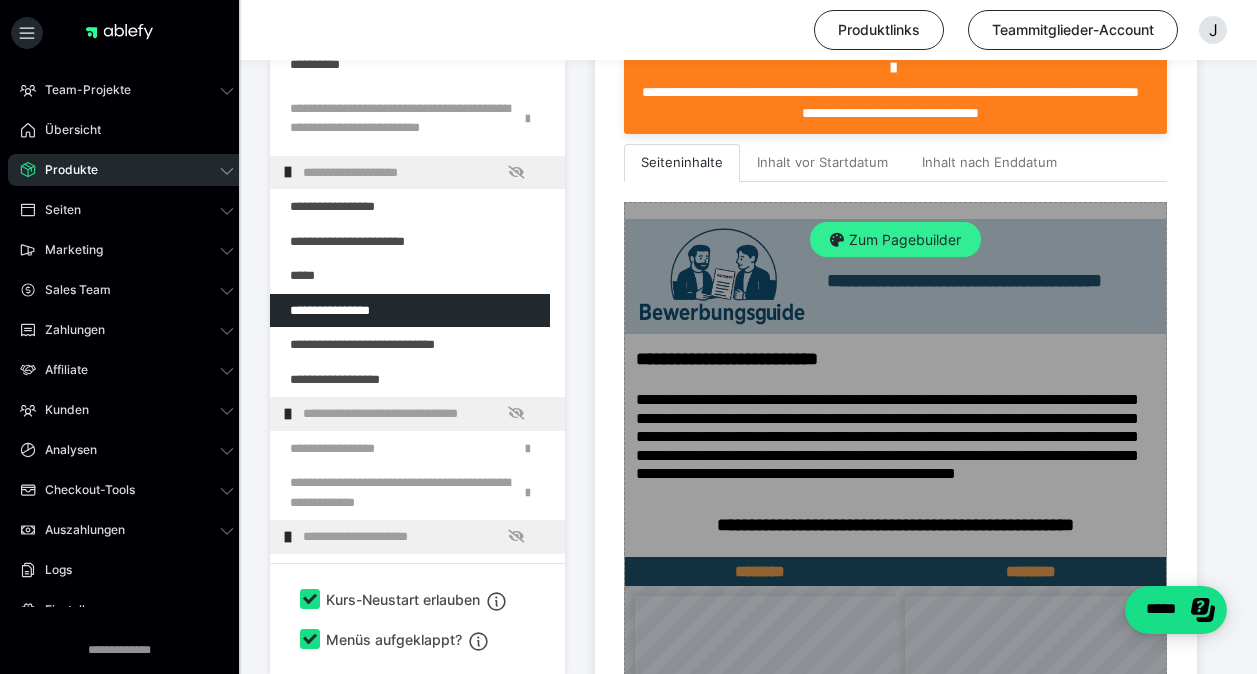 click on "Zum Pagebuilder" at bounding box center (895, 240) 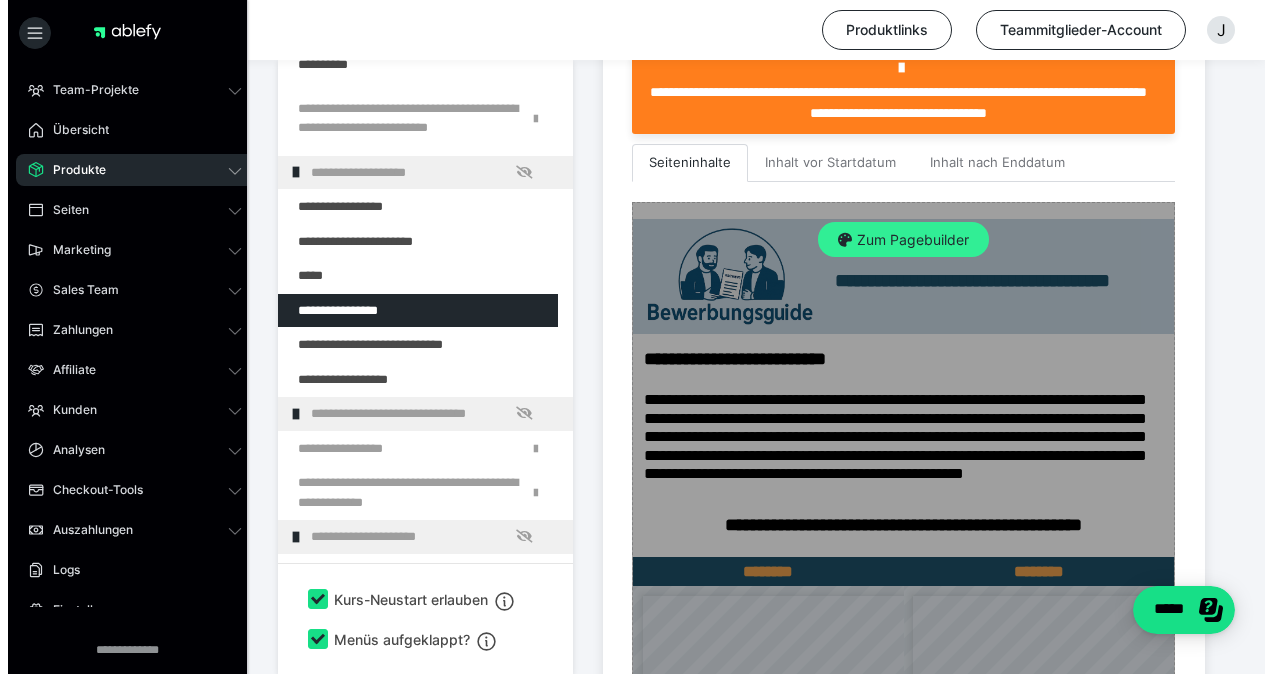 scroll, scrollTop: 391, scrollLeft: 0, axis: vertical 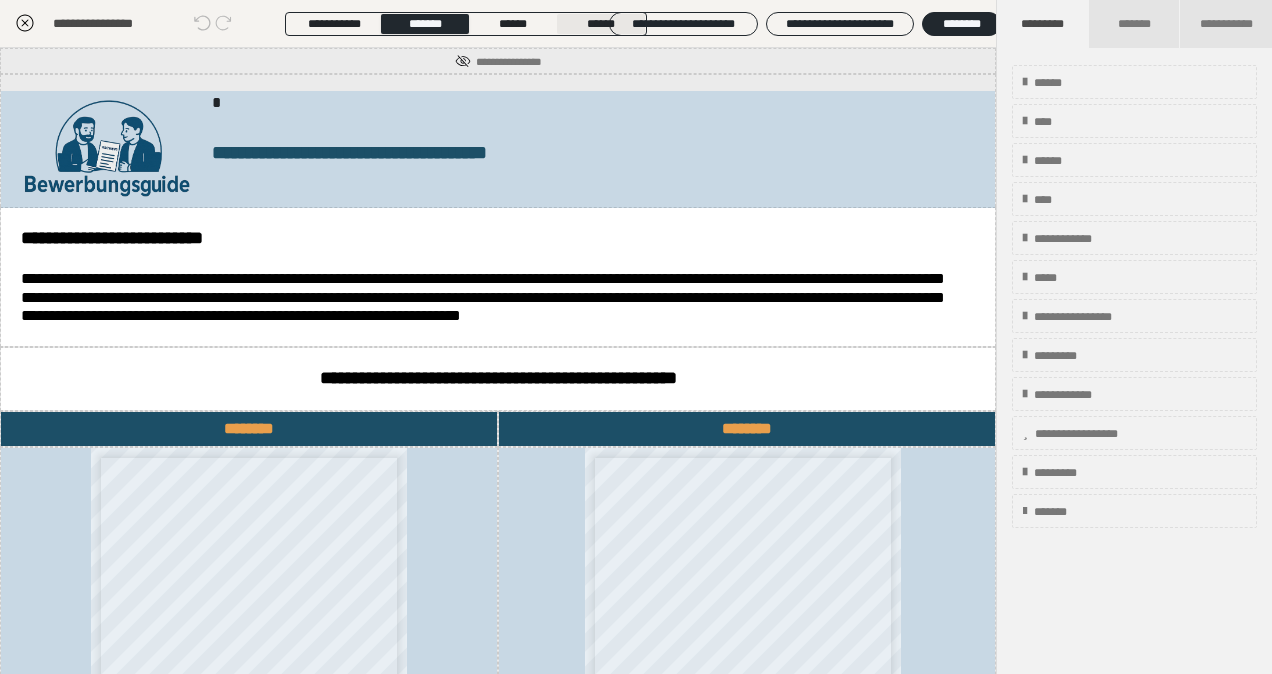click on "******" at bounding box center (601, 24) 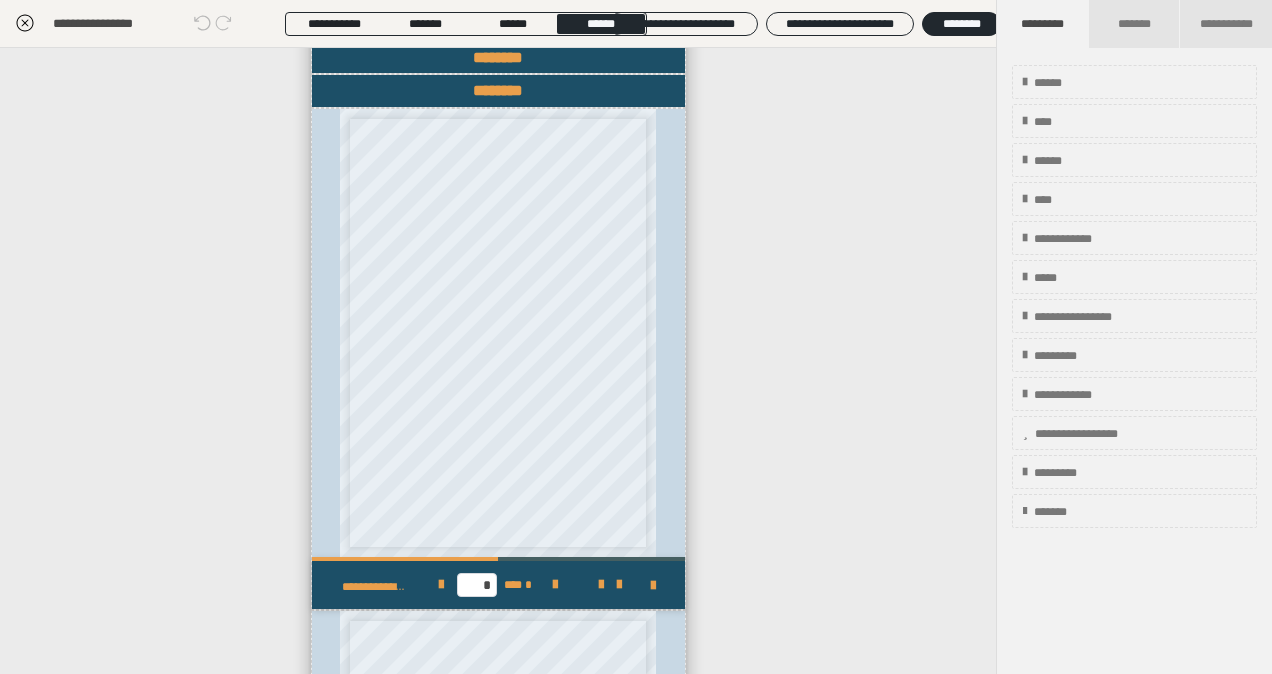 scroll, scrollTop: 500, scrollLeft: 0, axis: vertical 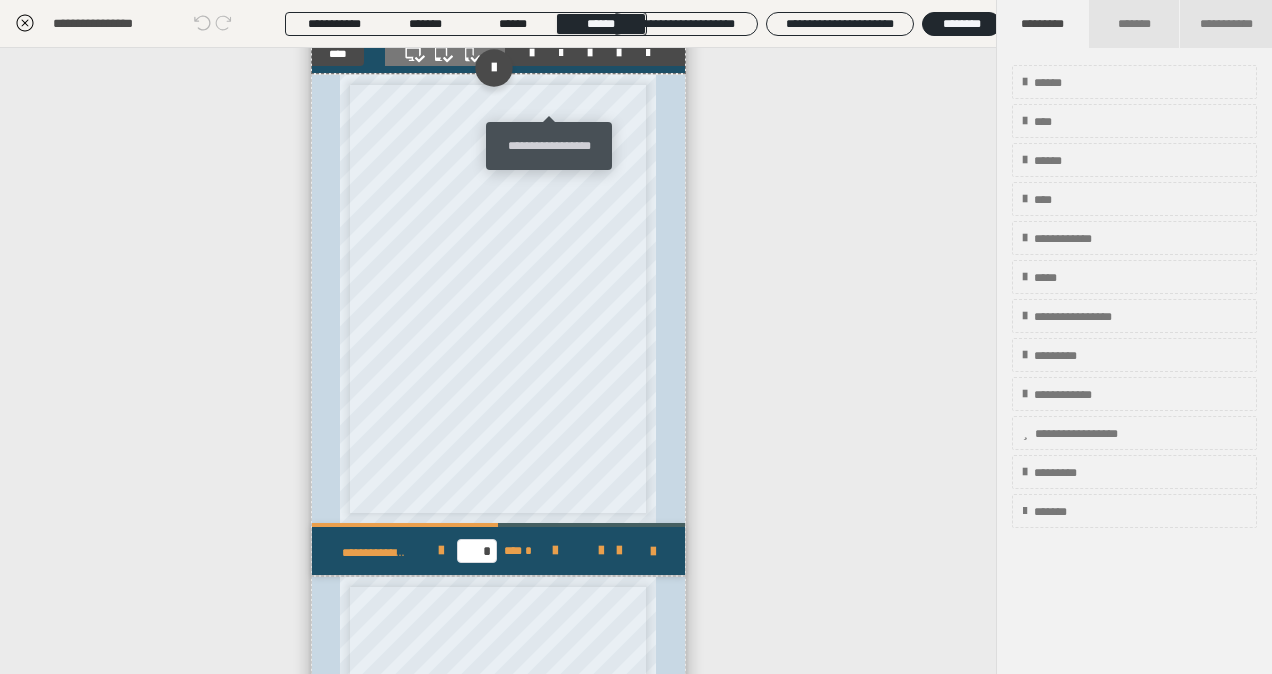 click at bounding box center [561, 53] 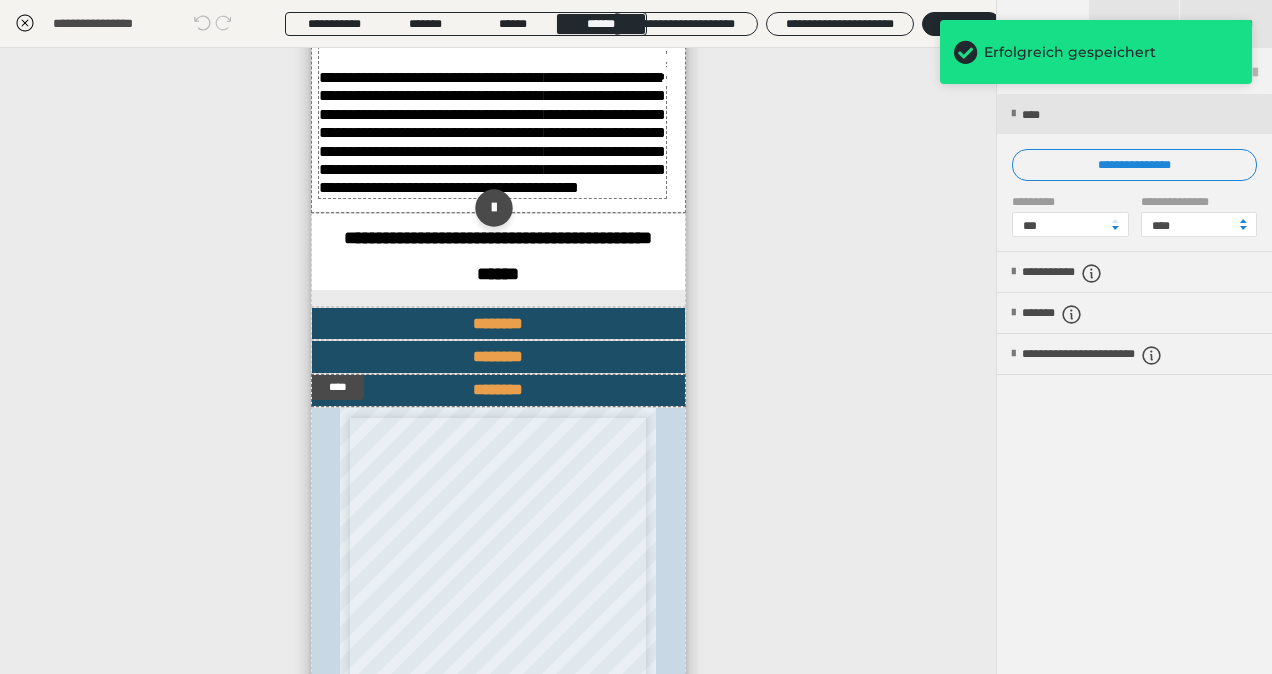 scroll, scrollTop: 400, scrollLeft: 0, axis: vertical 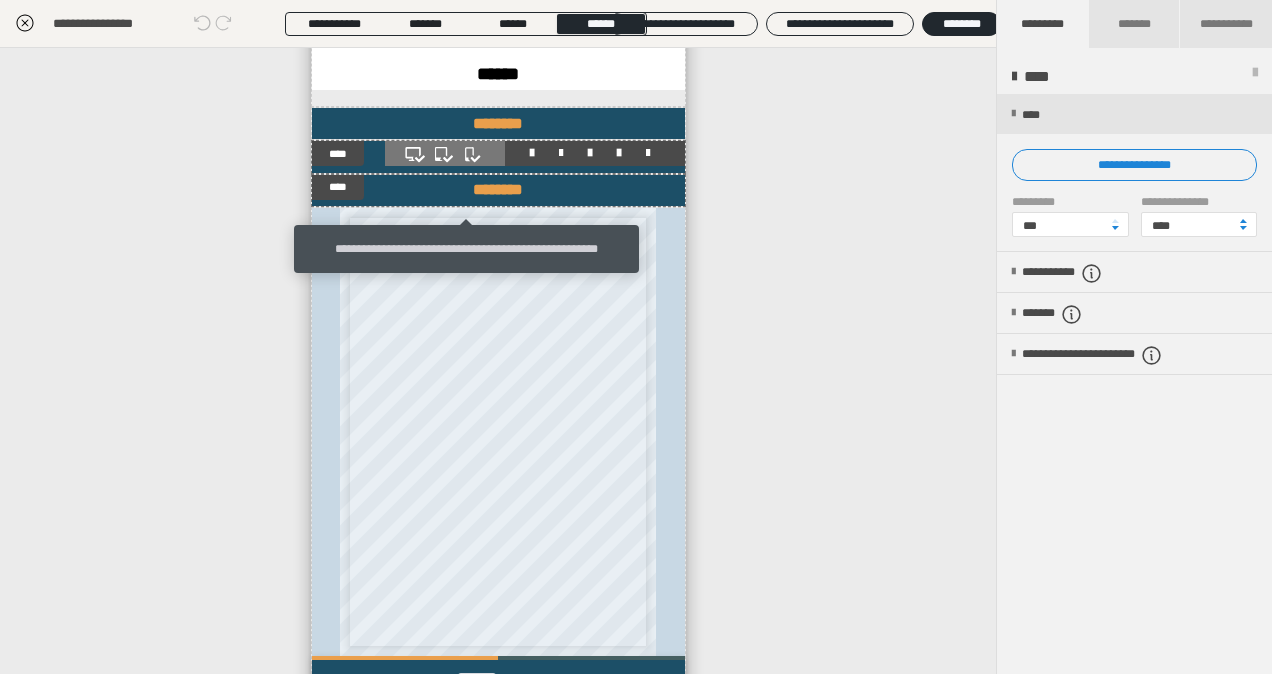 click 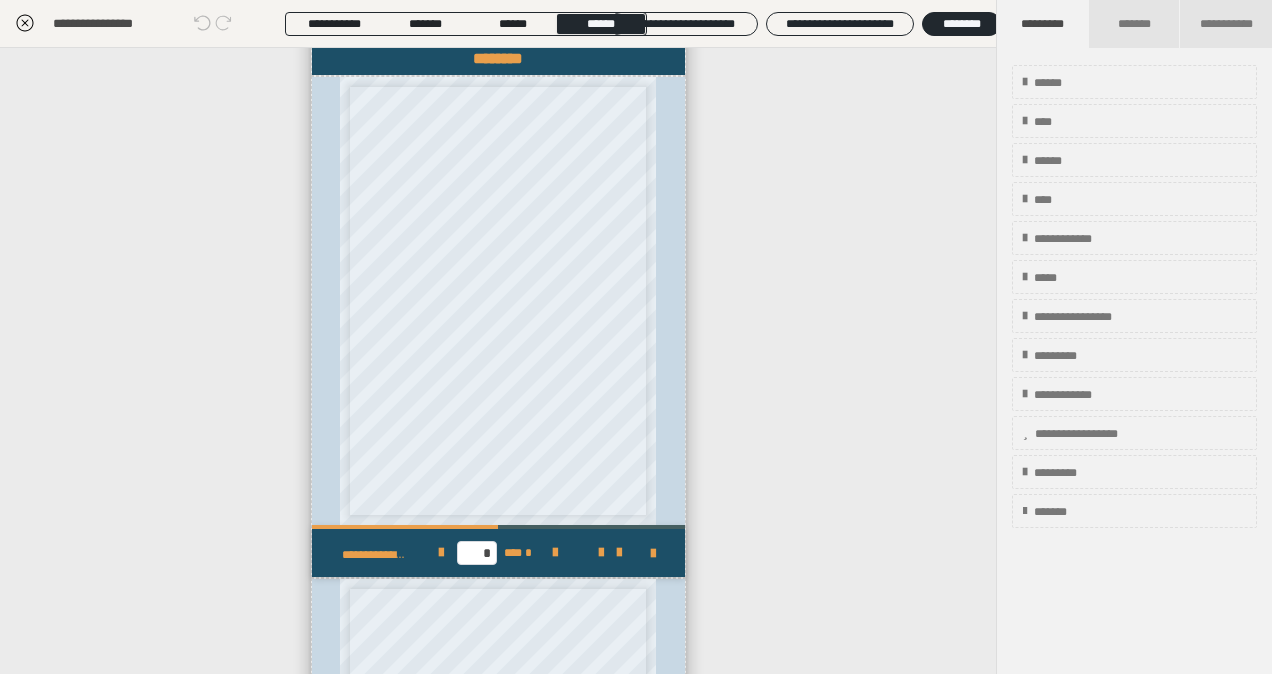 scroll, scrollTop: 500, scrollLeft: 0, axis: vertical 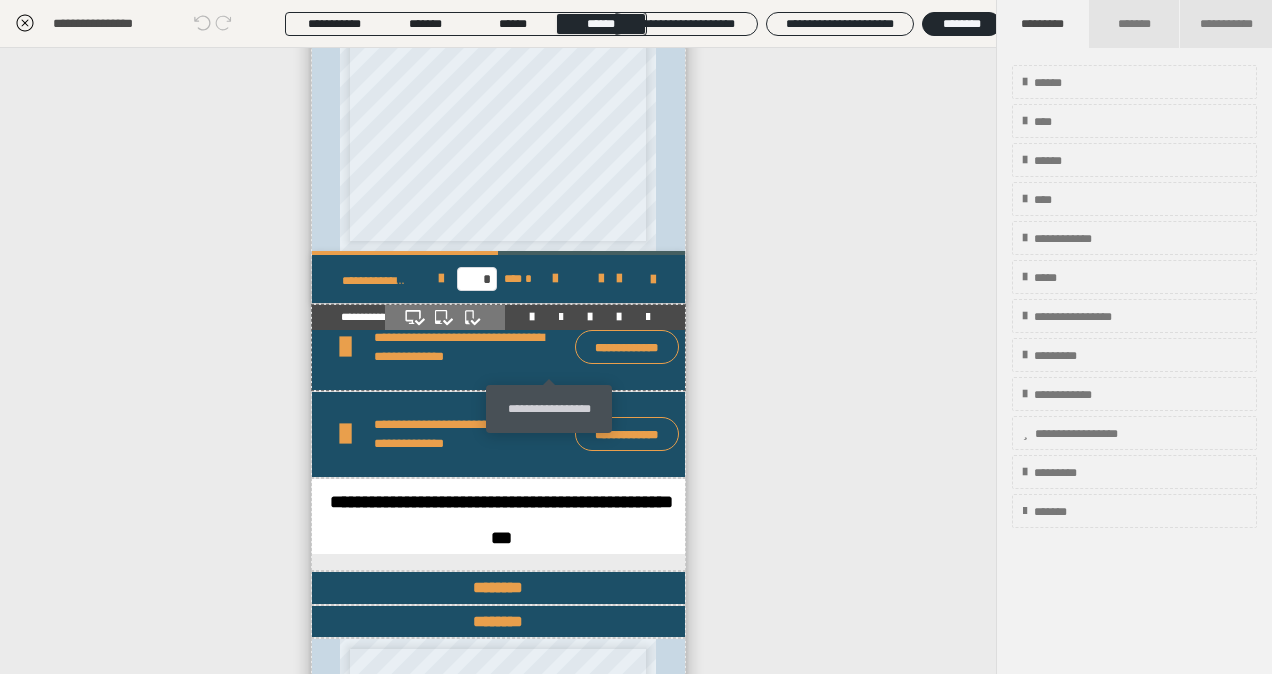 click at bounding box center (561, 317) 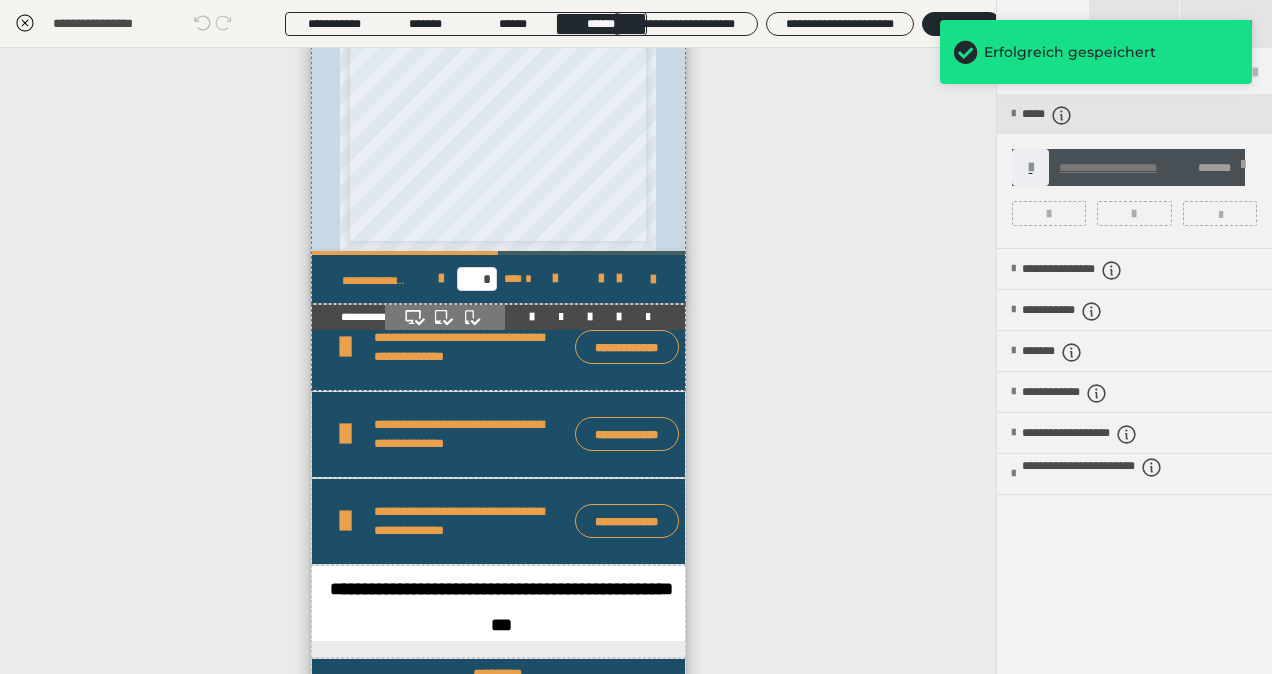 scroll, scrollTop: 1400, scrollLeft: 0, axis: vertical 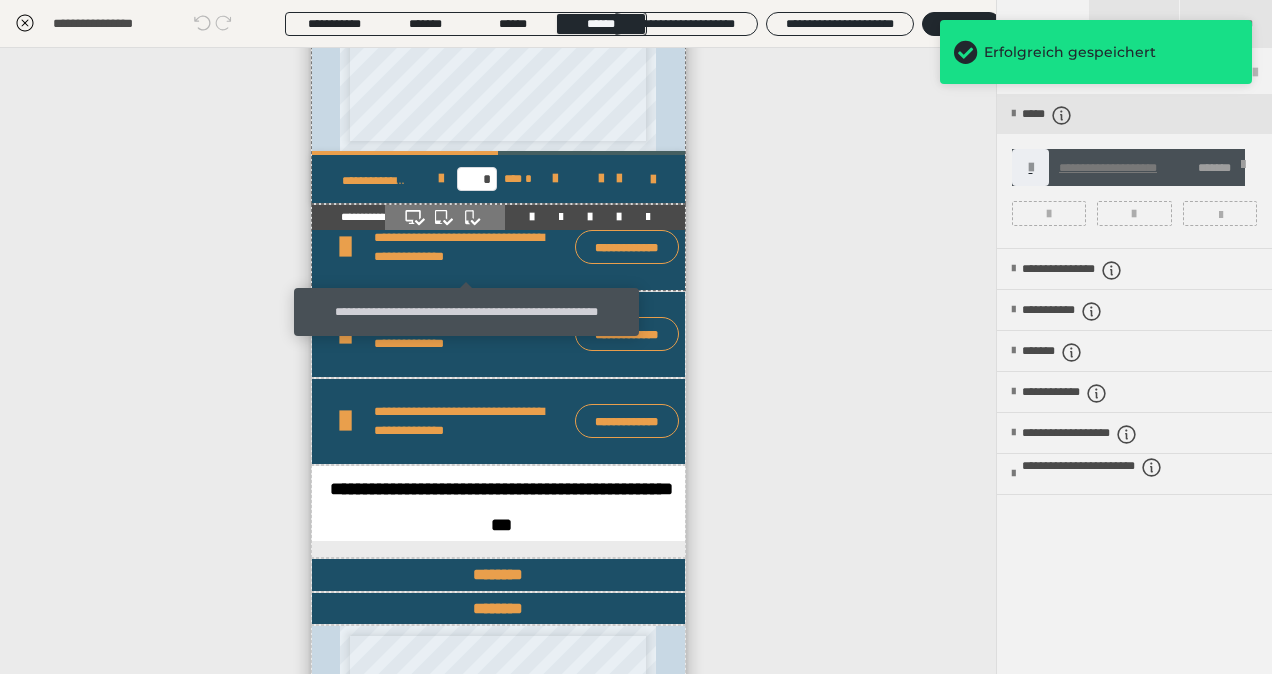 click 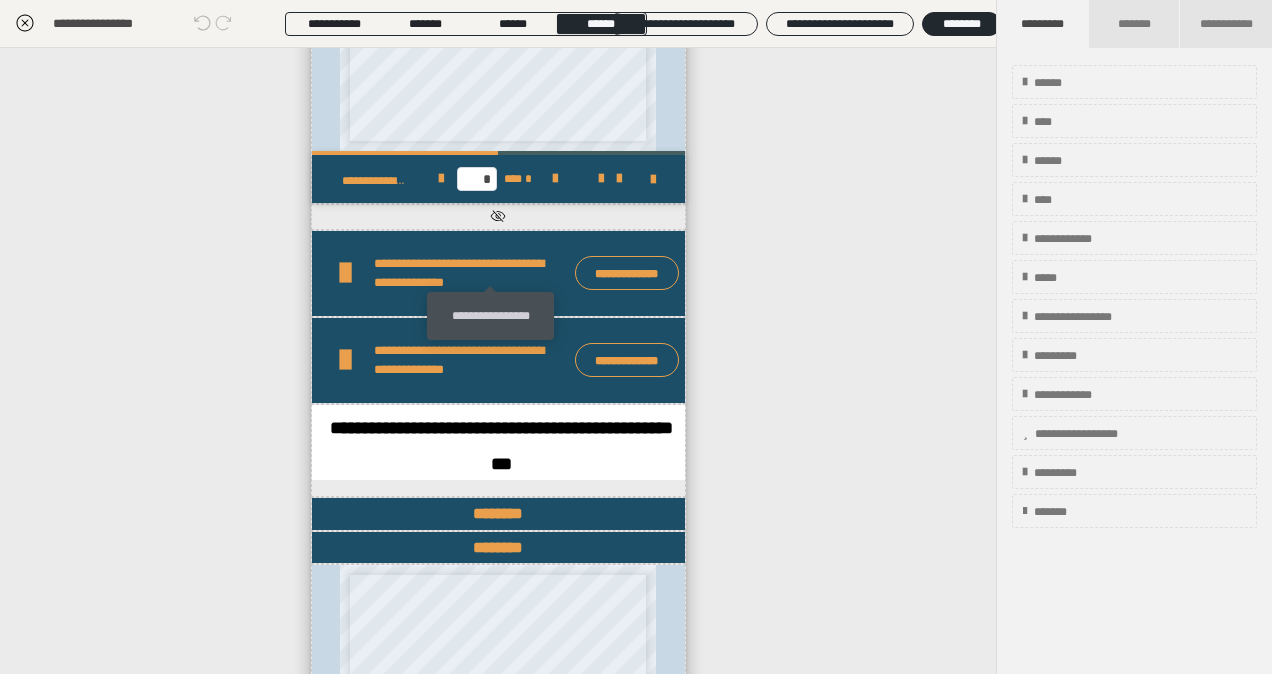 click on "**********" at bounding box center (498, 216) 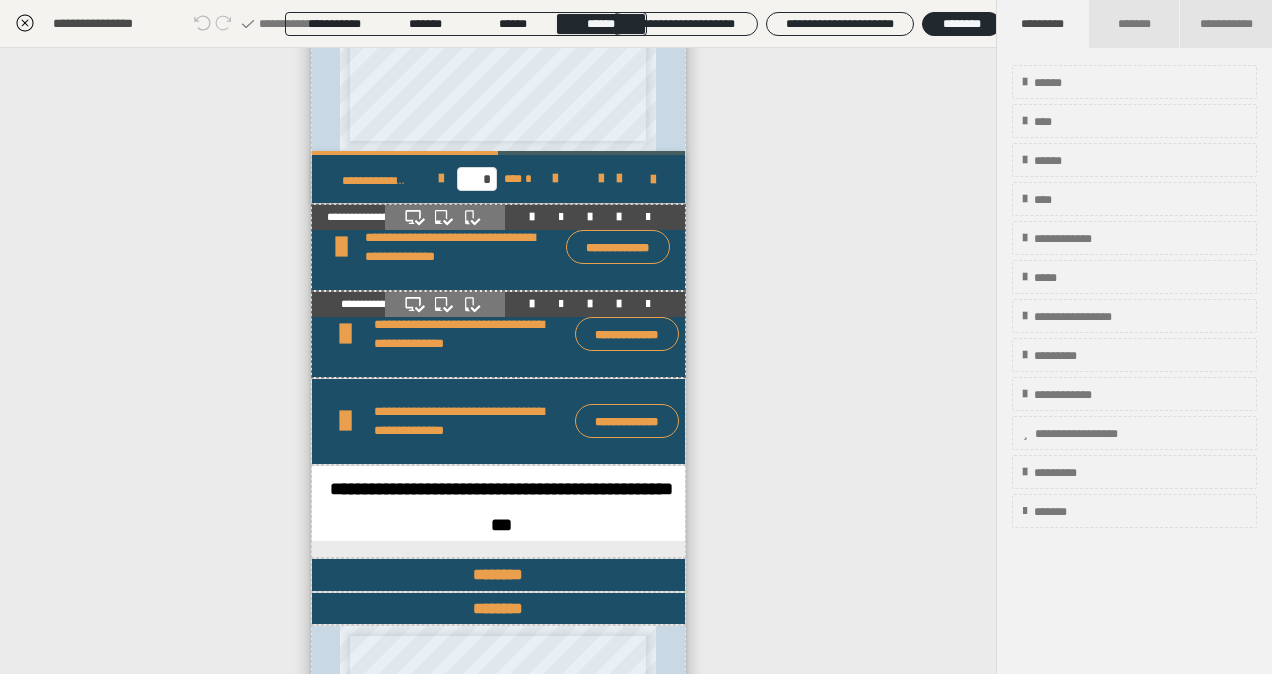 click on "**********" at bounding box center (469, 334) 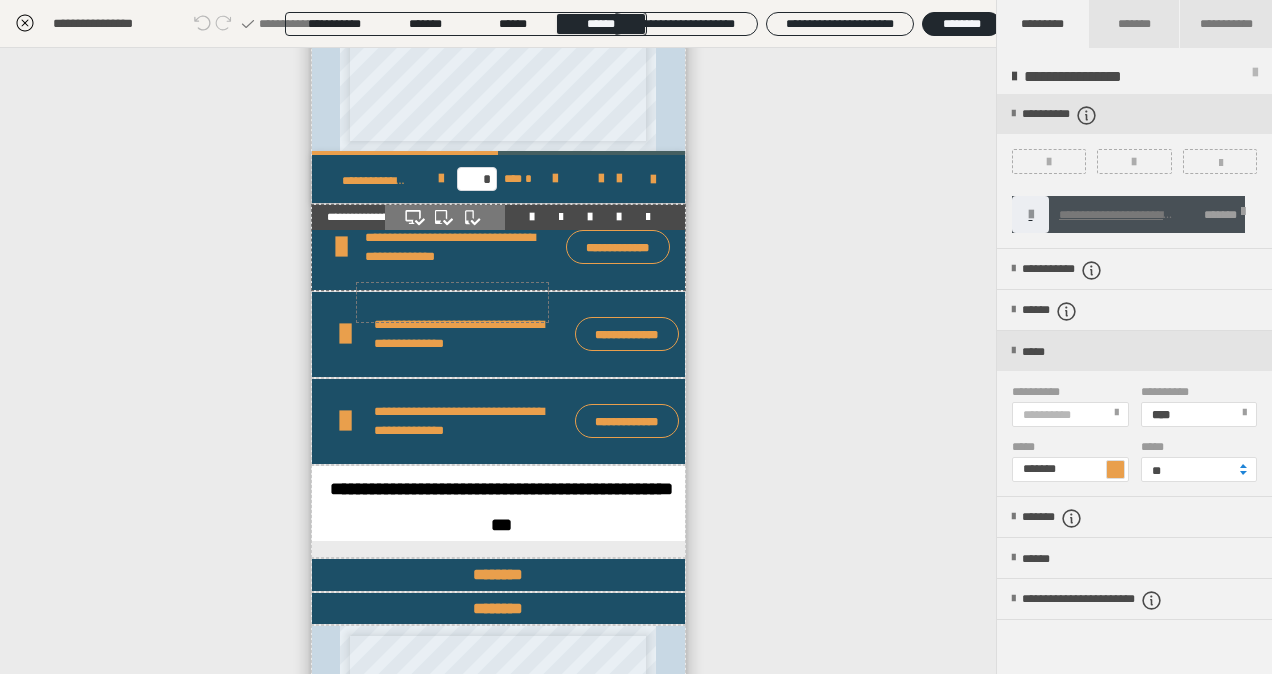 click on "**********" at bounding box center [469, 334] 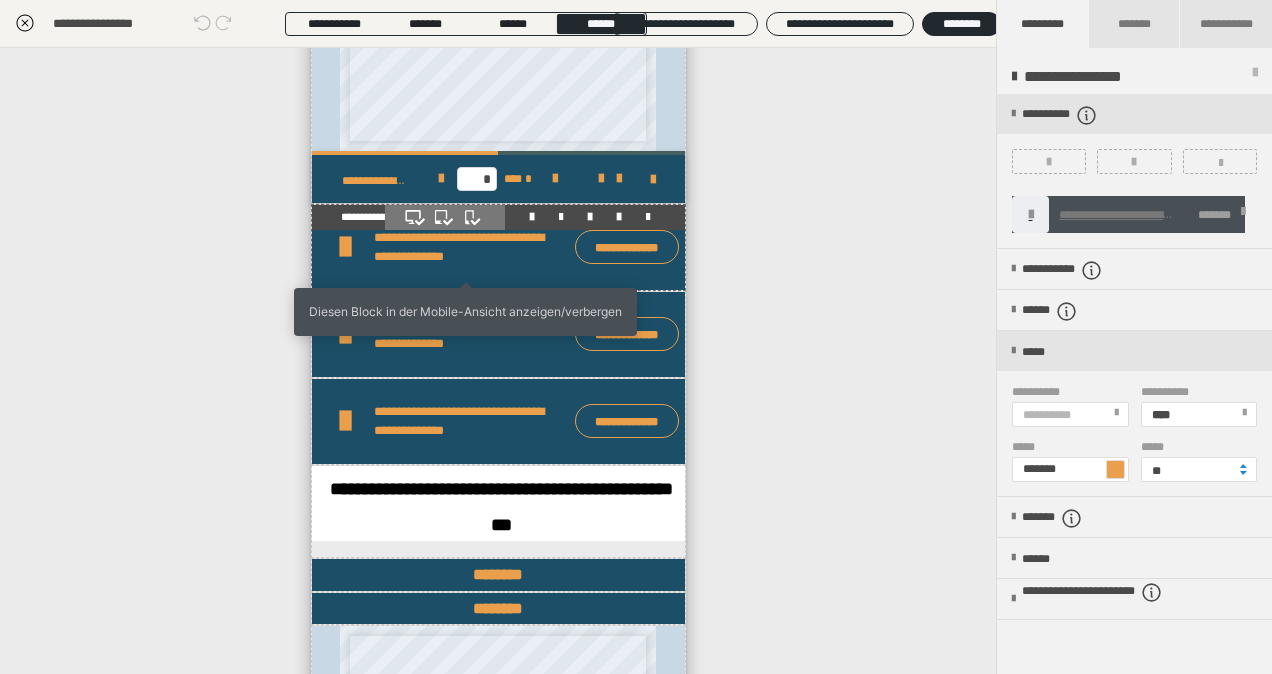 click 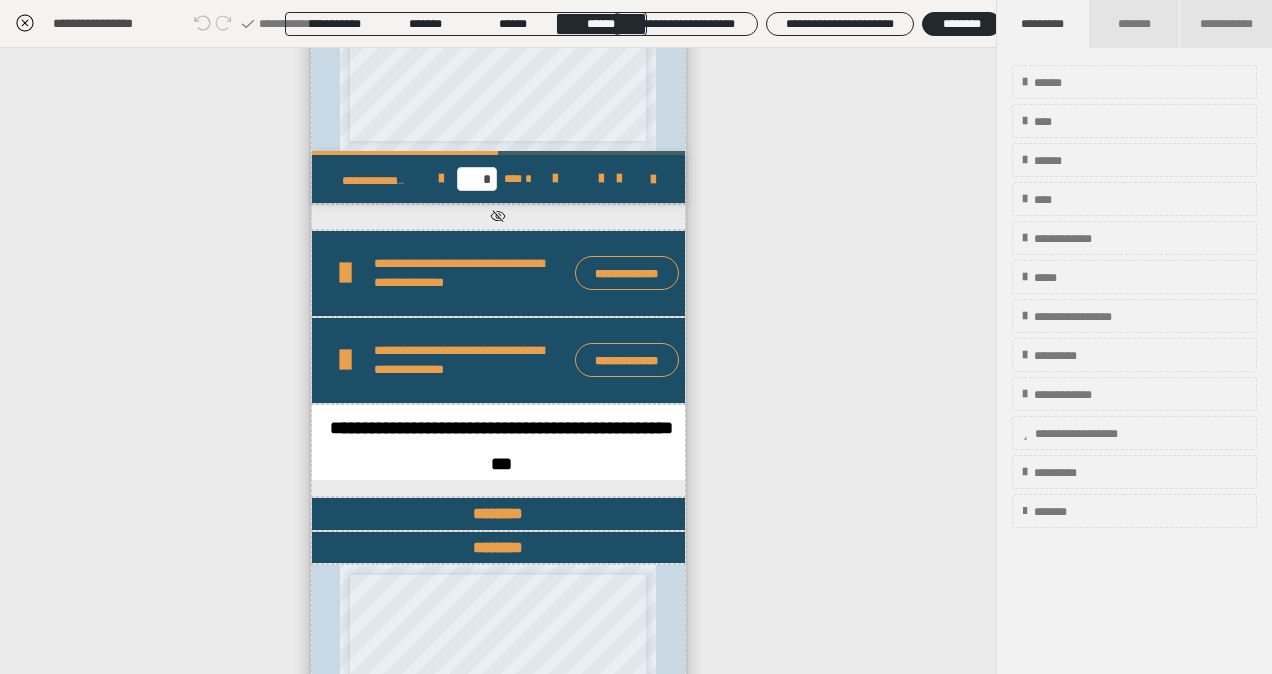 click on "**********" at bounding box center (469, 273) 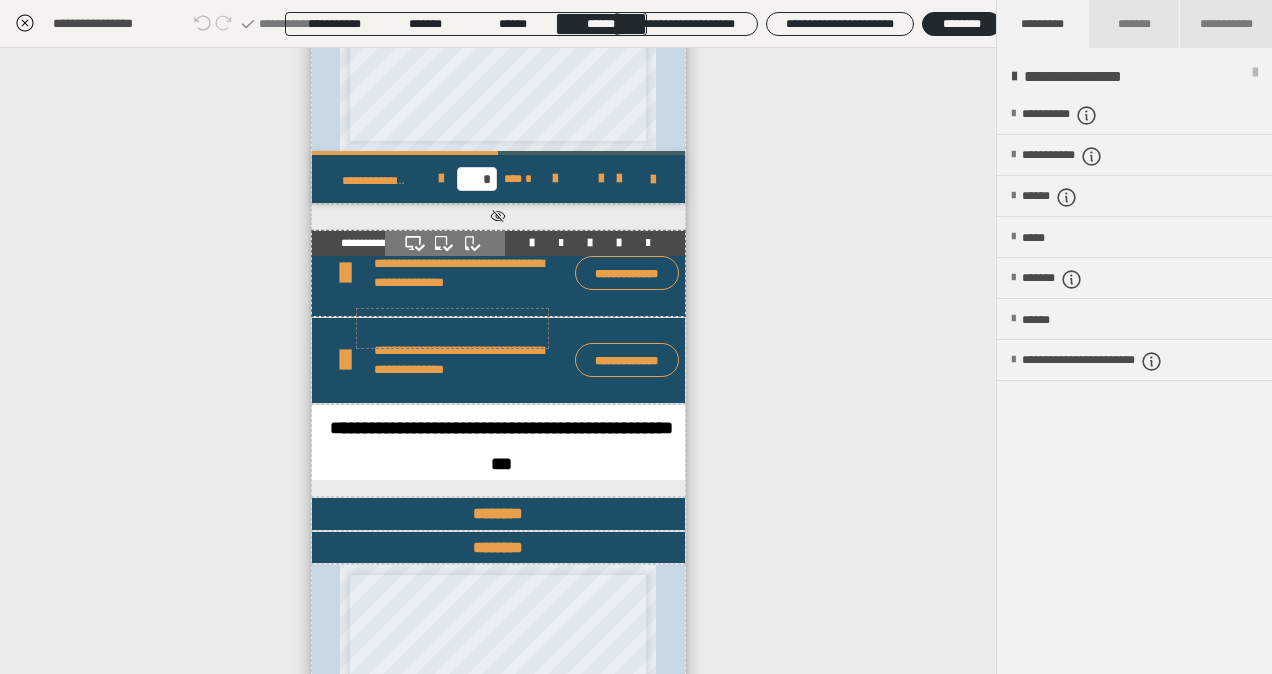 click on "**********" at bounding box center [498, 273] 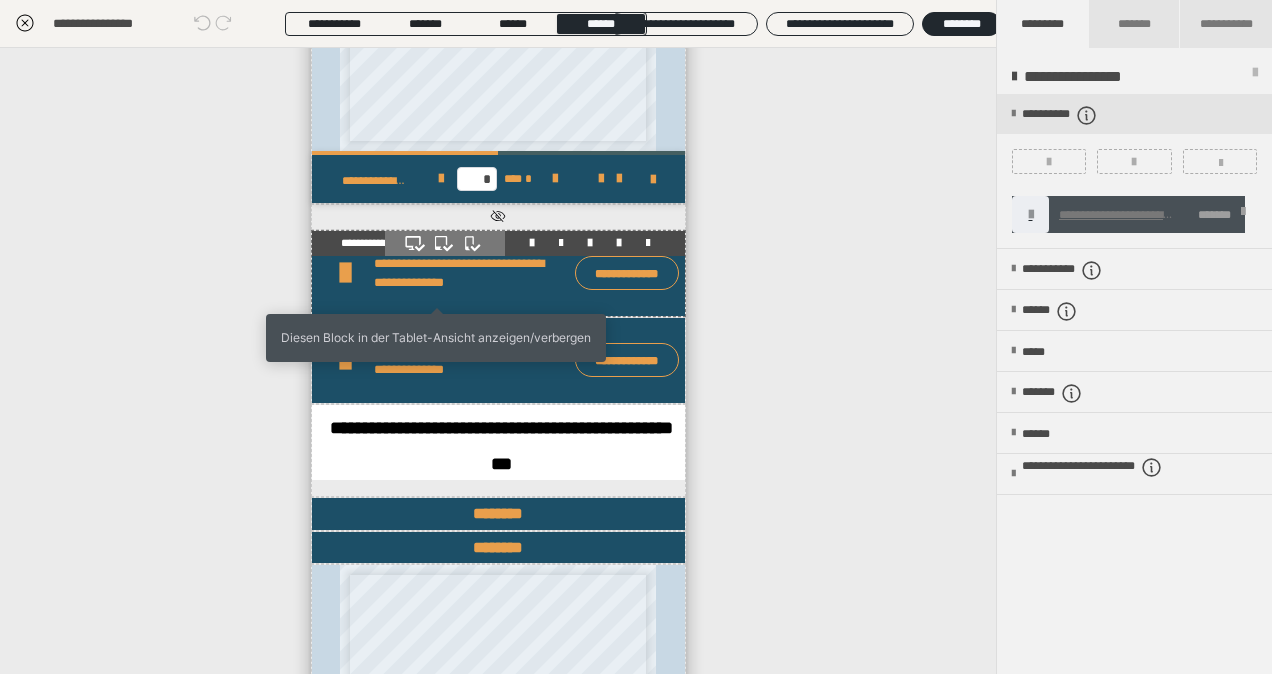 click 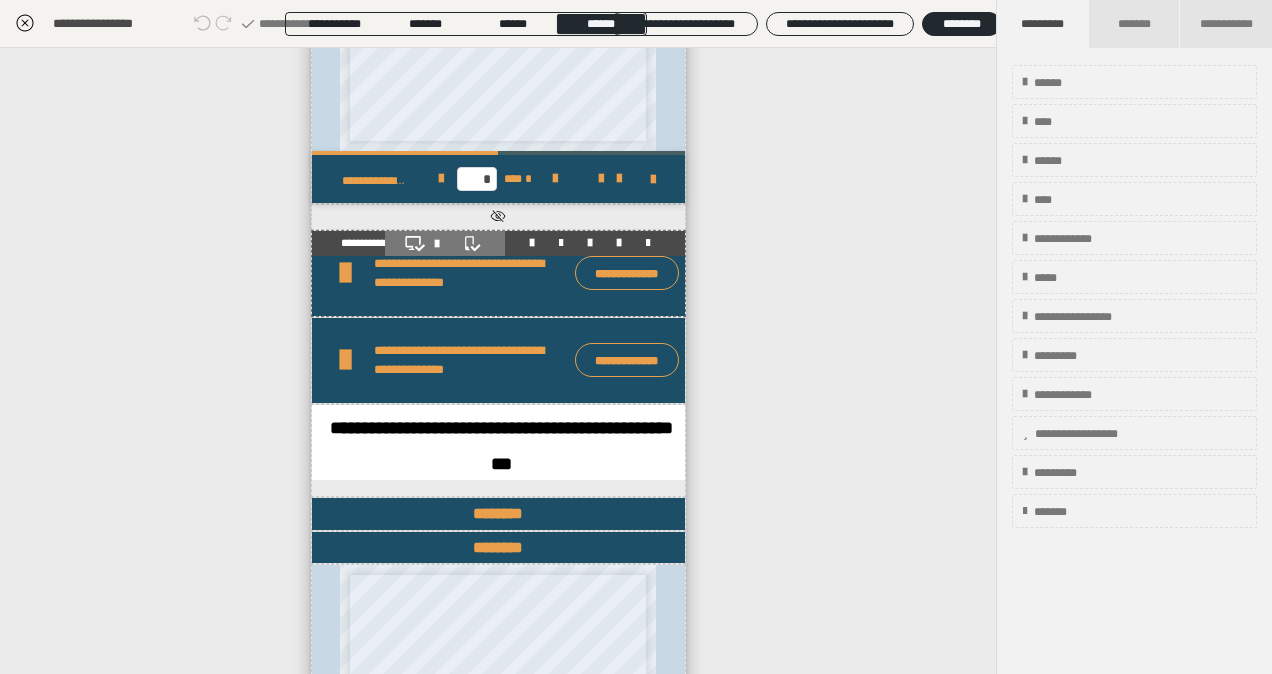 click 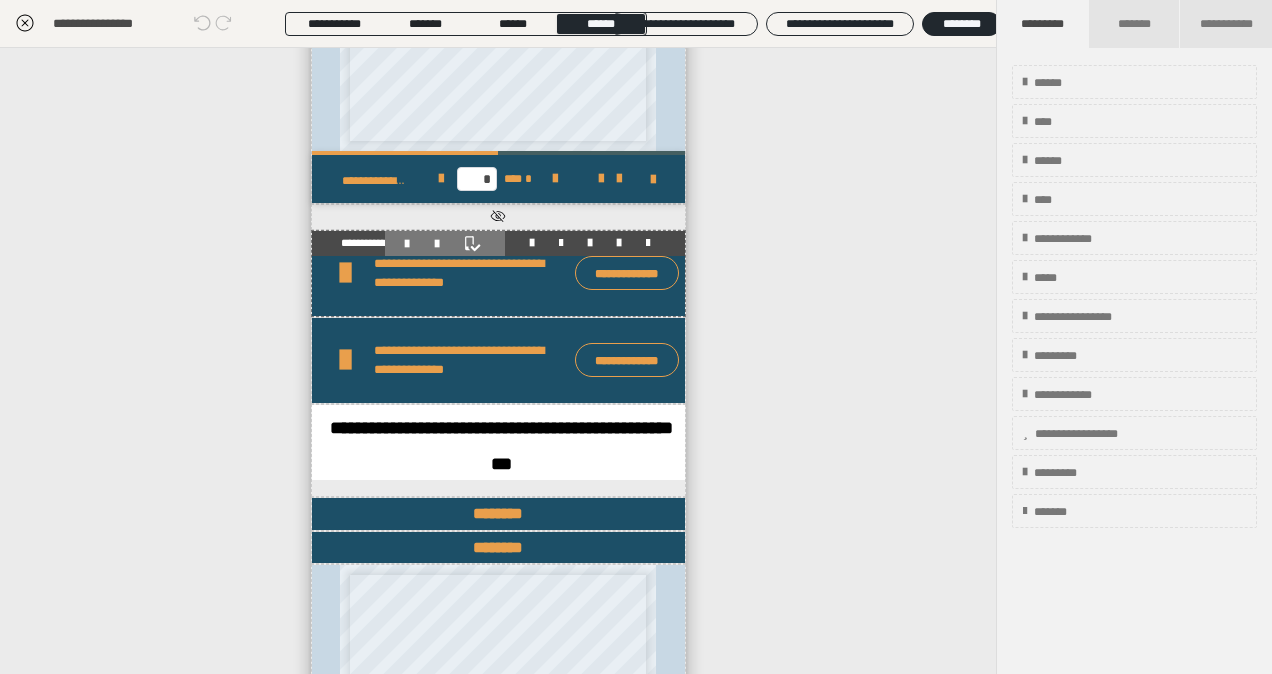 scroll, scrollTop: 1300, scrollLeft: 0, axis: vertical 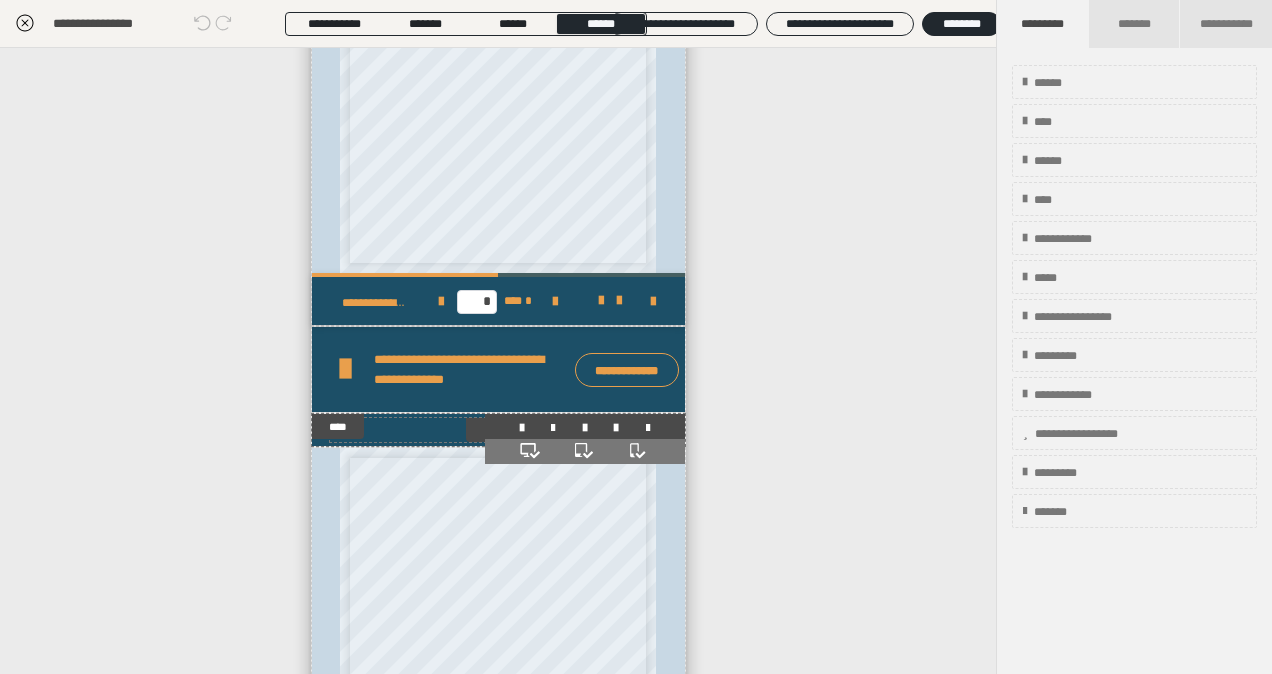 click on "********" at bounding box center (498, 430) 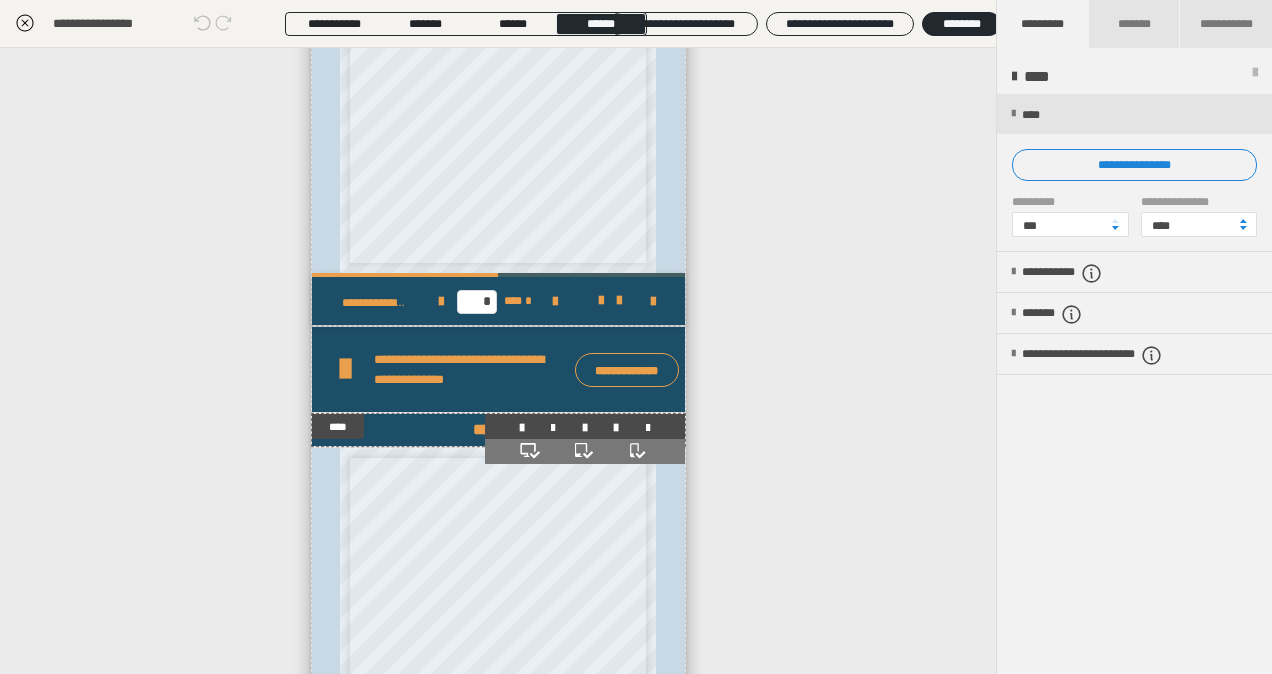 click 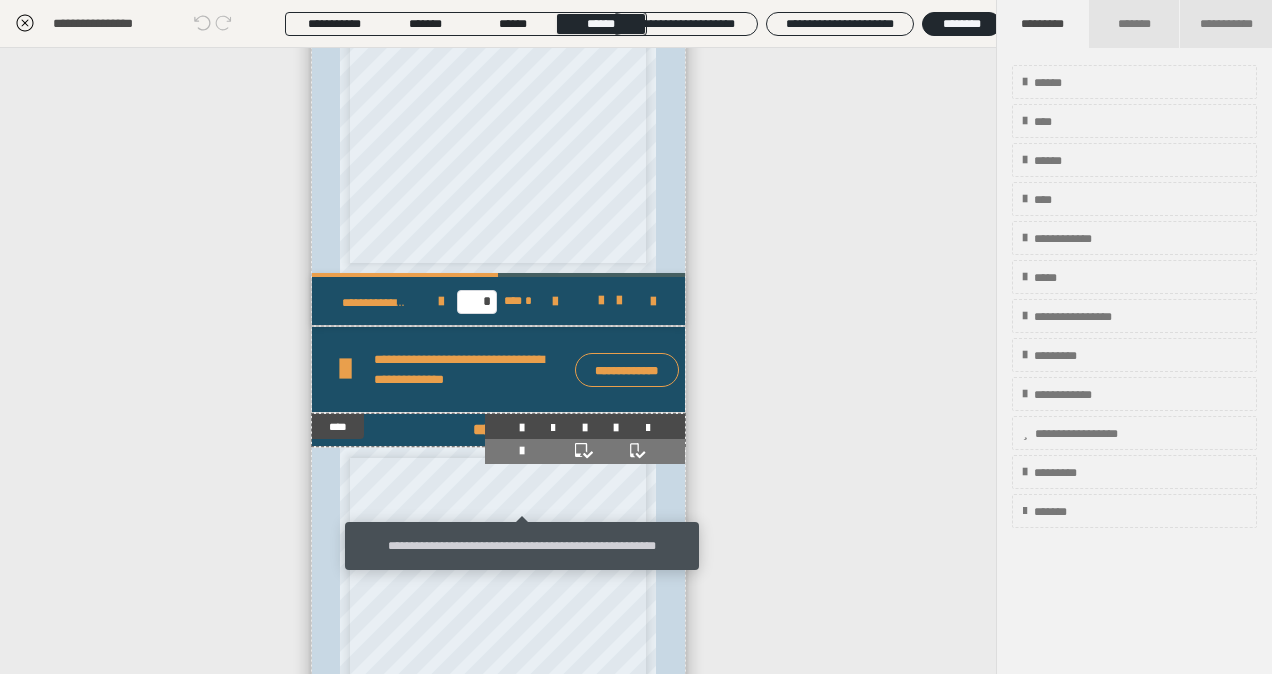 click 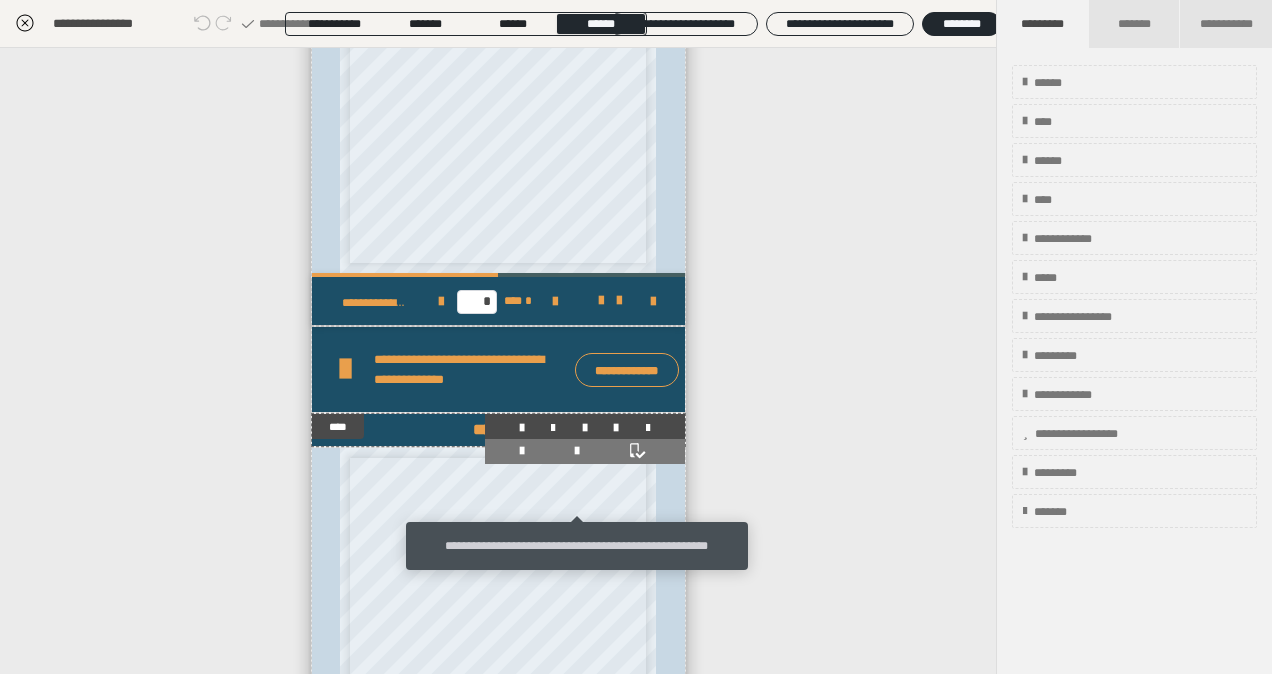 click on "********" at bounding box center (498, 430) 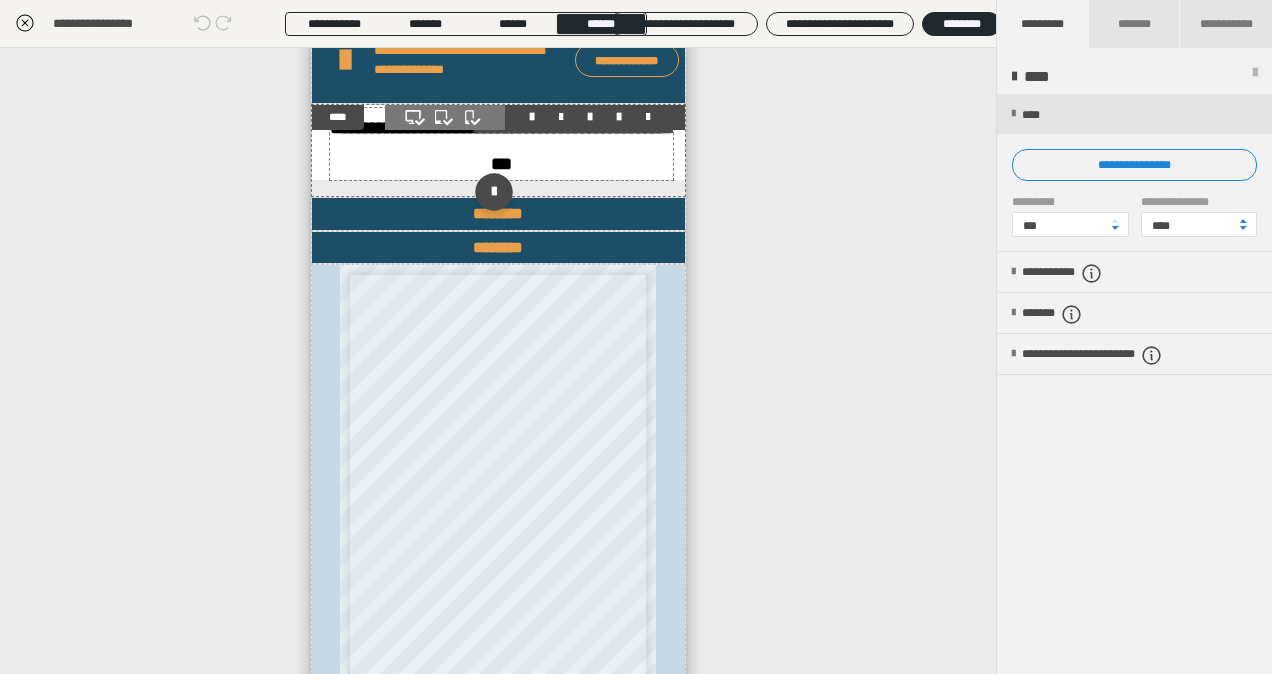 scroll, scrollTop: 1800, scrollLeft: 0, axis: vertical 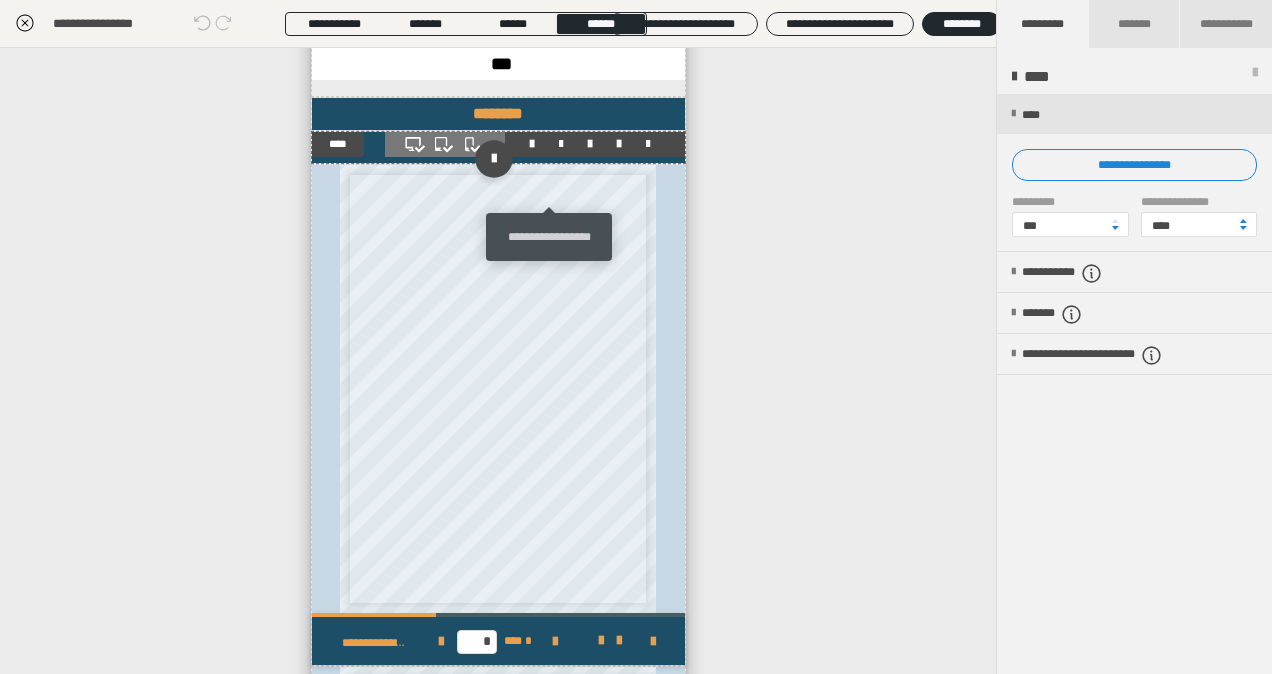 click at bounding box center (561, 144) 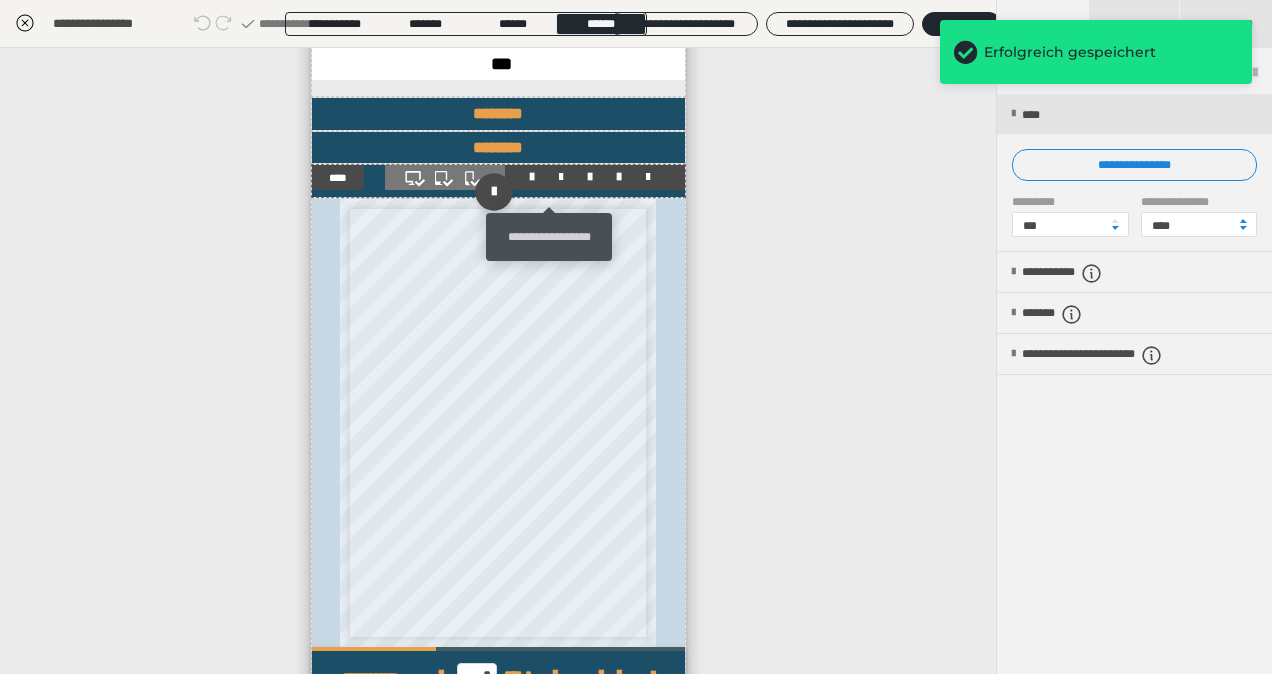 click on "**********" at bounding box center (498, 361) 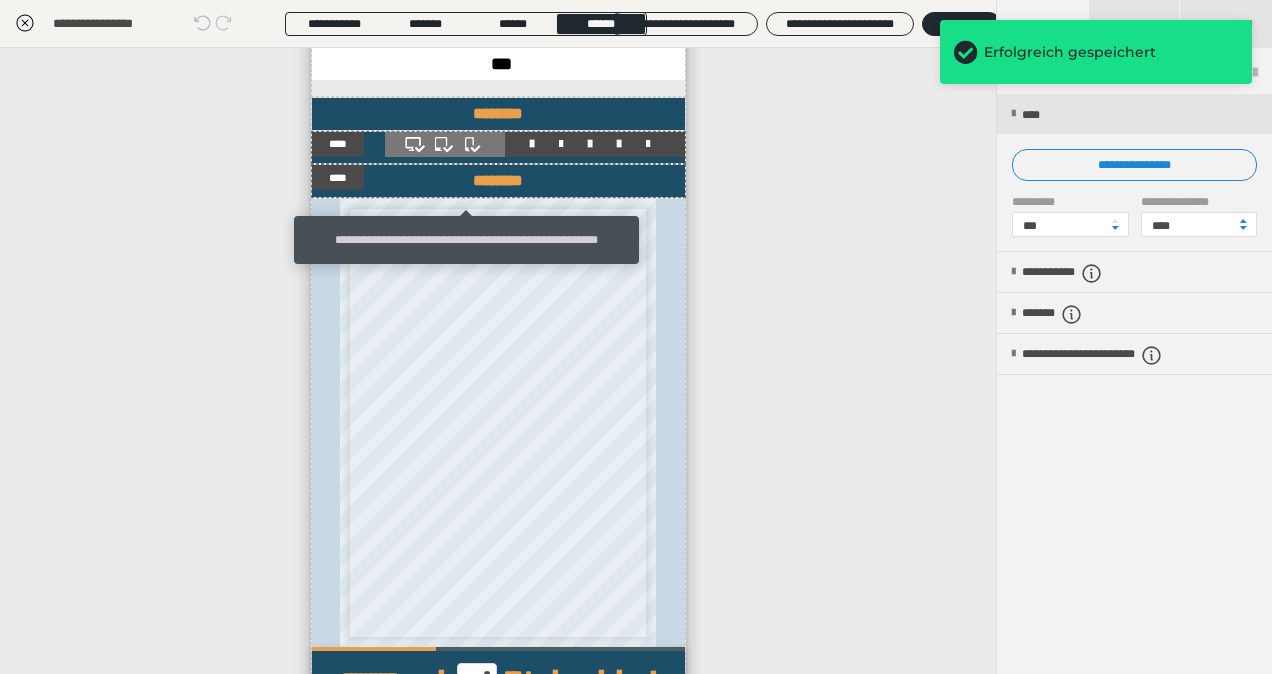 click 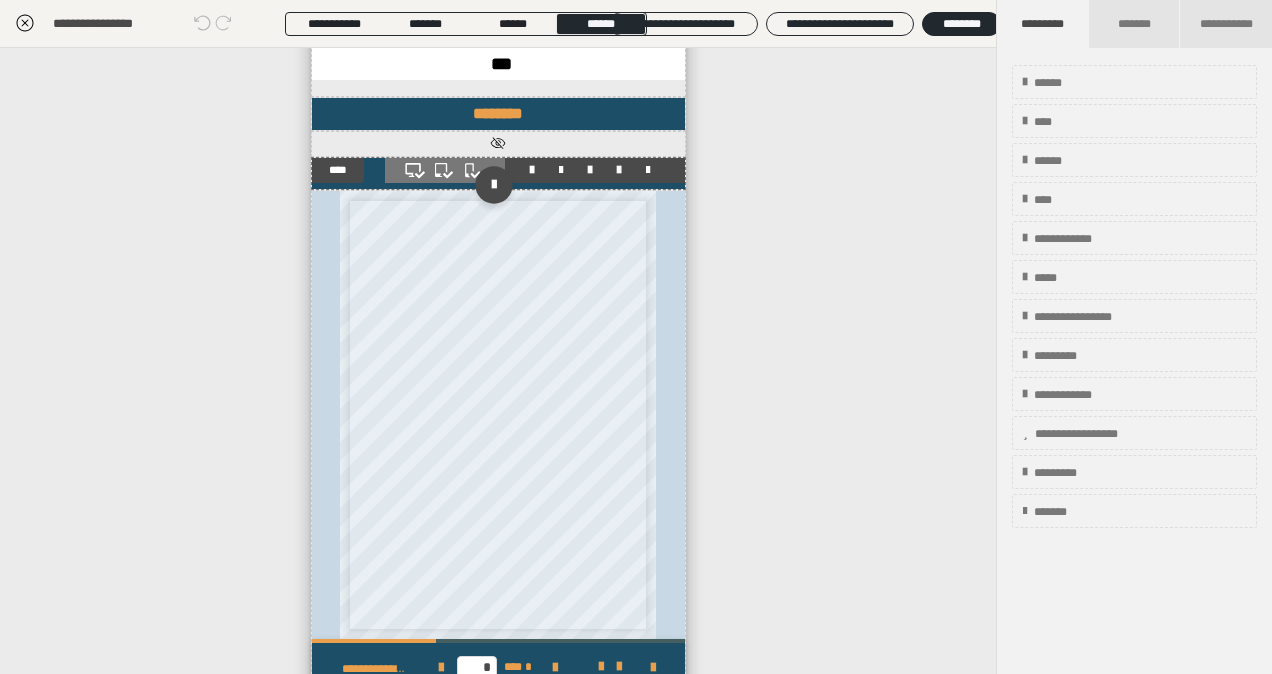 scroll, scrollTop: 1900, scrollLeft: 0, axis: vertical 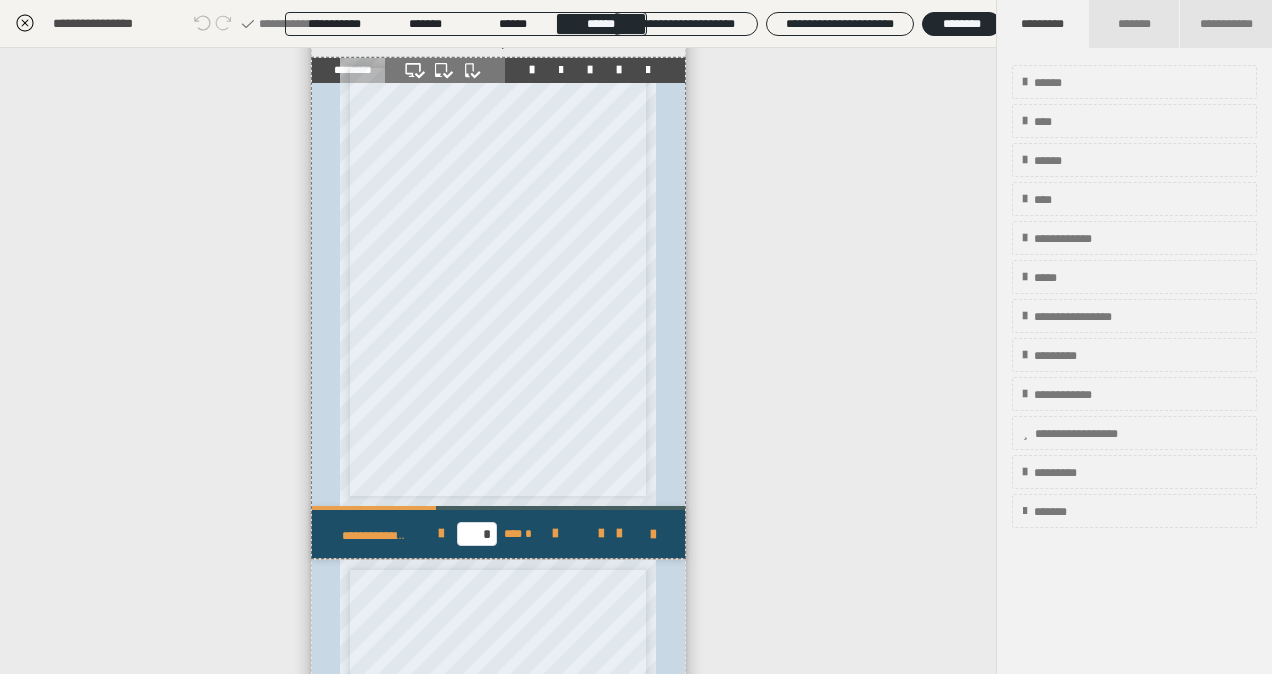 click on "**********" at bounding box center [498, 575] 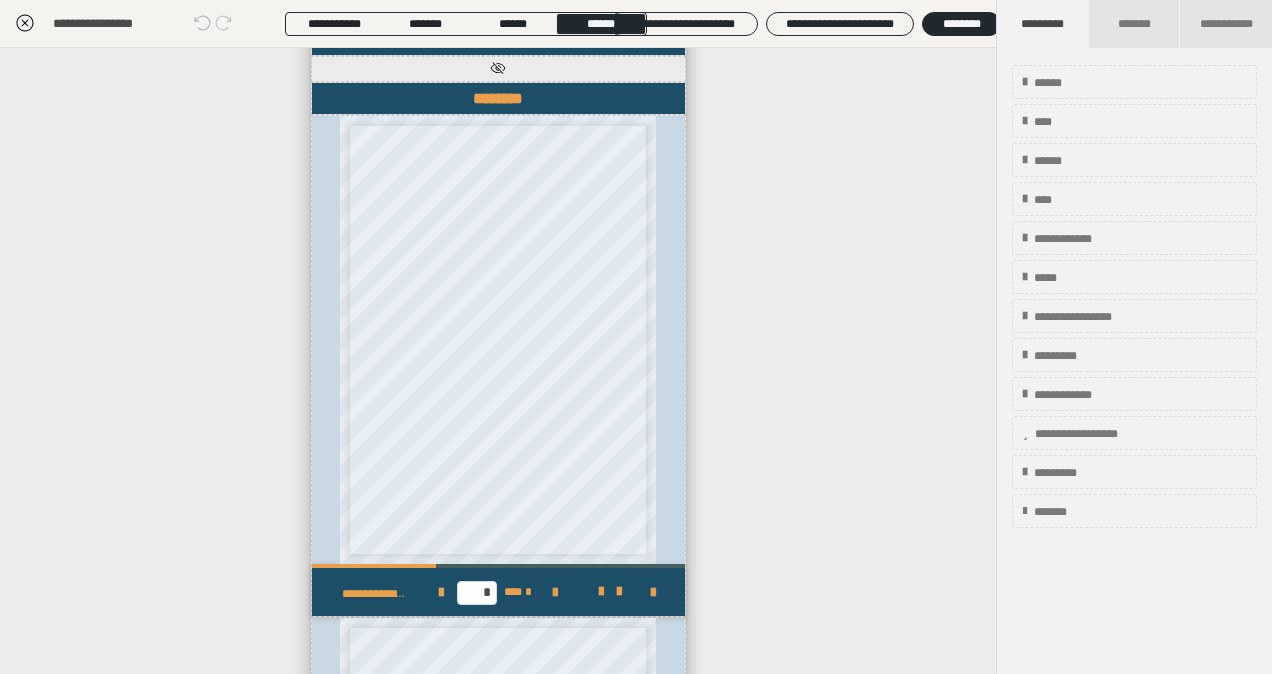 scroll, scrollTop: 1900, scrollLeft: 0, axis: vertical 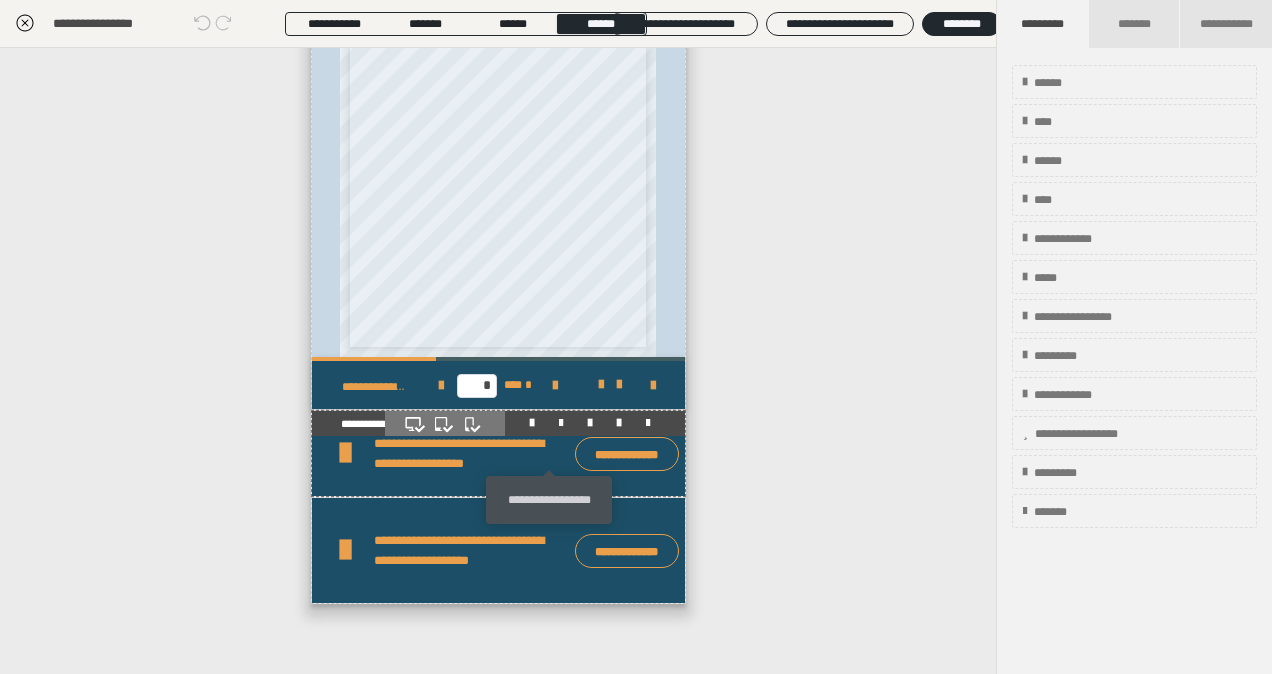 click at bounding box center [561, 423] 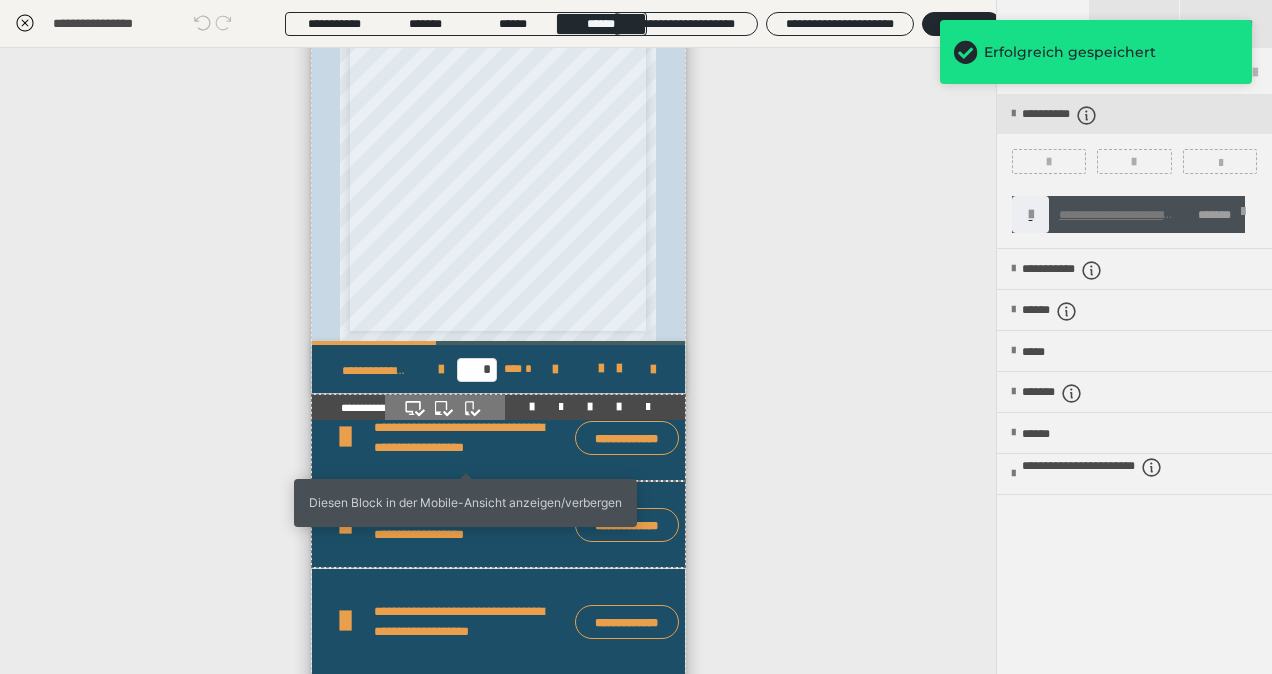 click 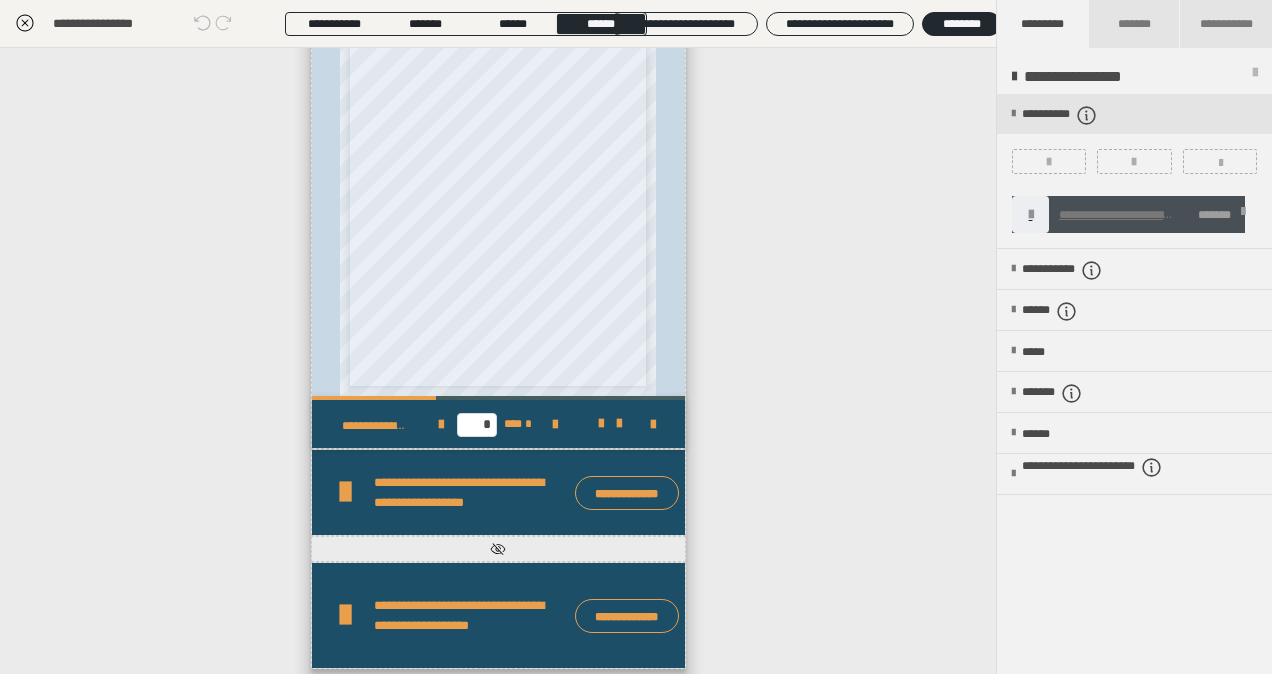 scroll, scrollTop: 2632, scrollLeft: 0, axis: vertical 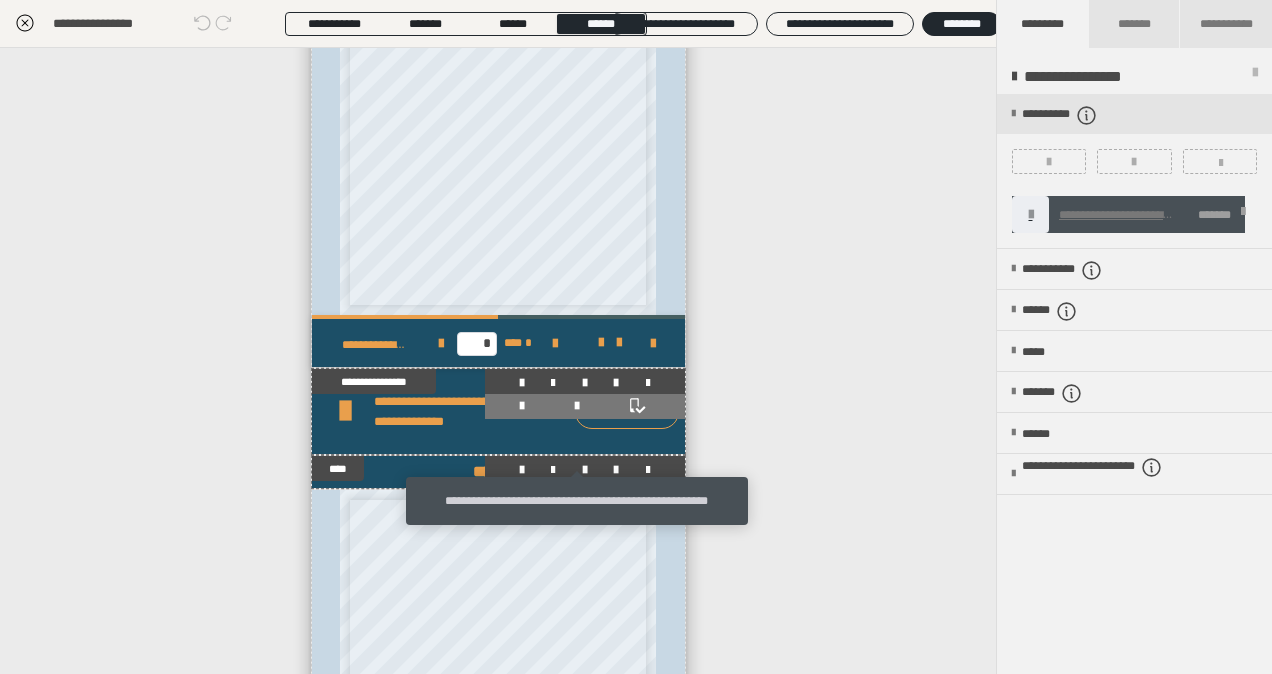 click at bounding box center [585, 406] 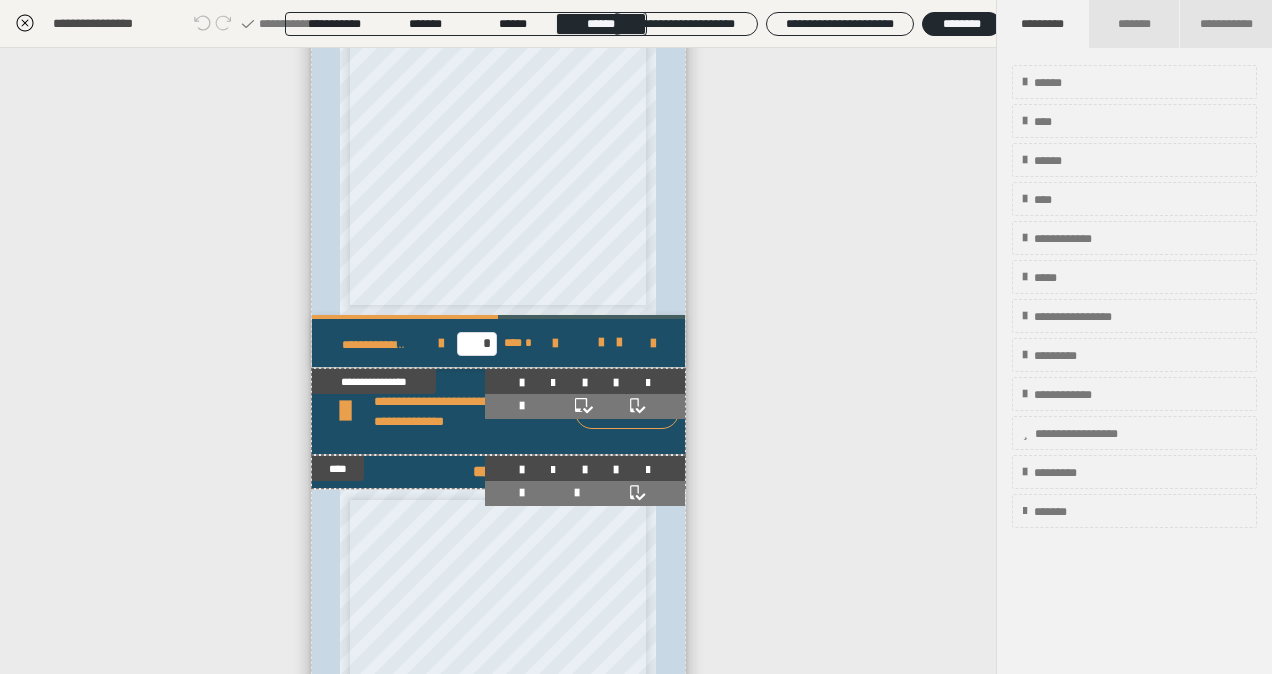 click 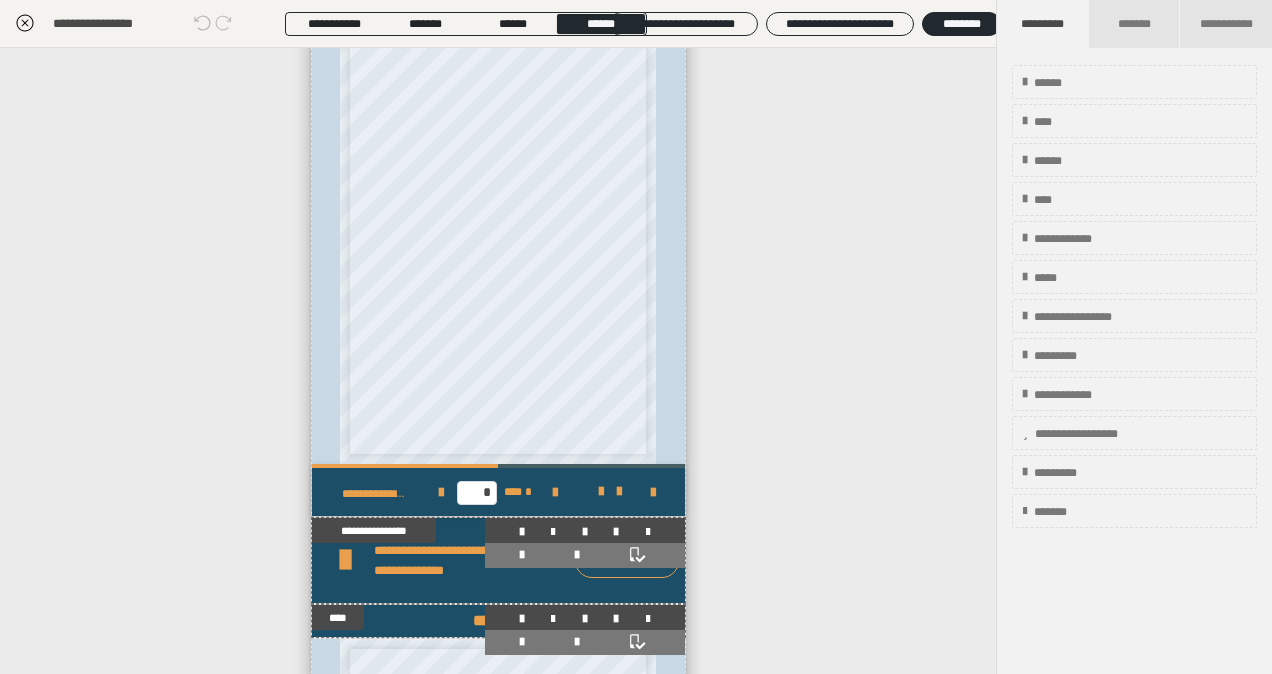 scroll, scrollTop: 500, scrollLeft: 0, axis: vertical 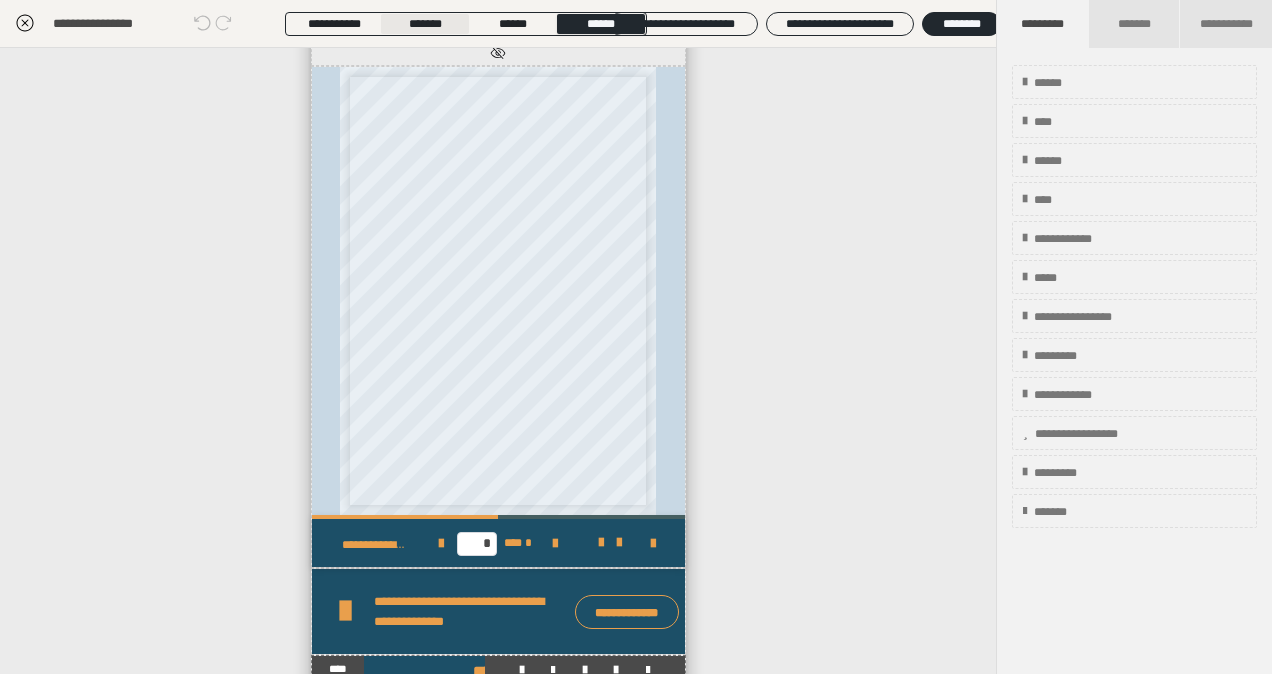 click on "*******" at bounding box center [425, 24] 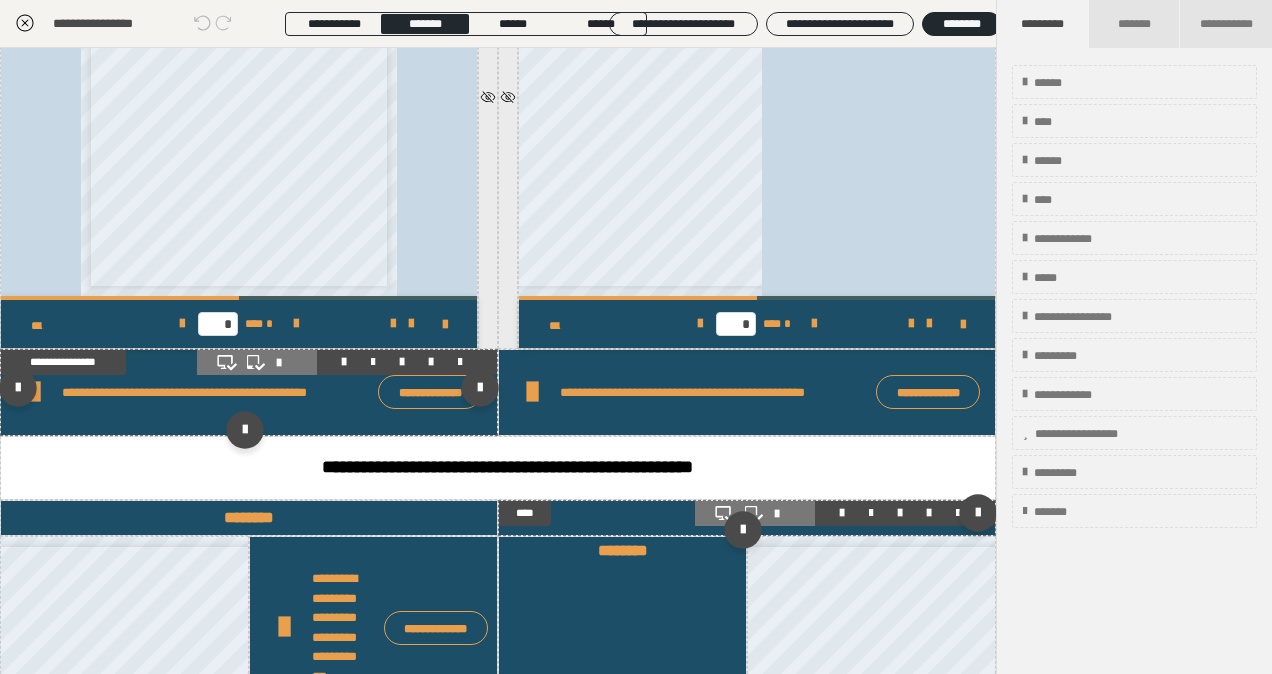 scroll, scrollTop: 800, scrollLeft: 0, axis: vertical 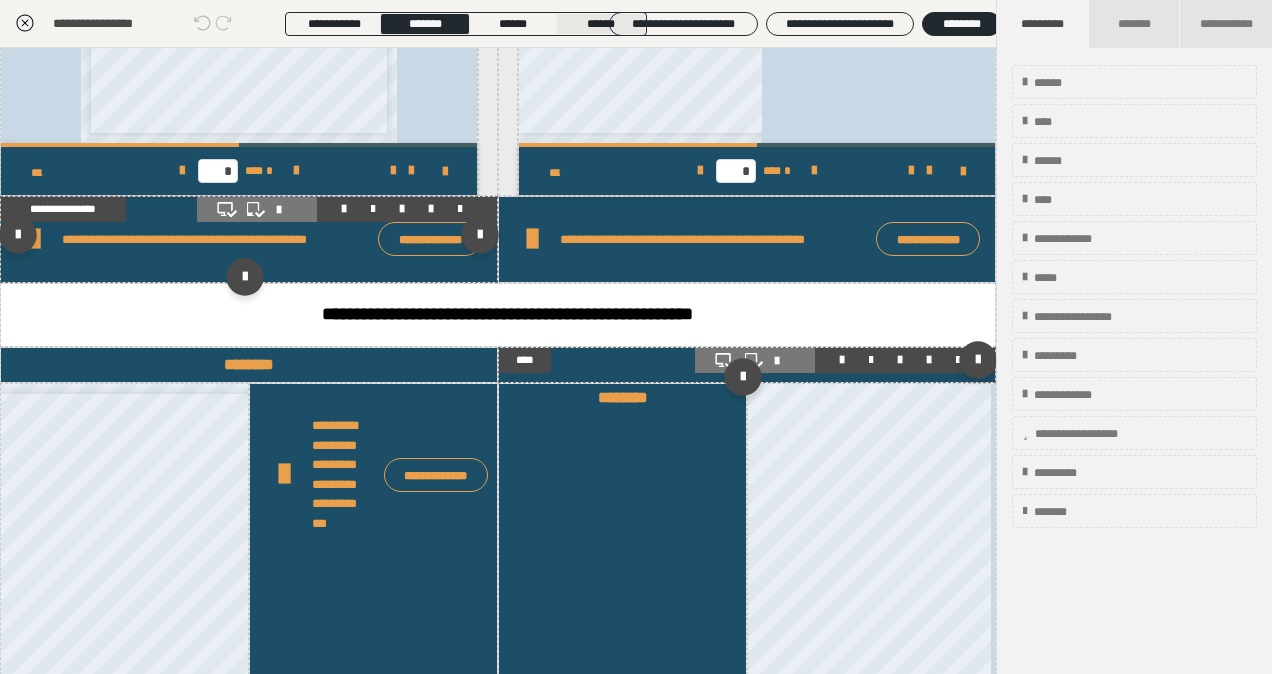 click on "******" at bounding box center [601, 24] 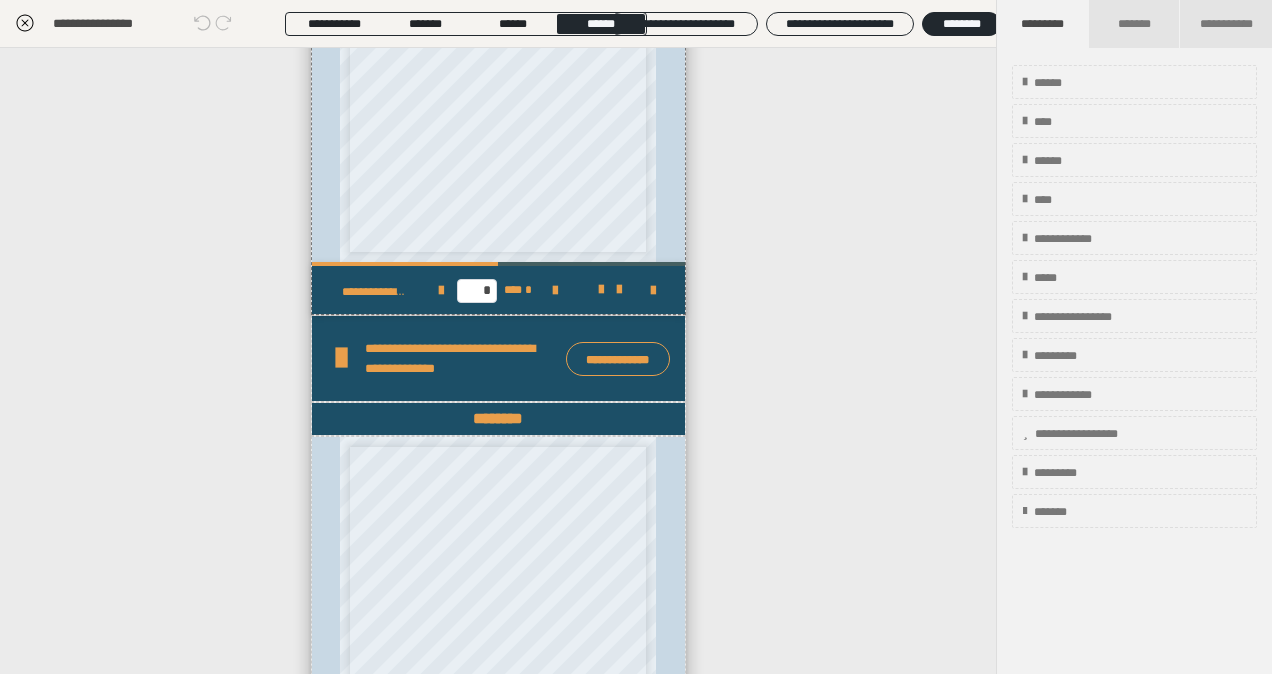 scroll, scrollTop: 13, scrollLeft: 0, axis: vertical 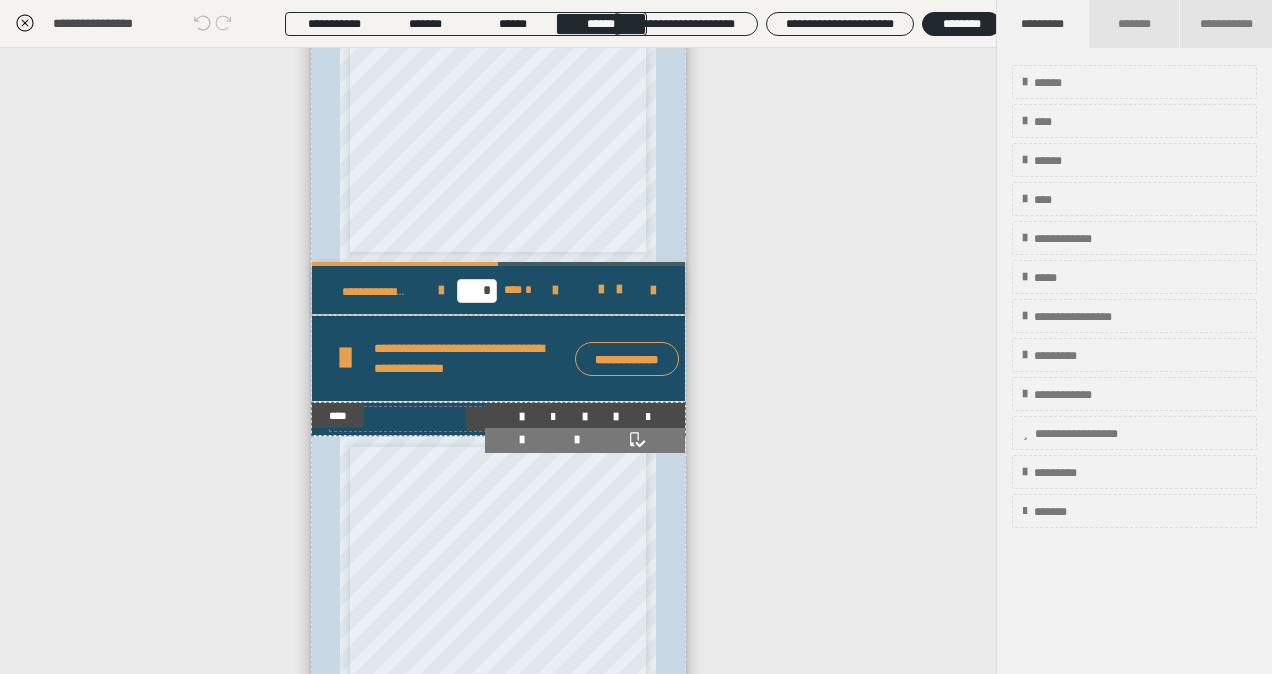 click on "********" at bounding box center (498, 419) 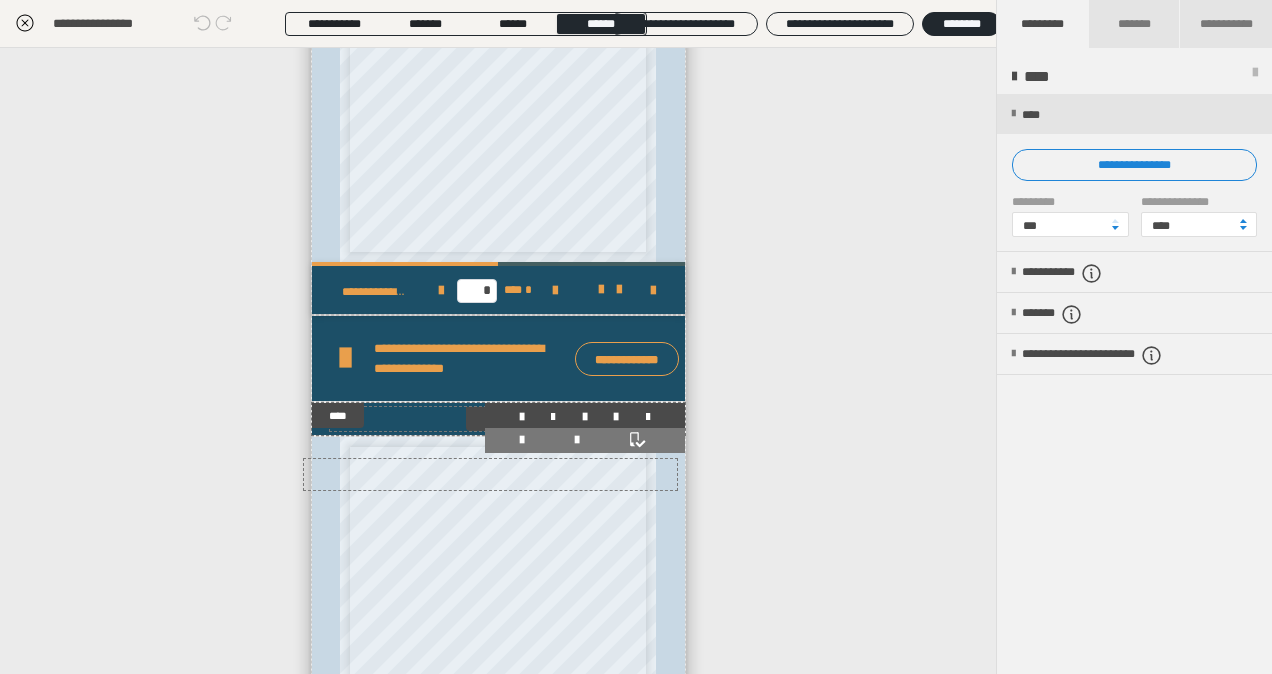 click on "**********" at bounding box center (498, 878) 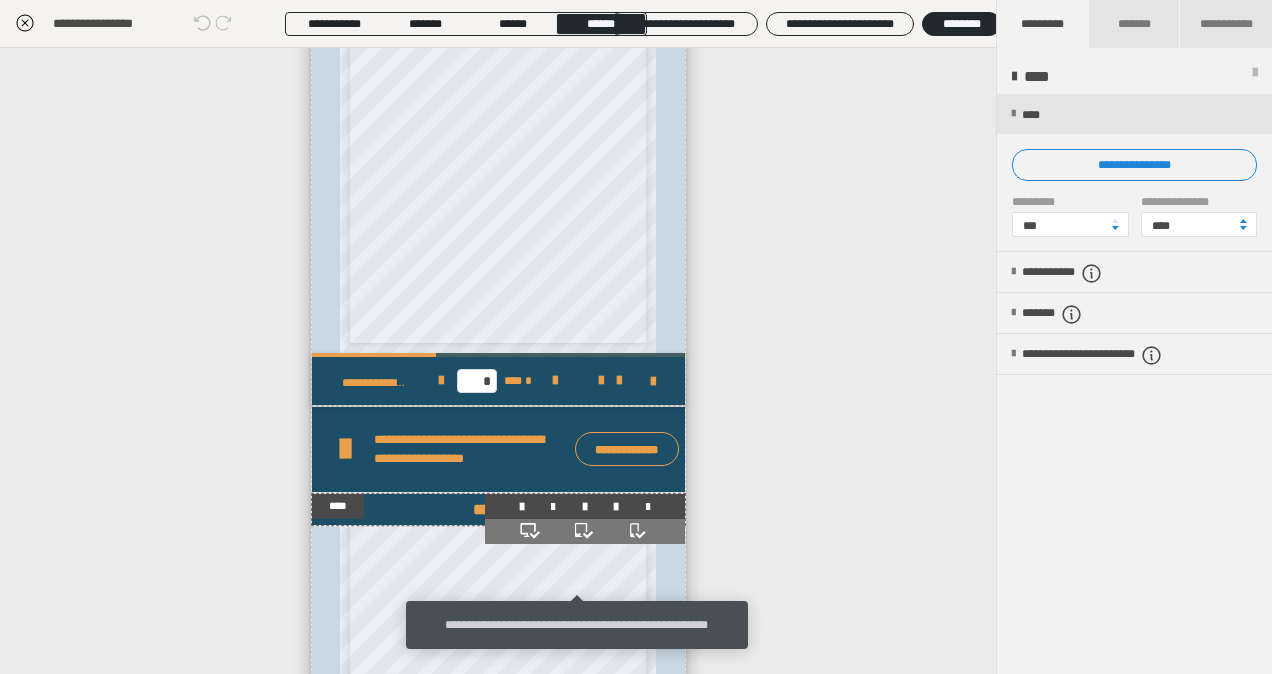 click 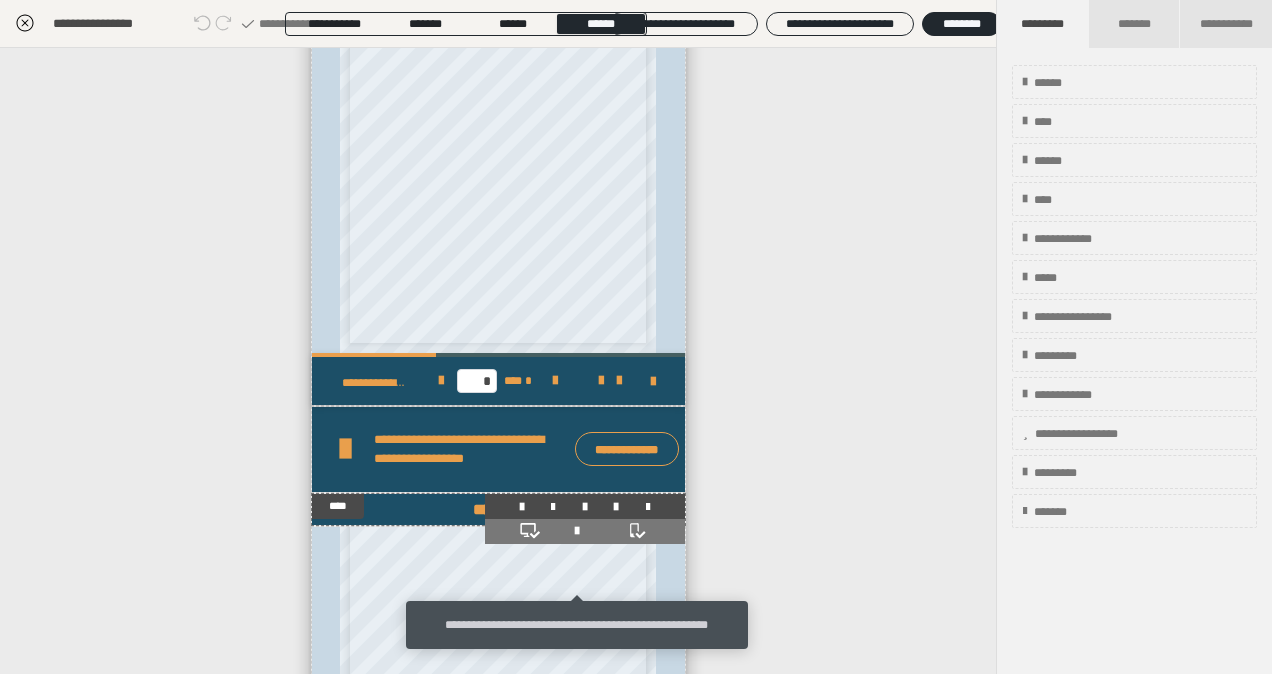 click 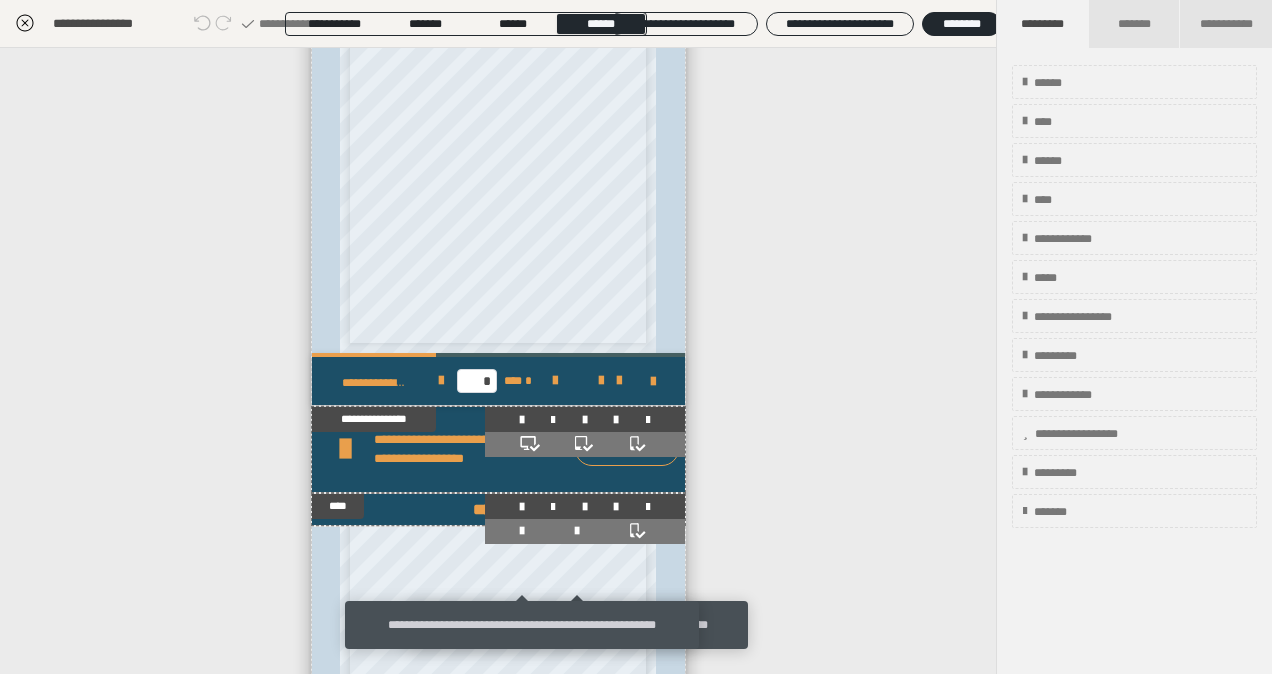 click at bounding box center (585, 444) 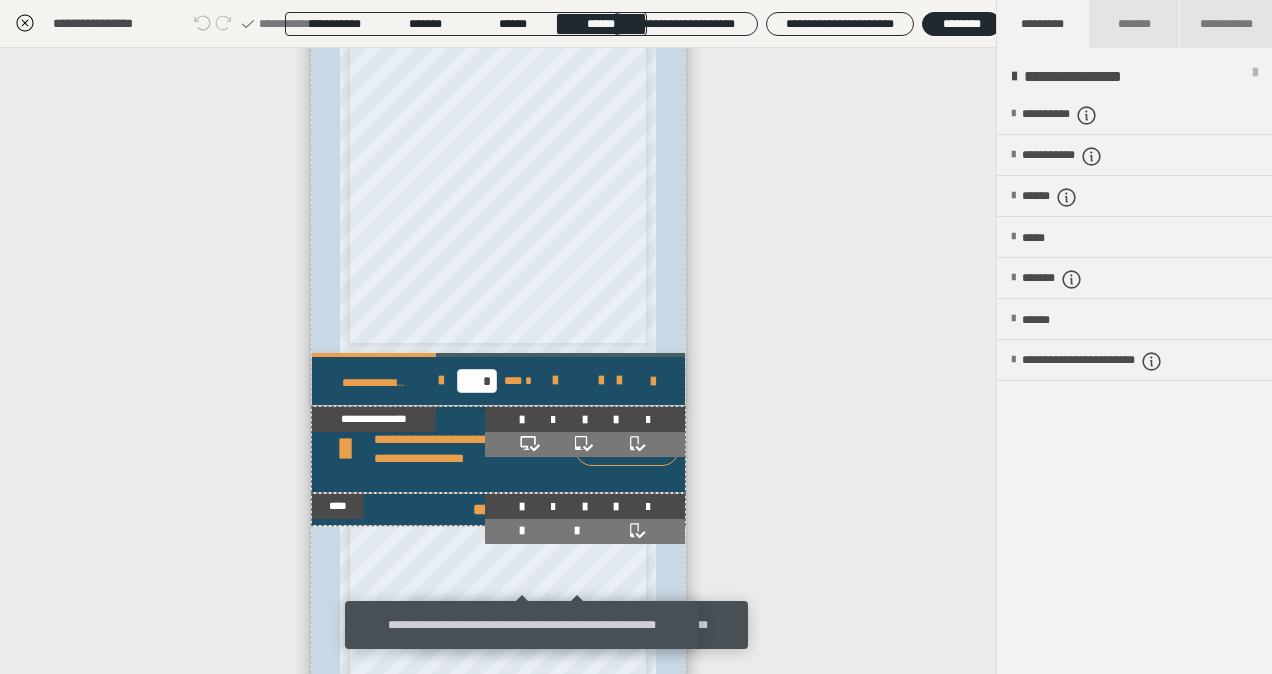 click 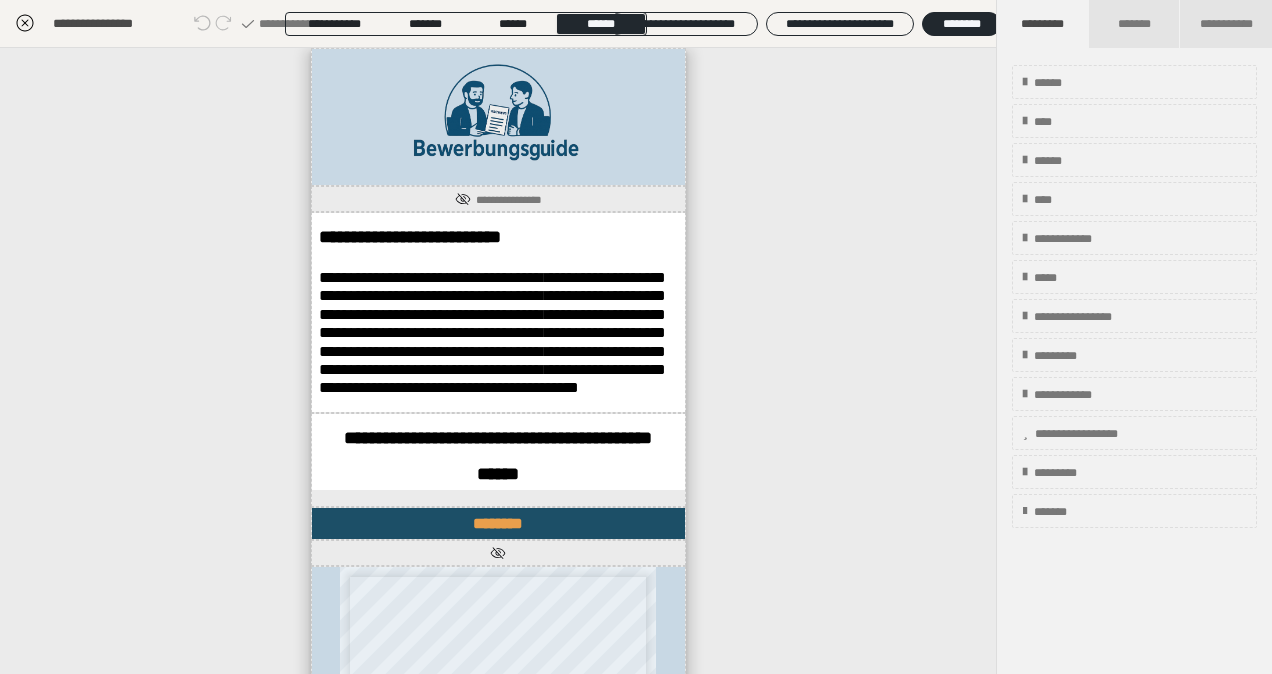 scroll, scrollTop: 391, scrollLeft: 0, axis: vertical 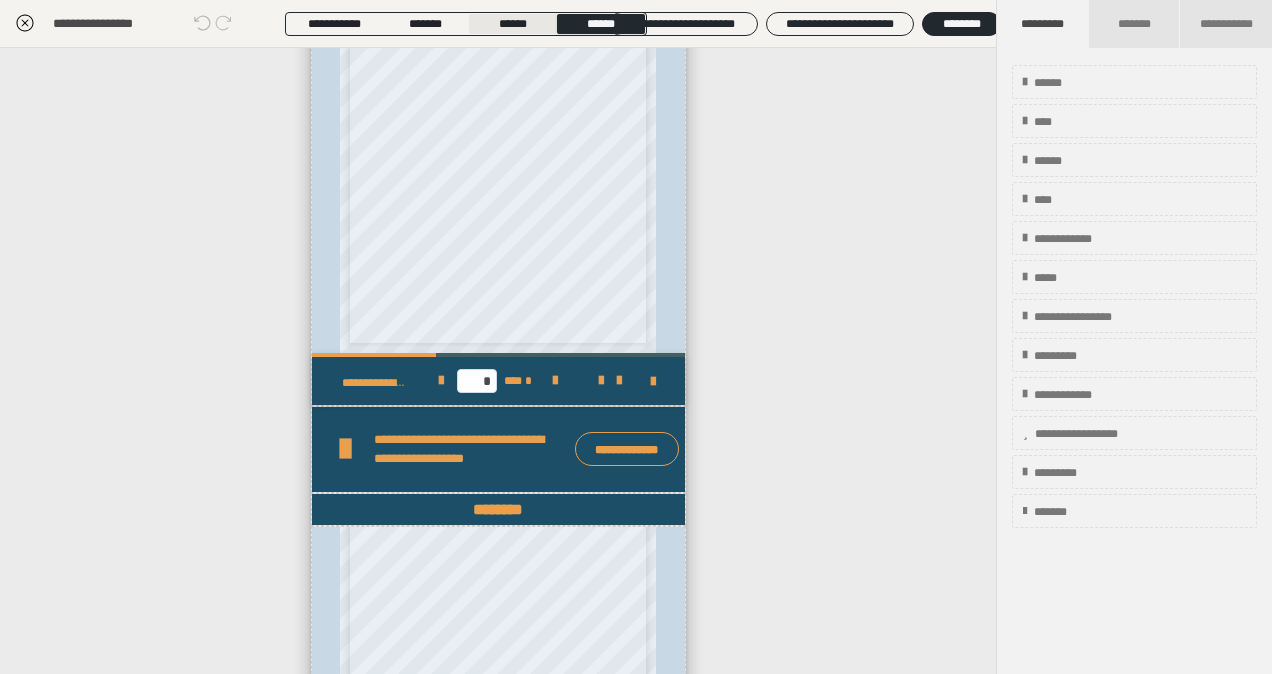 click on "******" at bounding box center (513, 24) 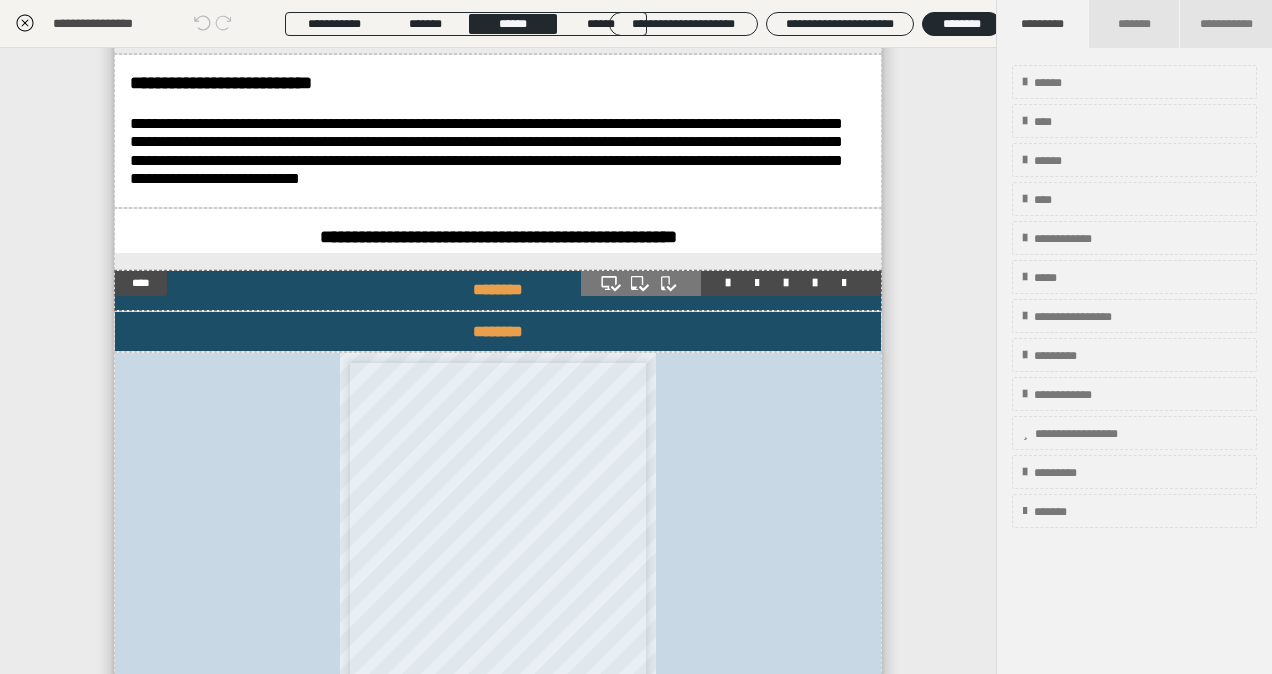 scroll, scrollTop: 0, scrollLeft: 0, axis: both 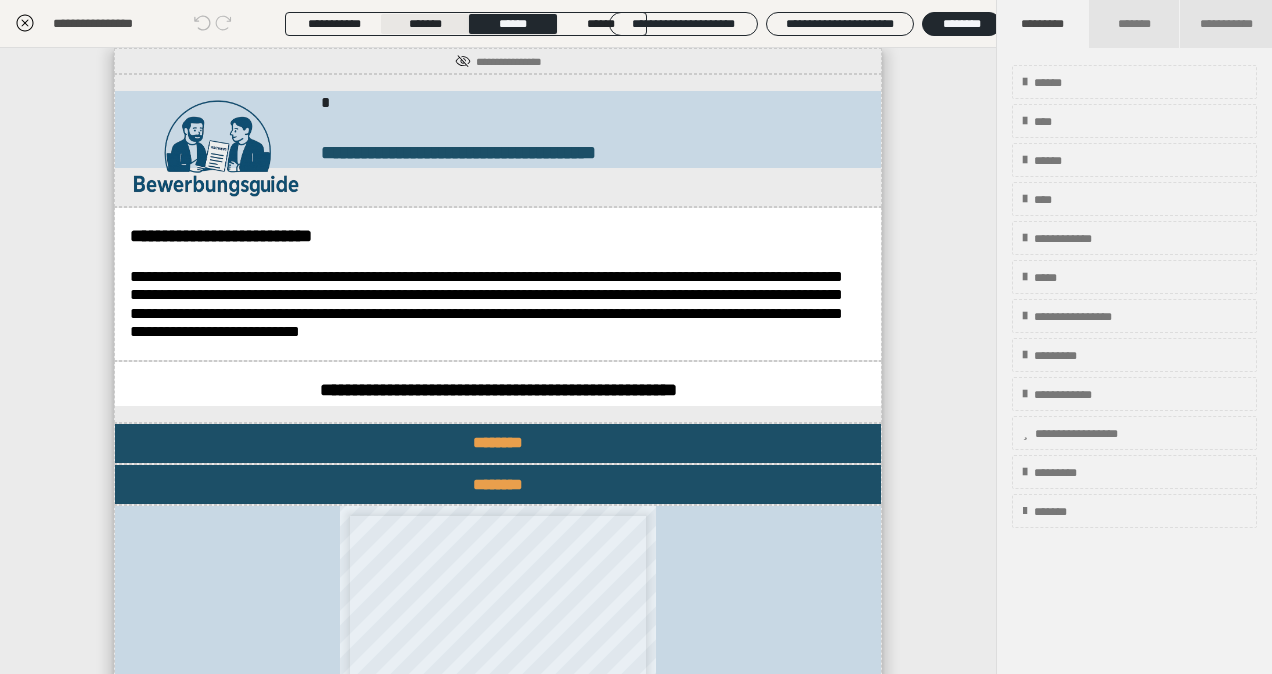 click on "*******" at bounding box center (425, 24) 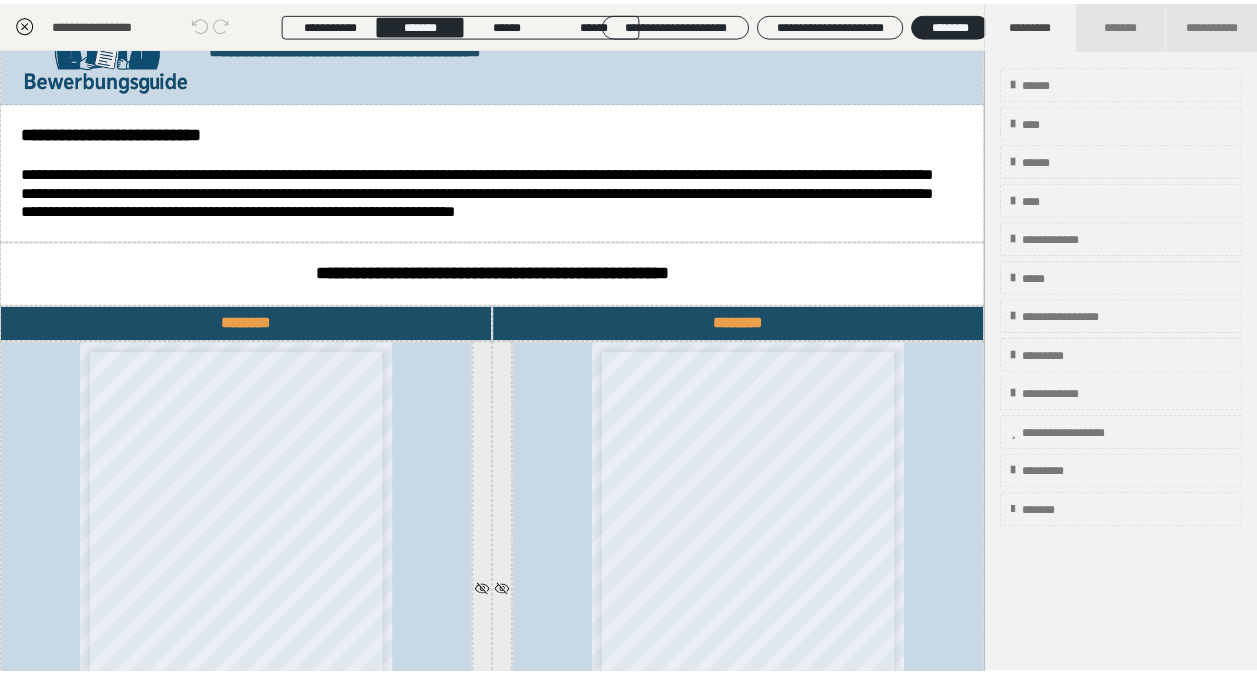 scroll, scrollTop: 0, scrollLeft: 0, axis: both 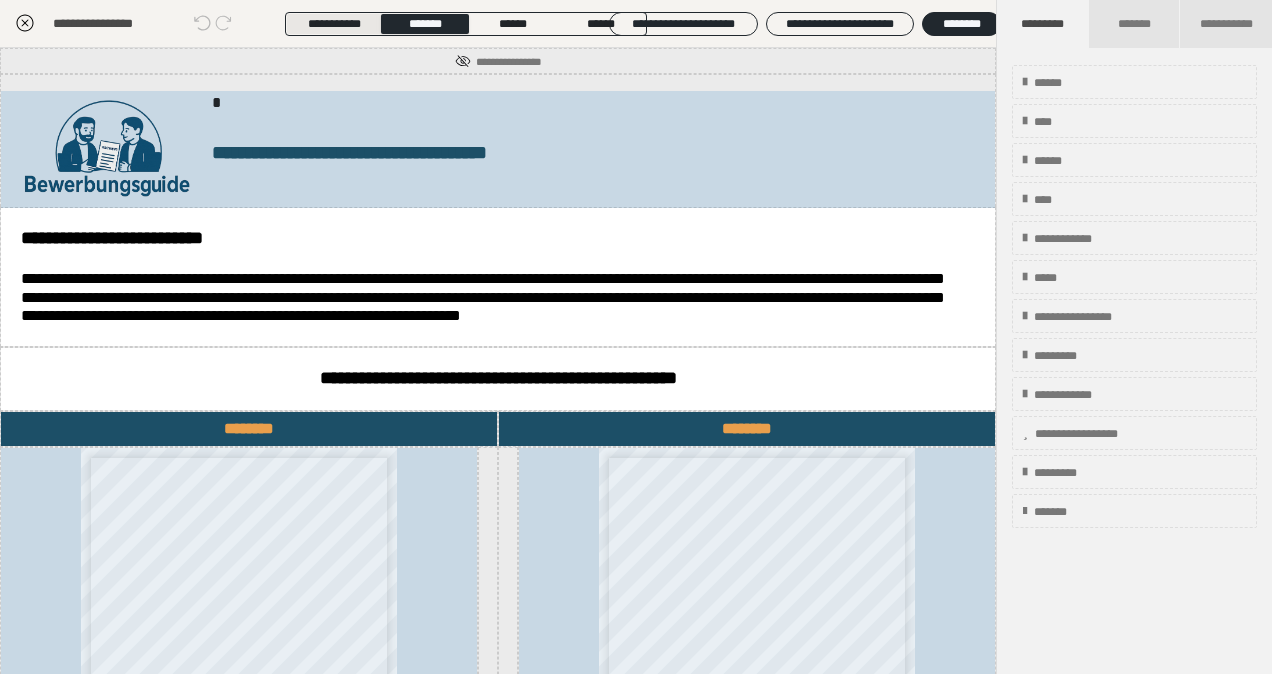 click on "**********" at bounding box center (334, 24) 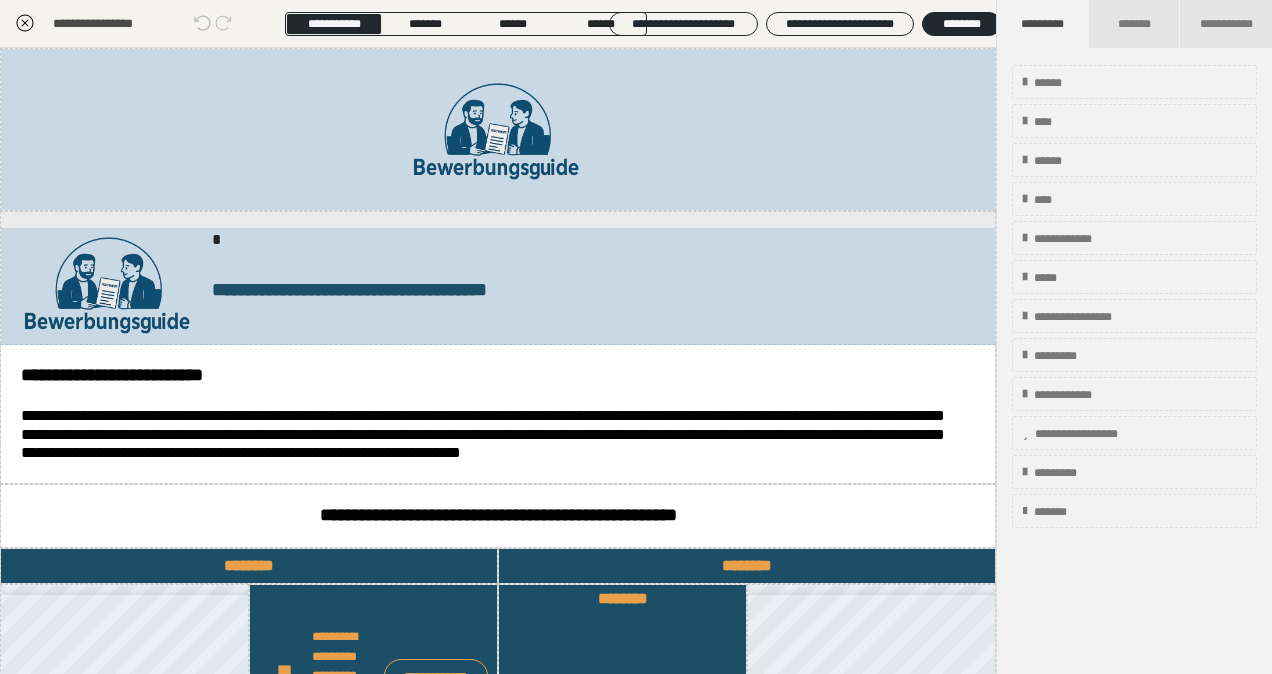 click 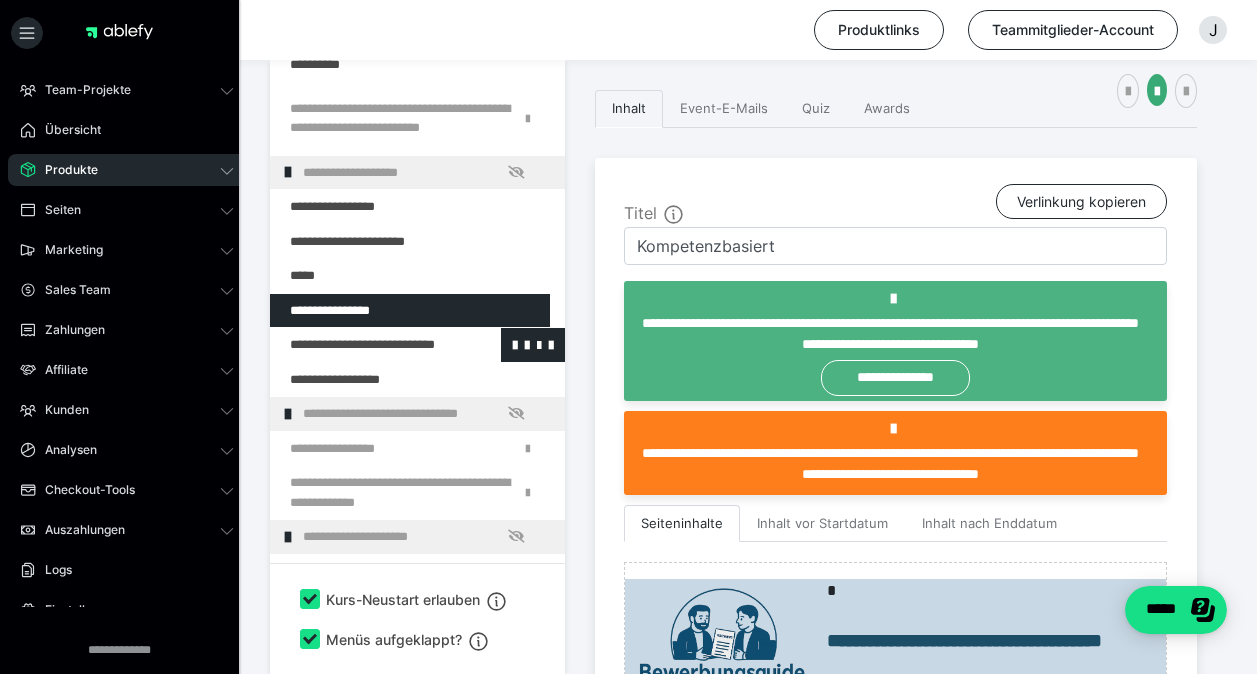 click at bounding box center [365, 345] 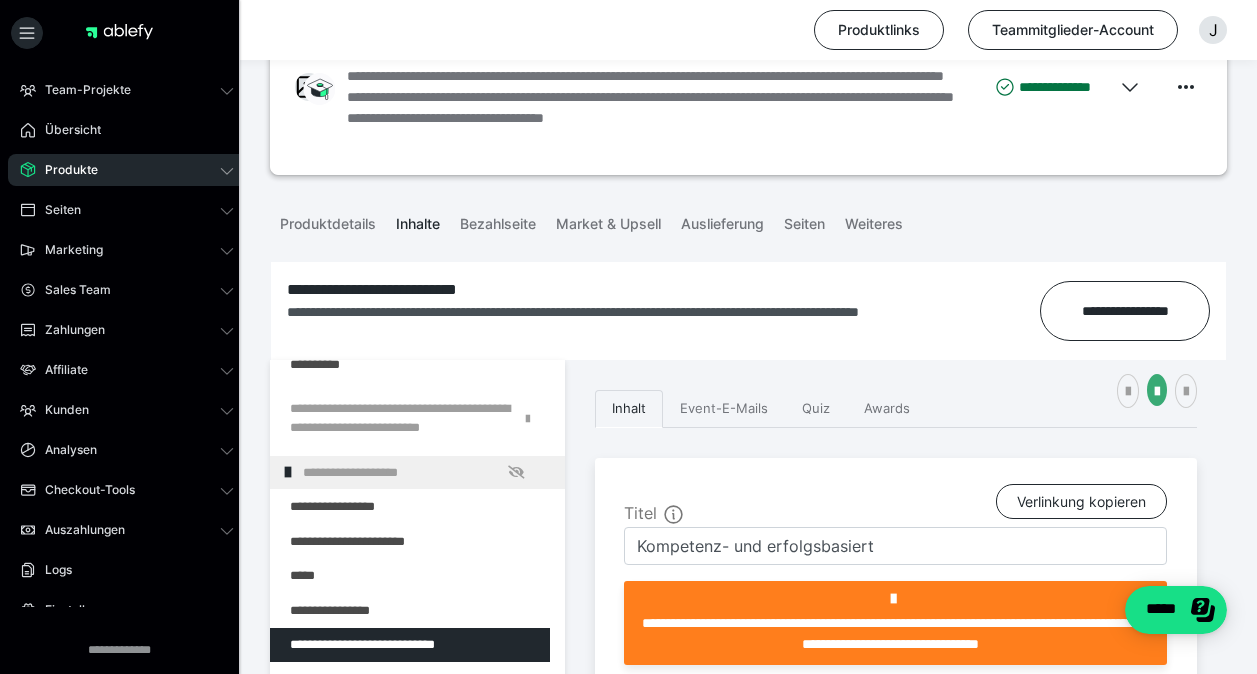 scroll, scrollTop: 491, scrollLeft: 0, axis: vertical 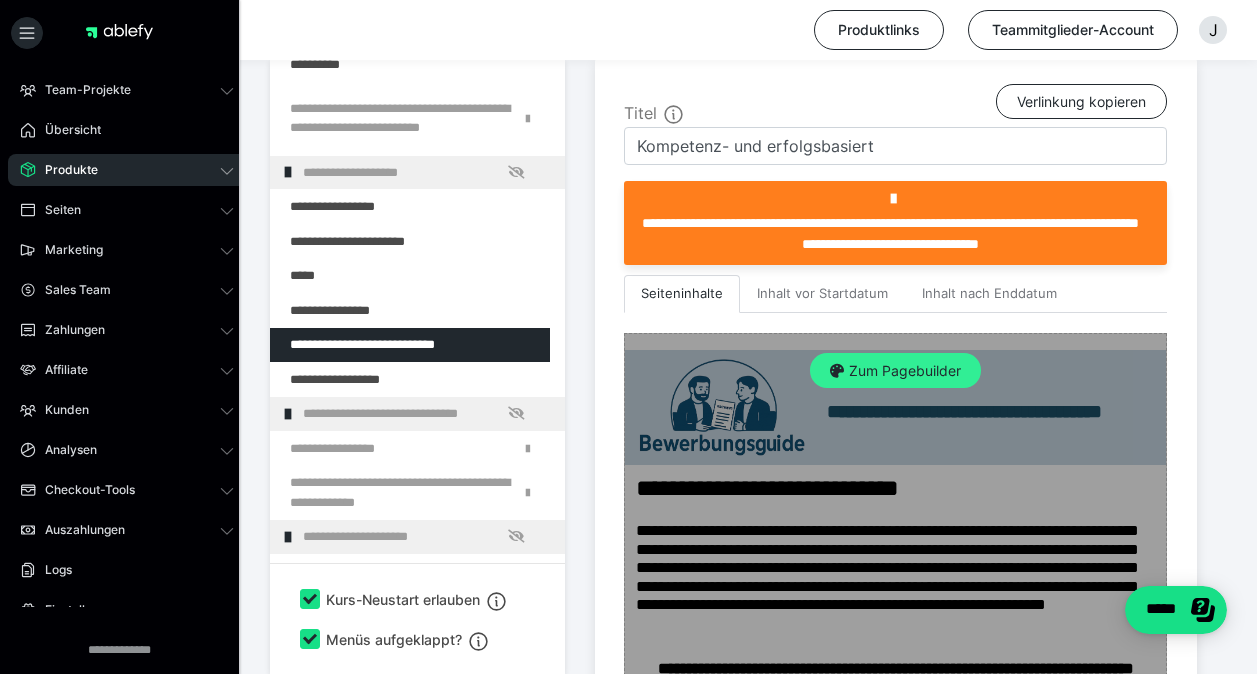 click on "Zum Pagebuilder" at bounding box center [895, 371] 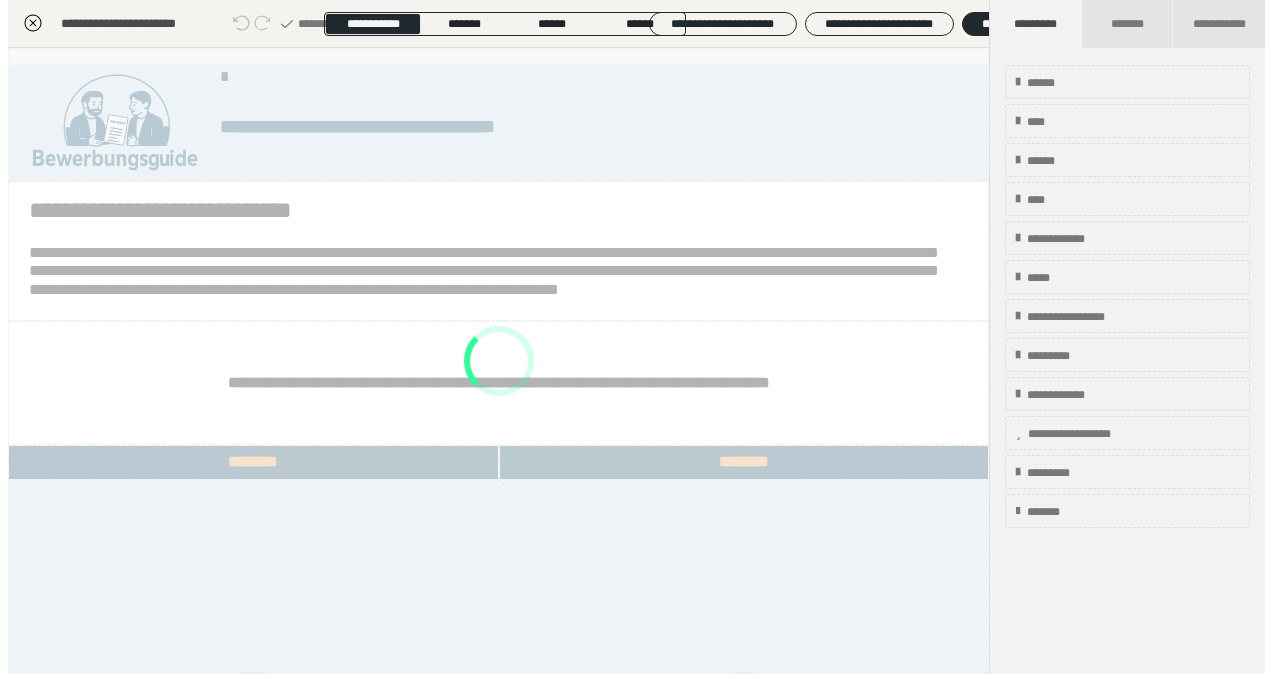scroll, scrollTop: 391, scrollLeft: 0, axis: vertical 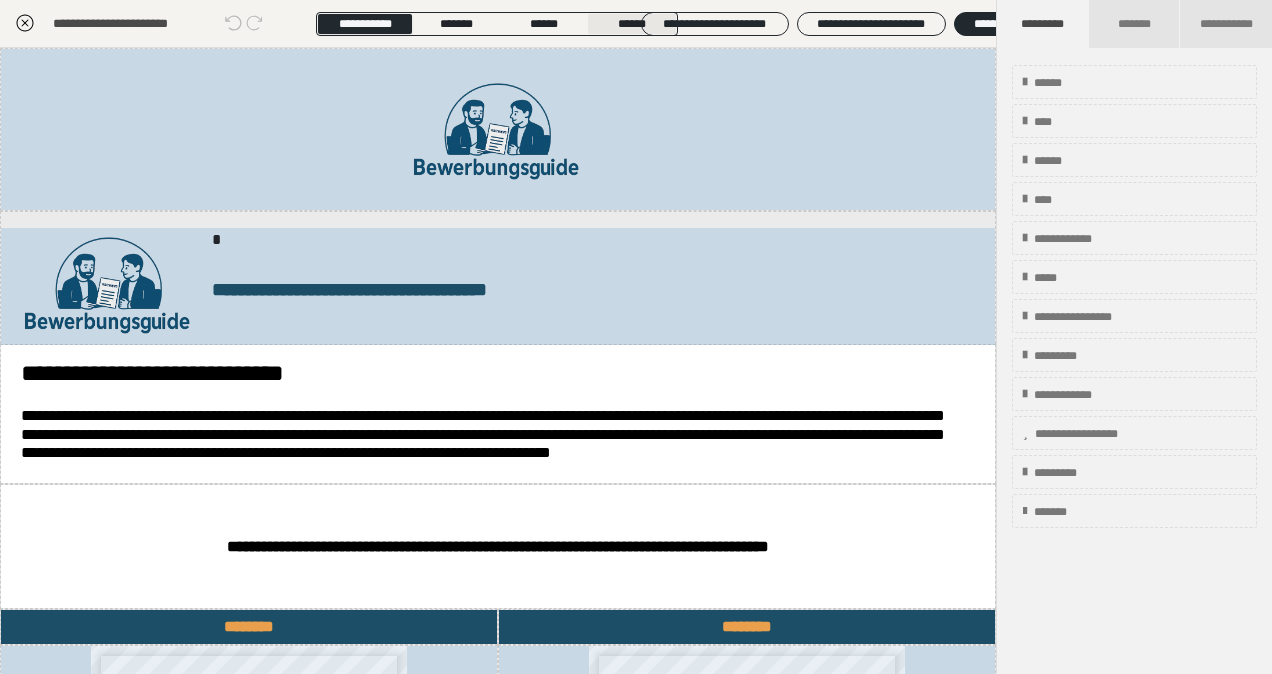 click on "******" at bounding box center [632, 24] 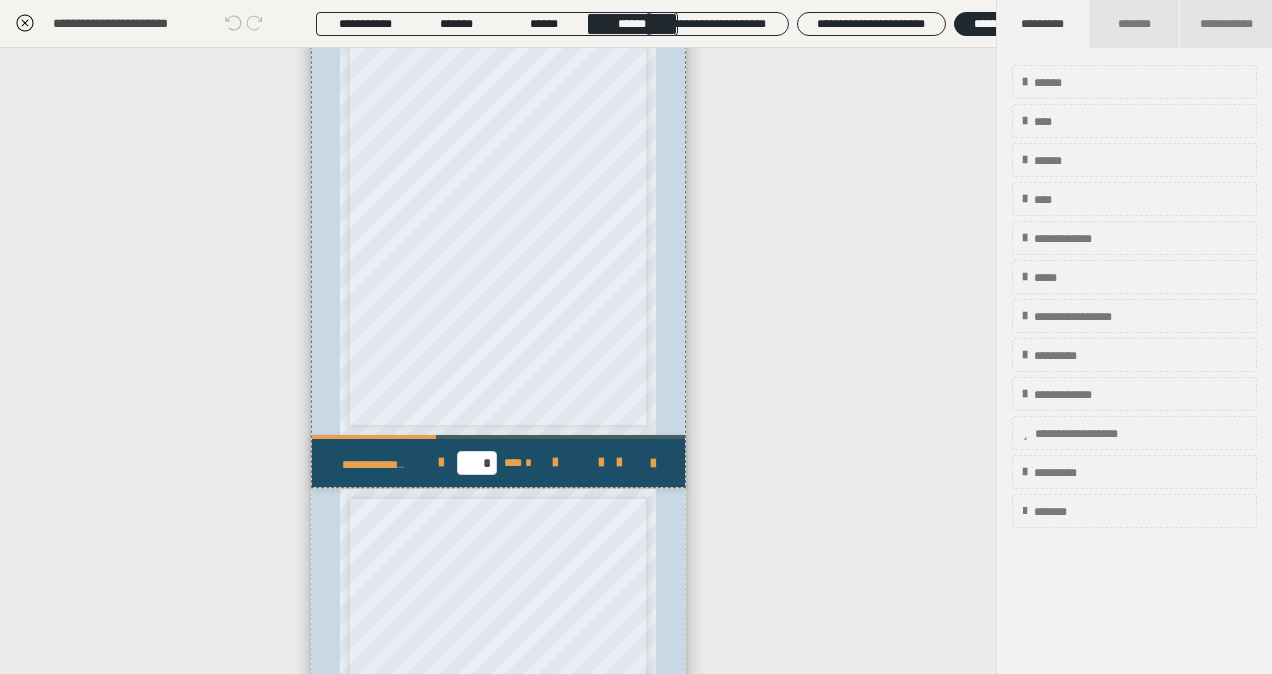 scroll, scrollTop: 500, scrollLeft: 0, axis: vertical 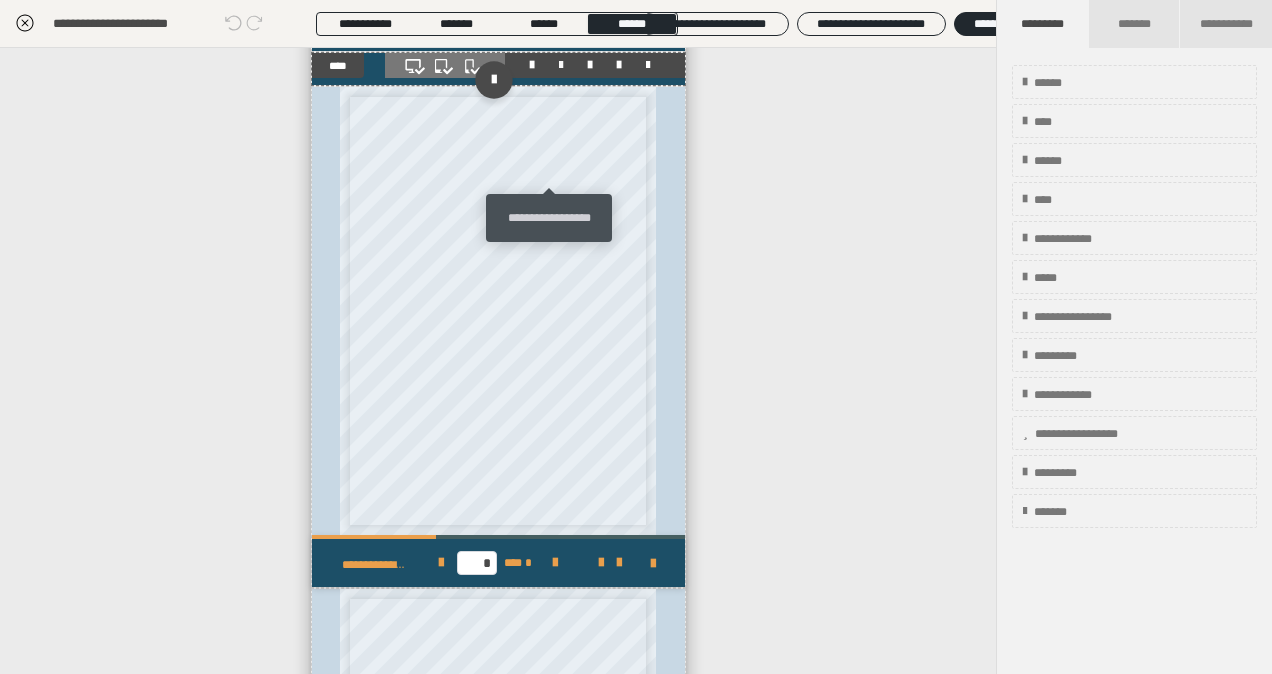 click at bounding box center (561, 65) 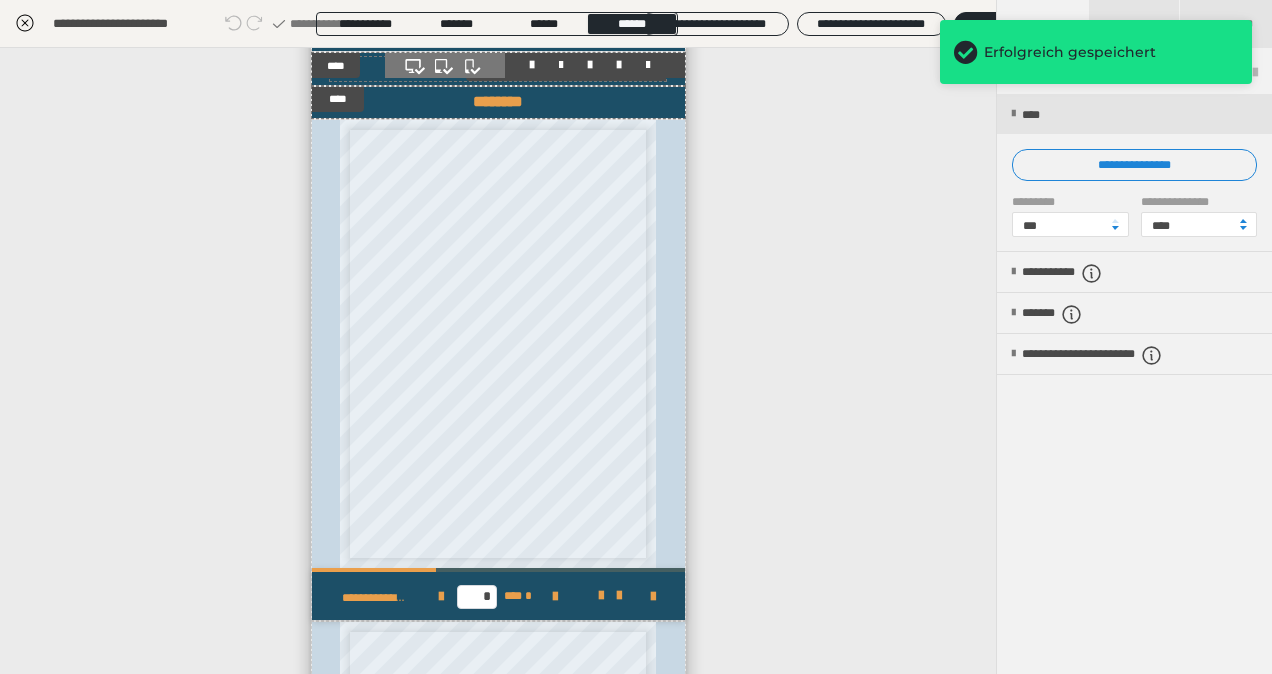 click at bounding box center (535, 65) 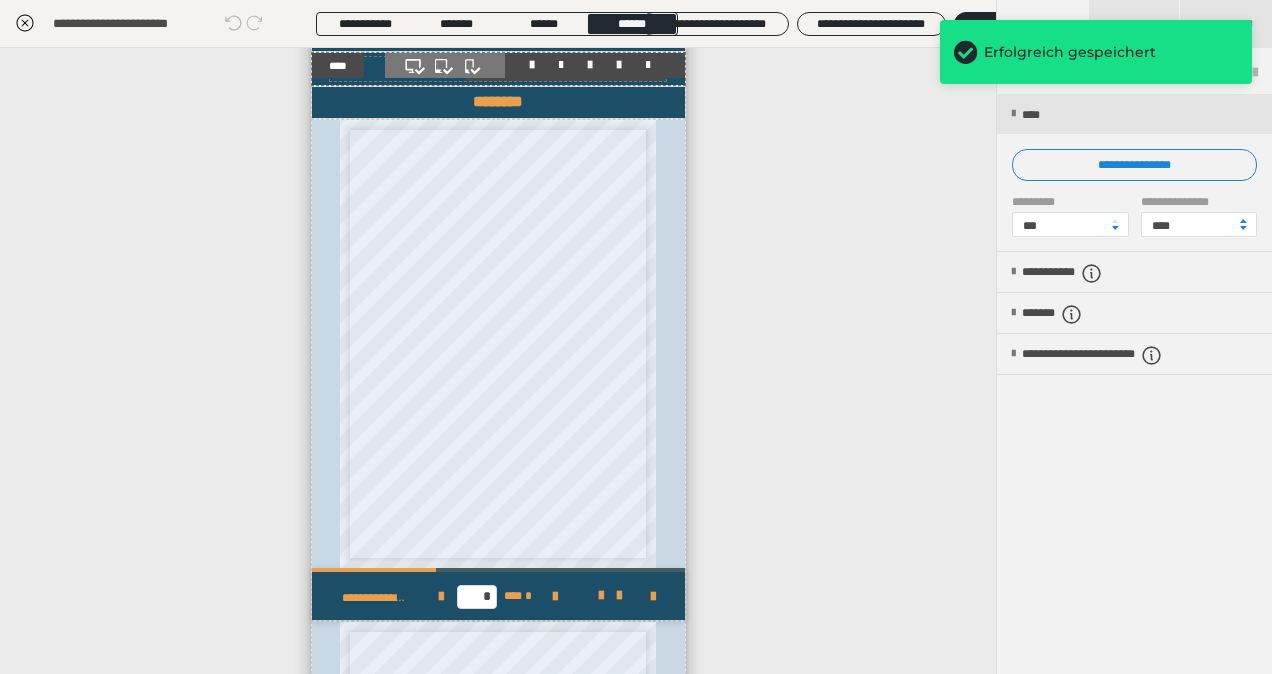 scroll, scrollTop: 300, scrollLeft: 0, axis: vertical 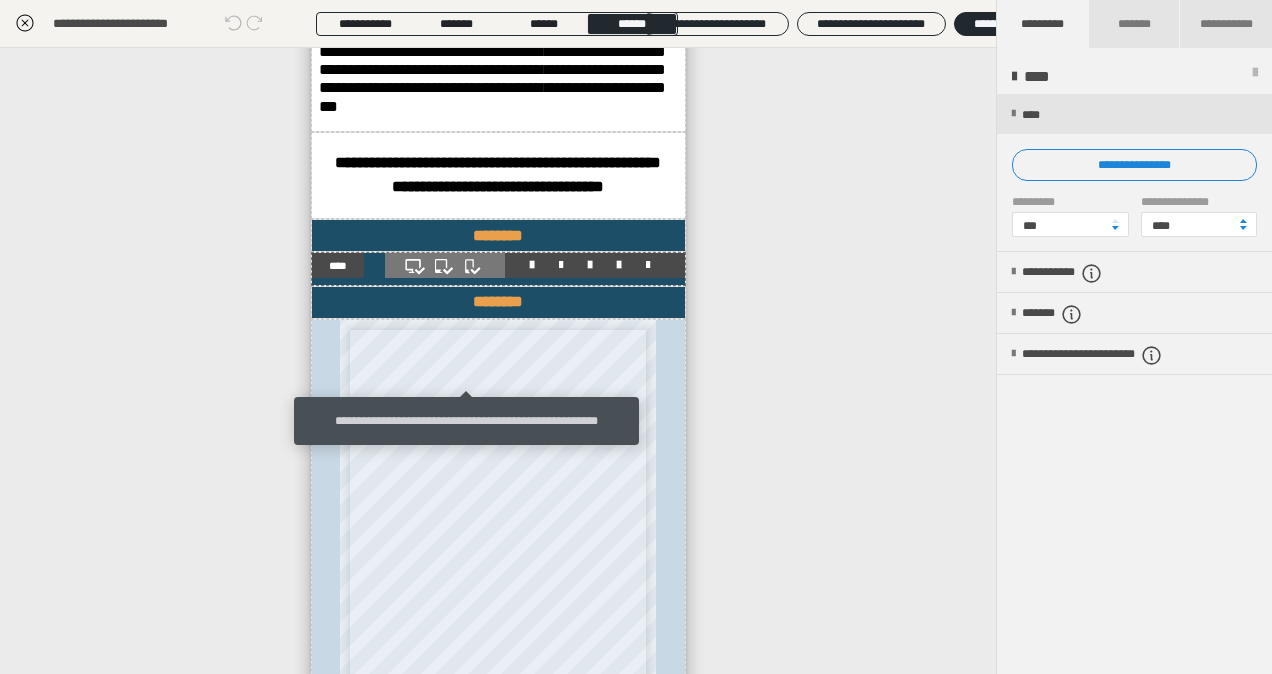 click 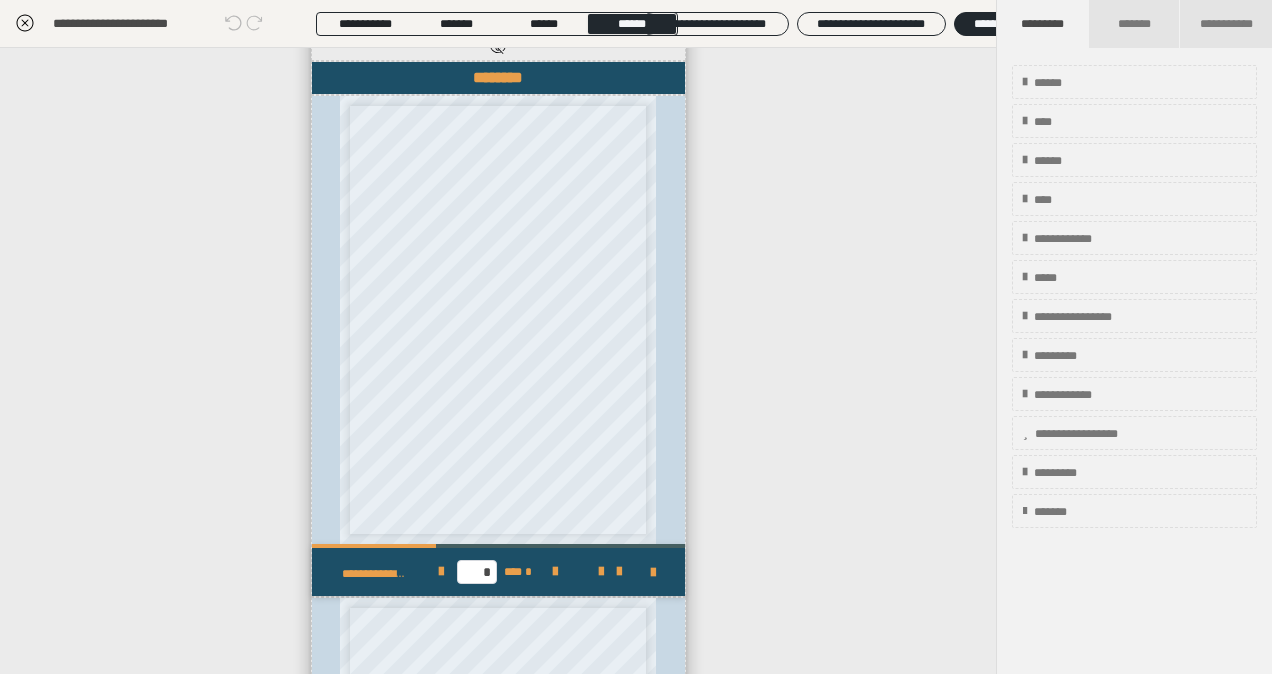 scroll, scrollTop: 600, scrollLeft: 0, axis: vertical 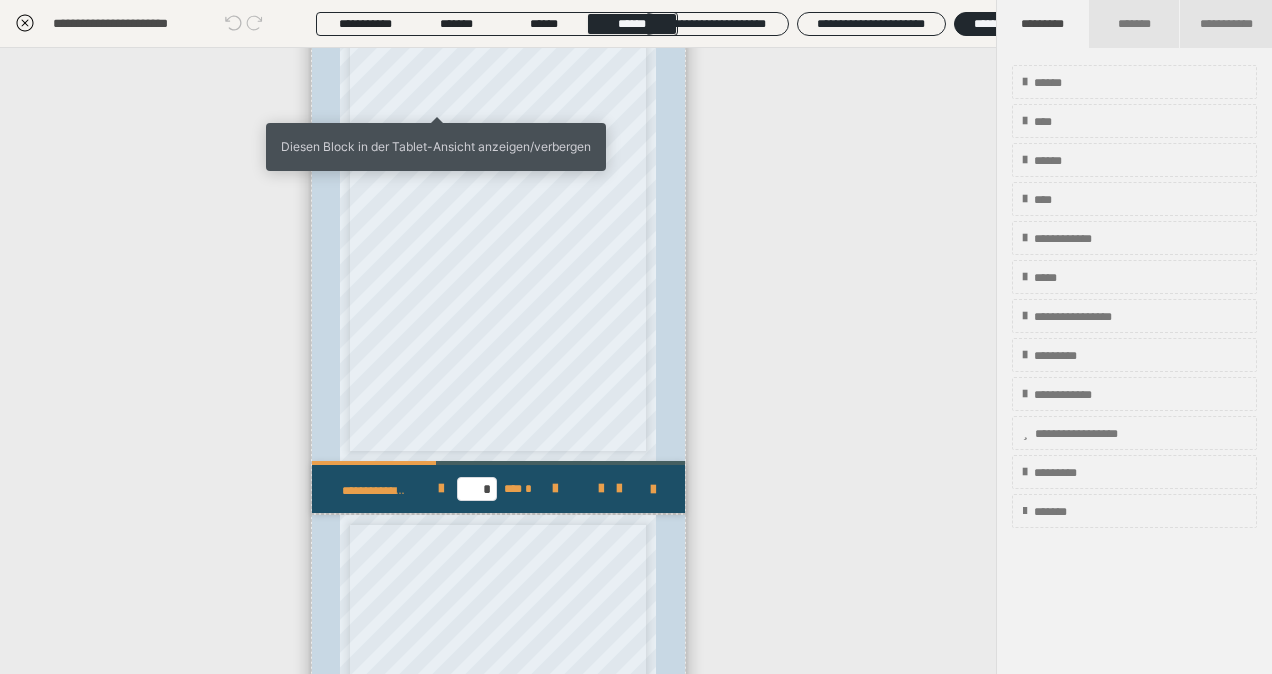 click 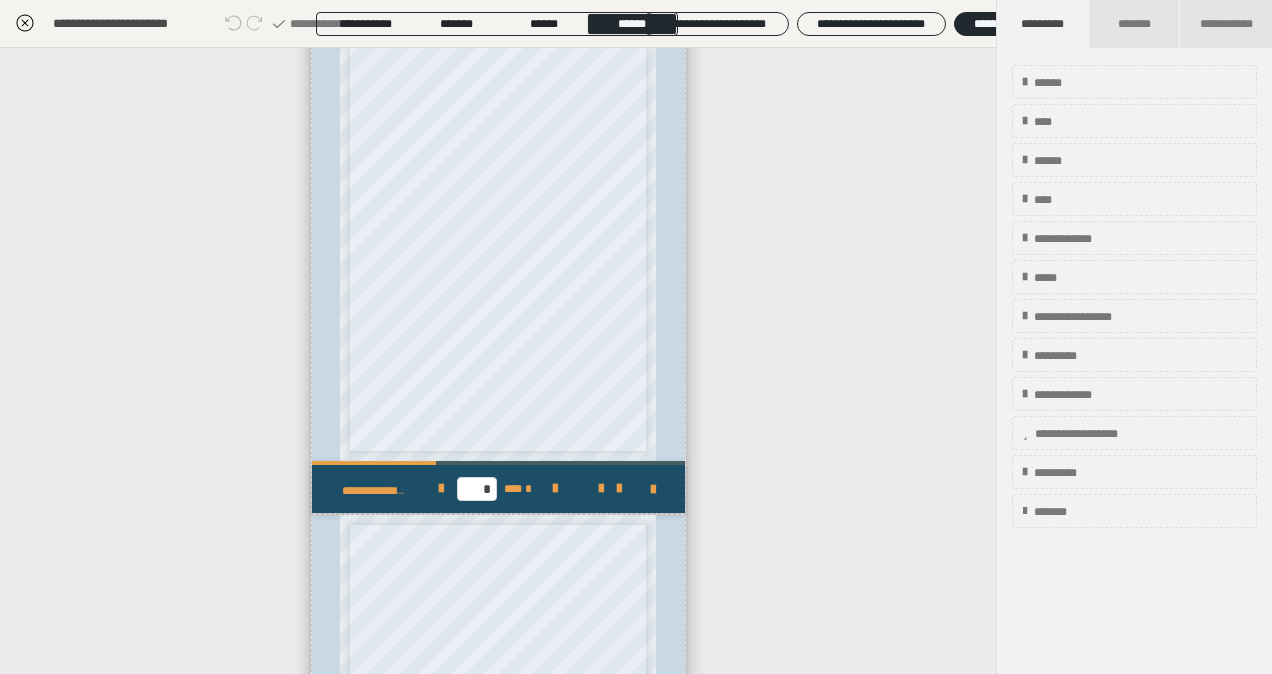 click 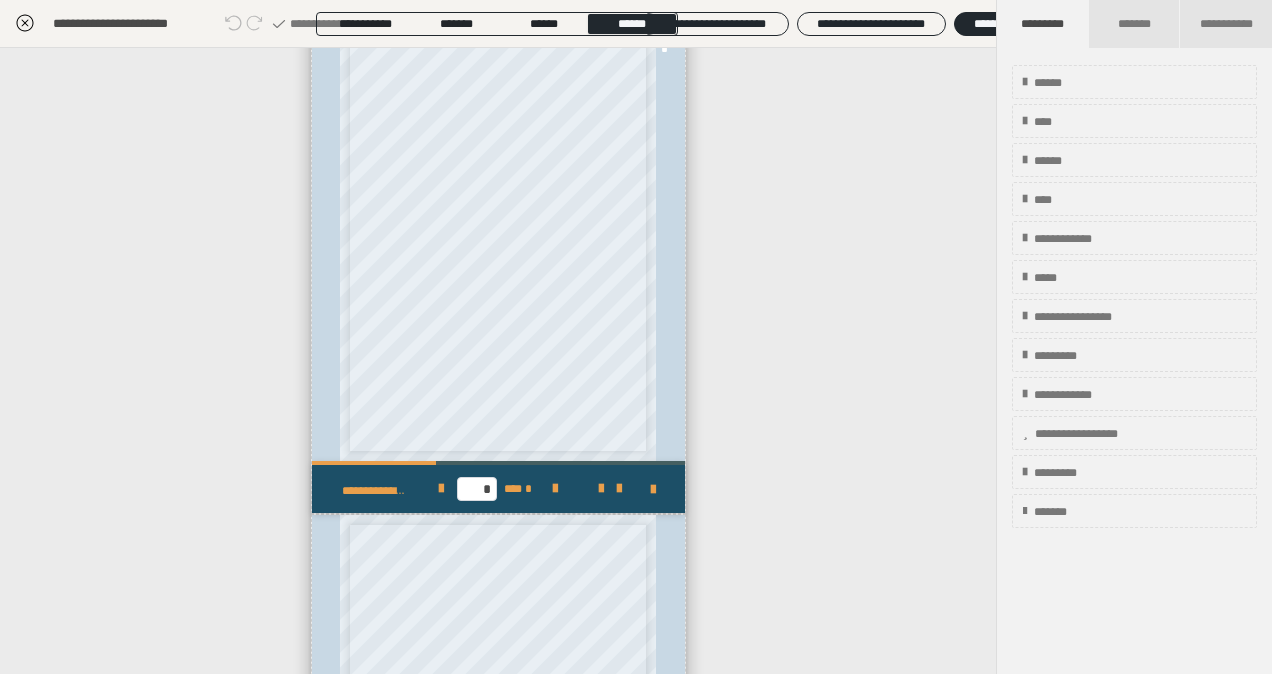 click on "**********" at bounding box center [498, 361] 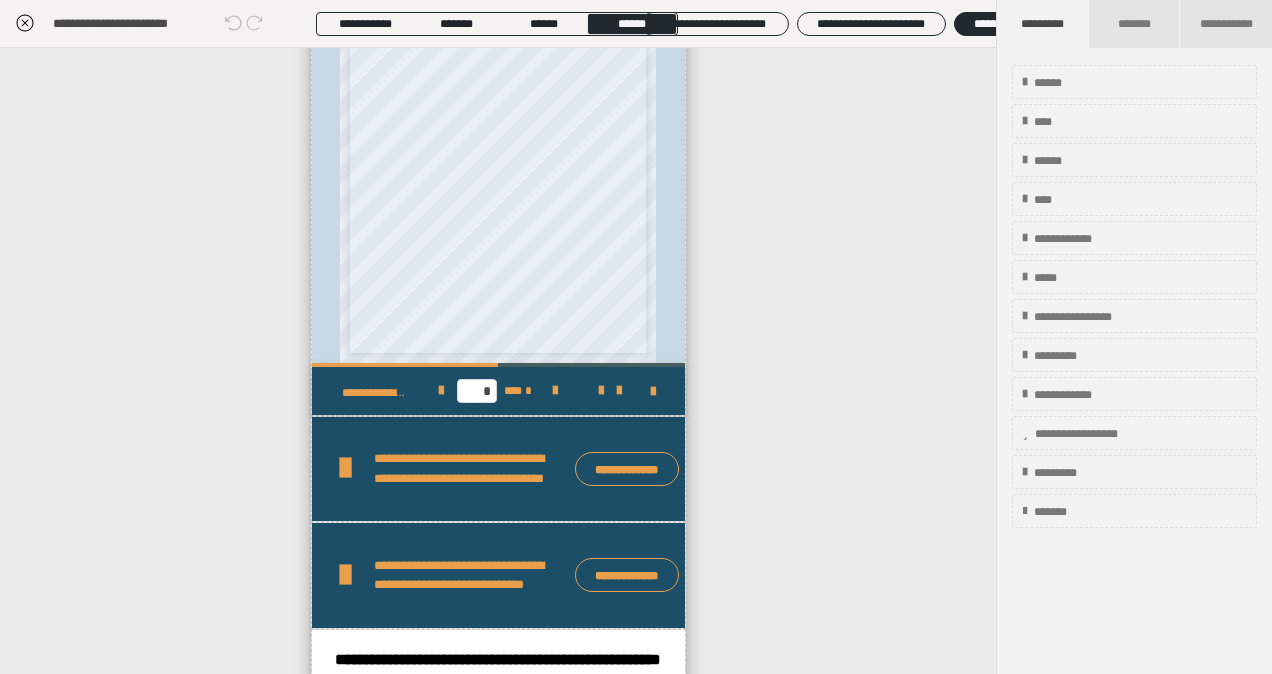 scroll, scrollTop: 1300, scrollLeft: 0, axis: vertical 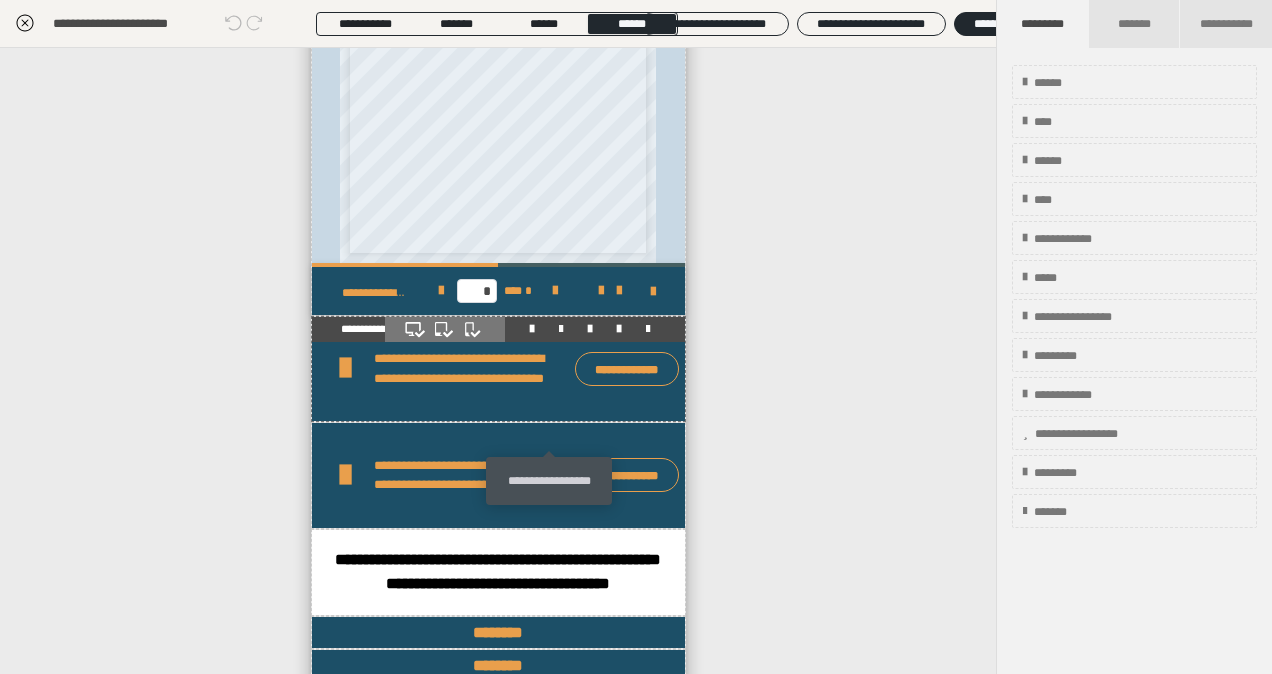 click at bounding box center (561, 329) 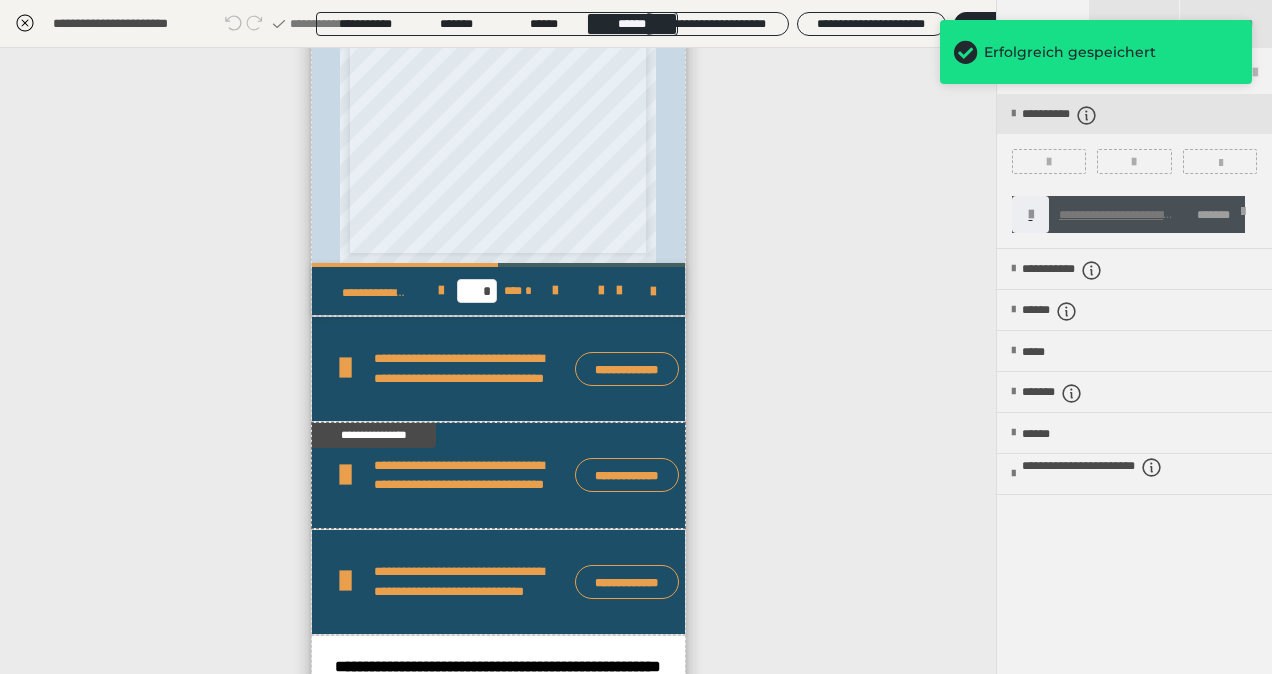 scroll, scrollTop: 13, scrollLeft: 0, axis: vertical 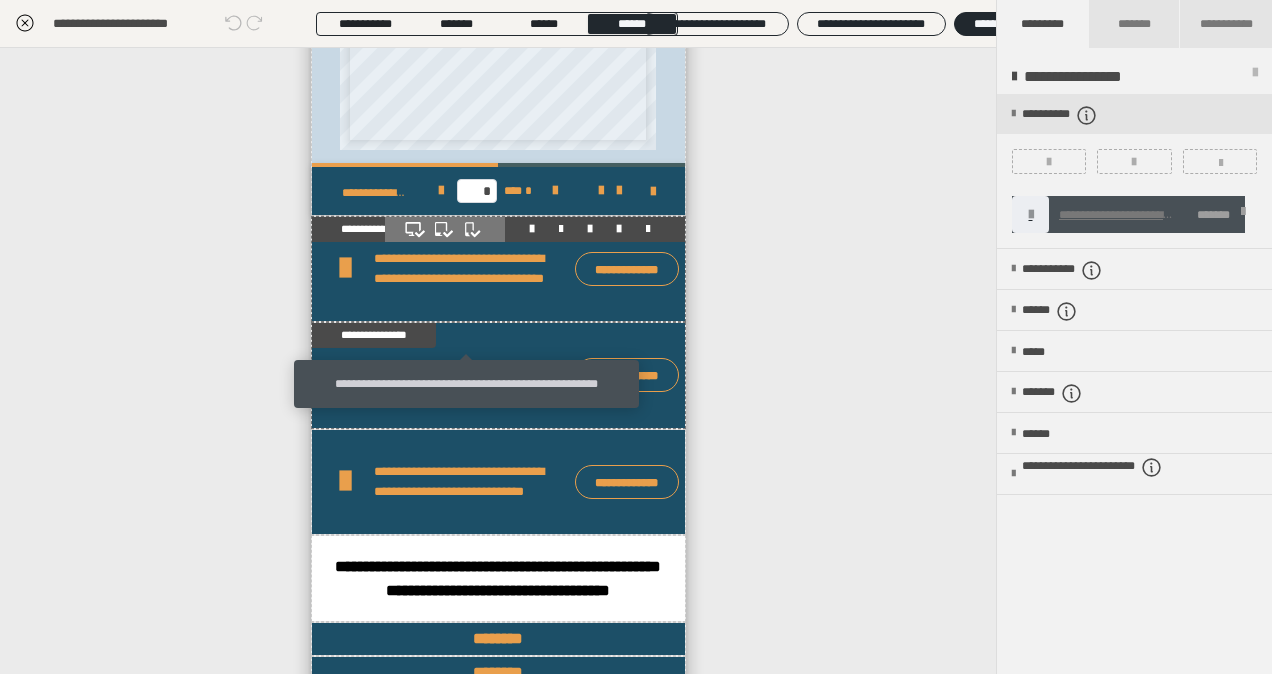 click 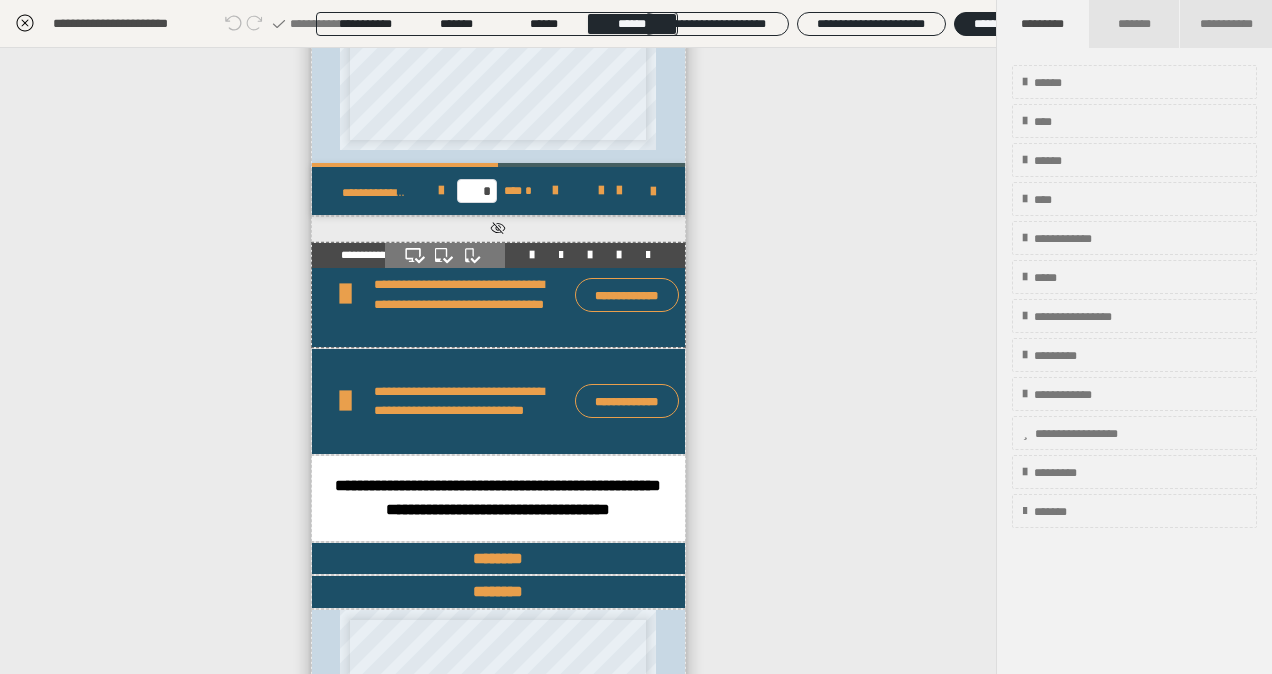 click on "**********" at bounding box center (469, 295) 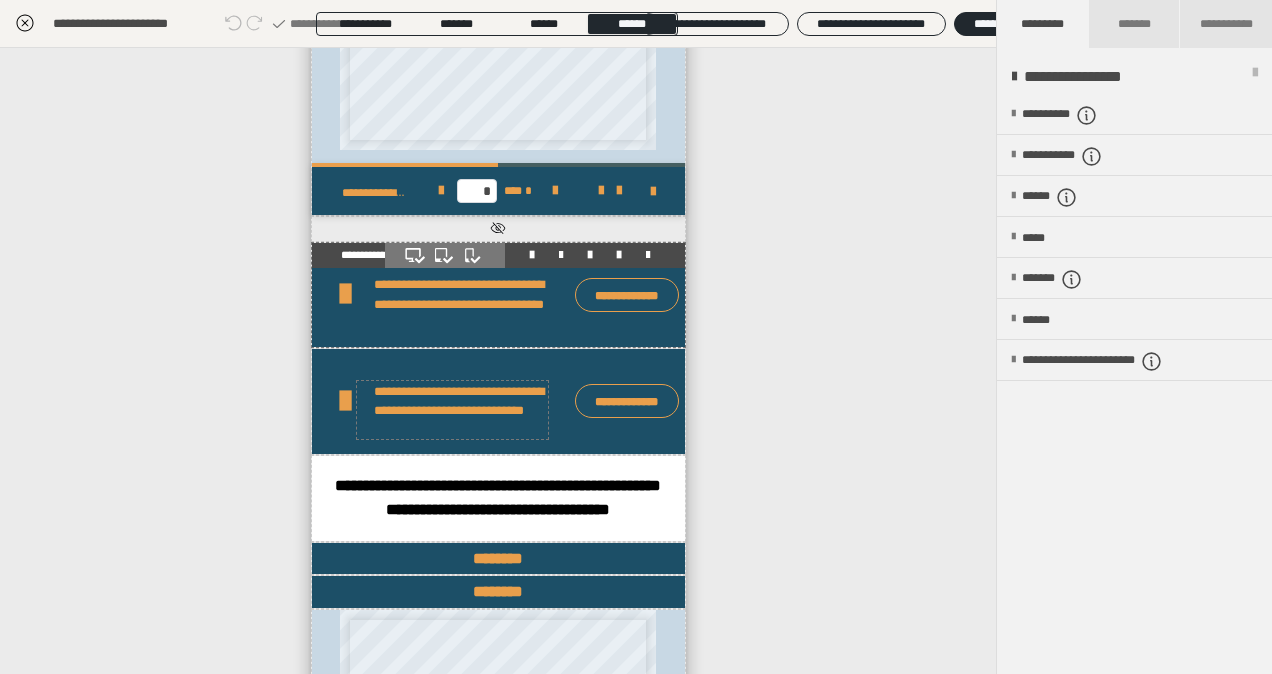 click 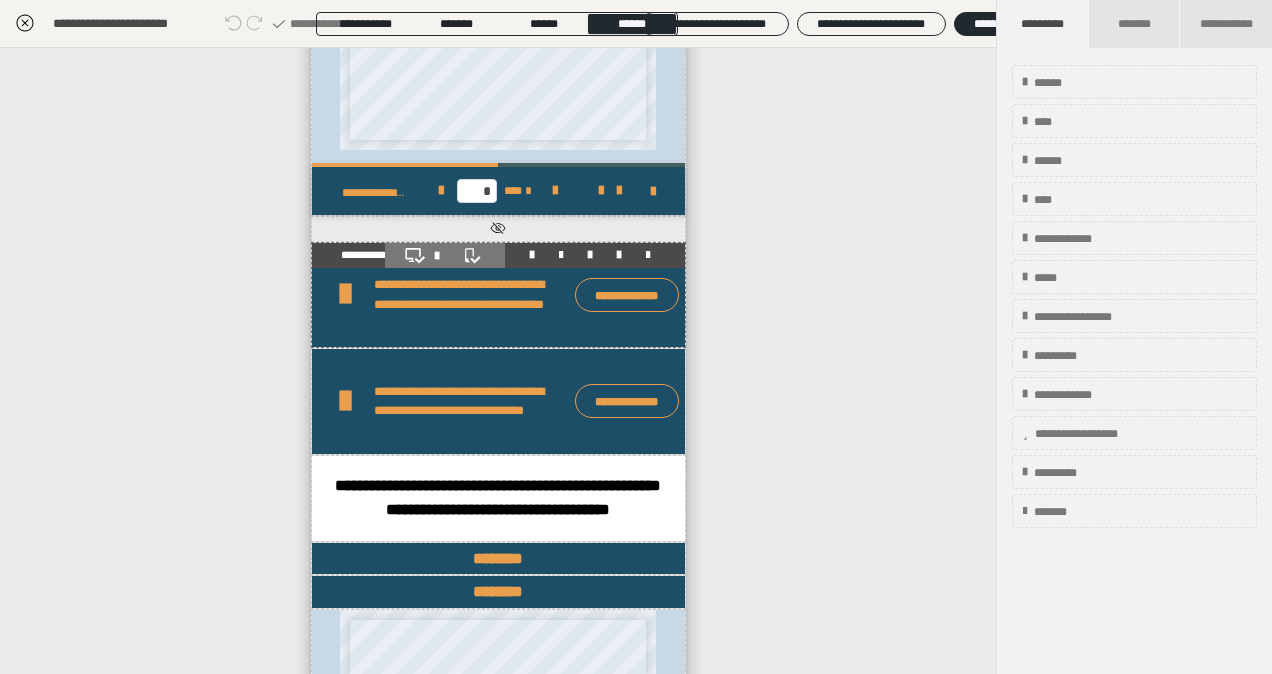 click 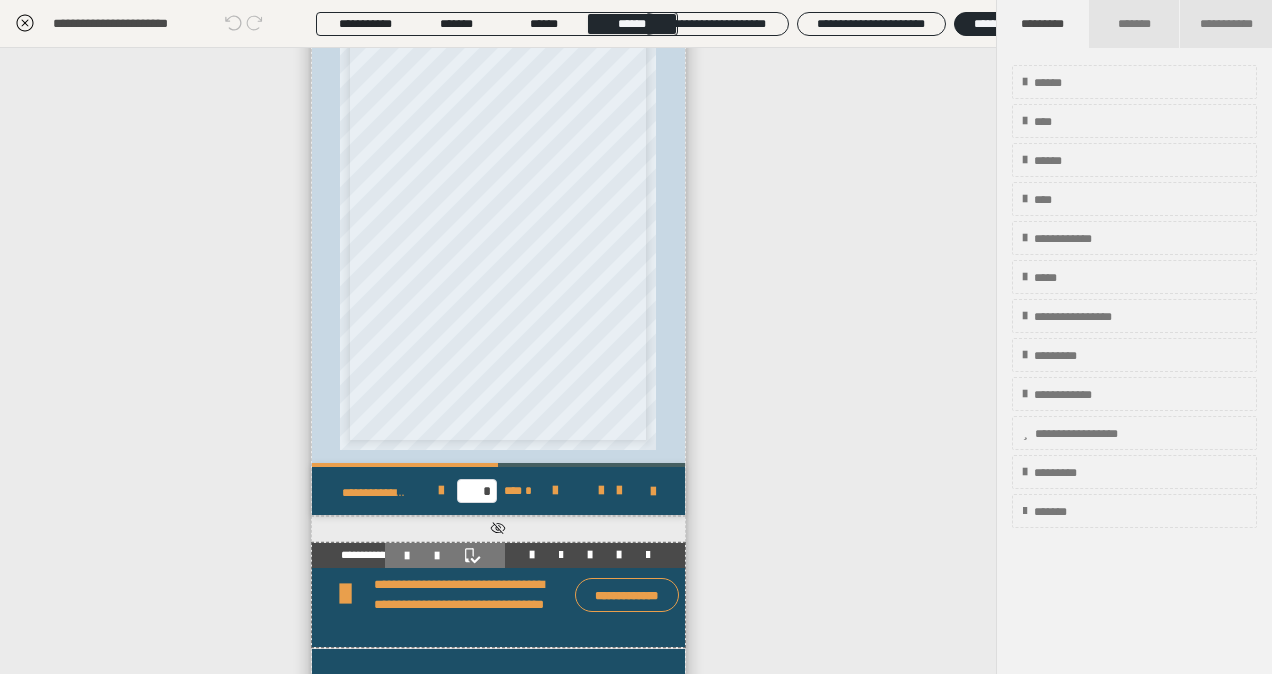 scroll, scrollTop: 1200, scrollLeft: 0, axis: vertical 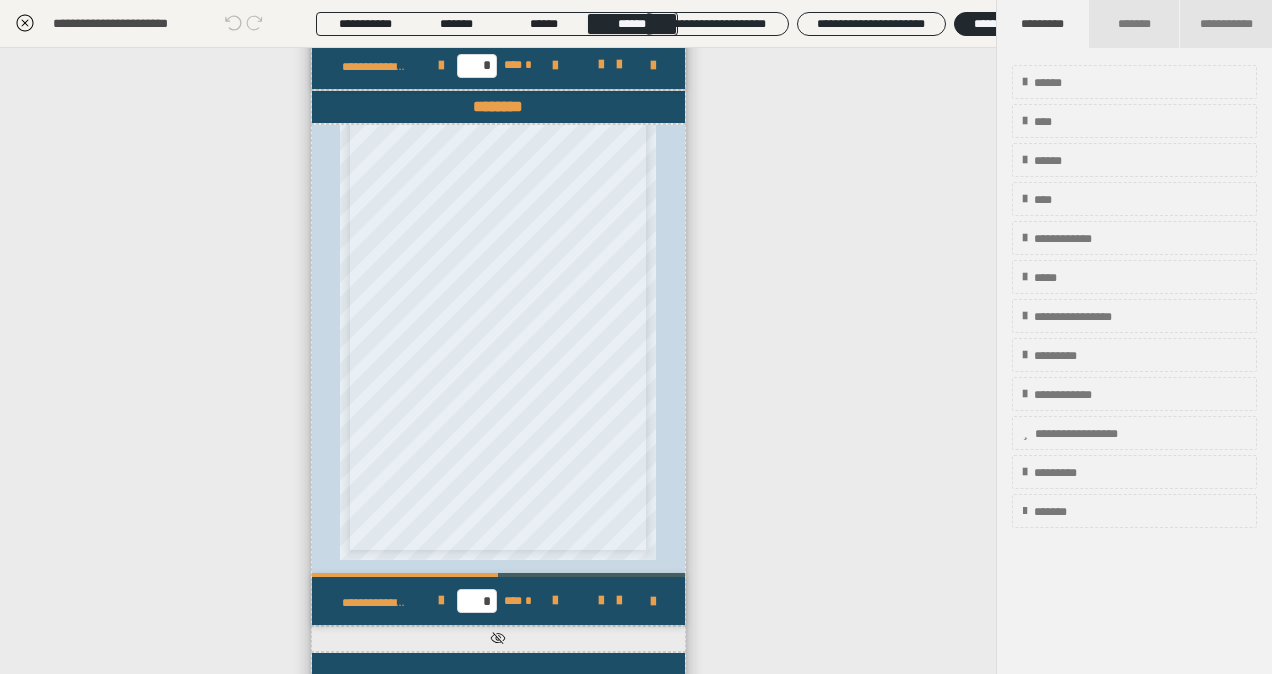 click on "**********" at bounding box center (498, 361) 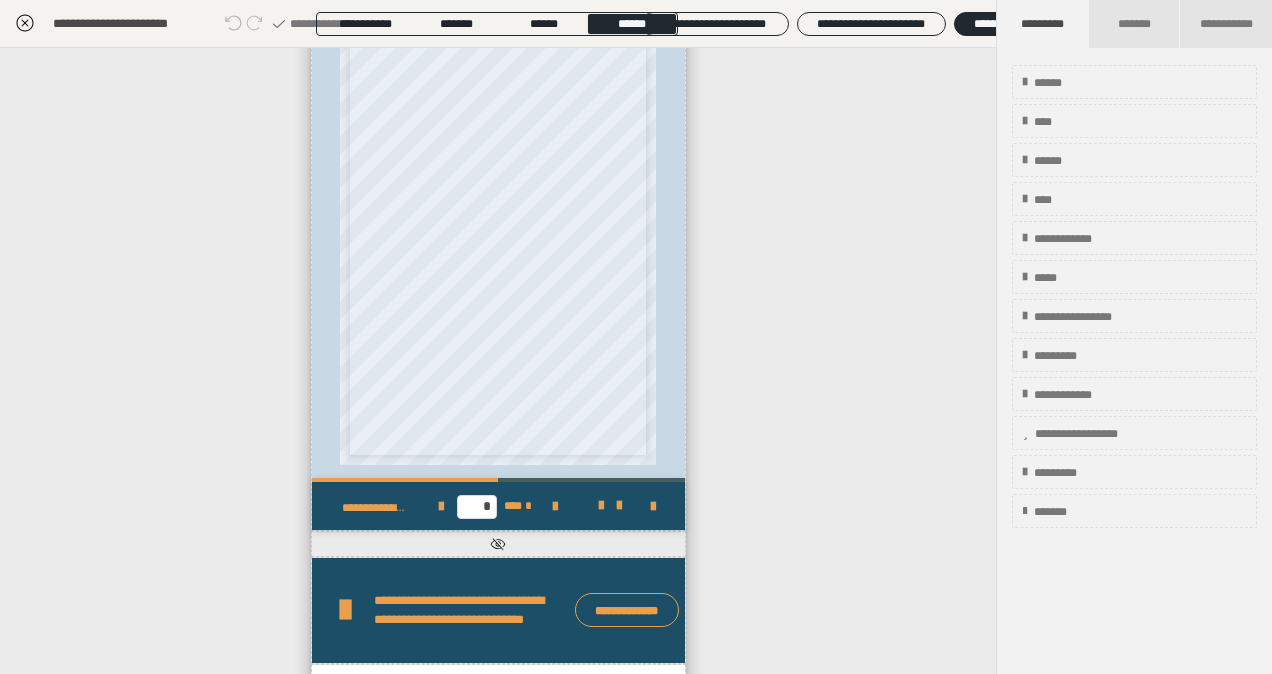 scroll, scrollTop: 1120, scrollLeft: 0, axis: vertical 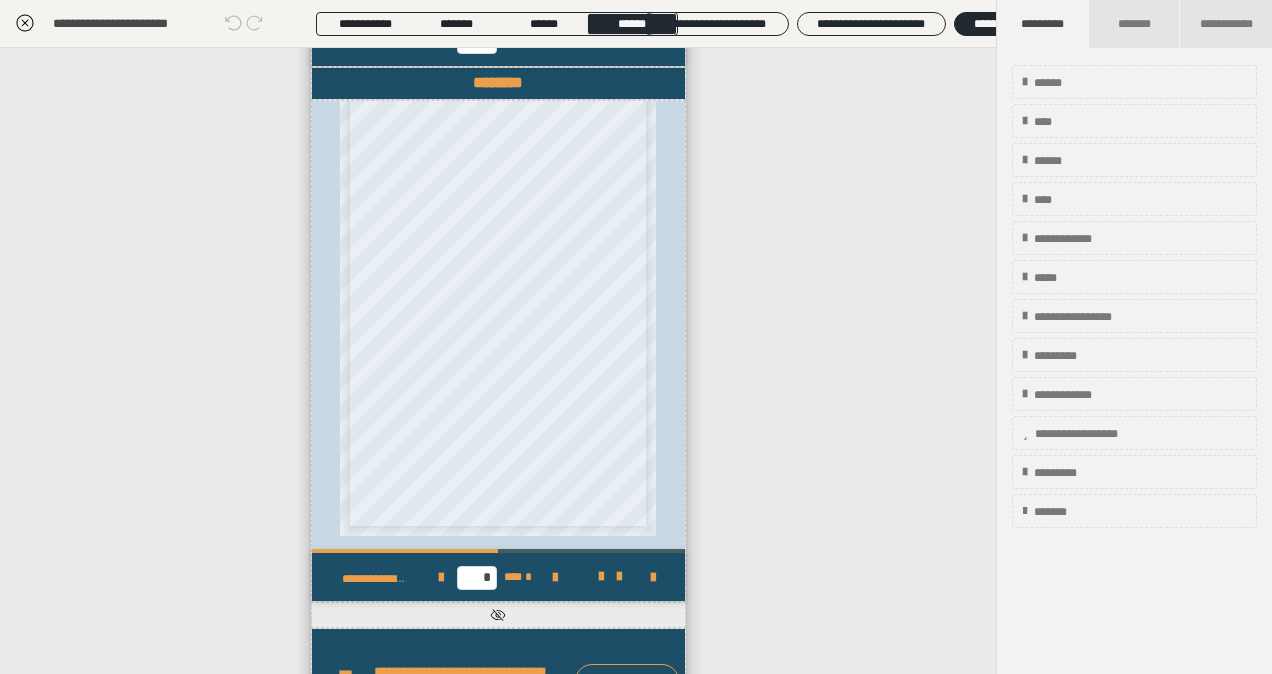 click on "**********" at bounding box center [498, 361] 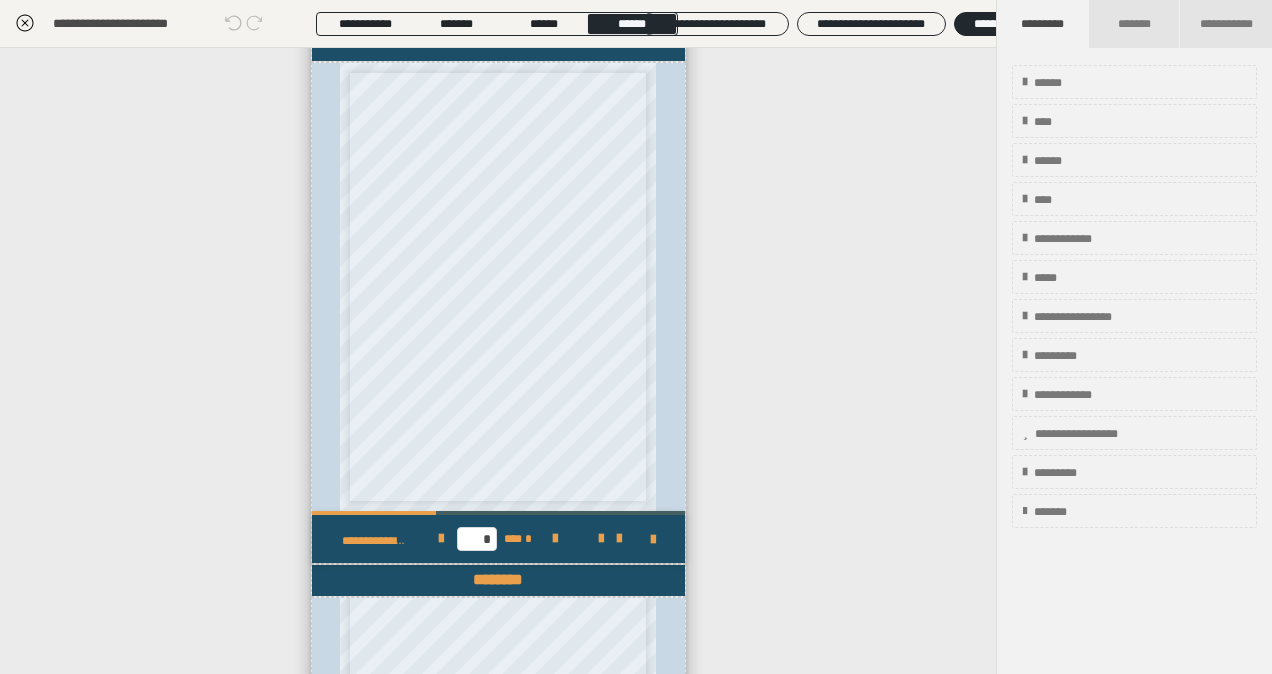 scroll, scrollTop: 720, scrollLeft: 0, axis: vertical 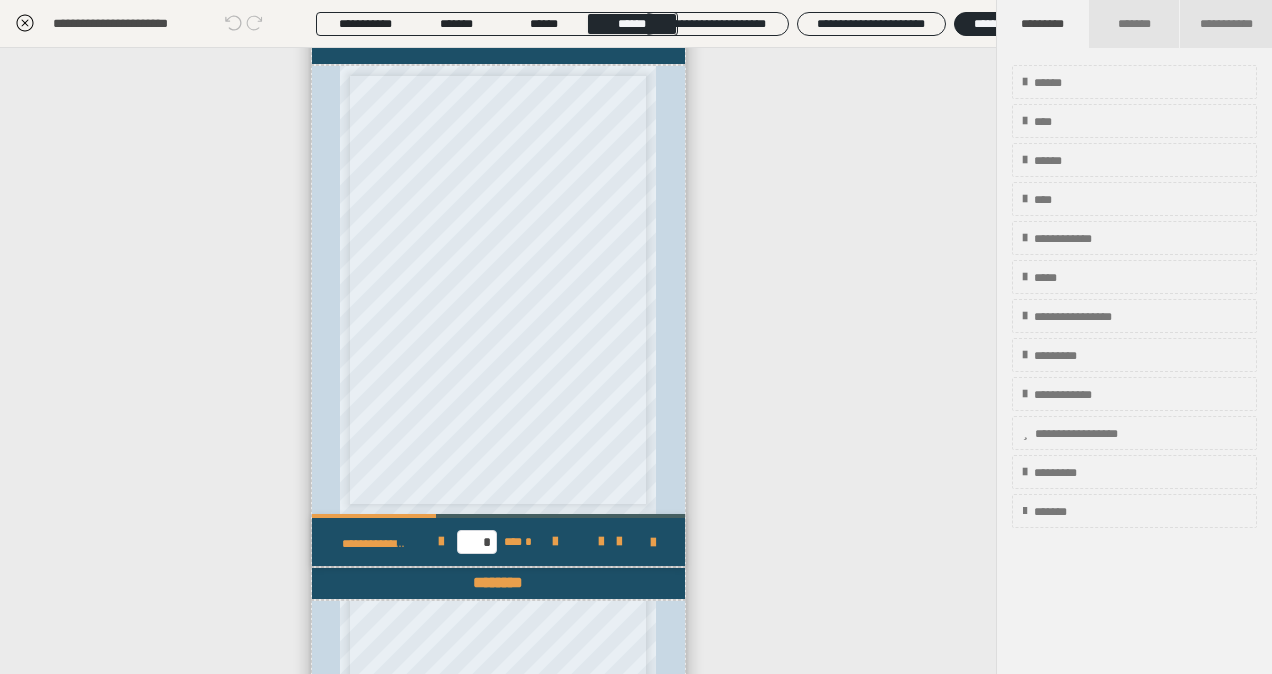 click on "**********" at bounding box center (498, 361) 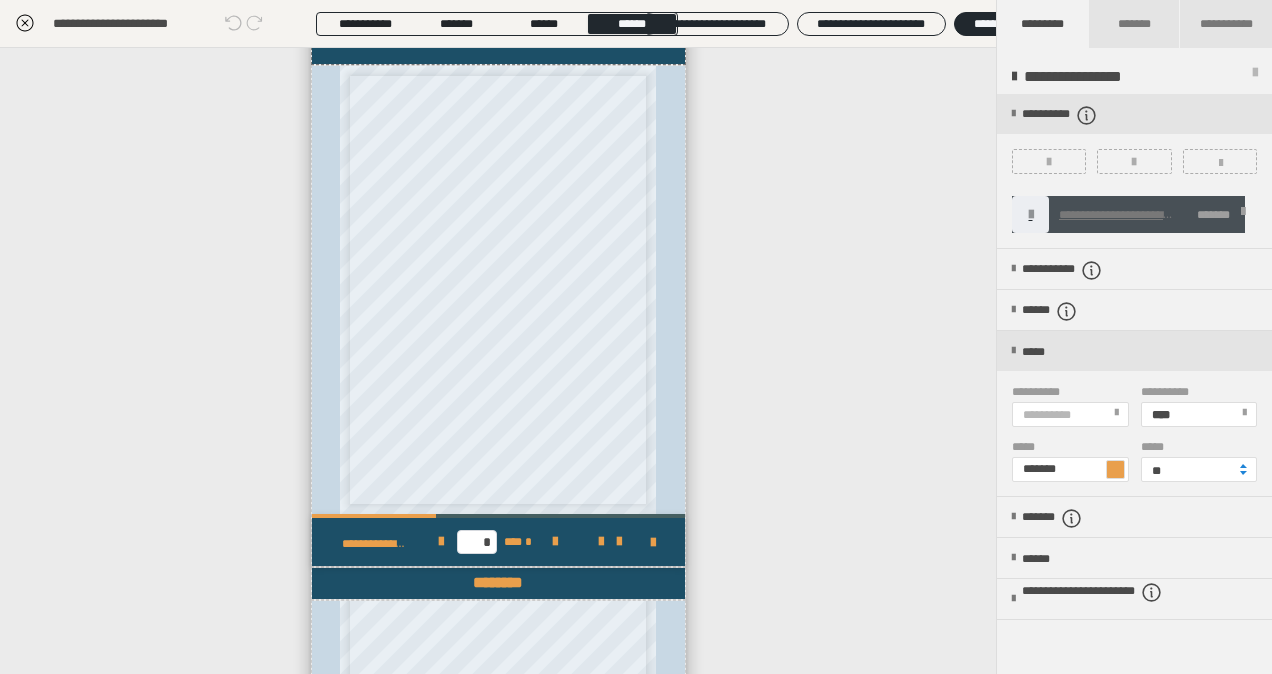 scroll, scrollTop: 720, scrollLeft: 0, axis: vertical 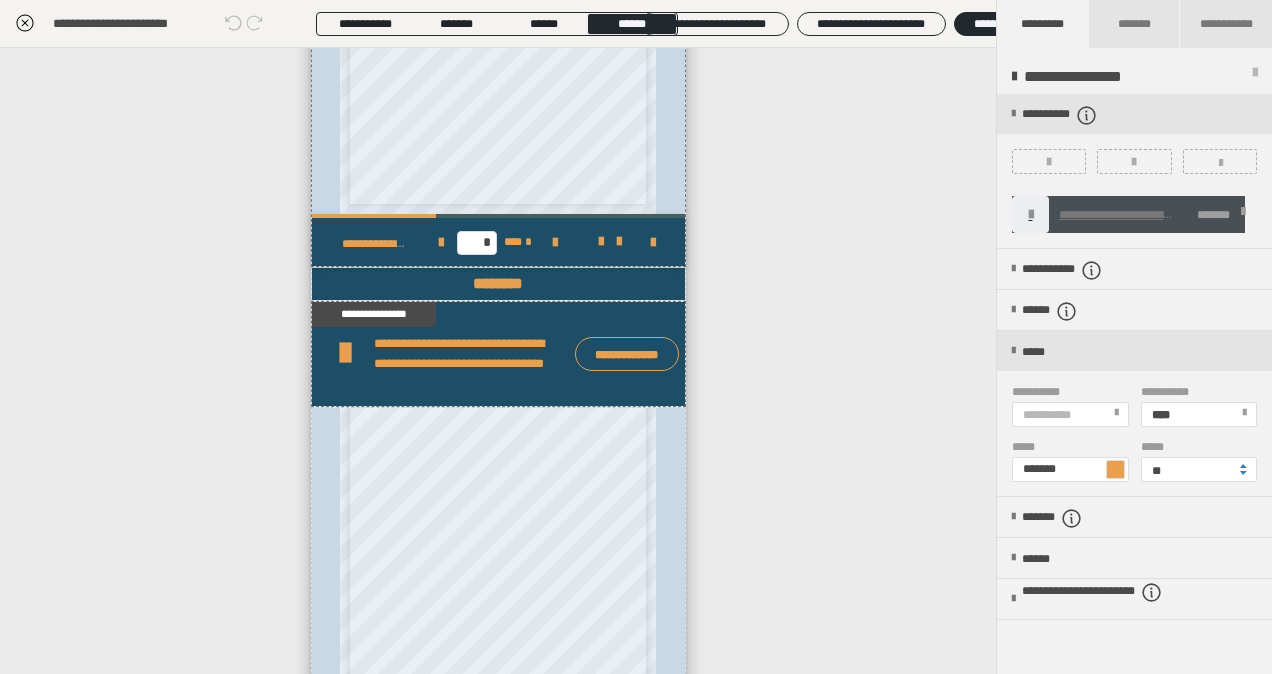 click on "**********" at bounding box center [469, 354] 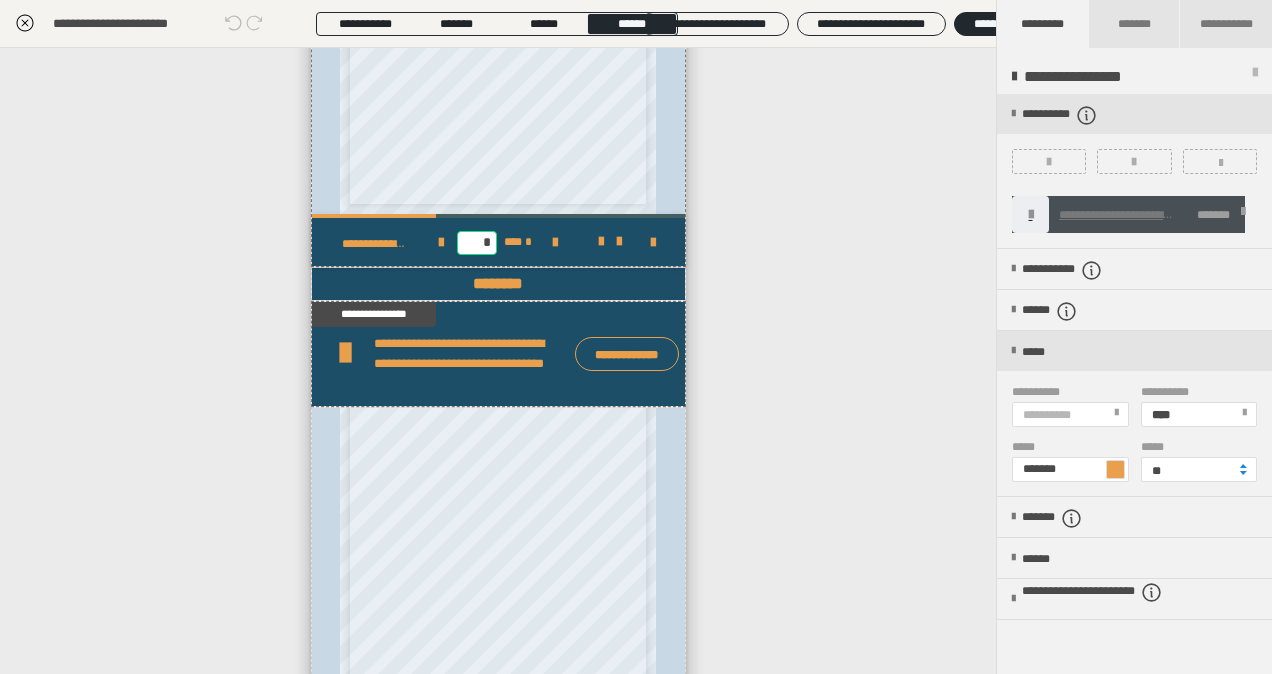 click on "*" at bounding box center [477, 243] 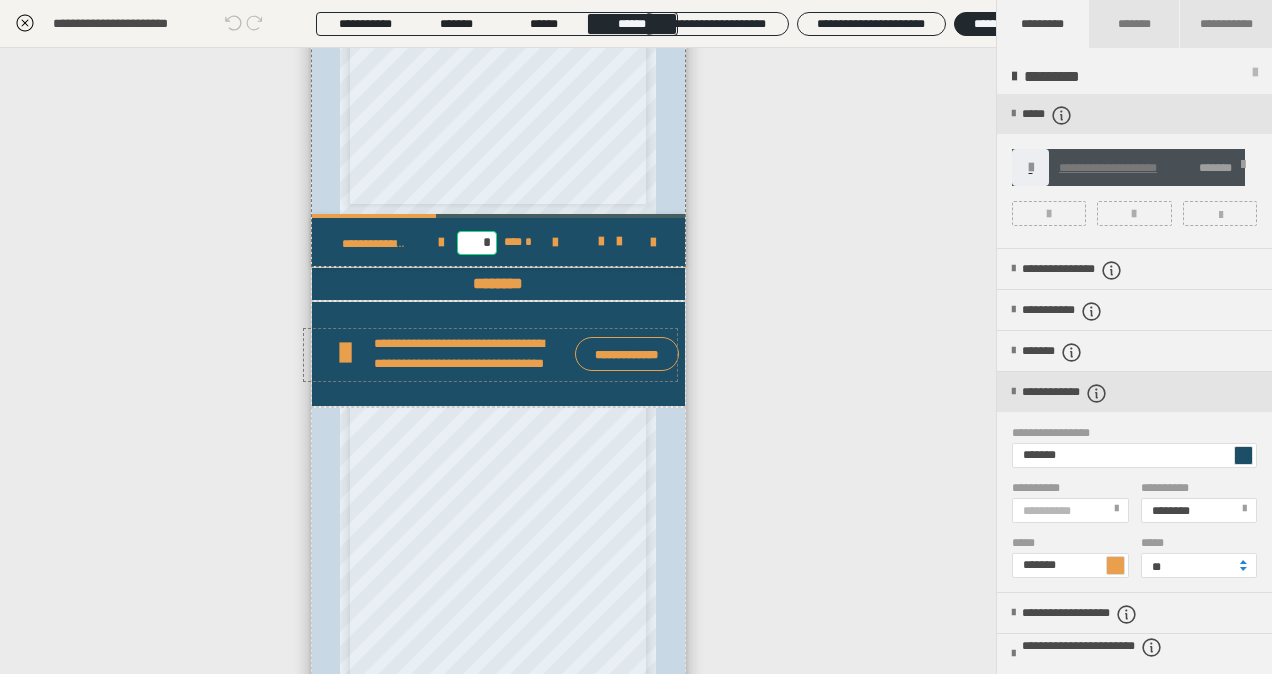 scroll, scrollTop: 913, scrollLeft: 0, axis: vertical 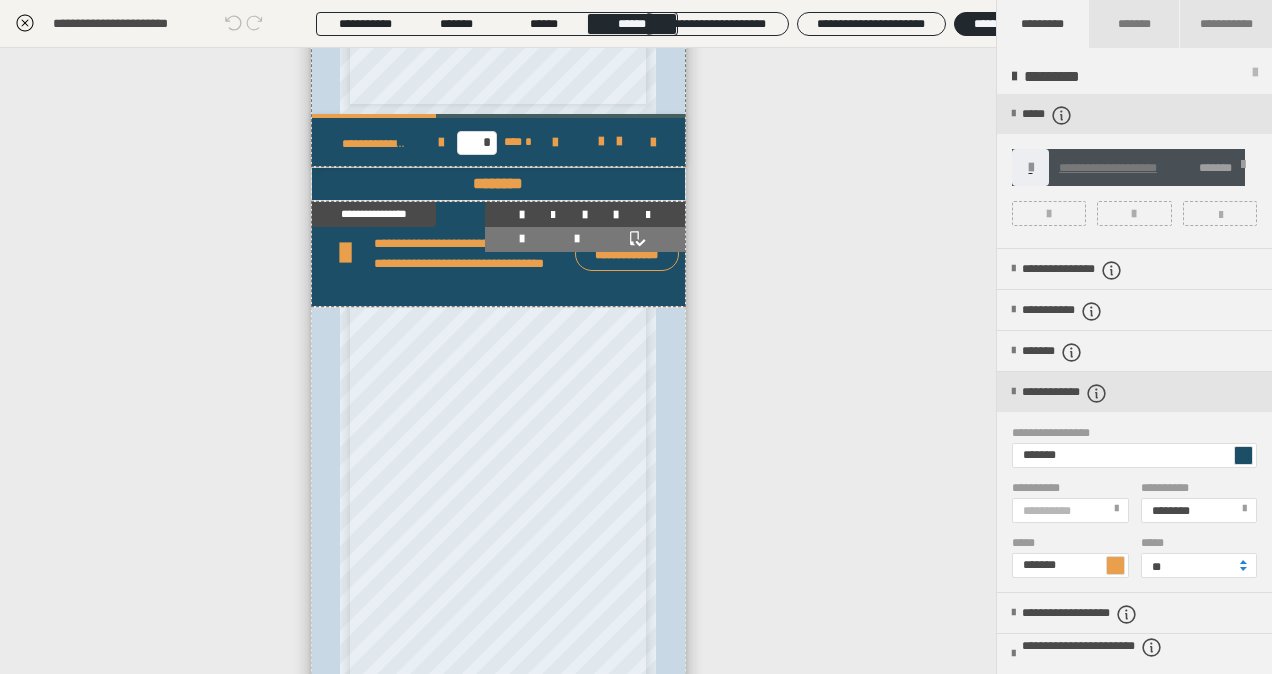 click on "**********" at bounding box center (469, 254) 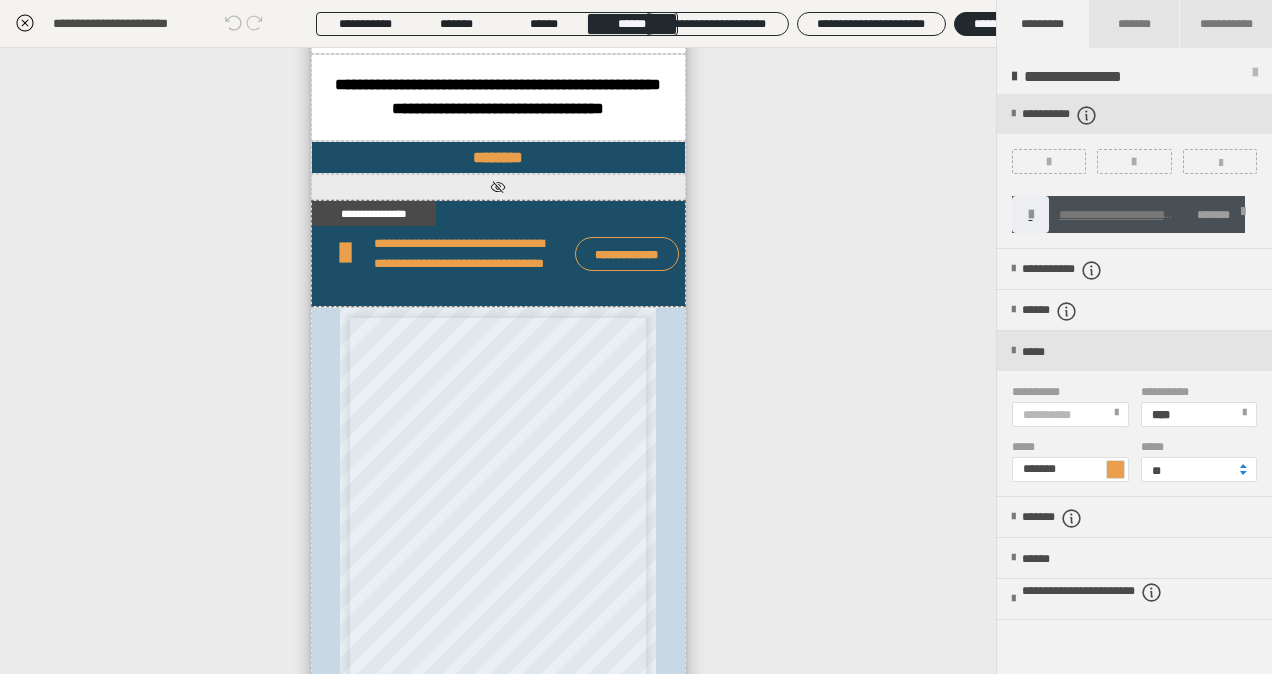 scroll, scrollTop: 500, scrollLeft: 0, axis: vertical 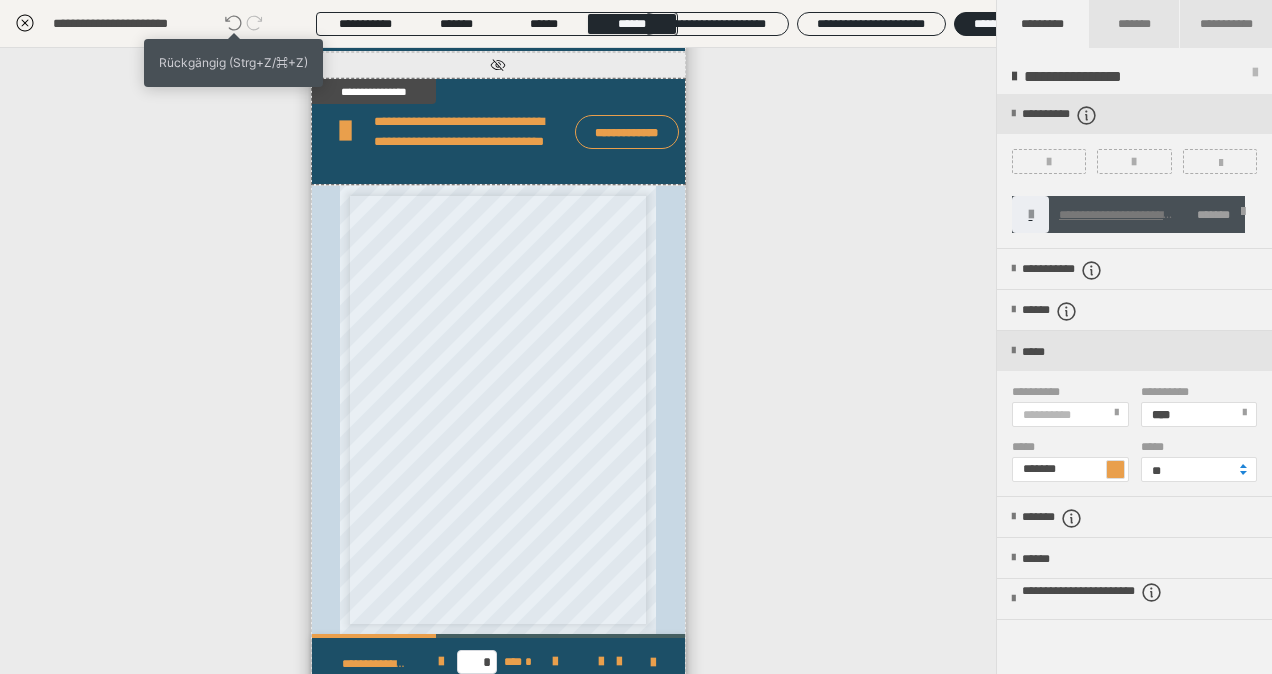 click 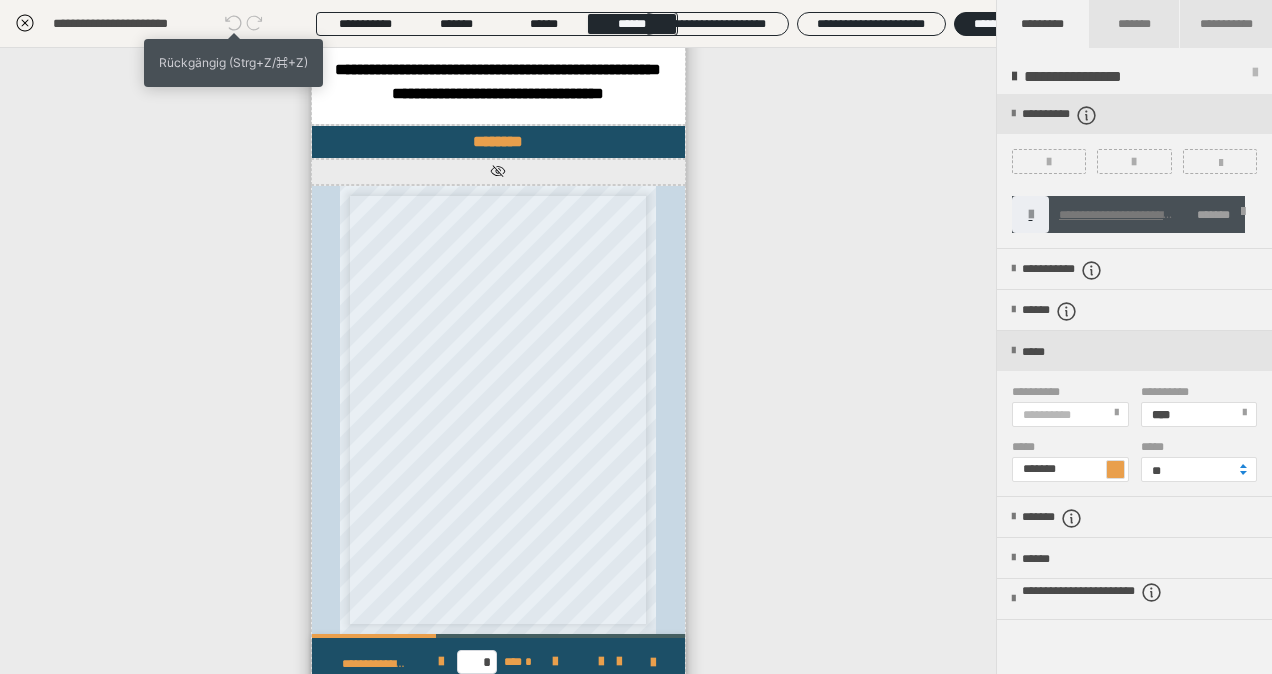 scroll, scrollTop: 0, scrollLeft: 0, axis: both 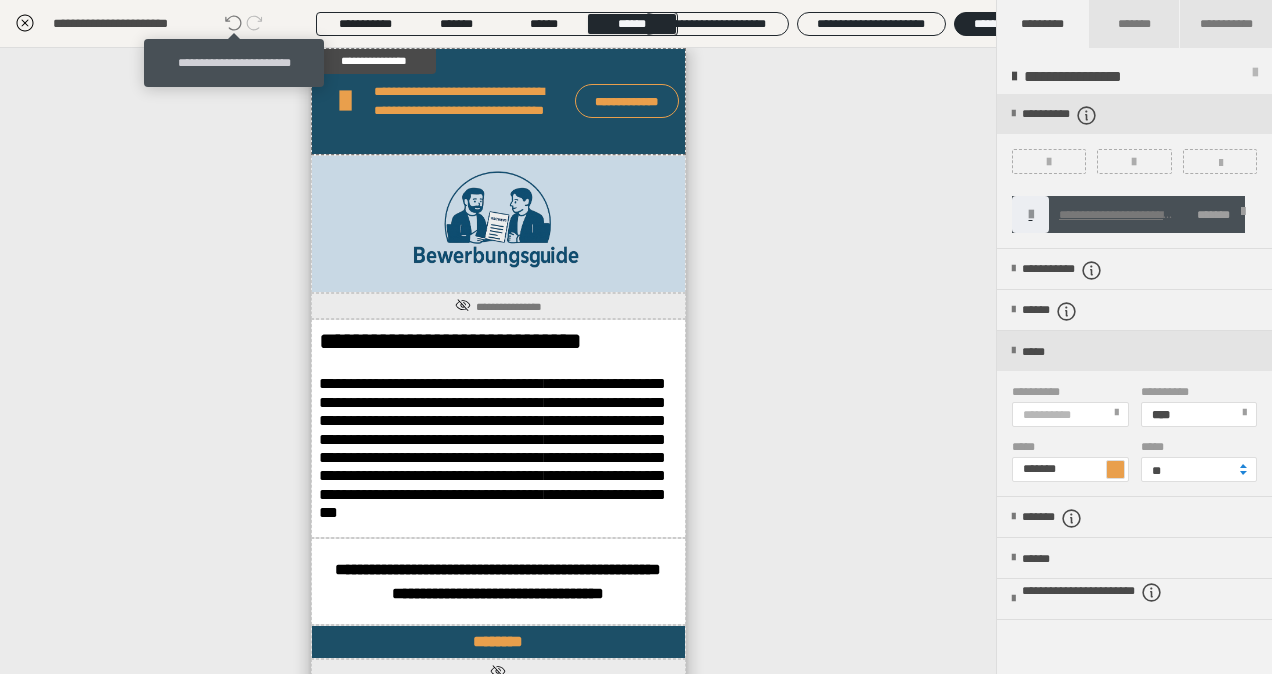 click 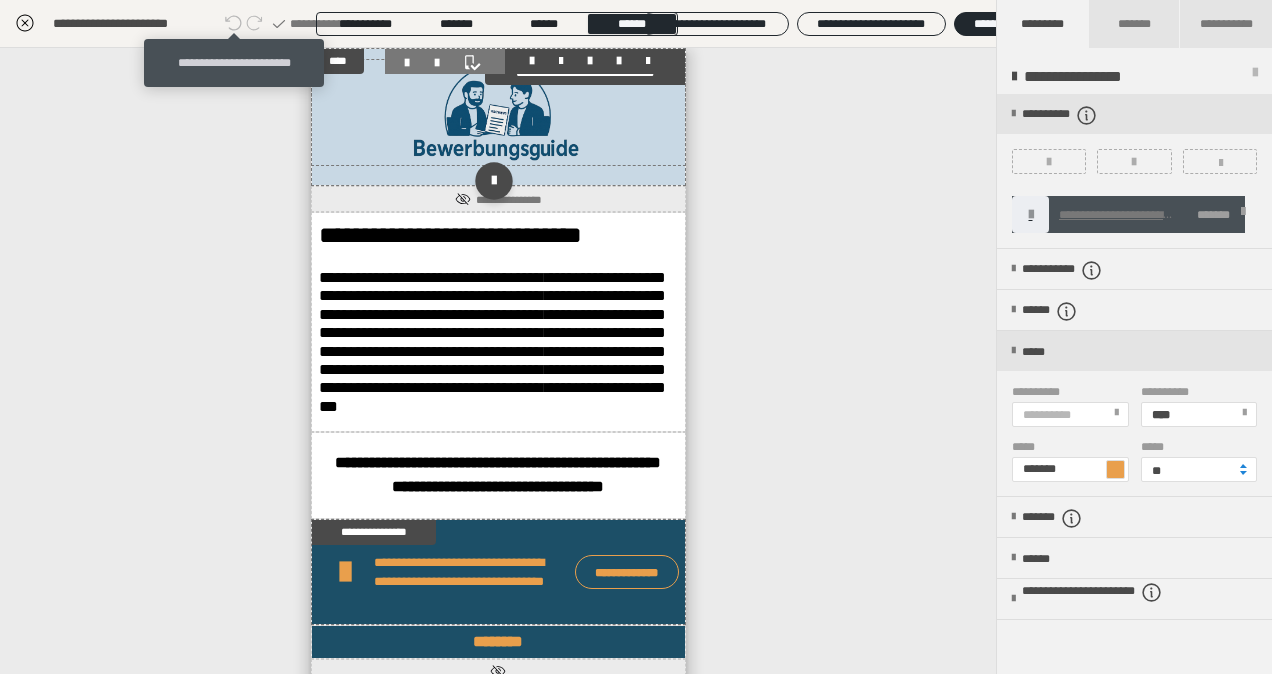 scroll, scrollTop: 600, scrollLeft: 0, axis: vertical 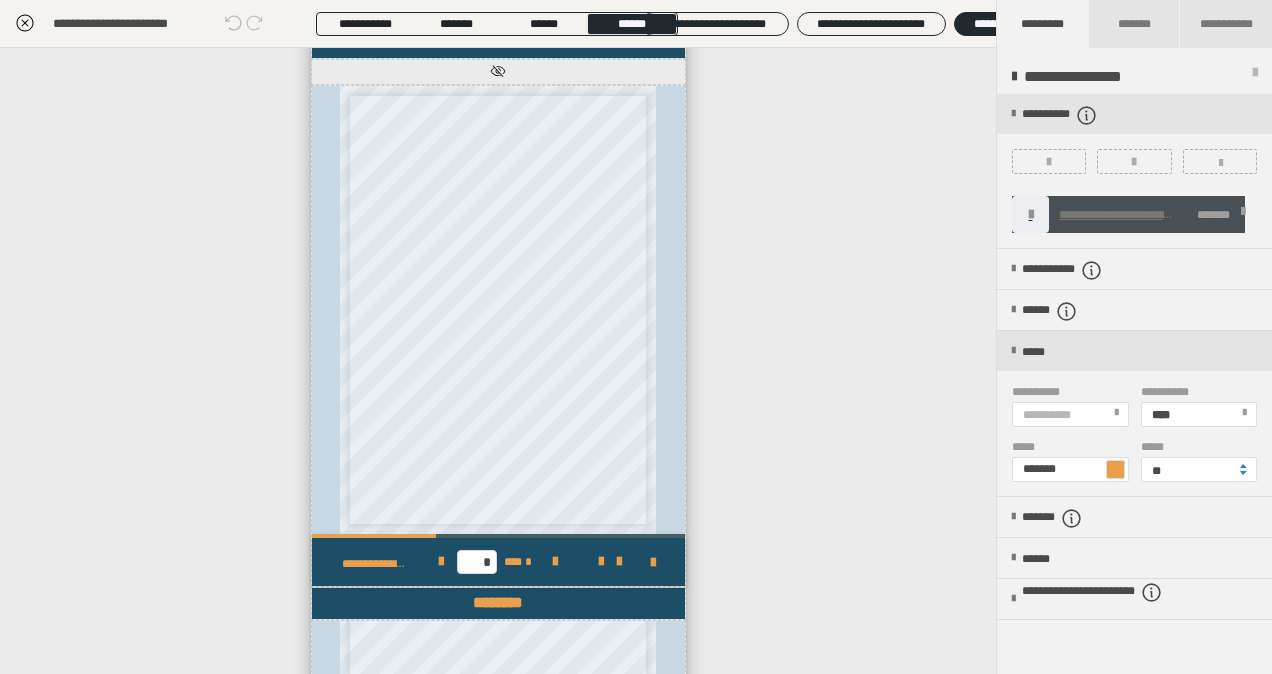 click on "**********" at bounding box center (469, -28) 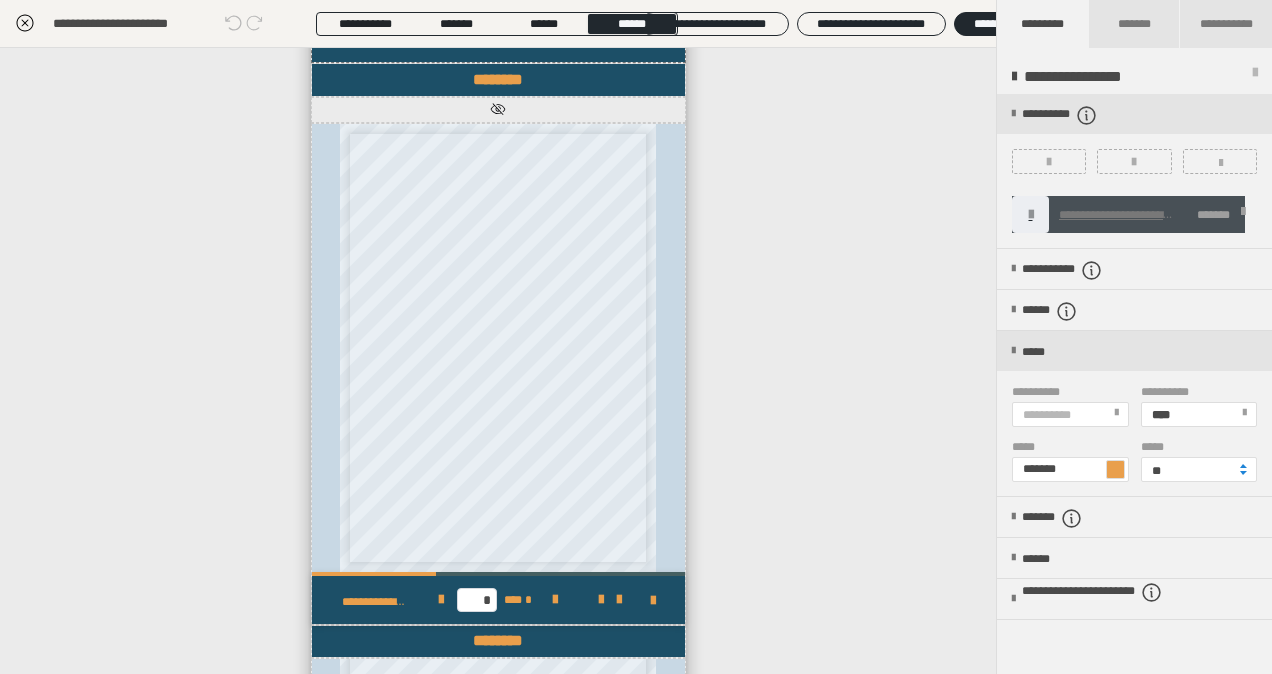 scroll, scrollTop: 600, scrollLeft: 0, axis: vertical 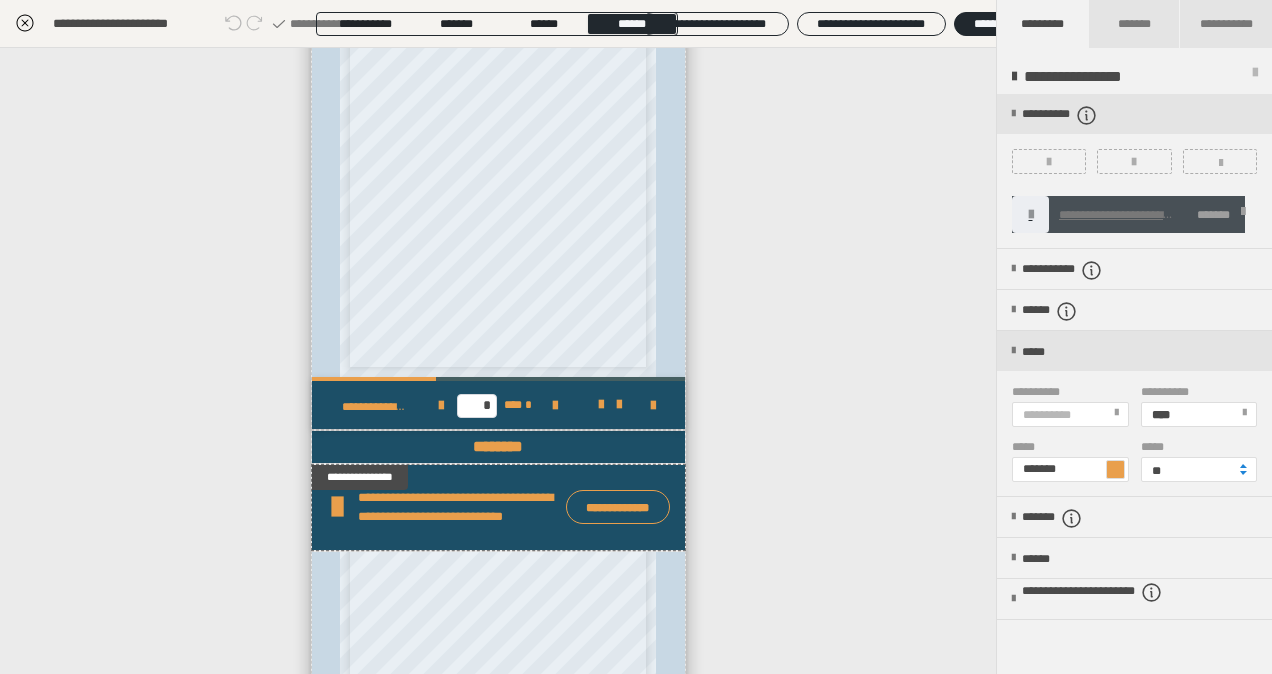 drag, startPoint x: 537, startPoint y: 113, endPoint x: 929, endPoint y: 240, distance: 412.05945 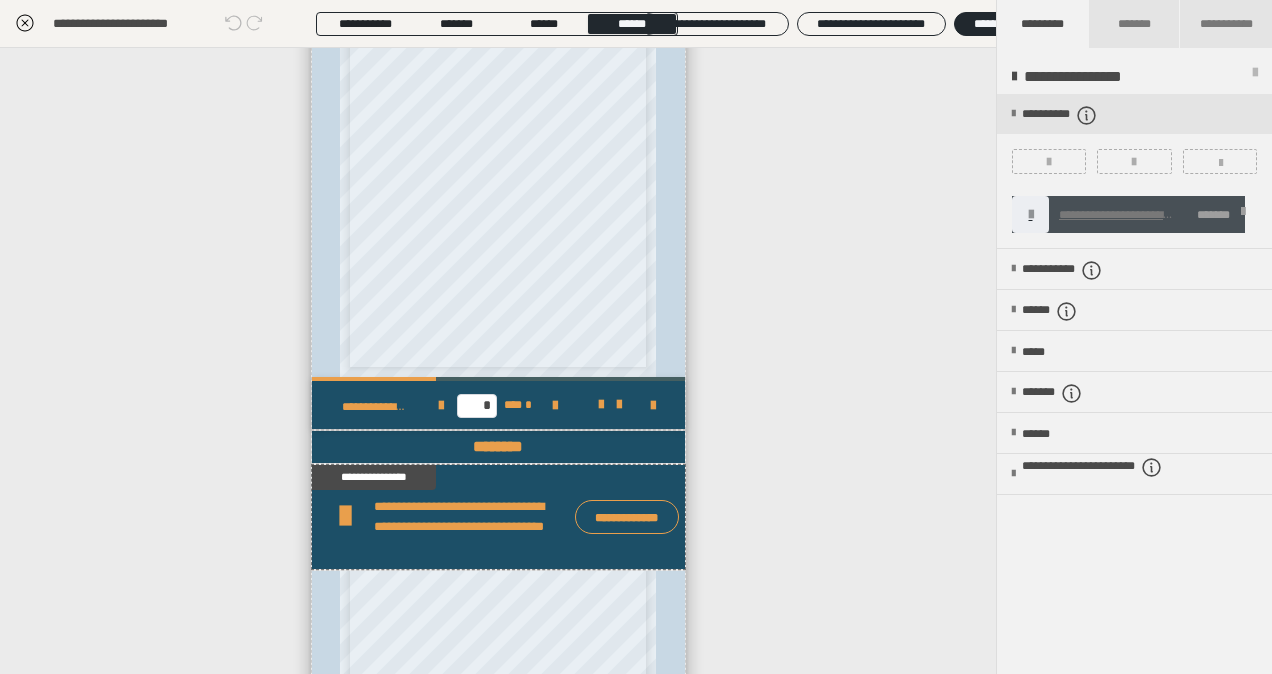 scroll, scrollTop: 950, scrollLeft: 0, axis: vertical 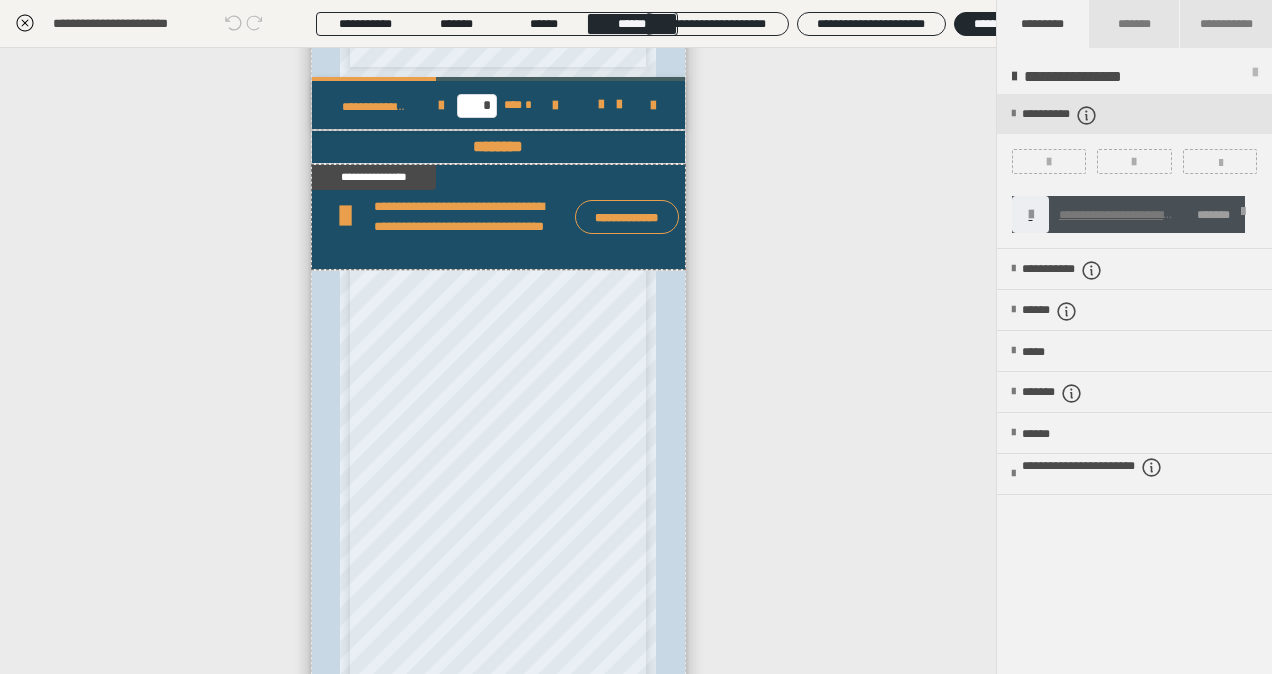 click on "**********" at bounding box center (498, 361) 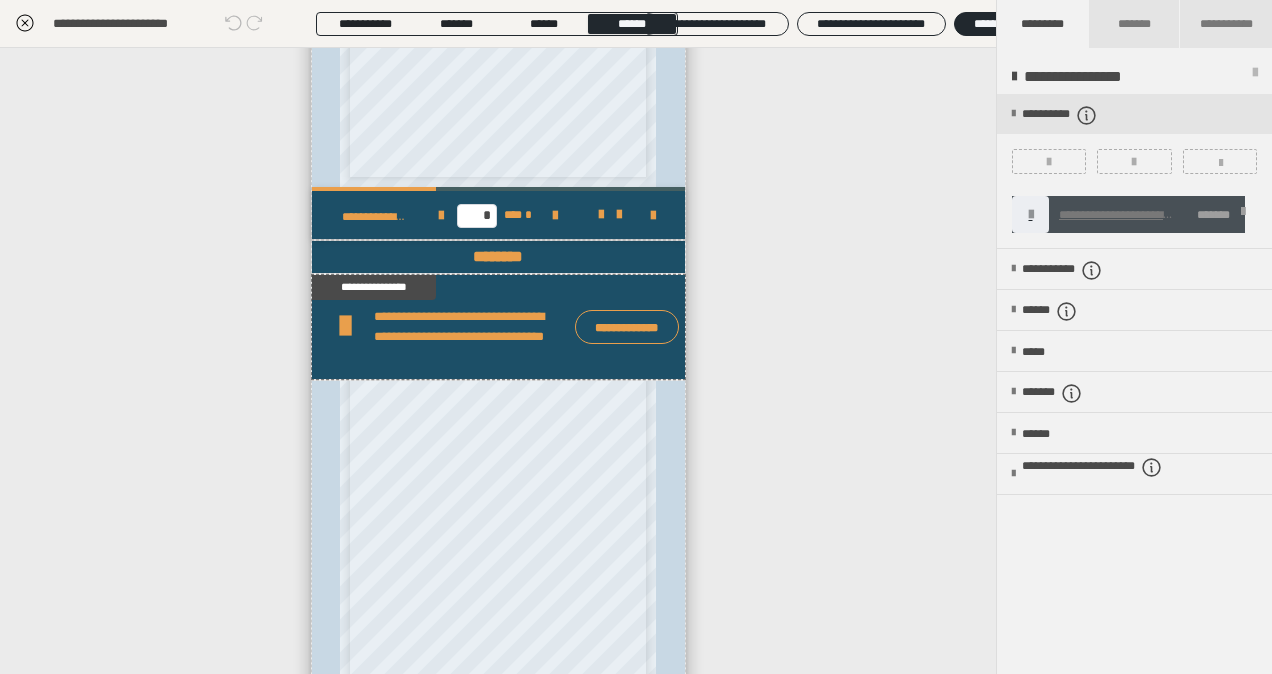 scroll, scrollTop: 950, scrollLeft: 0, axis: vertical 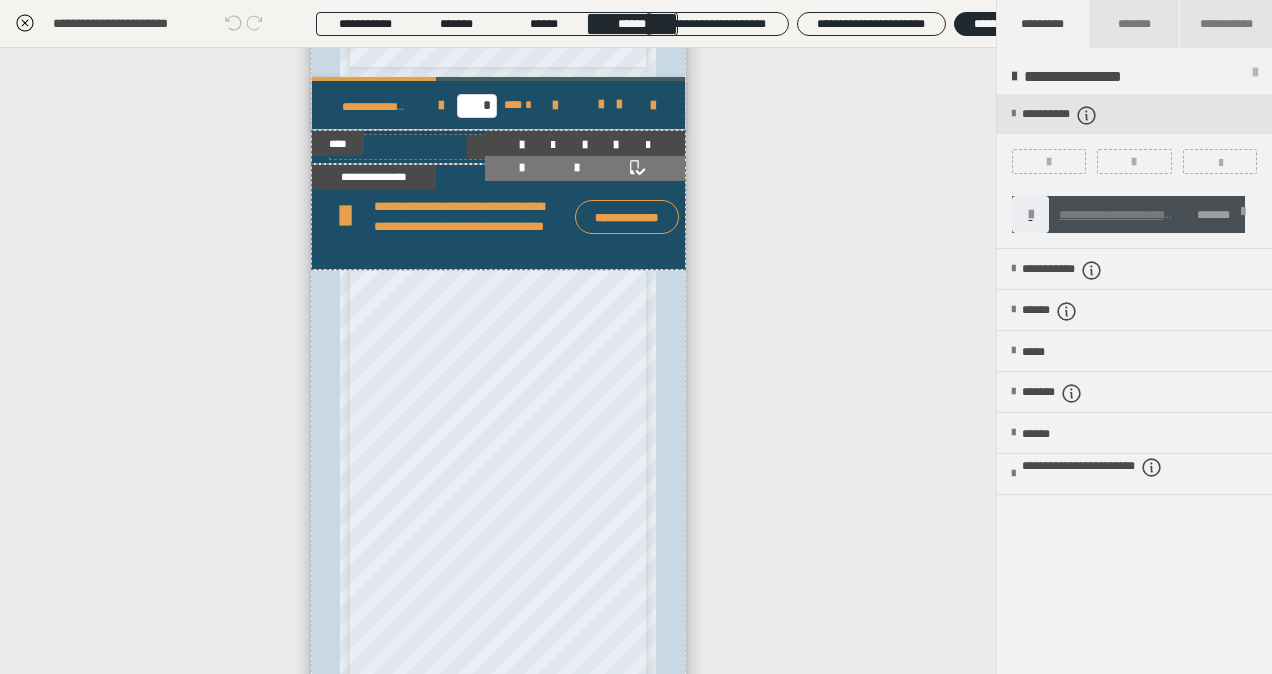 click on "********" at bounding box center (498, 147) 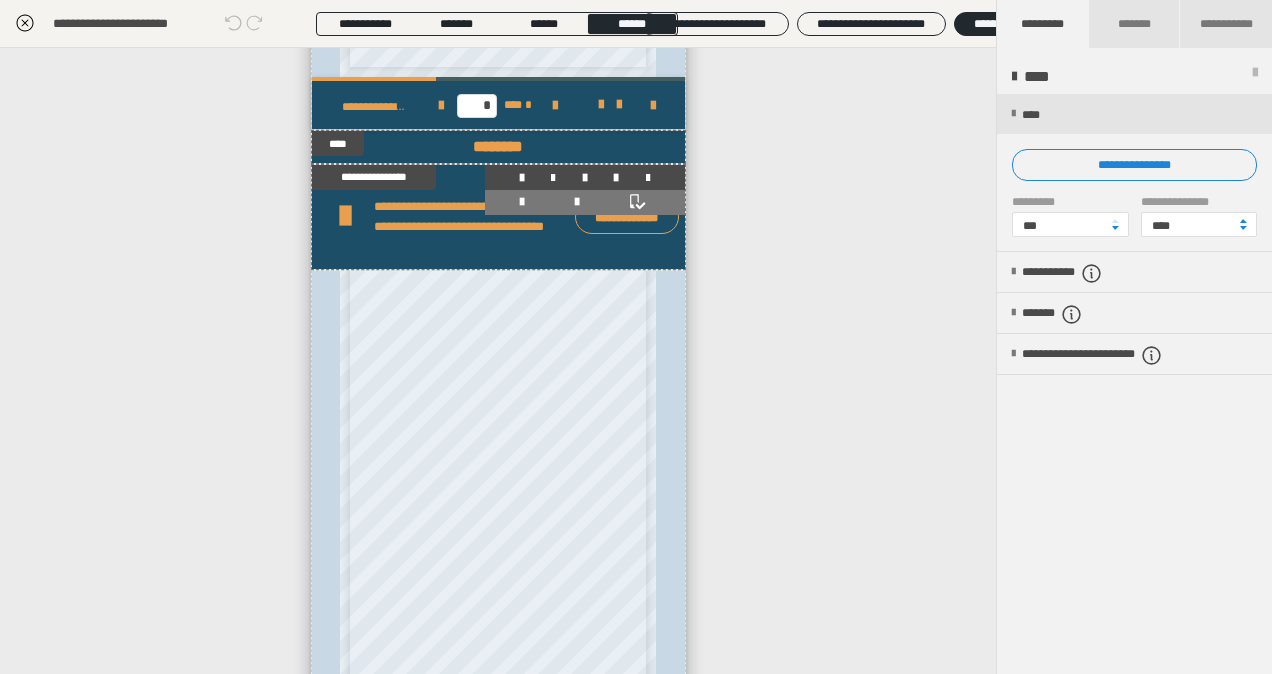 click on "**********" at bounding box center [498, 361] 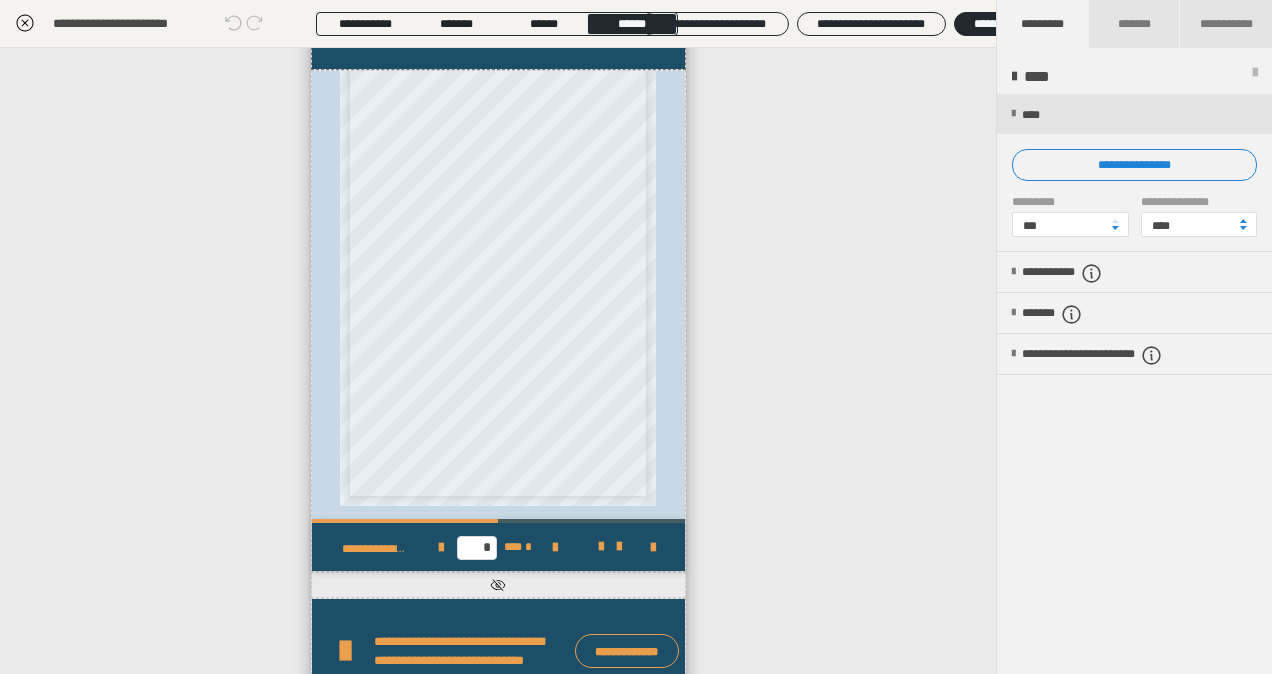 scroll, scrollTop: 1150, scrollLeft: 0, axis: vertical 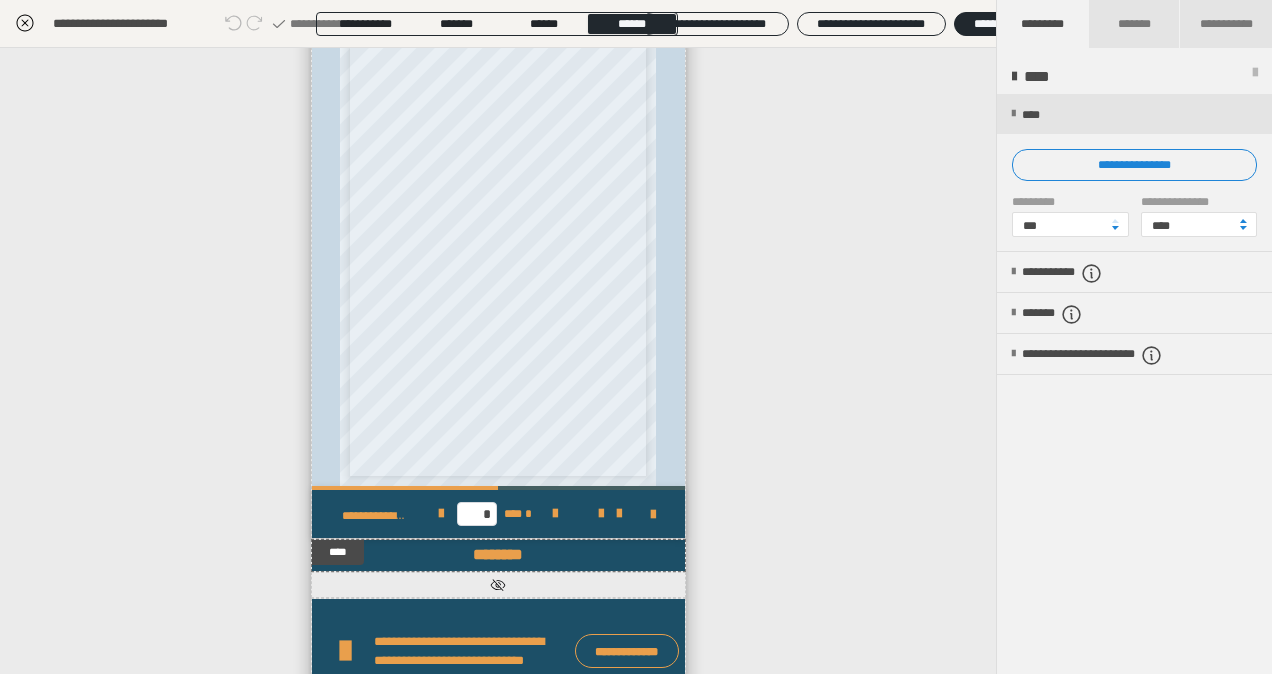 click on "**********" at bounding box center [498, 361] 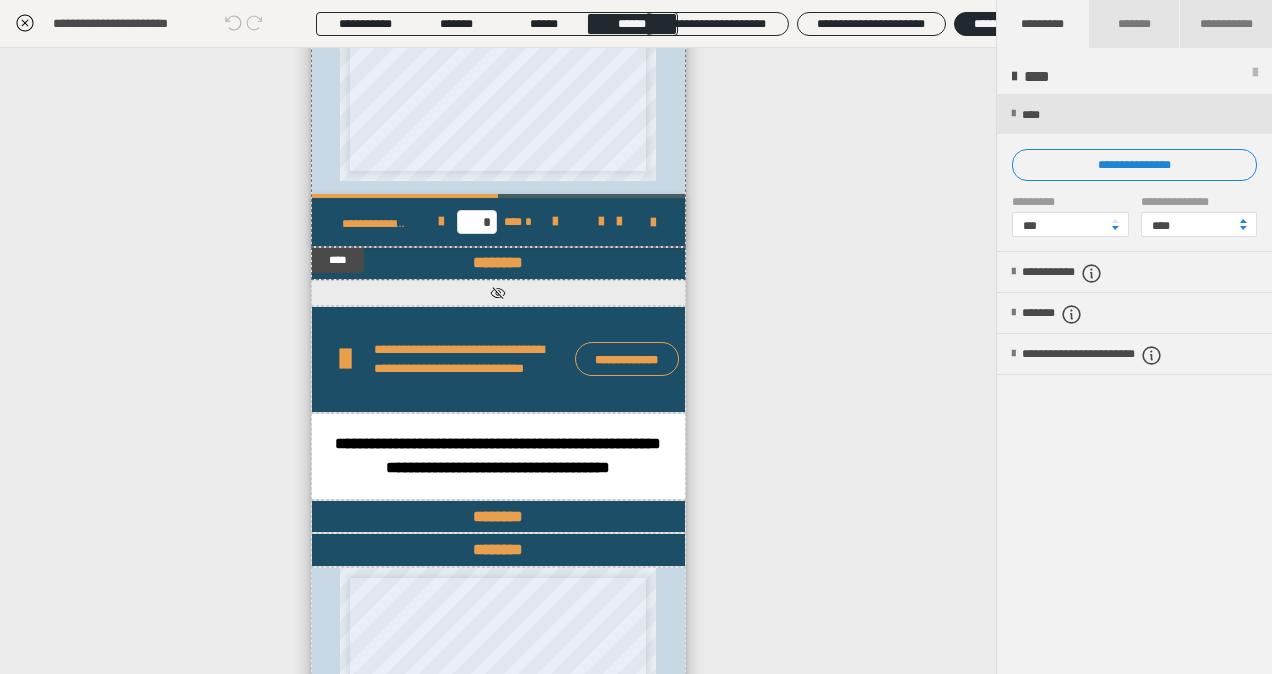 scroll, scrollTop: 1450, scrollLeft: 0, axis: vertical 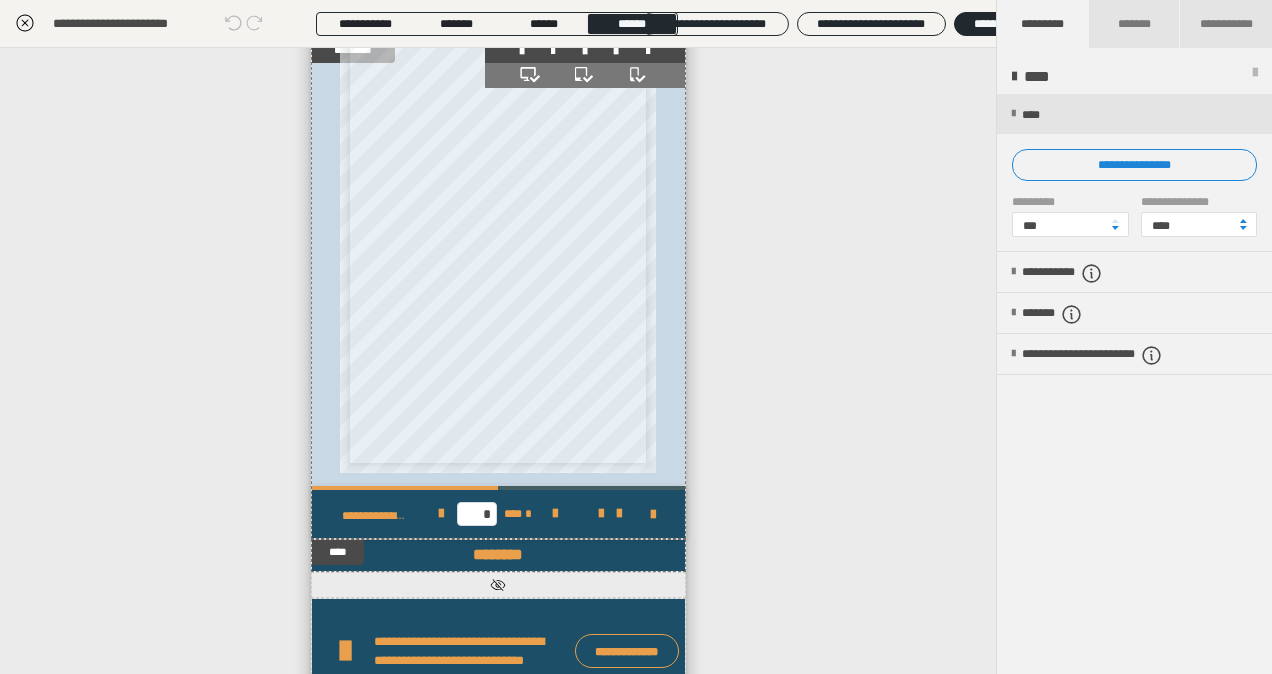 click on "********" at bounding box center [498, 555] 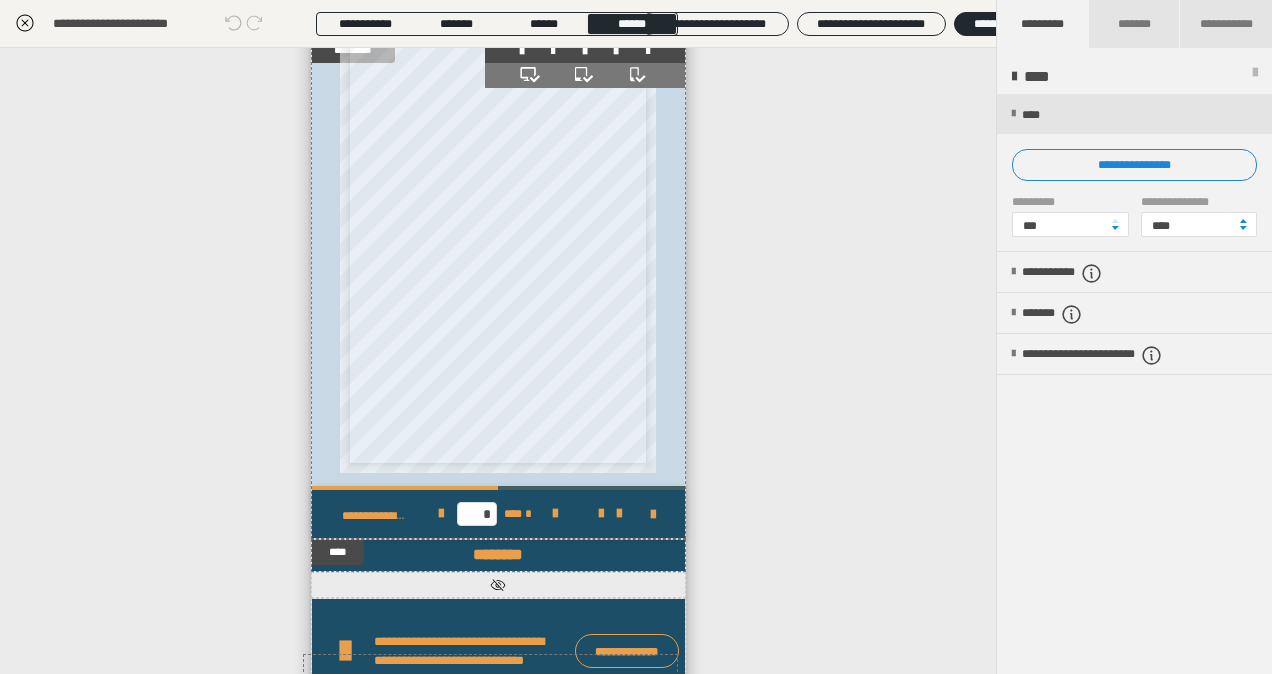 scroll, scrollTop: 1250, scrollLeft: 0, axis: vertical 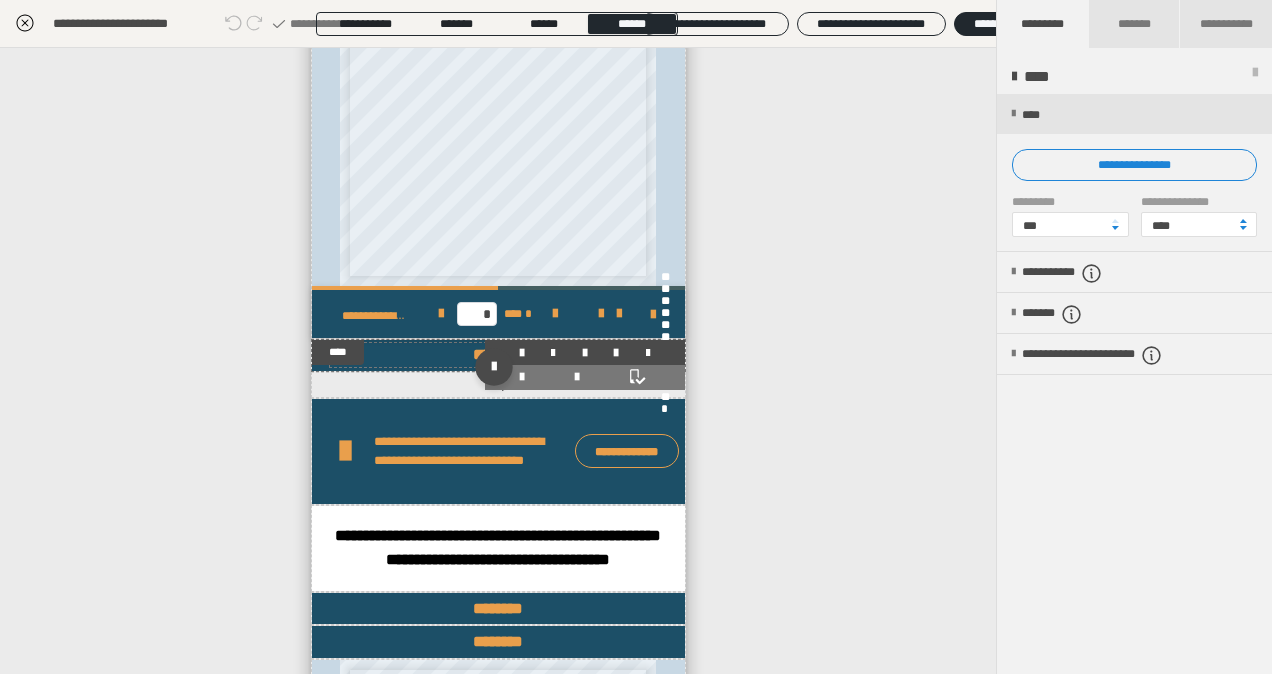 click on "********" at bounding box center (498, 355) 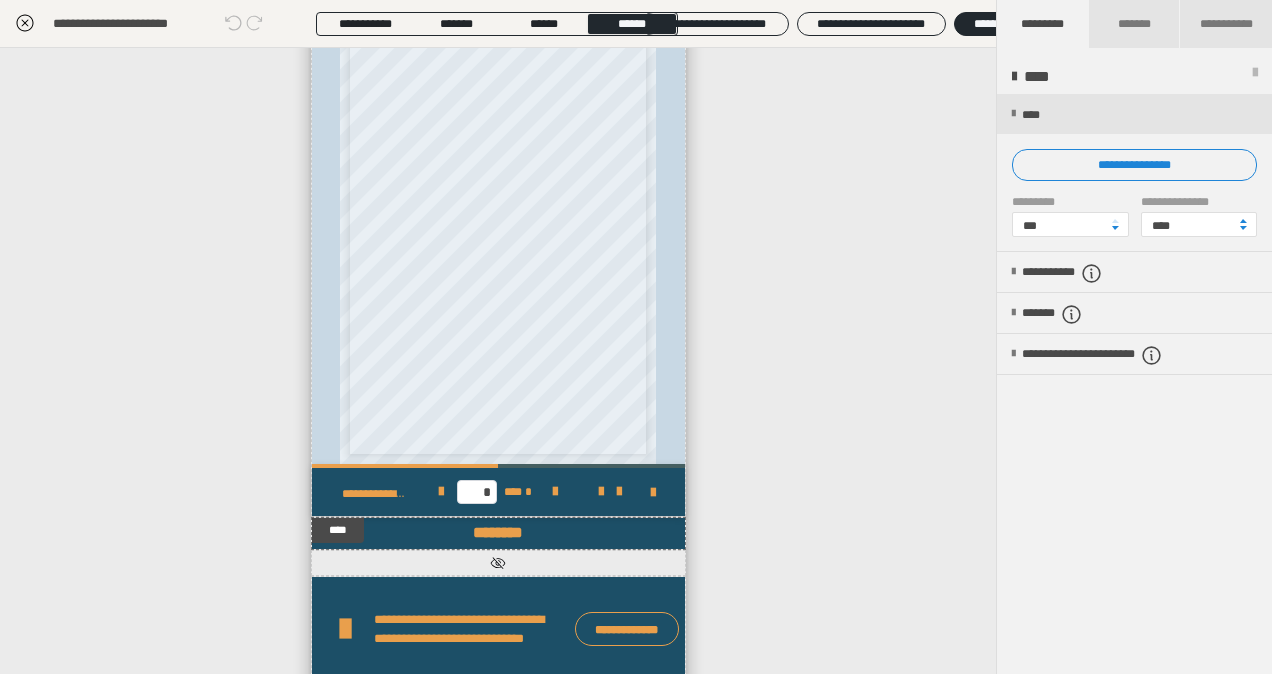 scroll, scrollTop: 1150, scrollLeft: 0, axis: vertical 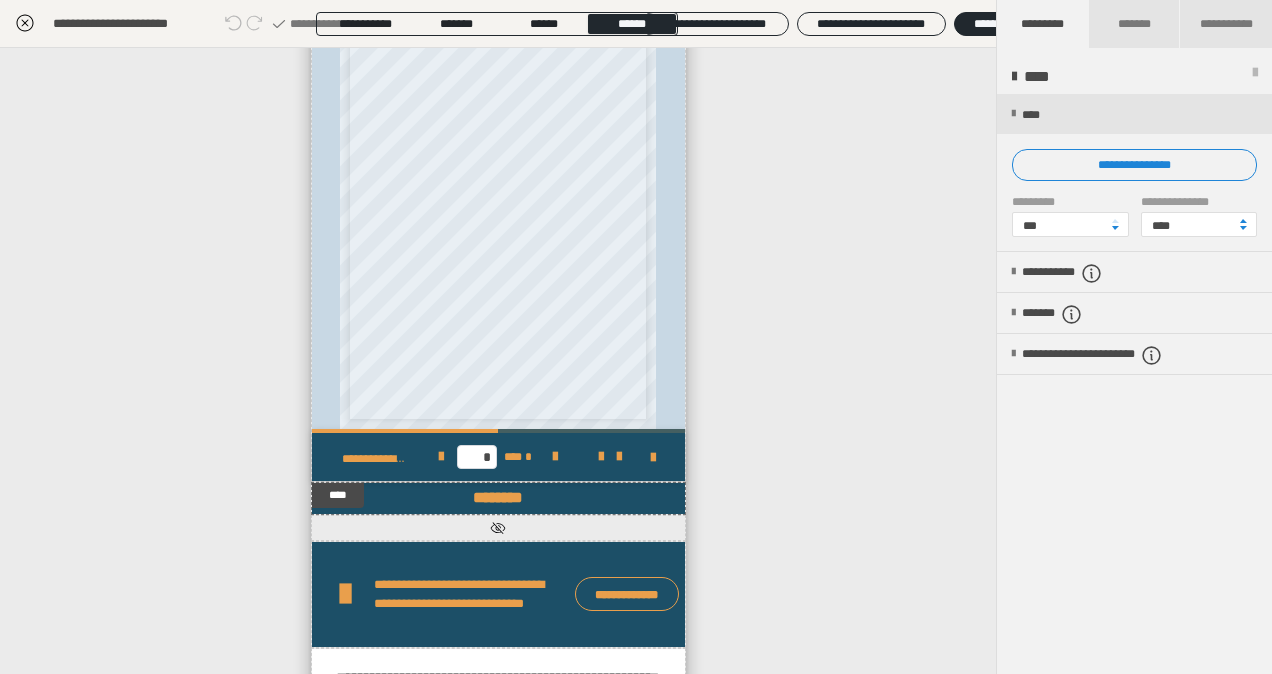 click on "**********" at bounding box center (498, 361) 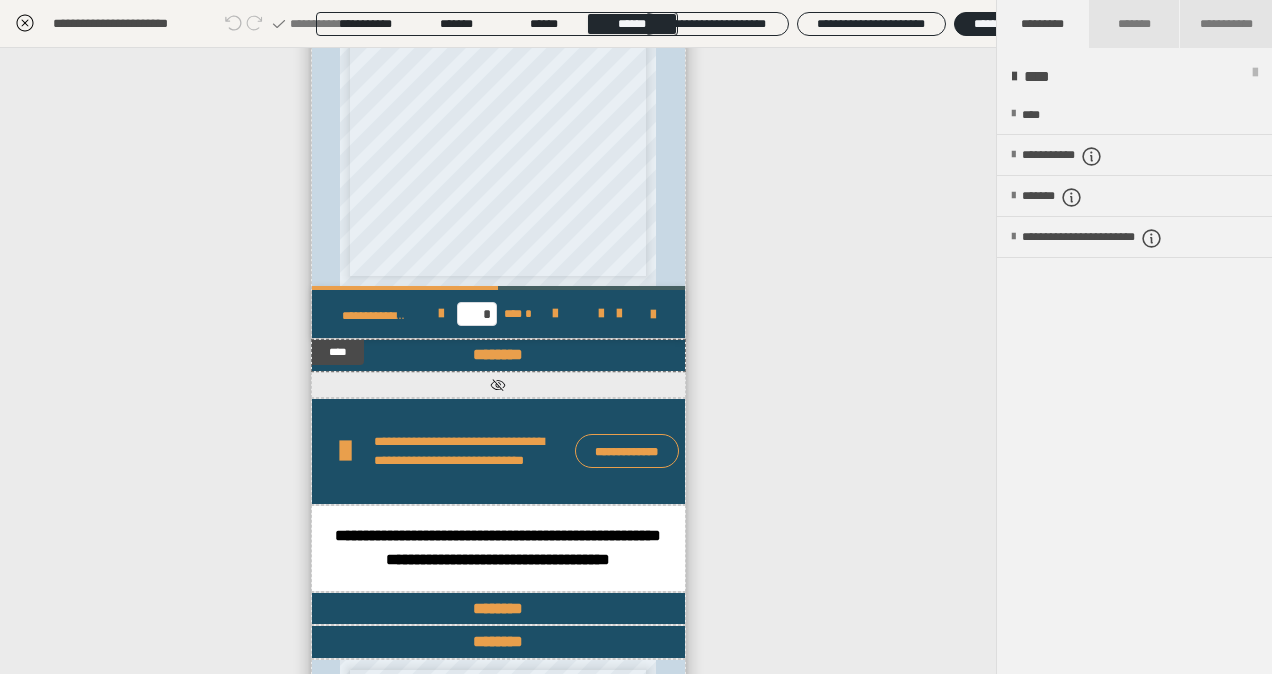 scroll, scrollTop: 13, scrollLeft: 0, axis: vertical 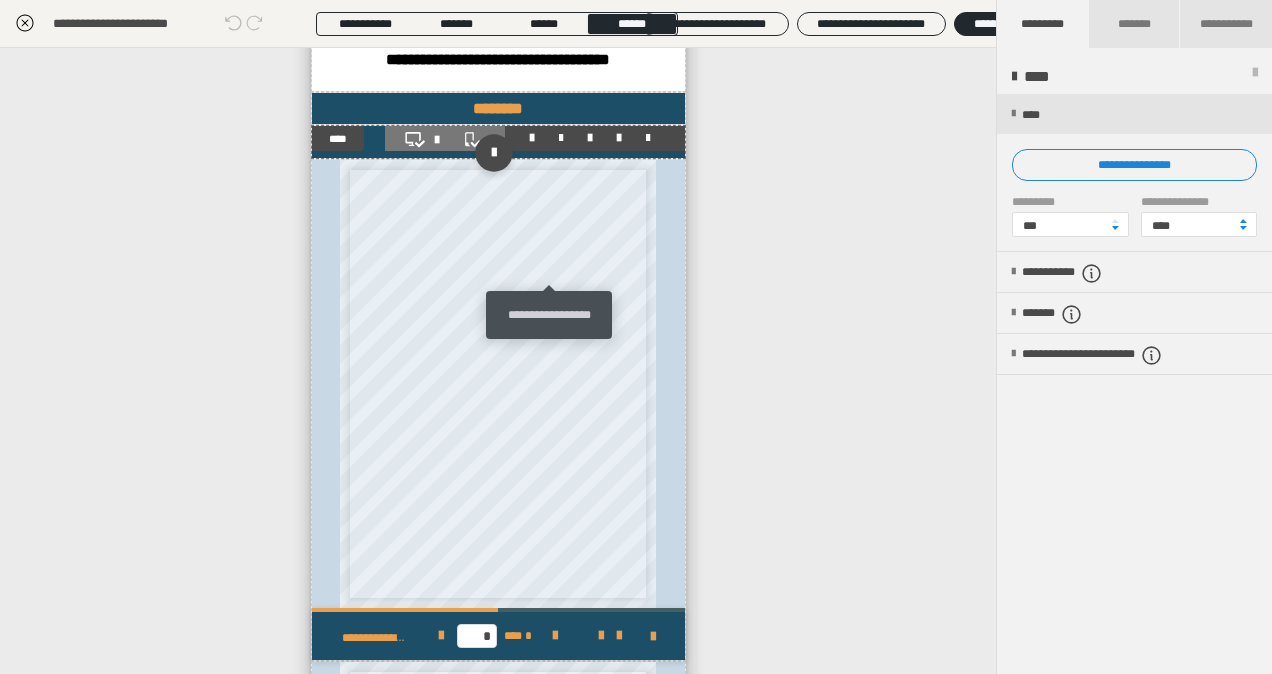 click at bounding box center [561, 138] 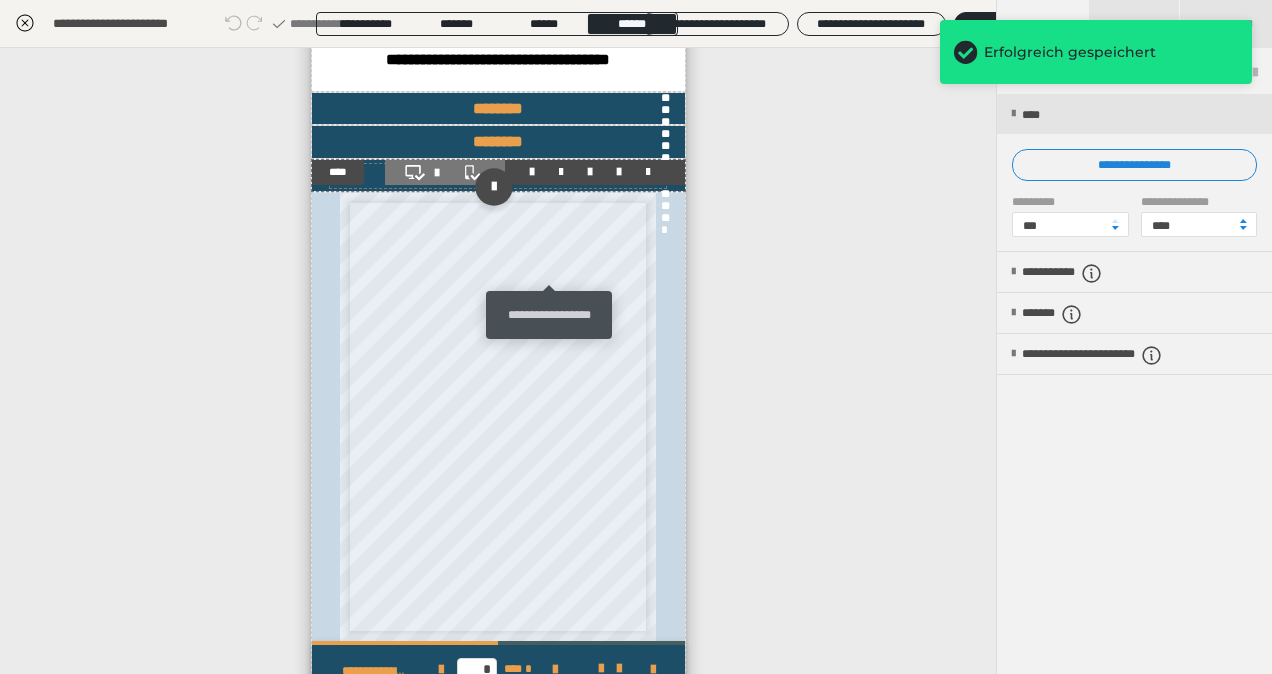 click on "**********" at bounding box center [498, 361] 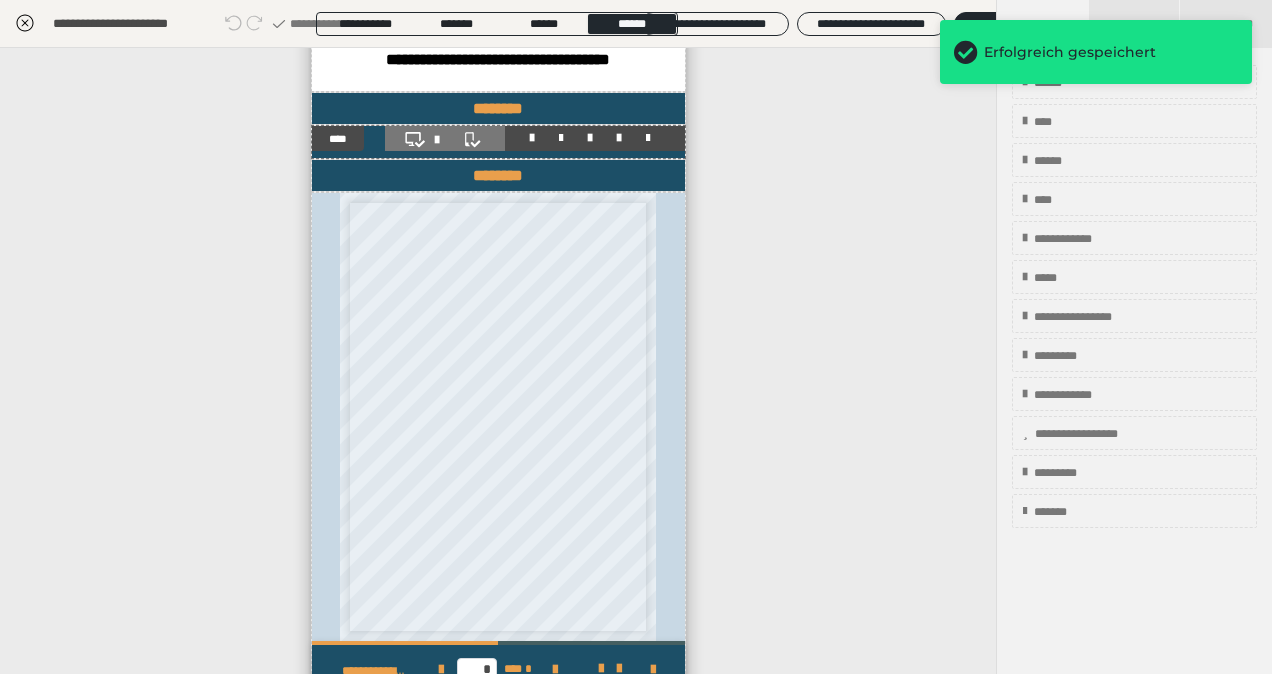 click at bounding box center [445, 138] 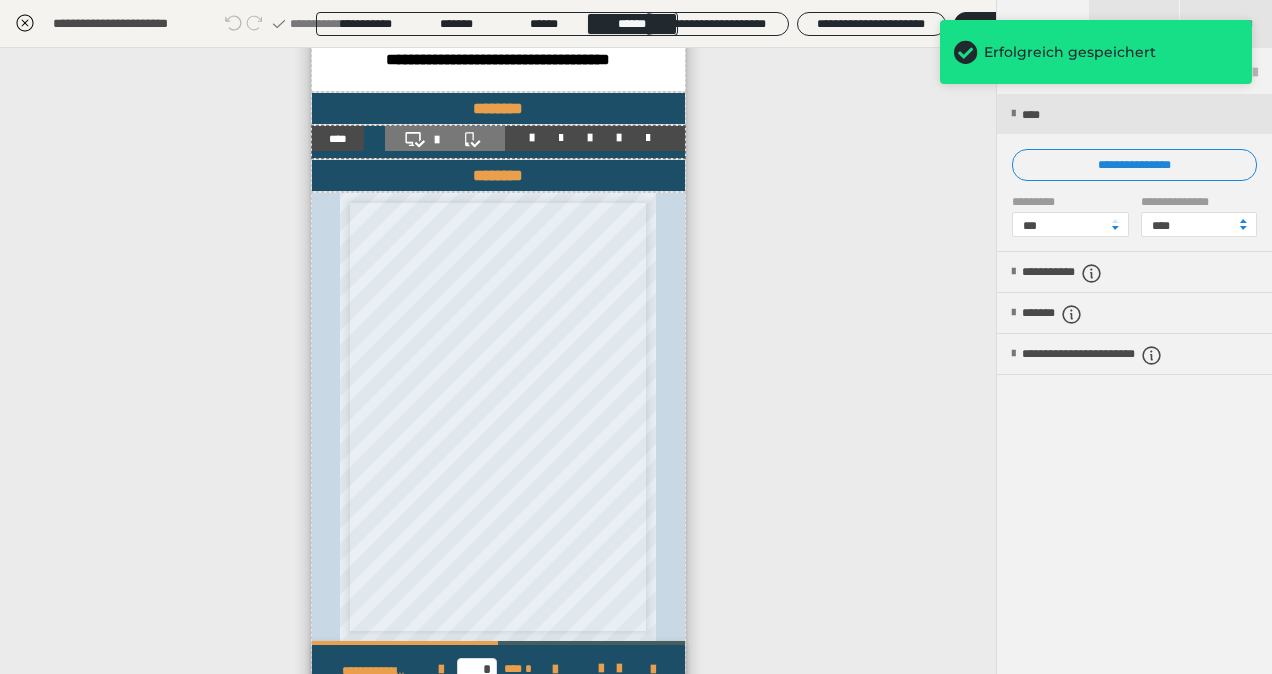 click at bounding box center [445, 140] 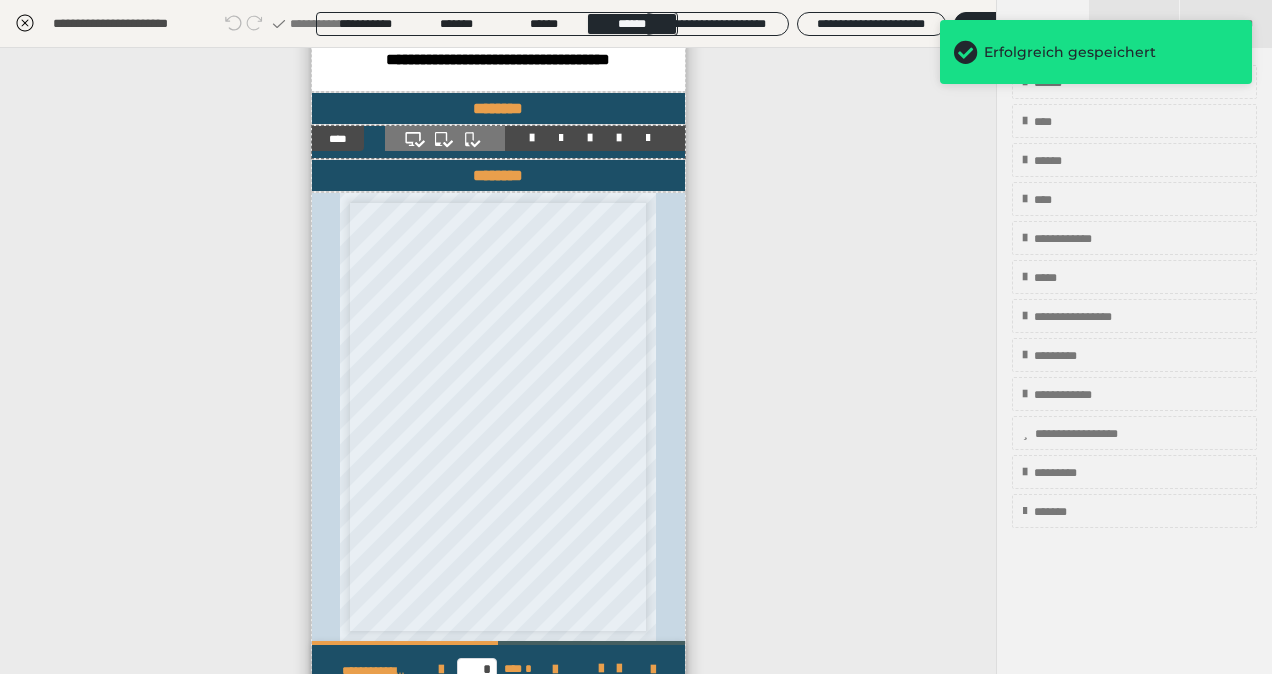 click 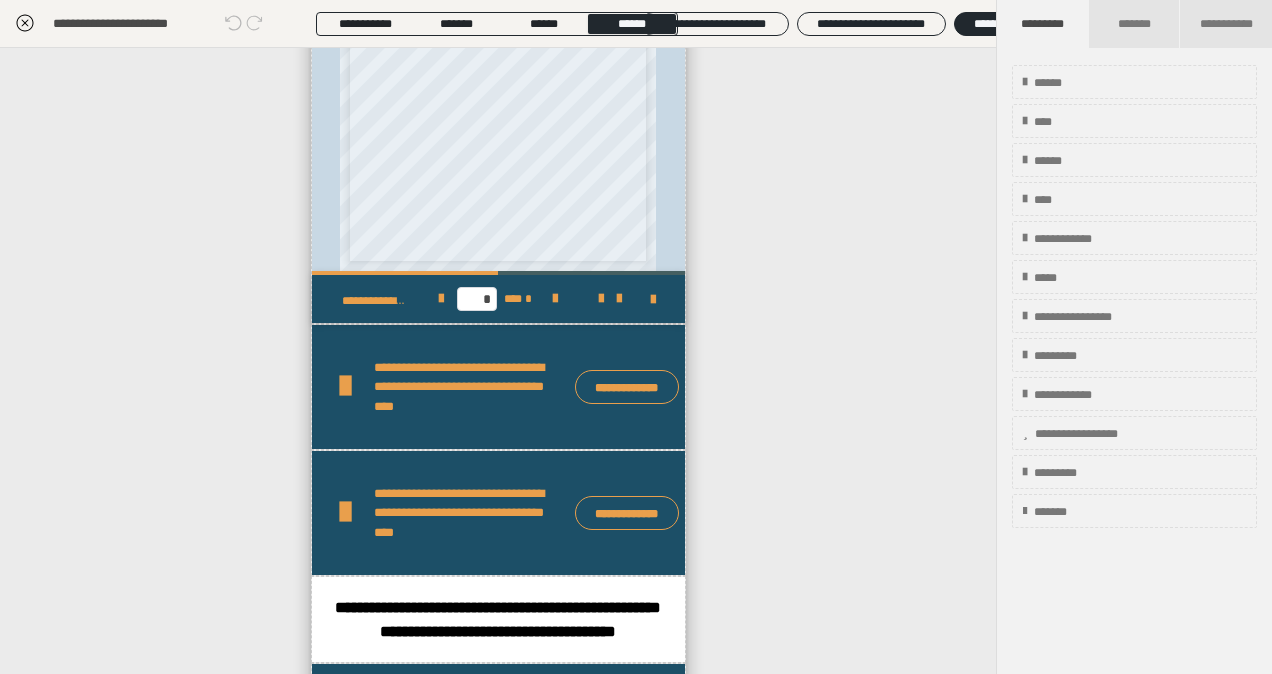 scroll, scrollTop: 2750, scrollLeft: 0, axis: vertical 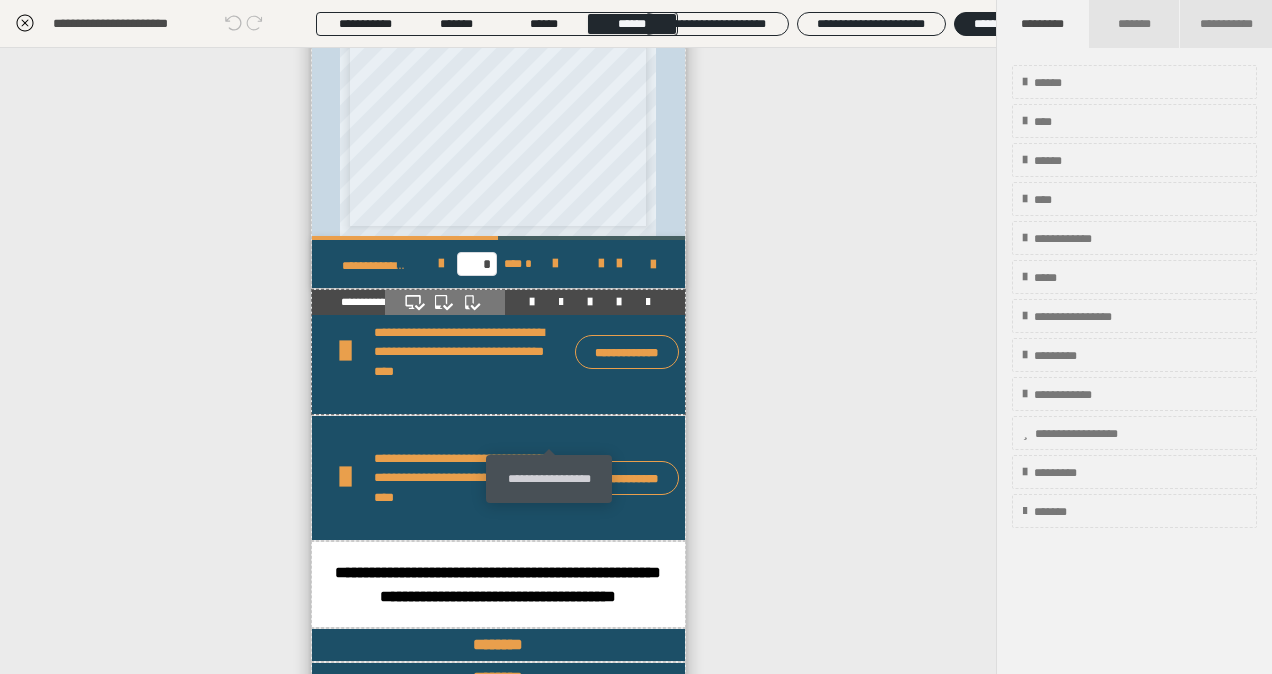 click at bounding box center (561, 302) 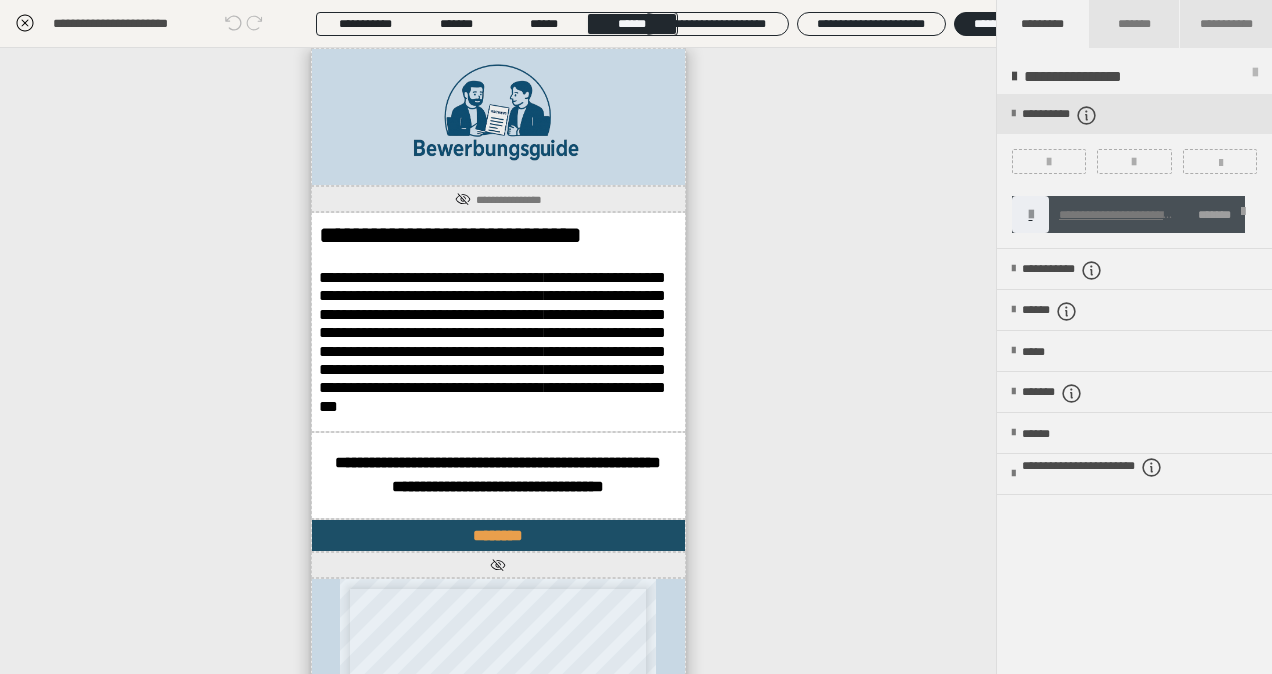 scroll, scrollTop: 0, scrollLeft: 0, axis: both 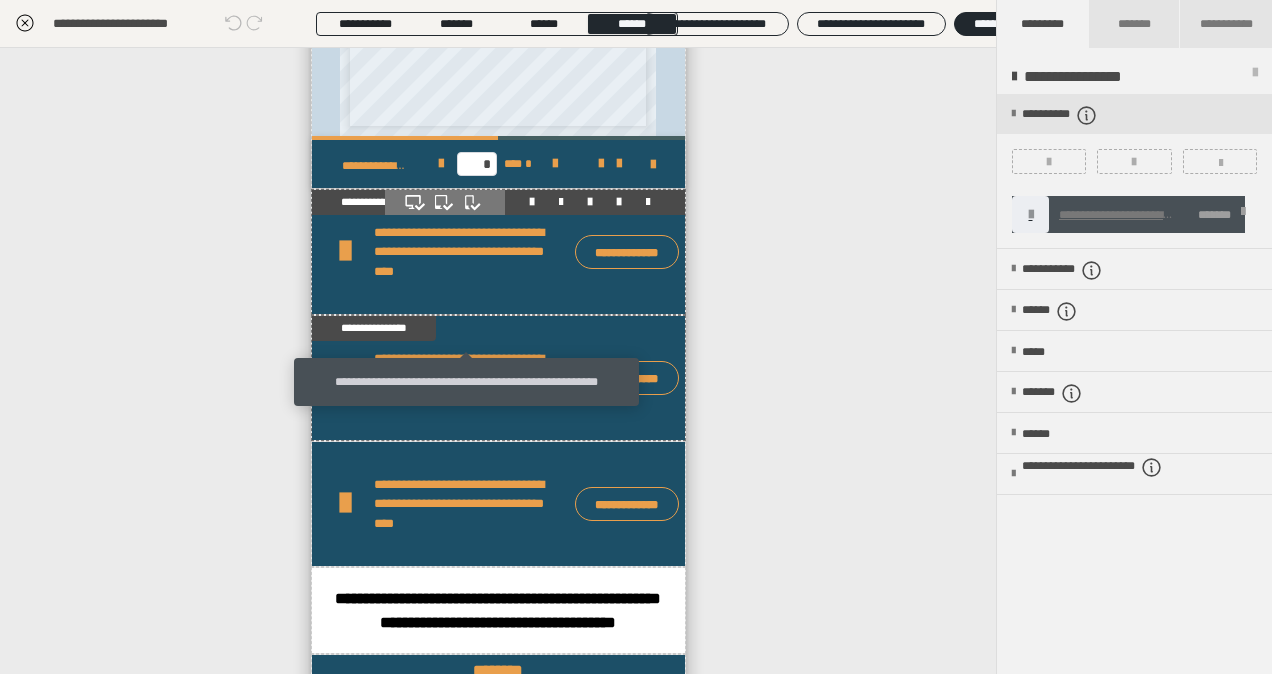 click 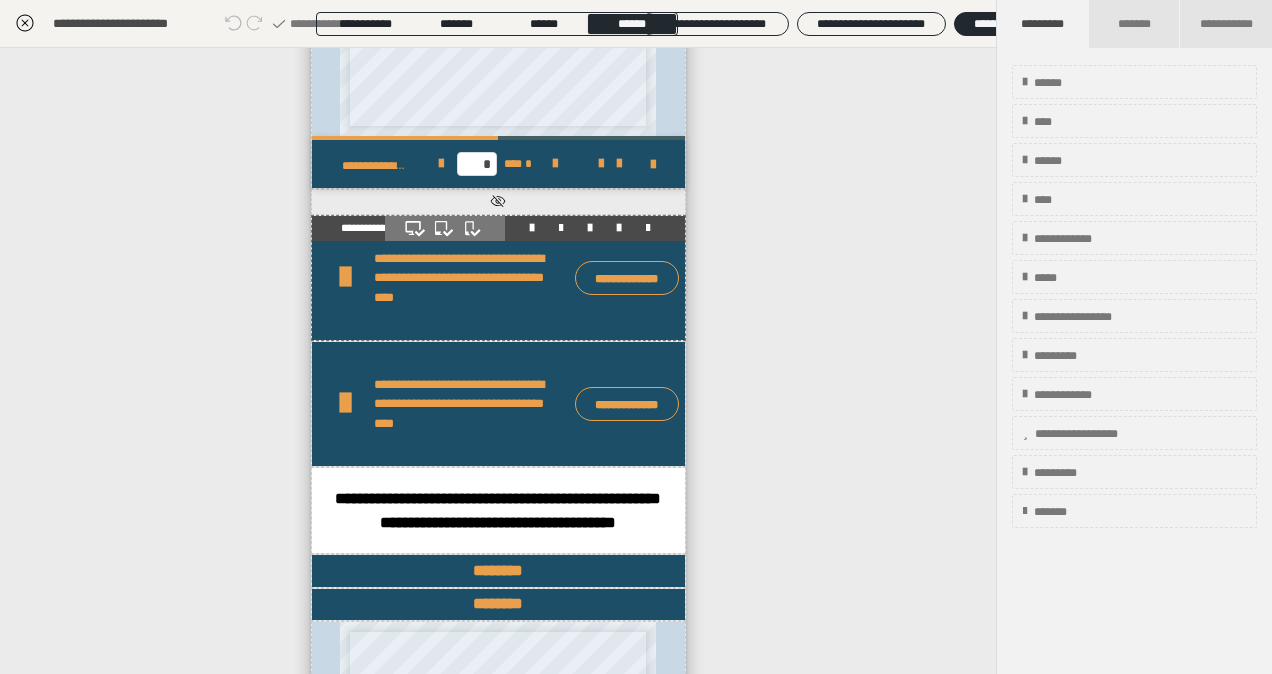 click on "**********" at bounding box center (469, 278) 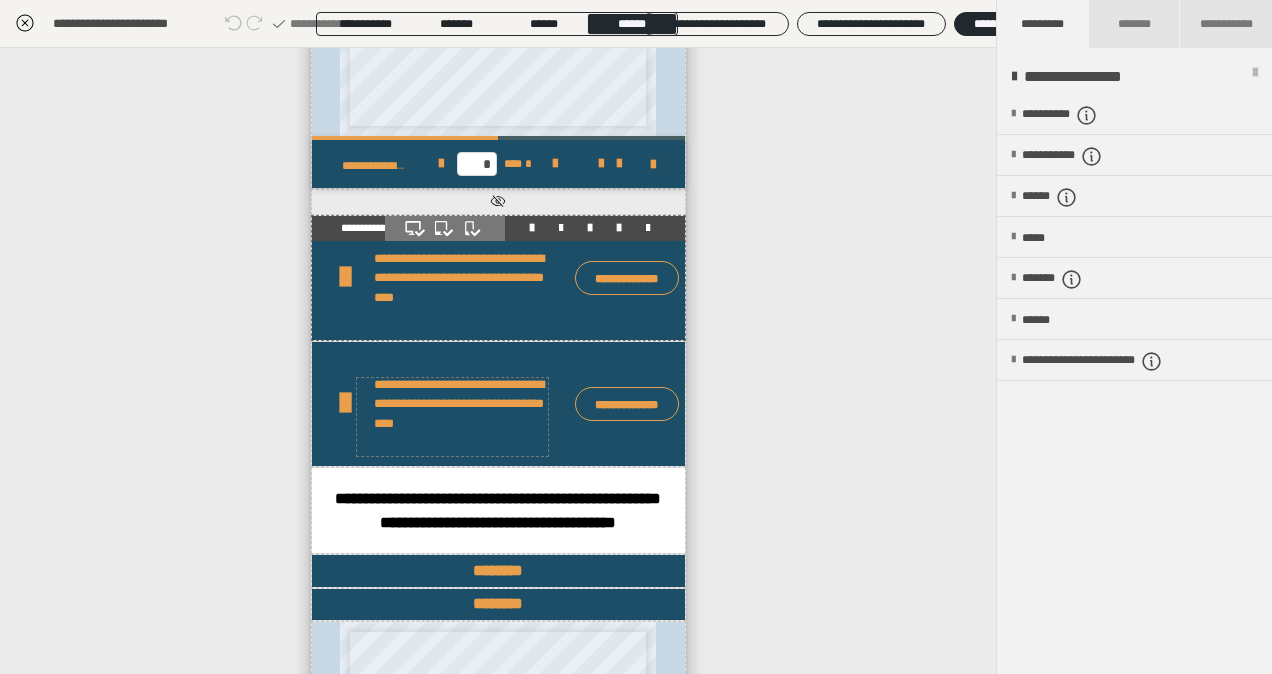 click 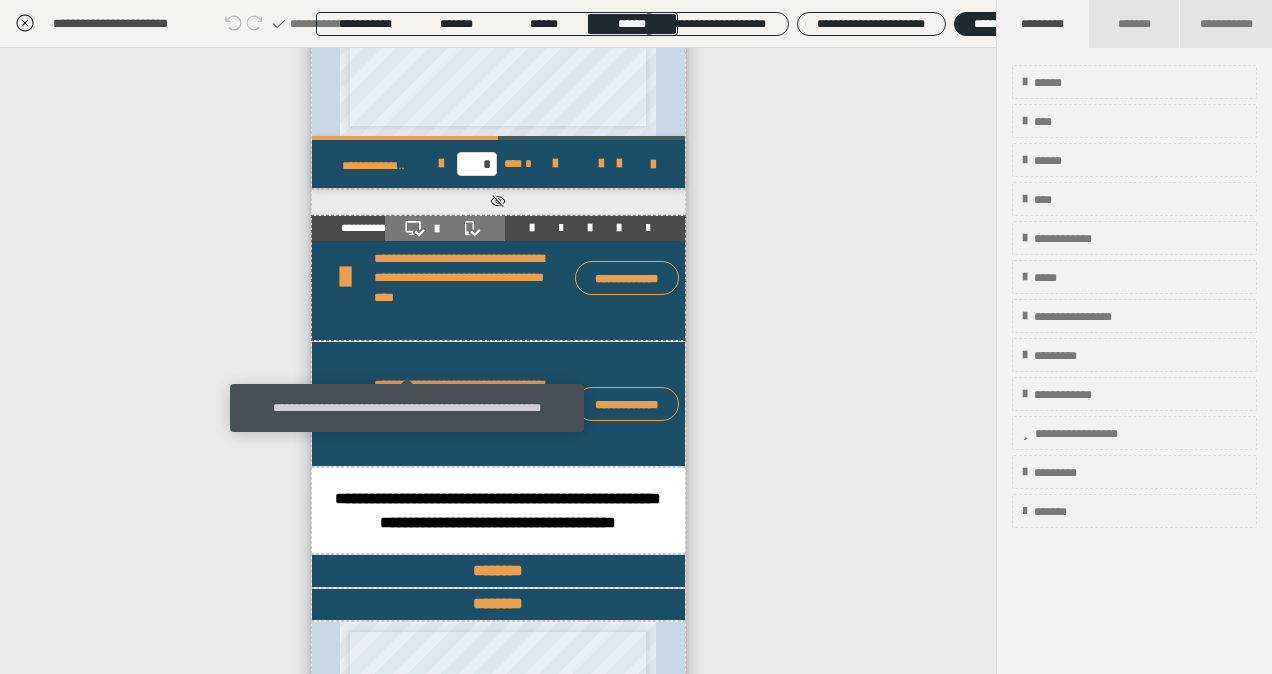 click 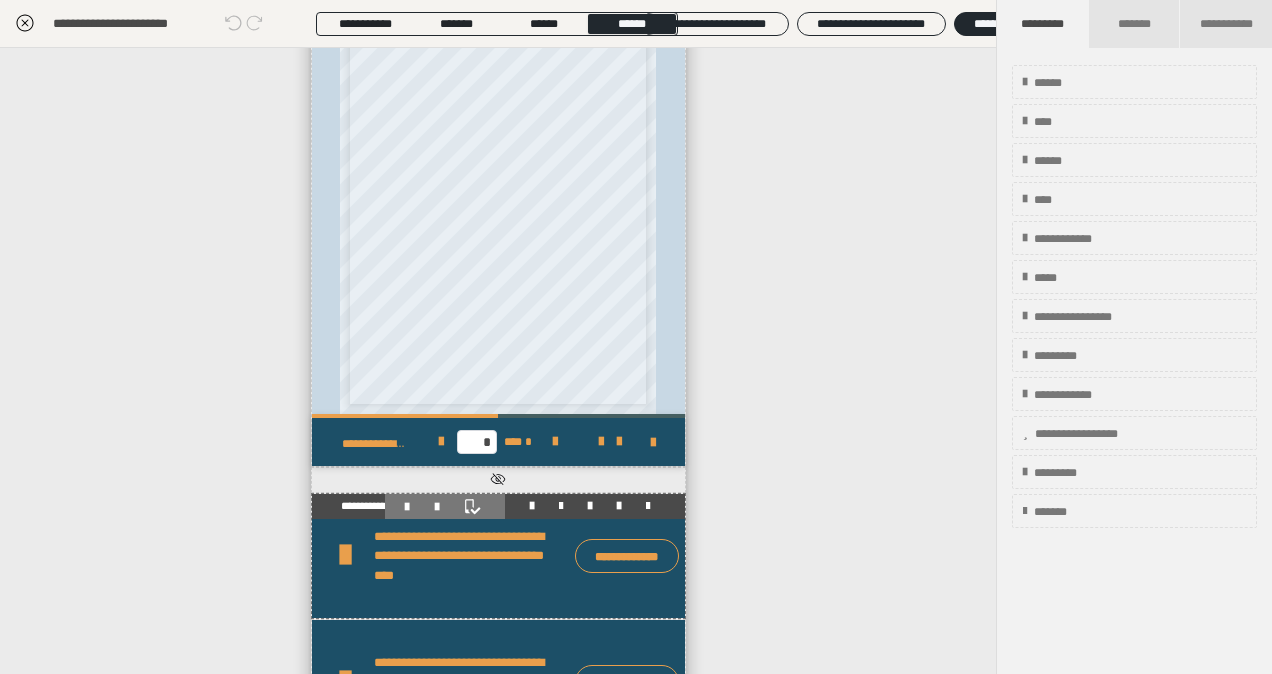 scroll, scrollTop: 2550, scrollLeft: 0, axis: vertical 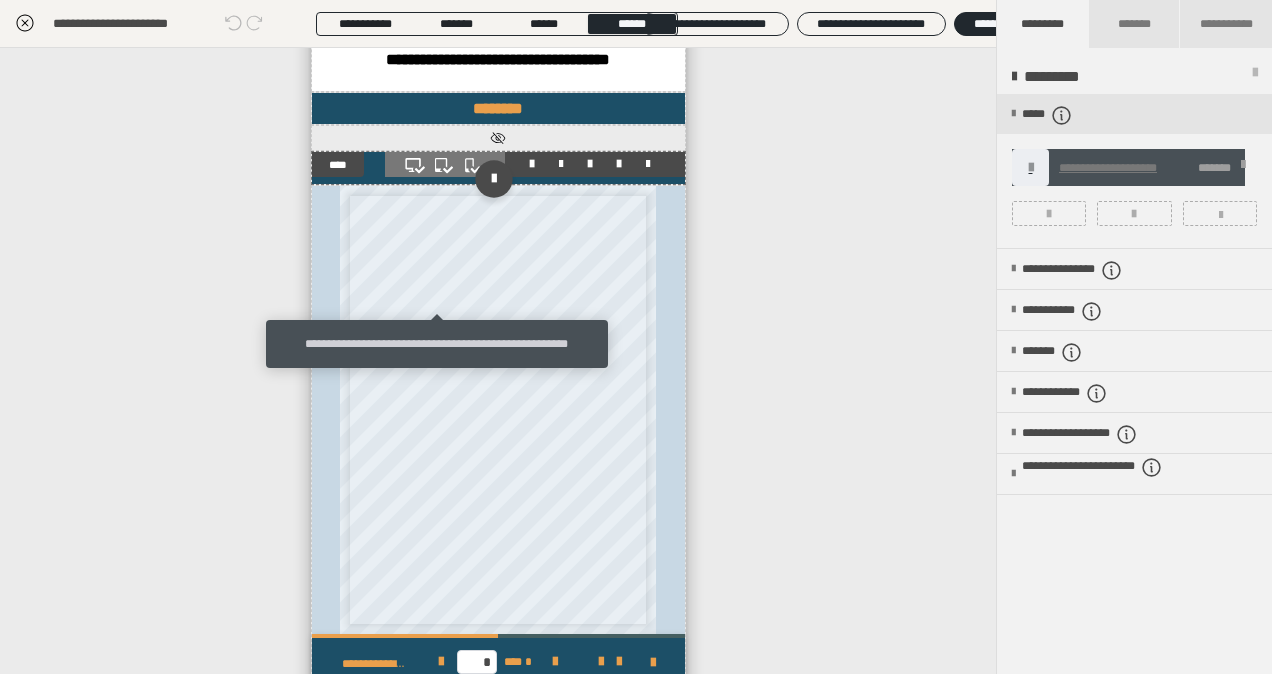 click 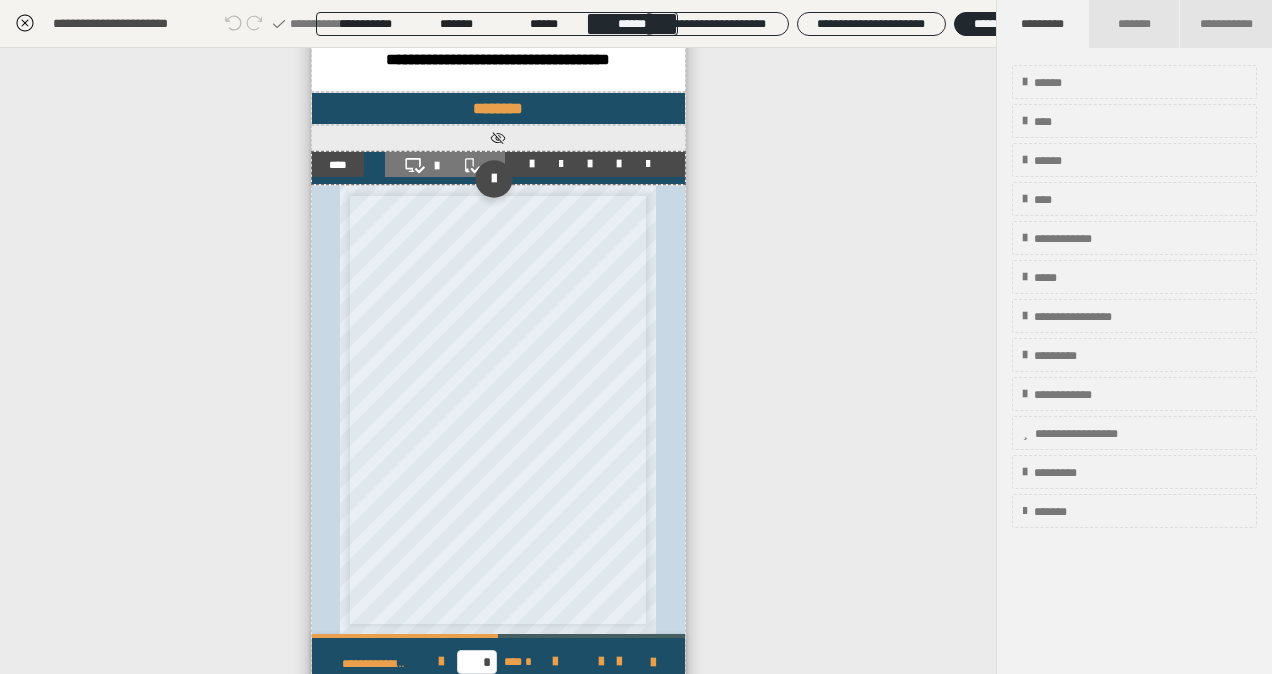 click 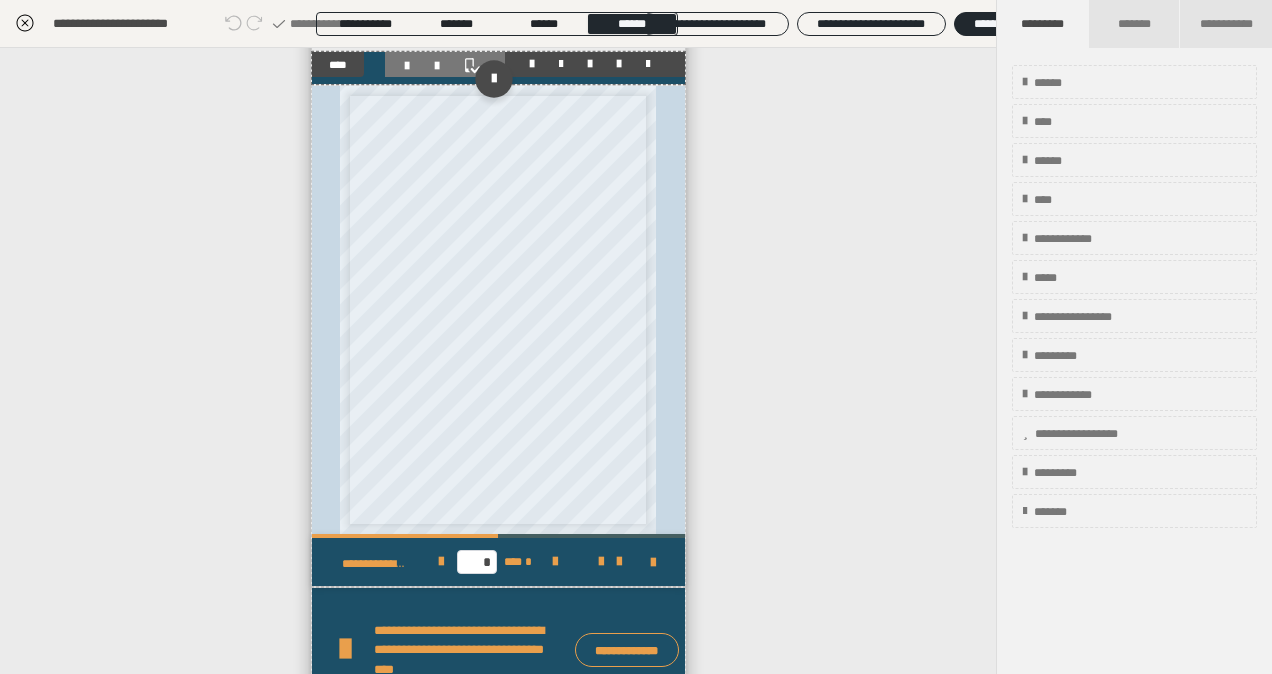 scroll, scrollTop: 2050, scrollLeft: 0, axis: vertical 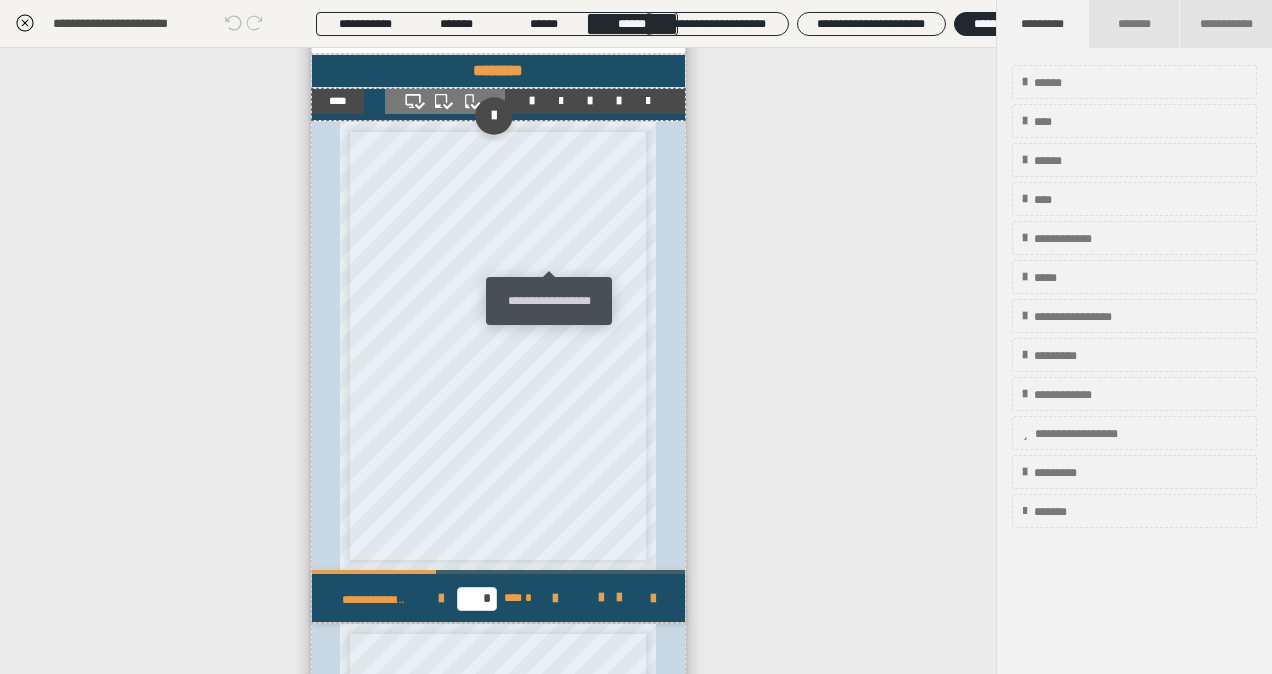 click at bounding box center [561, 101] 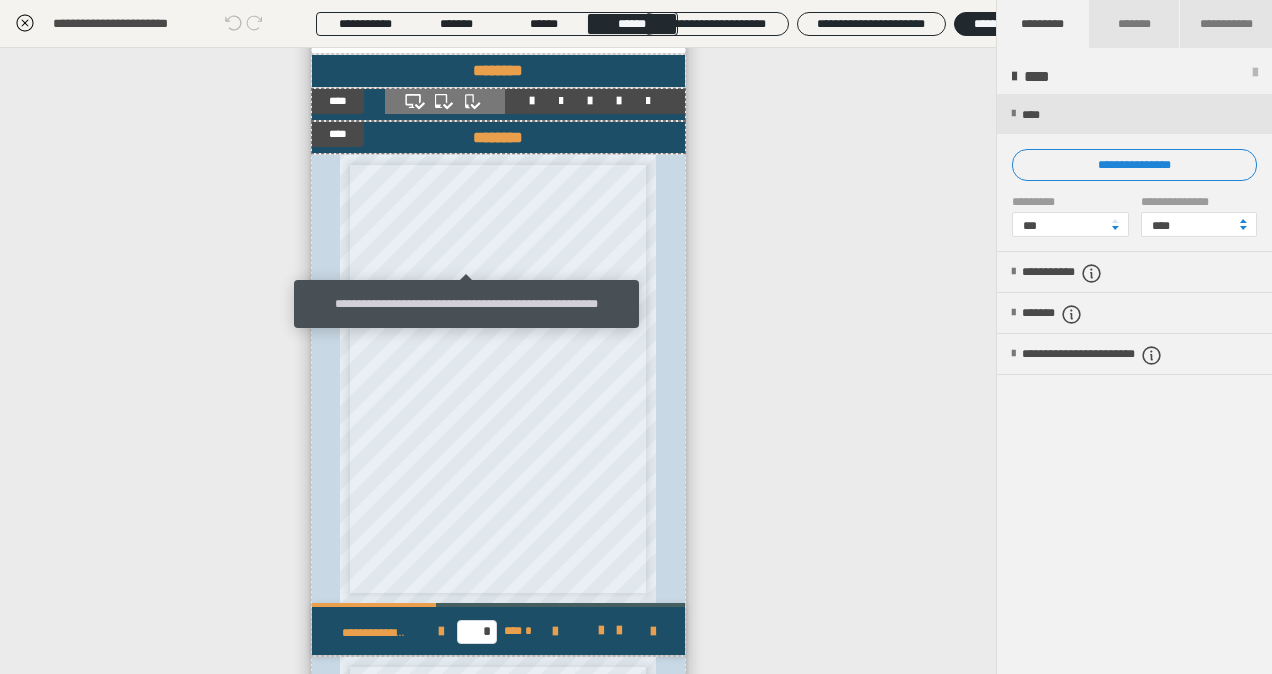 click 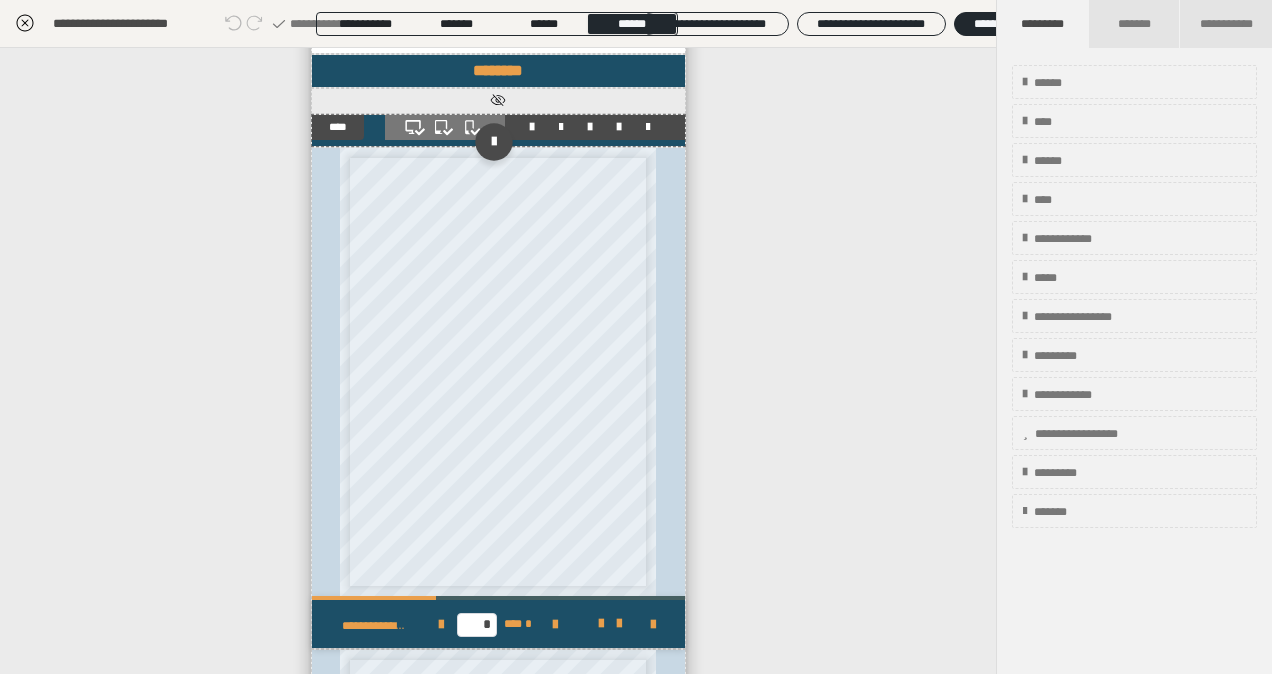 click at bounding box center (532, 127) 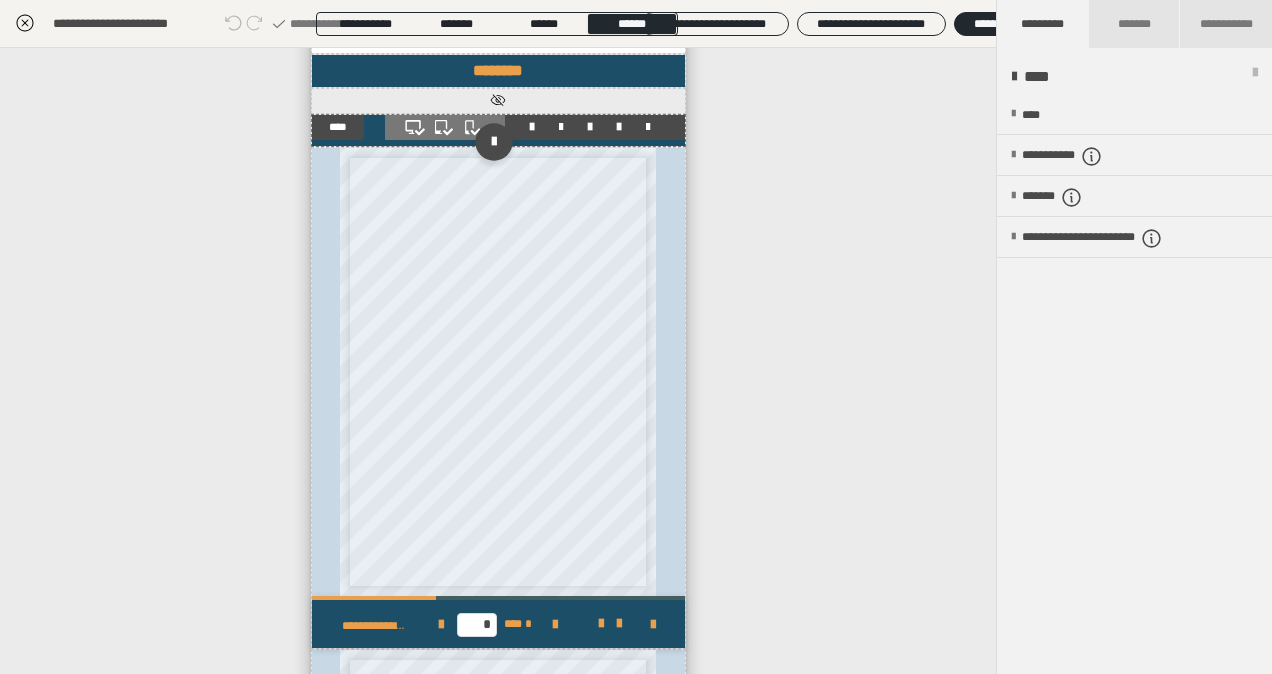click 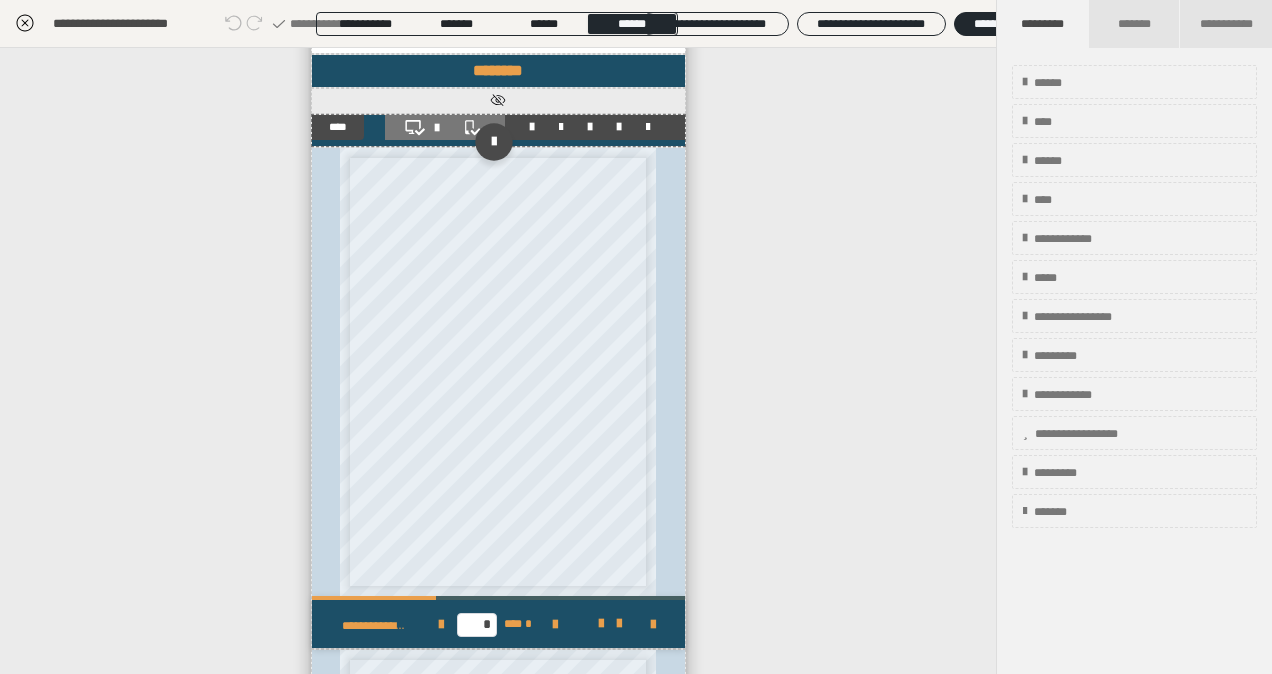 click 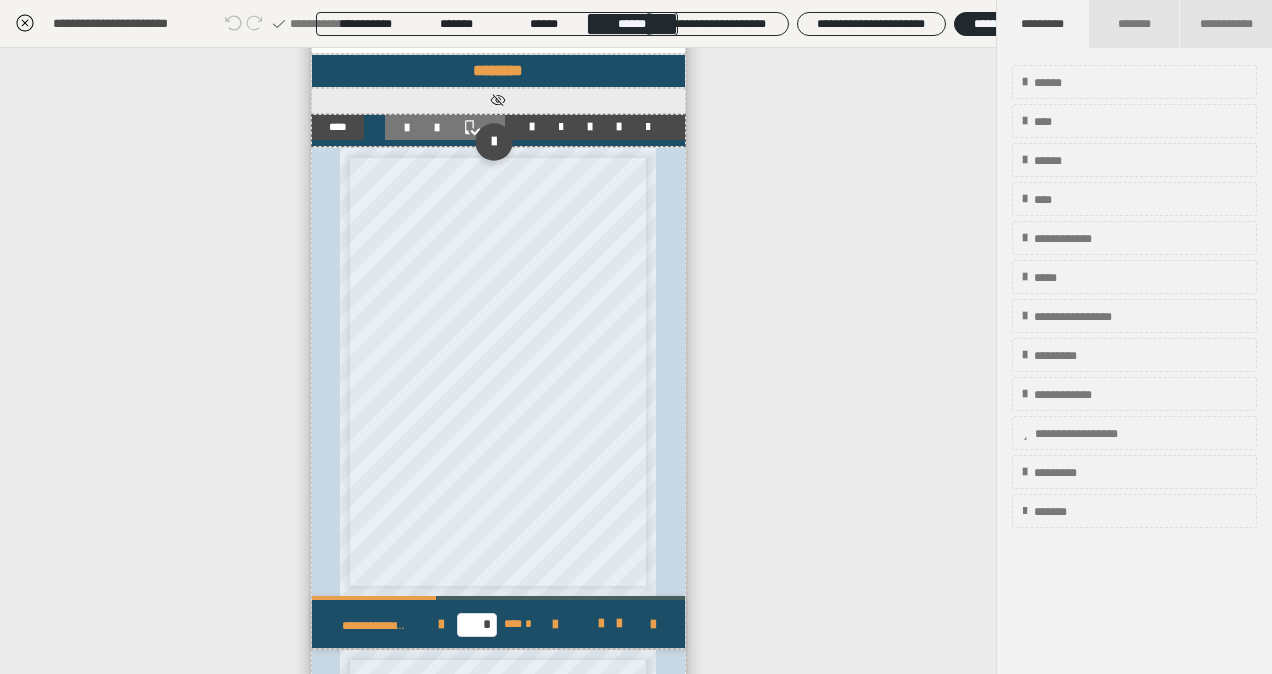 click on "**********" at bounding box center (498, 361) 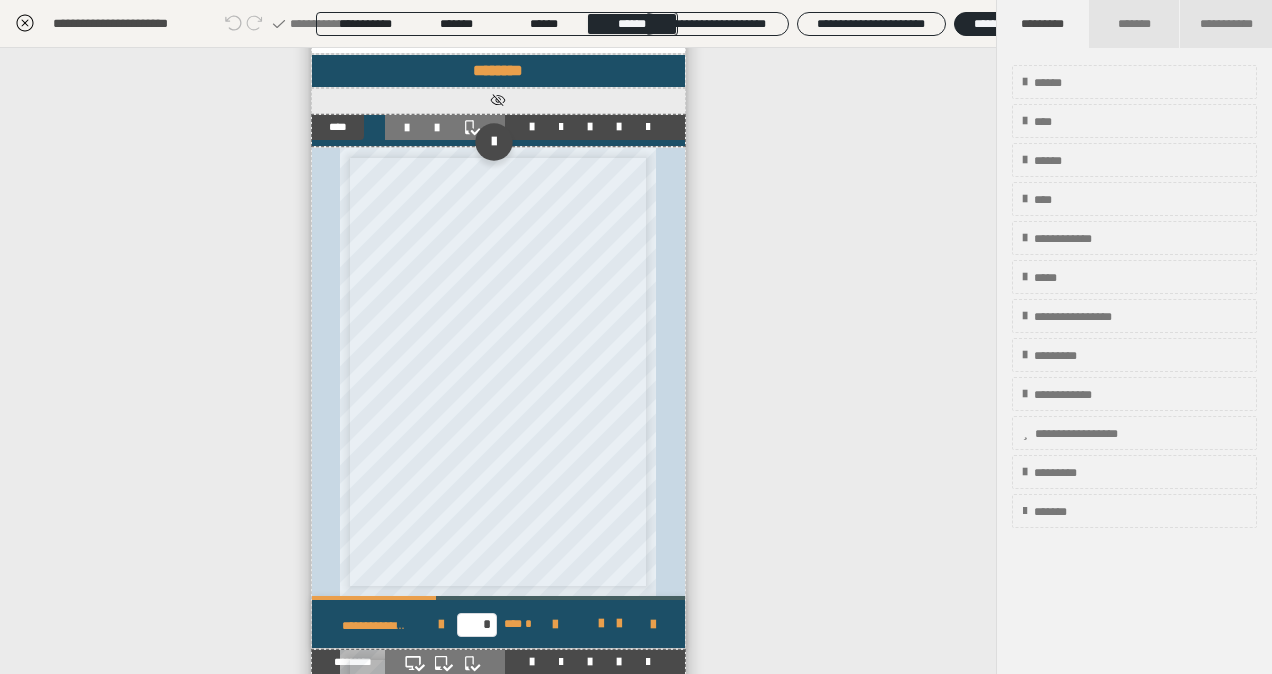 scroll, scrollTop: 4250, scrollLeft: 0, axis: vertical 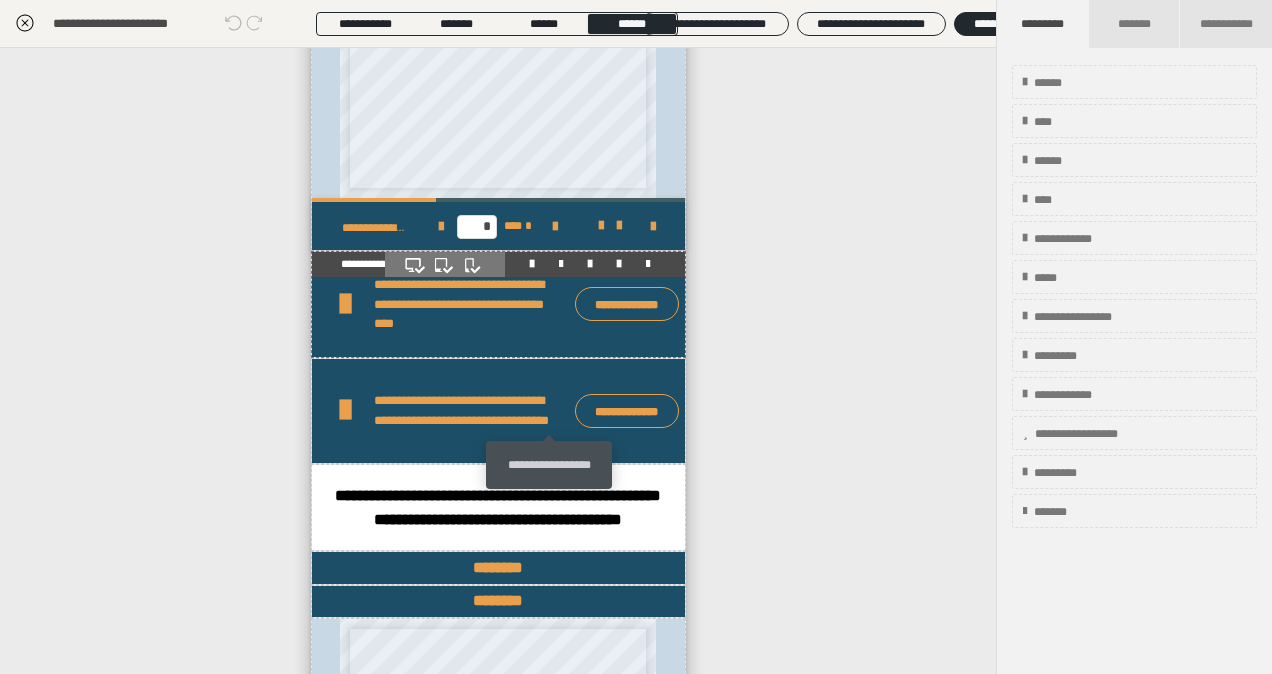 click at bounding box center [561, 264] 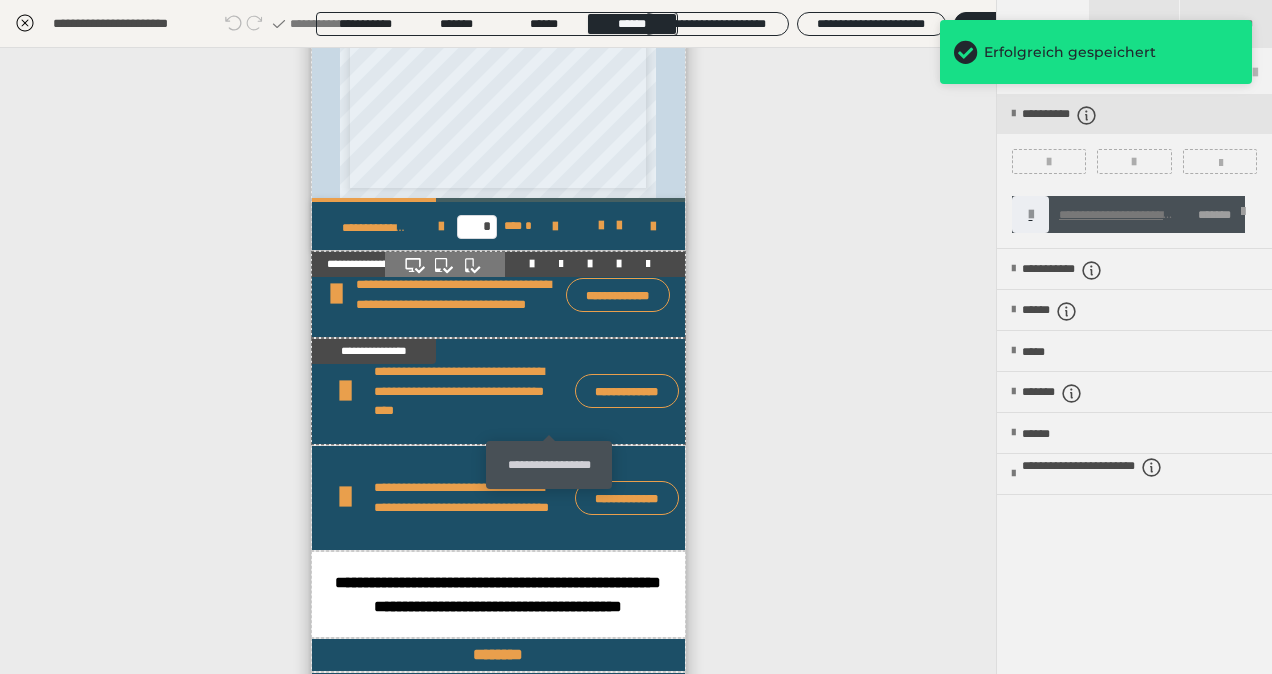 click 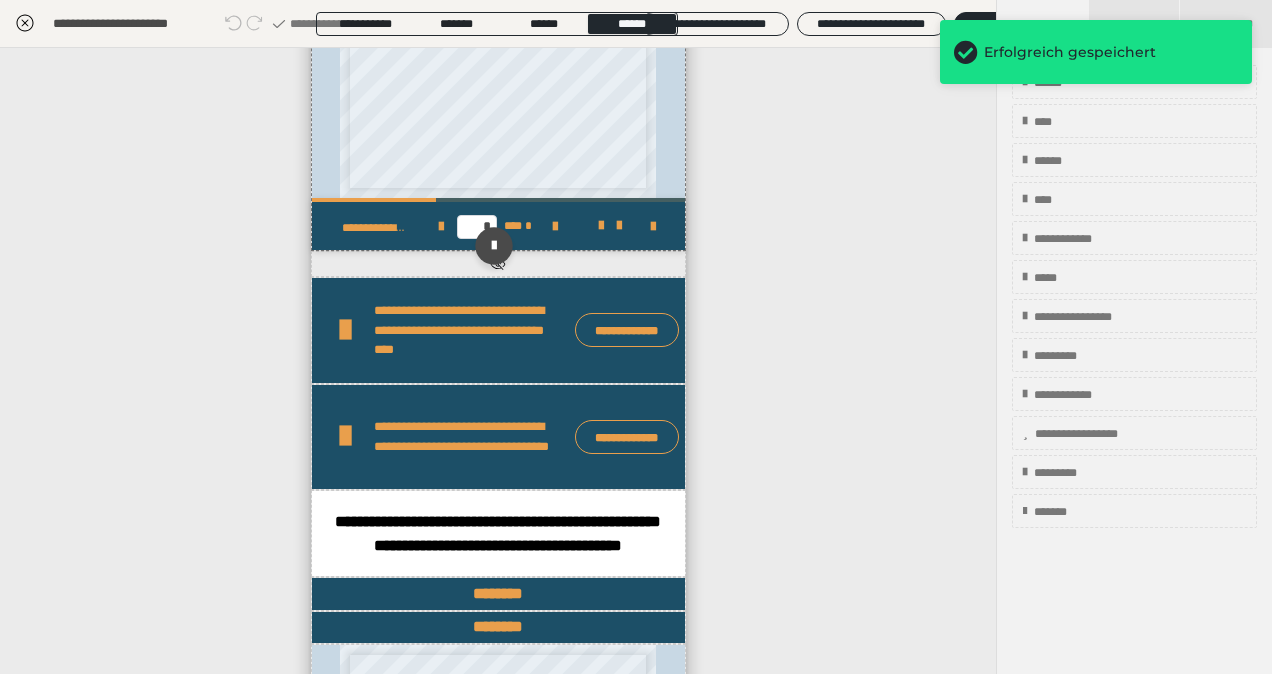click at bounding box center (493, 245) 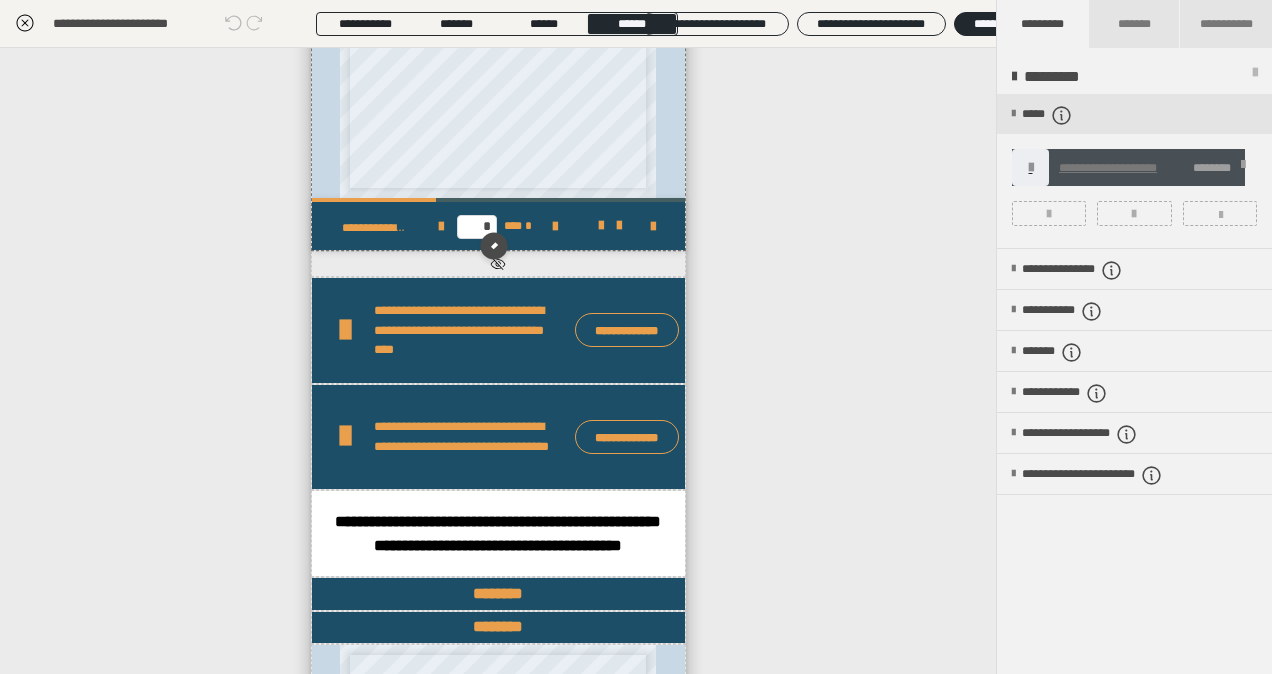 scroll, scrollTop: 4350, scrollLeft: 0, axis: vertical 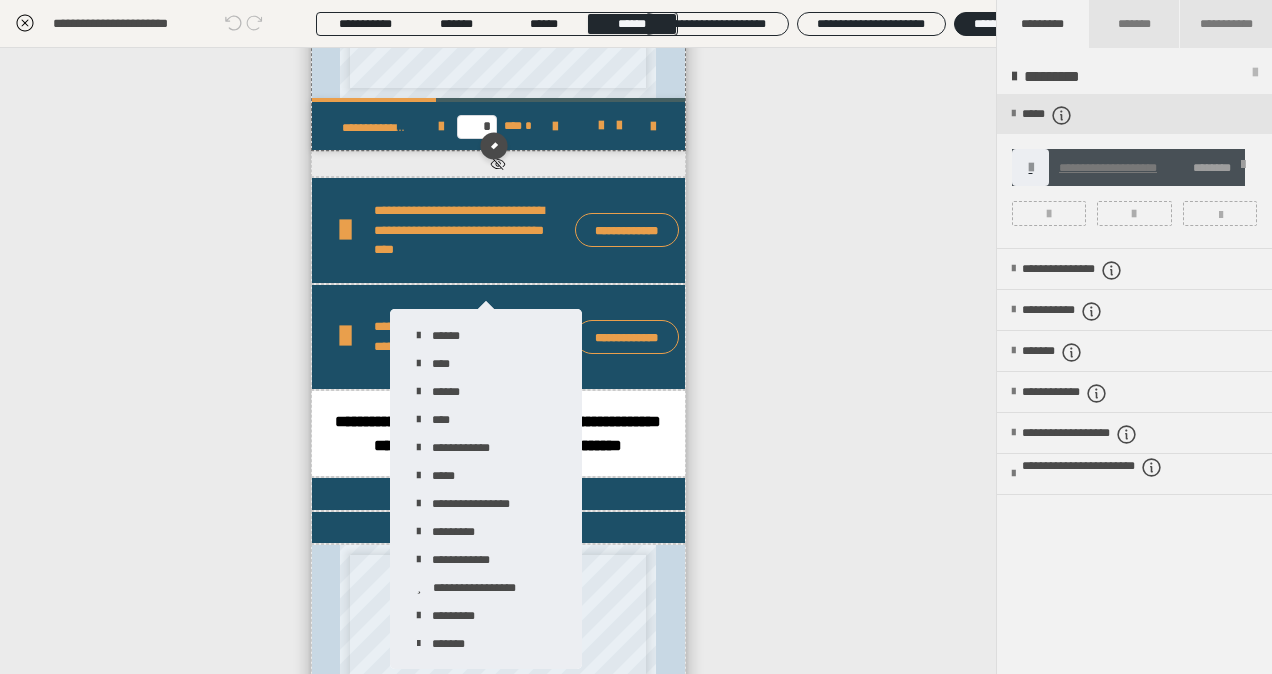 click on "**********" at bounding box center (498, 361) 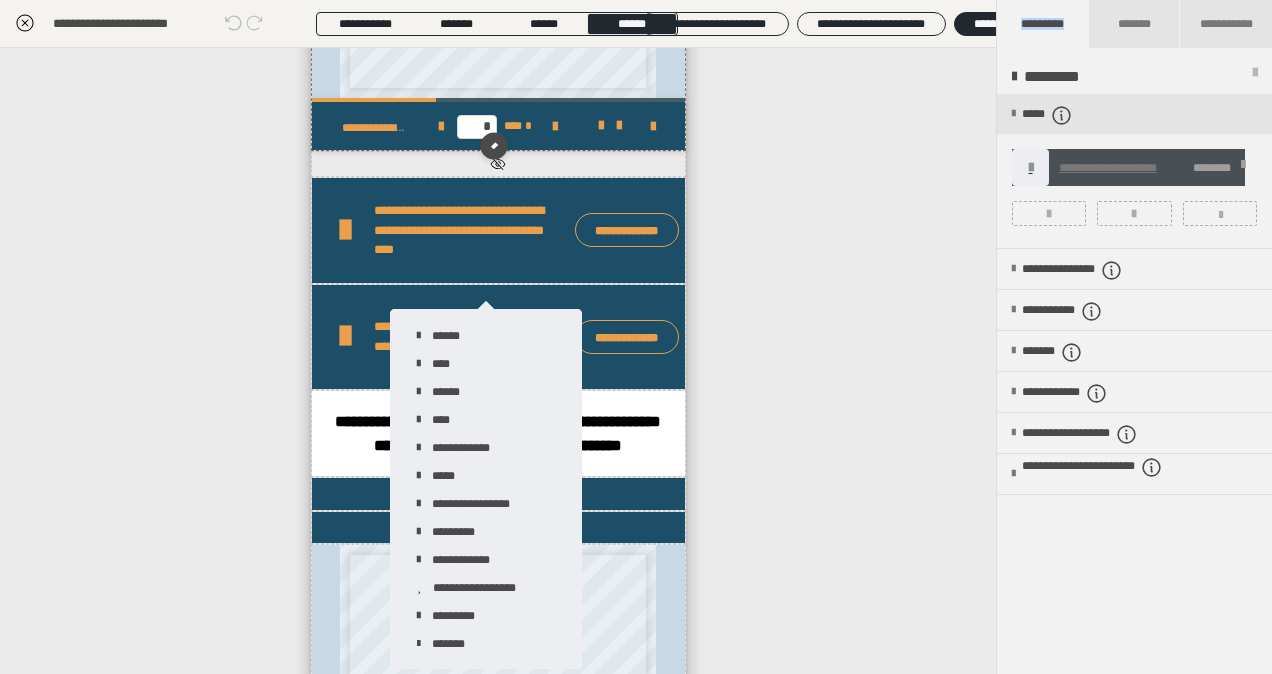 click on "**********" at bounding box center [498, 361] 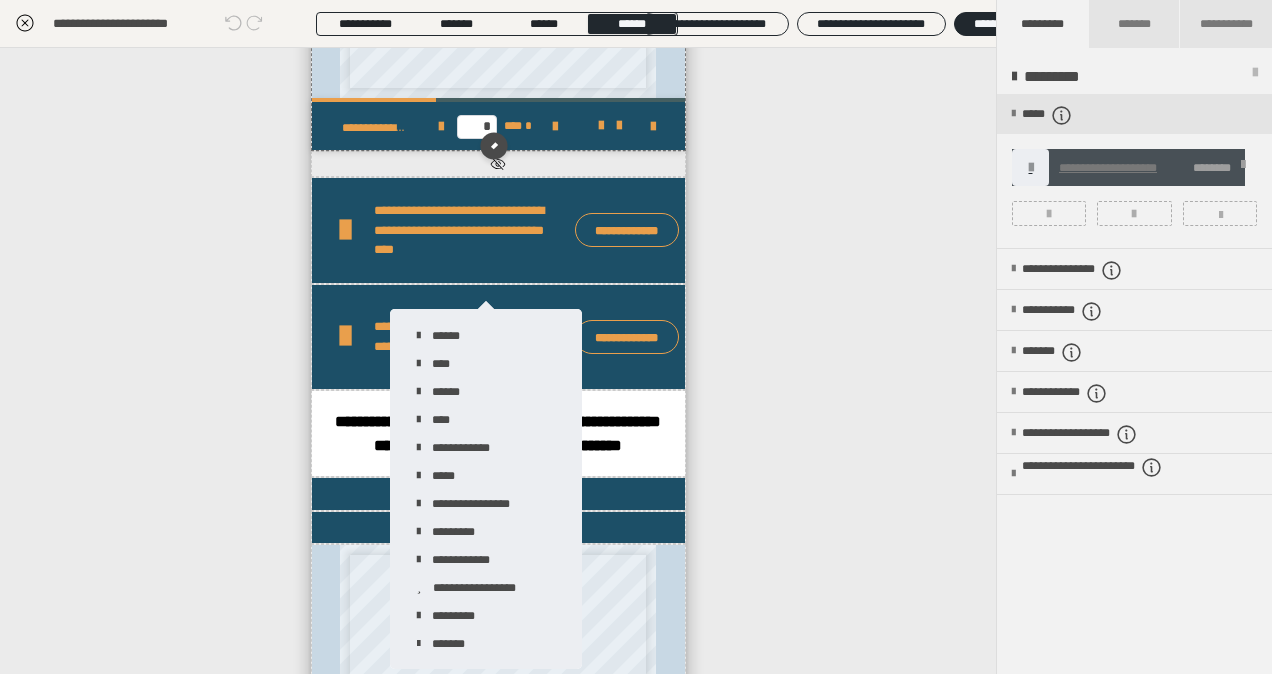 drag, startPoint x: 196, startPoint y: 456, endPoint x: 483, endPoint y: 307, distance: 323.37286 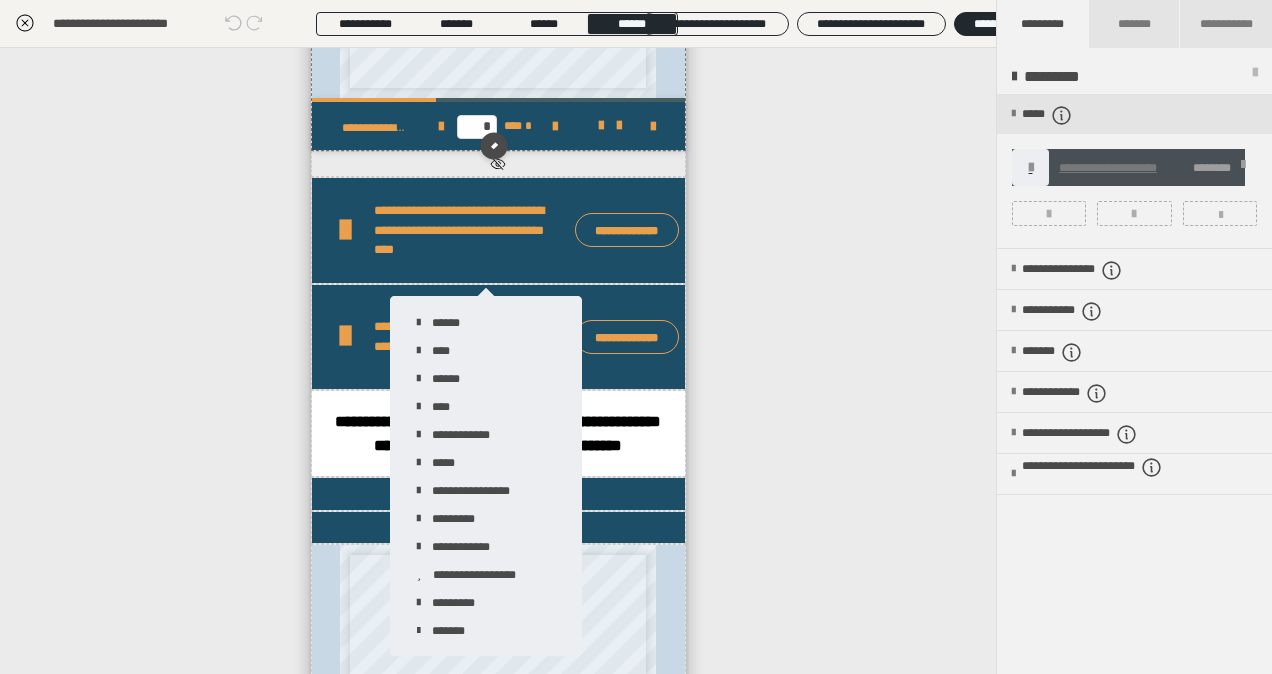 scroll, scrollTop: 4450, scrollLeft: 0, axis: vertical 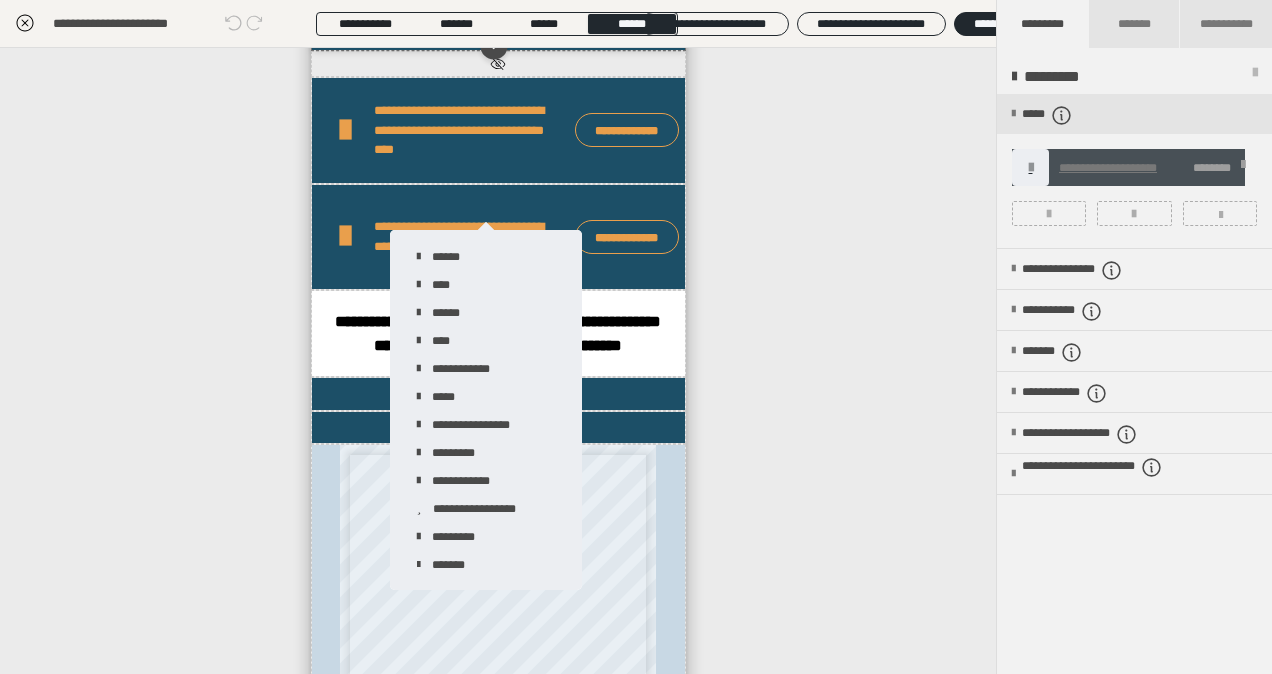 click on "**********" at bounding box center [498, 361] 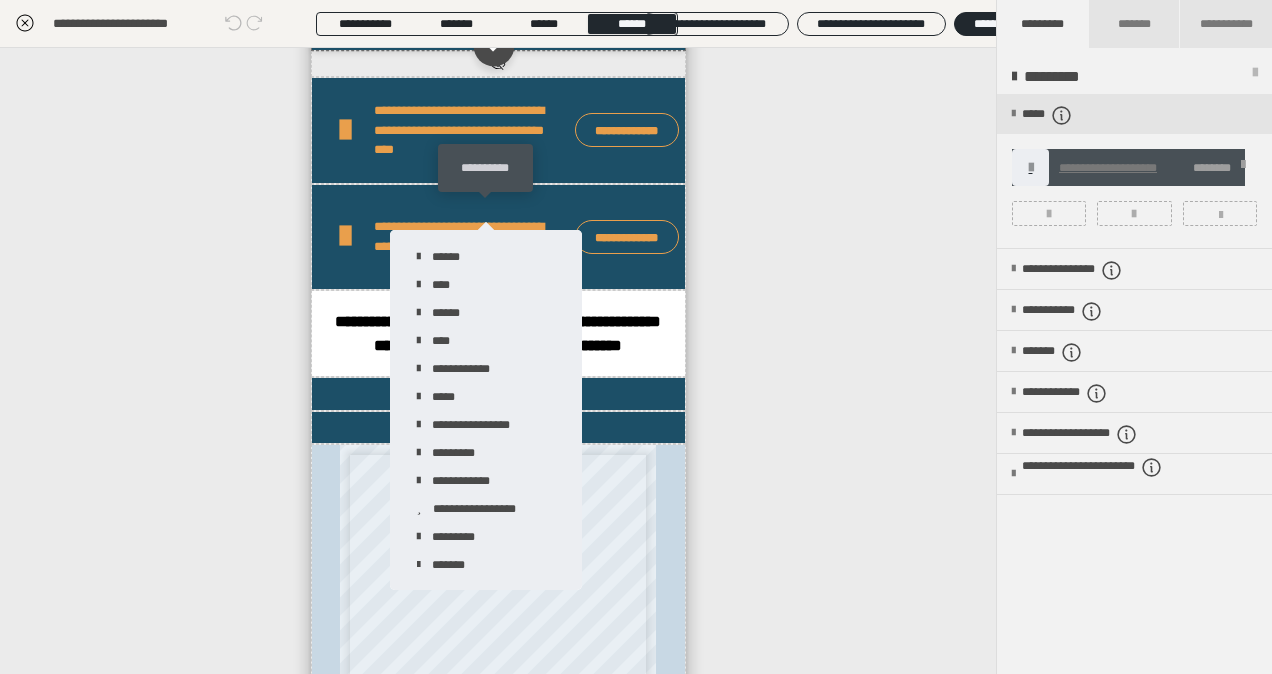 click at bounding box center (493, 45) 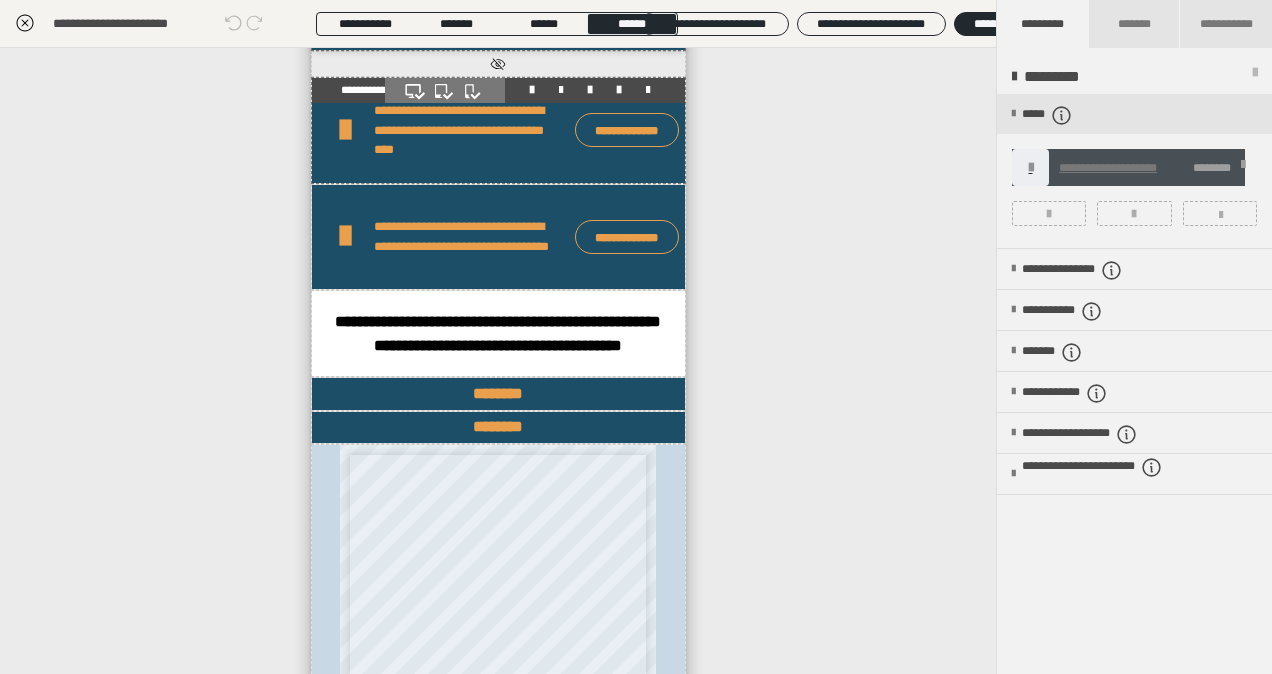 click on "**********" at bounding box center (469, 130) 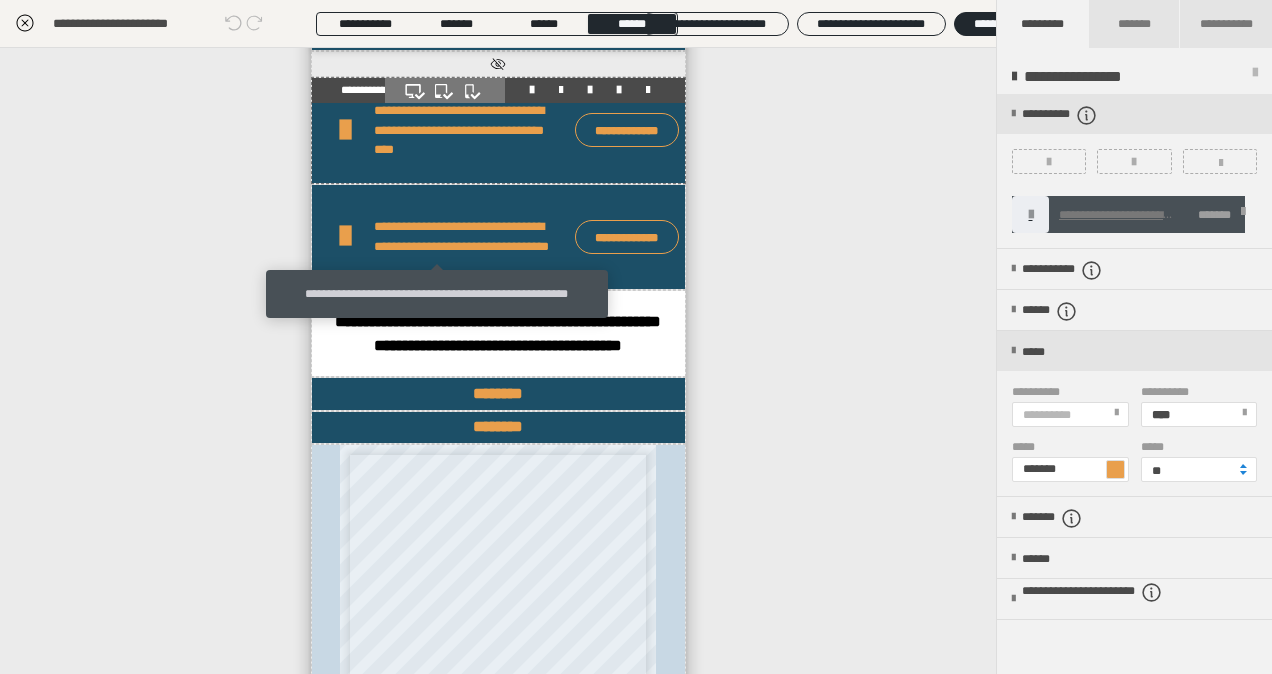 click 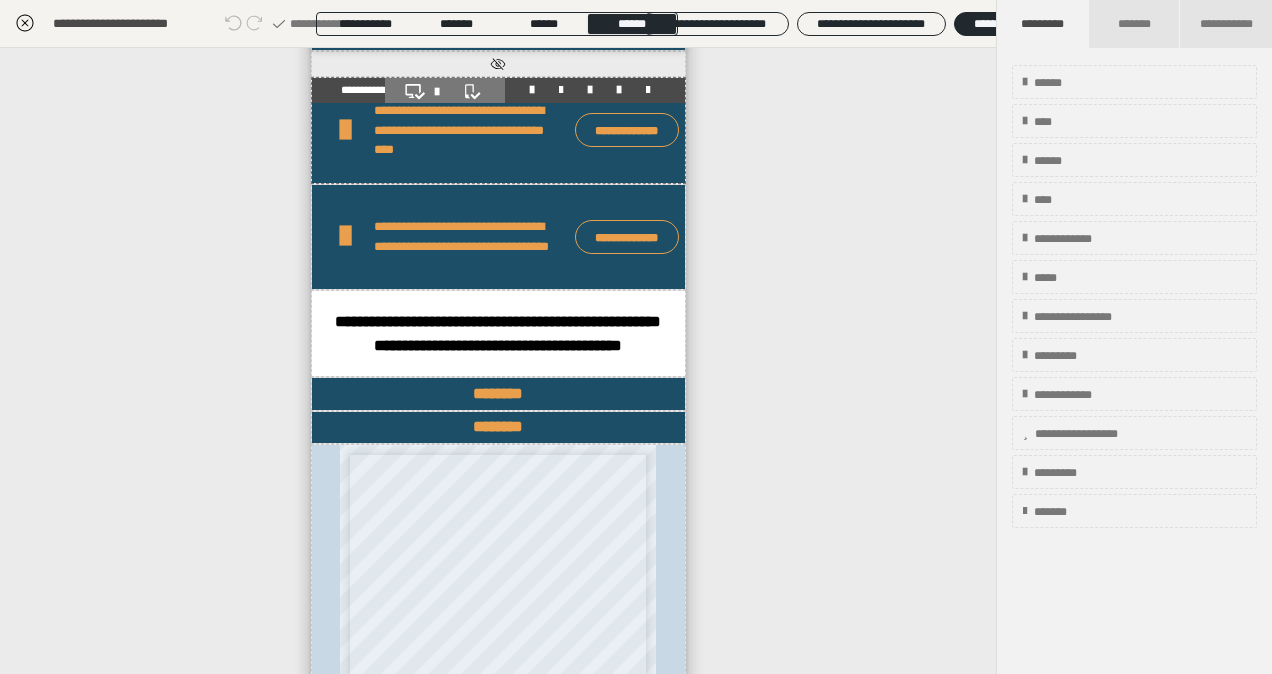 click 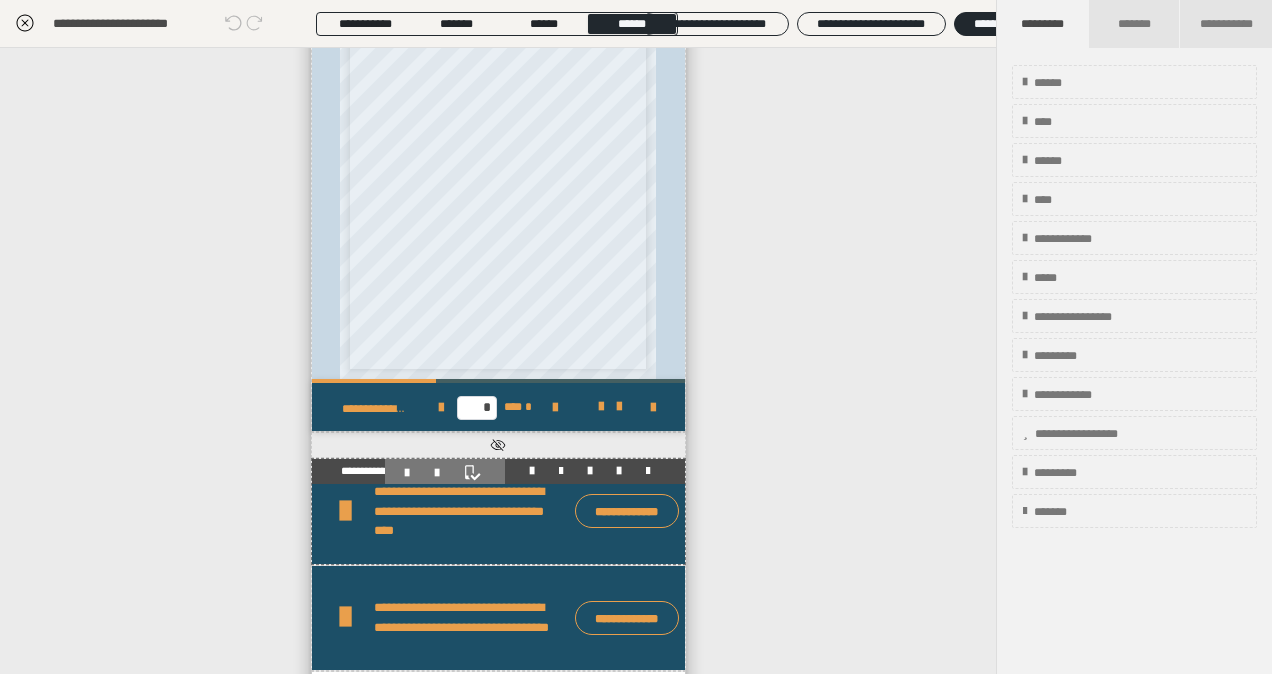 scroll, scrollTop: 4050, scrollLeft: 0, axis: vertical 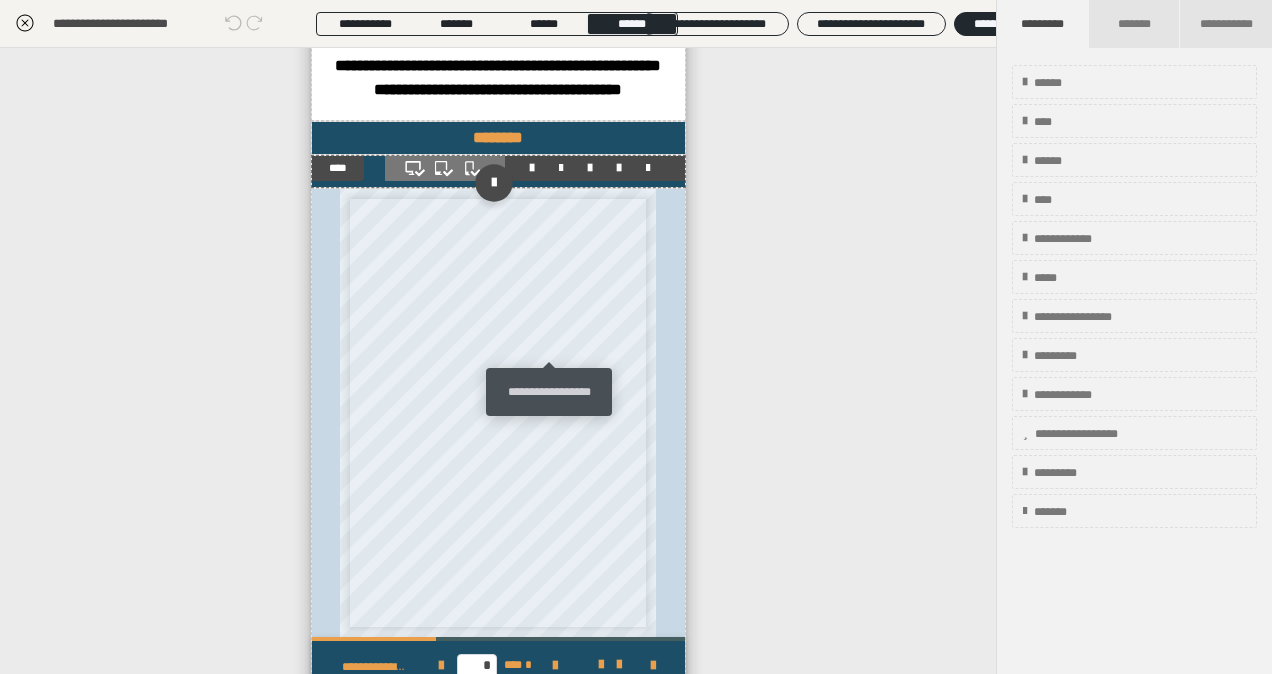 click at bounding box center (561, 168) 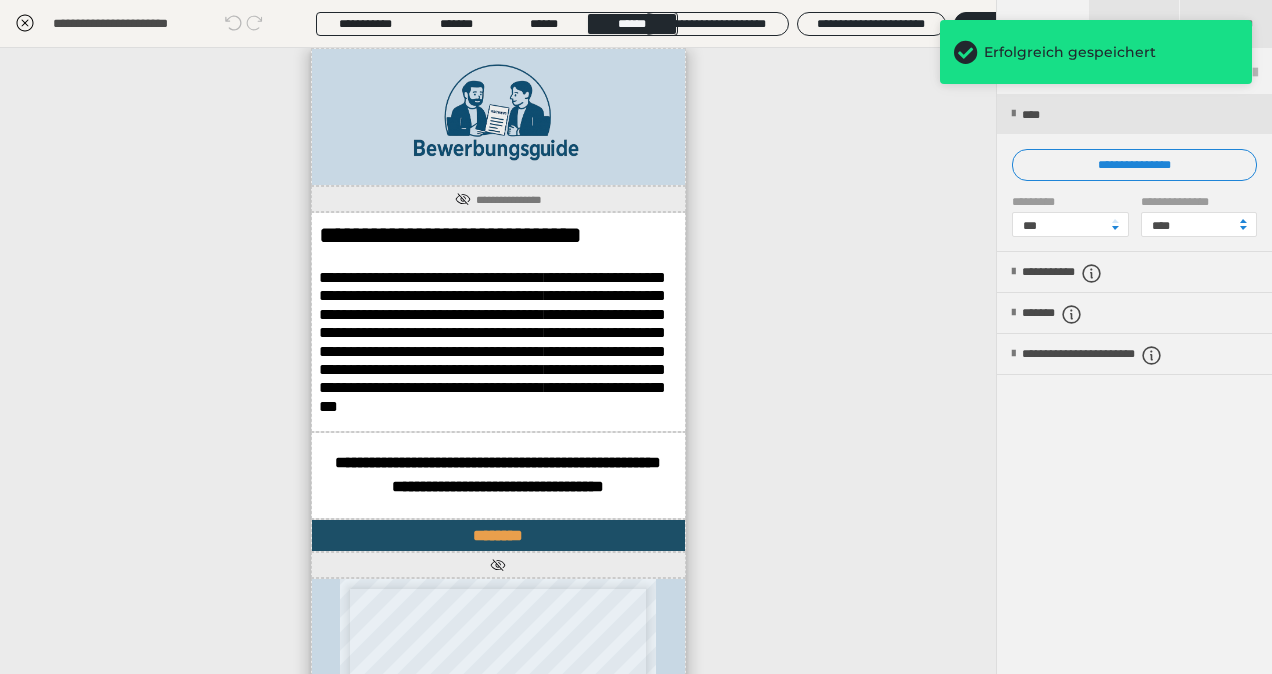 scroll, scrollTop: 391, scrollLeft: 0, axis: vertical 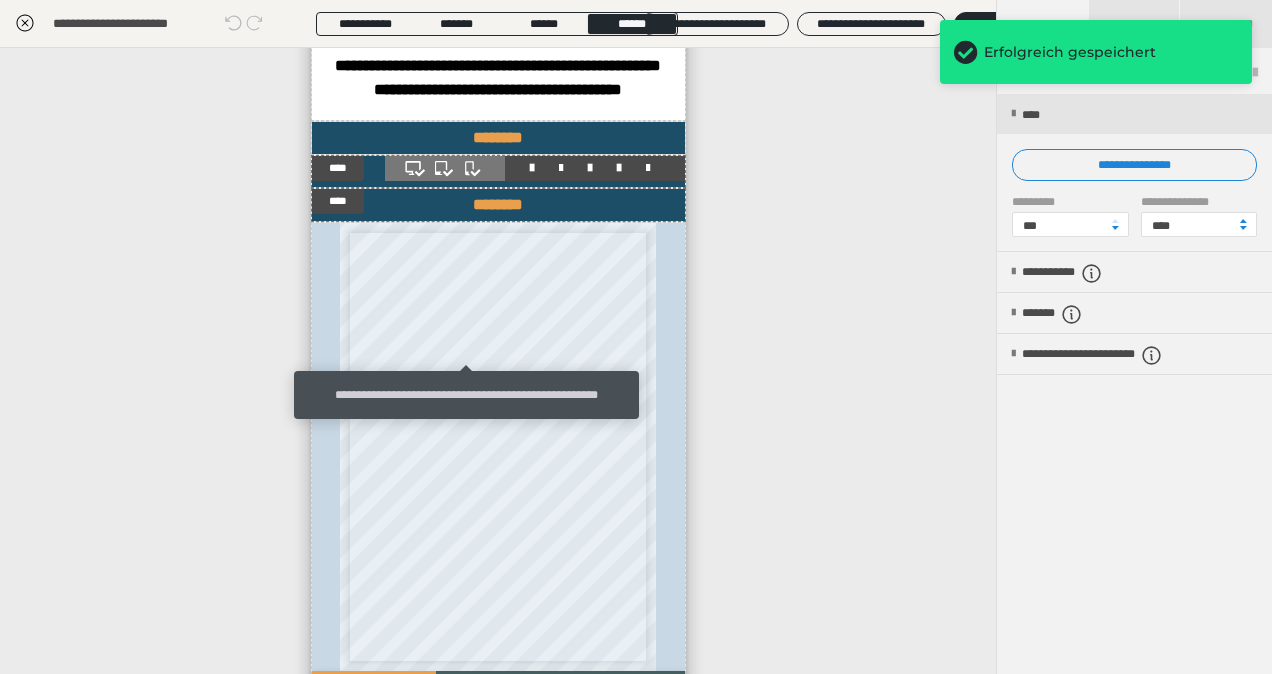 click 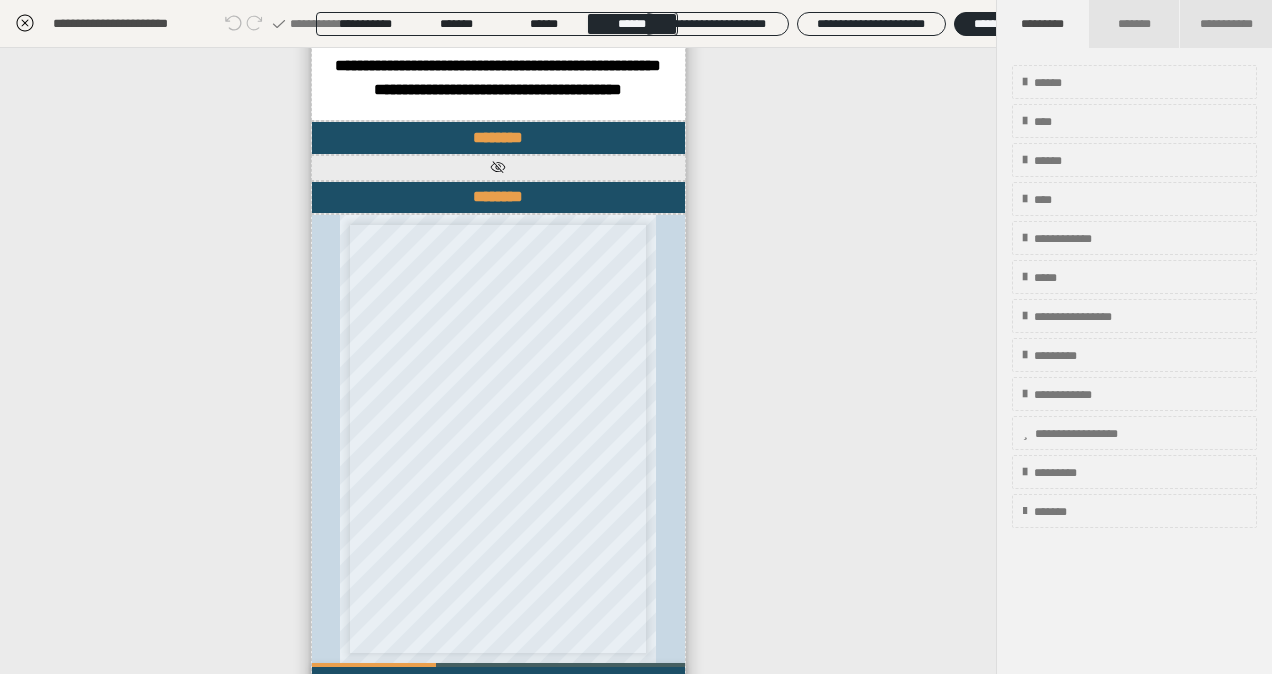 click 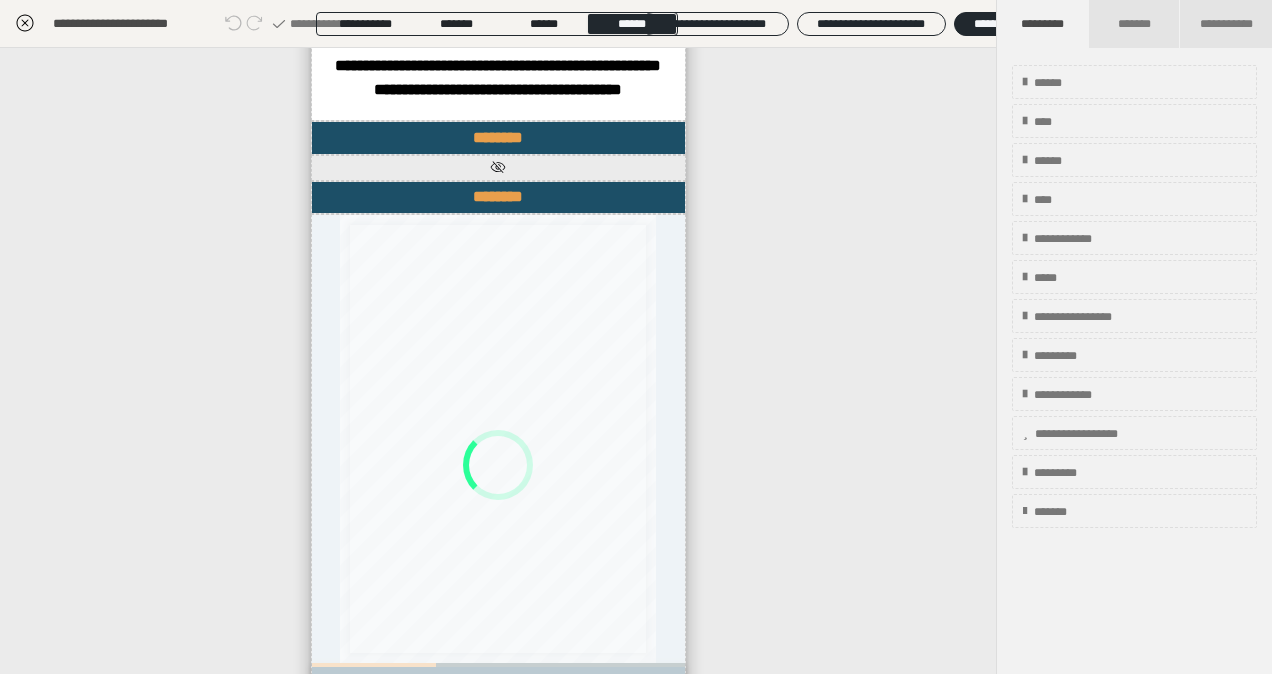 scroll, scrollTop: 5759, scrollLeft: 0, axis: vertical 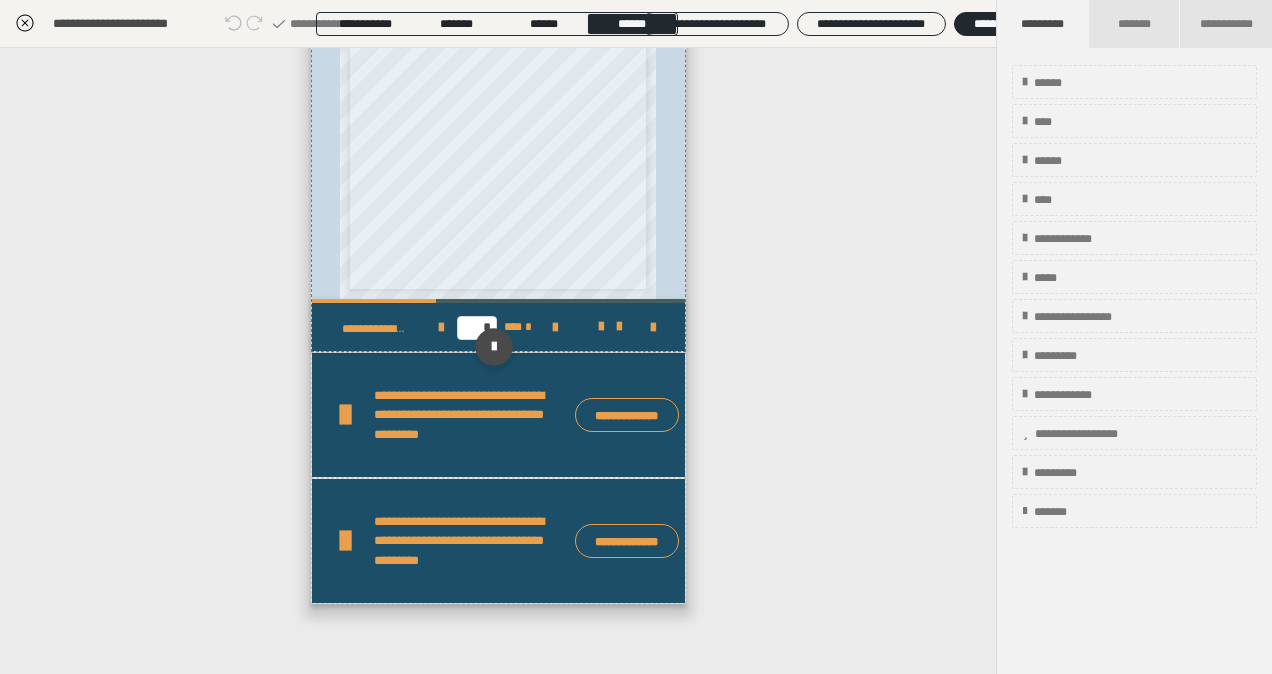 click on "* *** *" at bounding box center (498, 327) 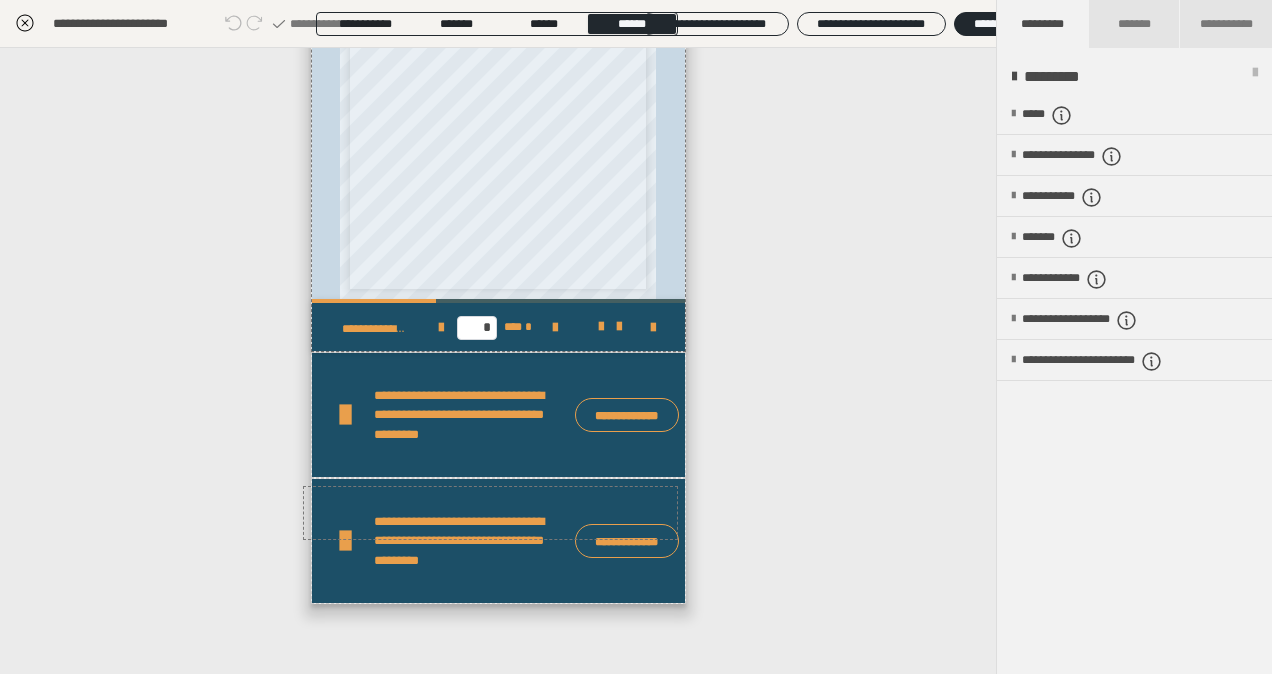 click at bounding box center (532, -196) 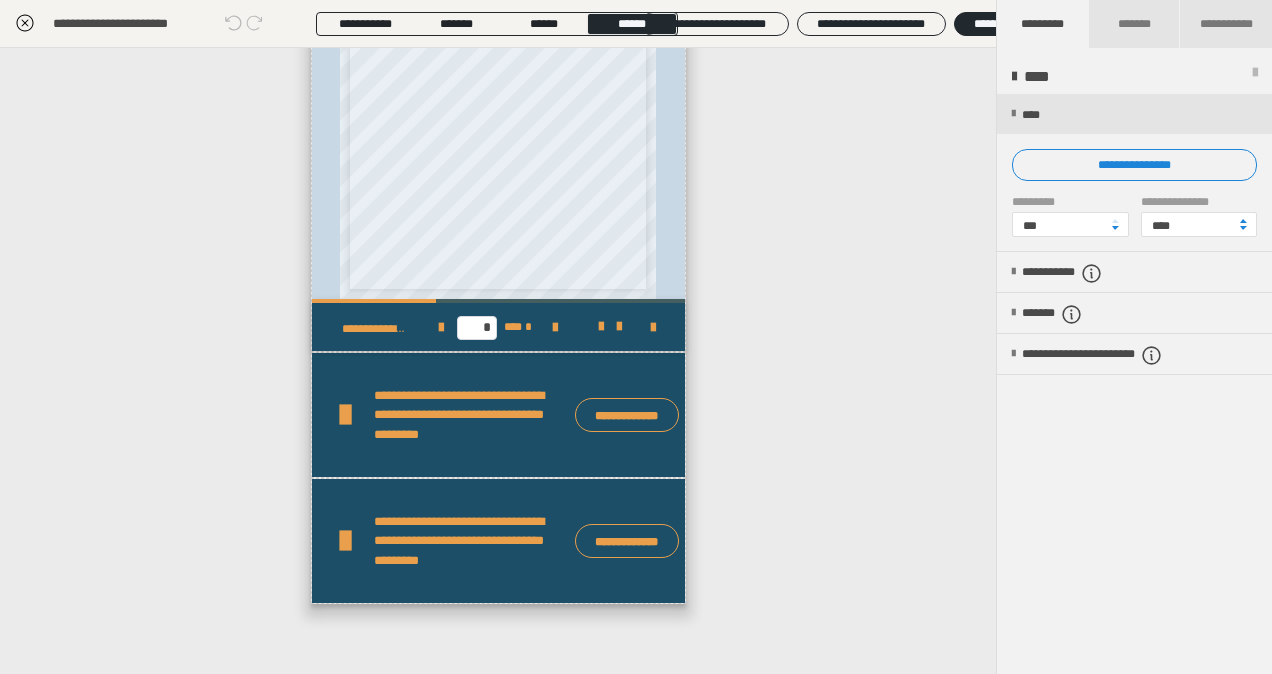 scroll, scrollTop: 4783, scrollLeft: 0, axis: vertical 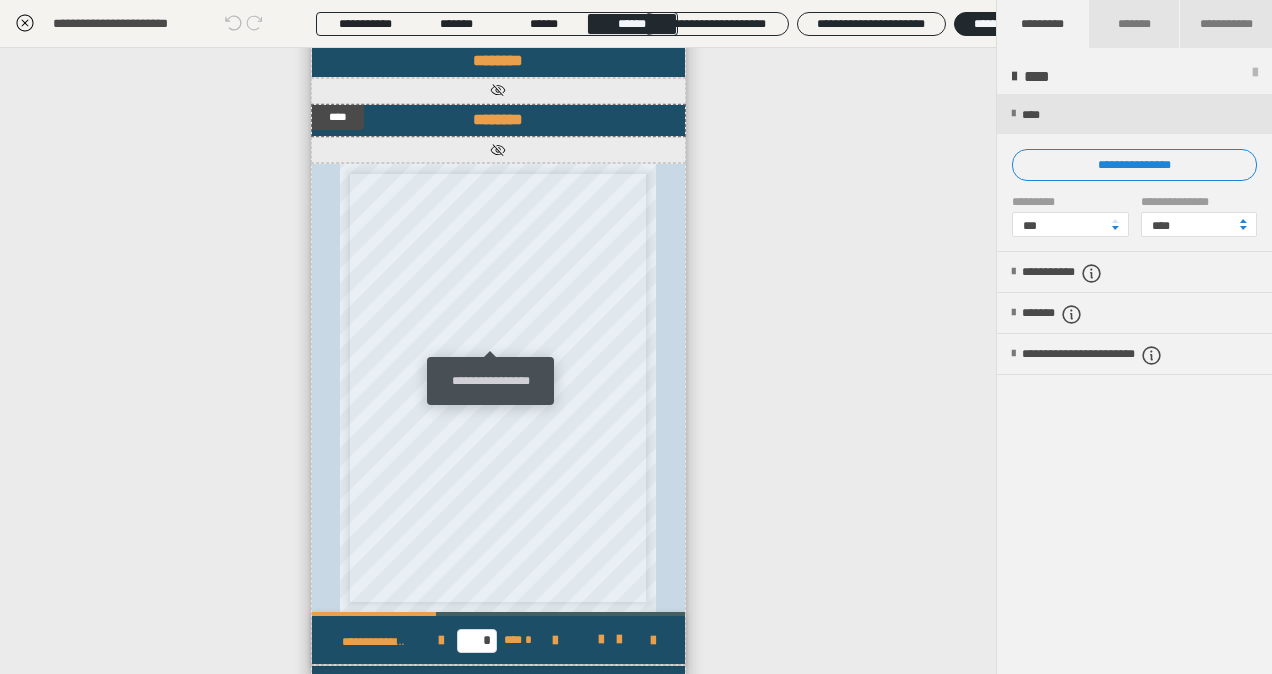 click on "**********" at bounding box center (498, 149) 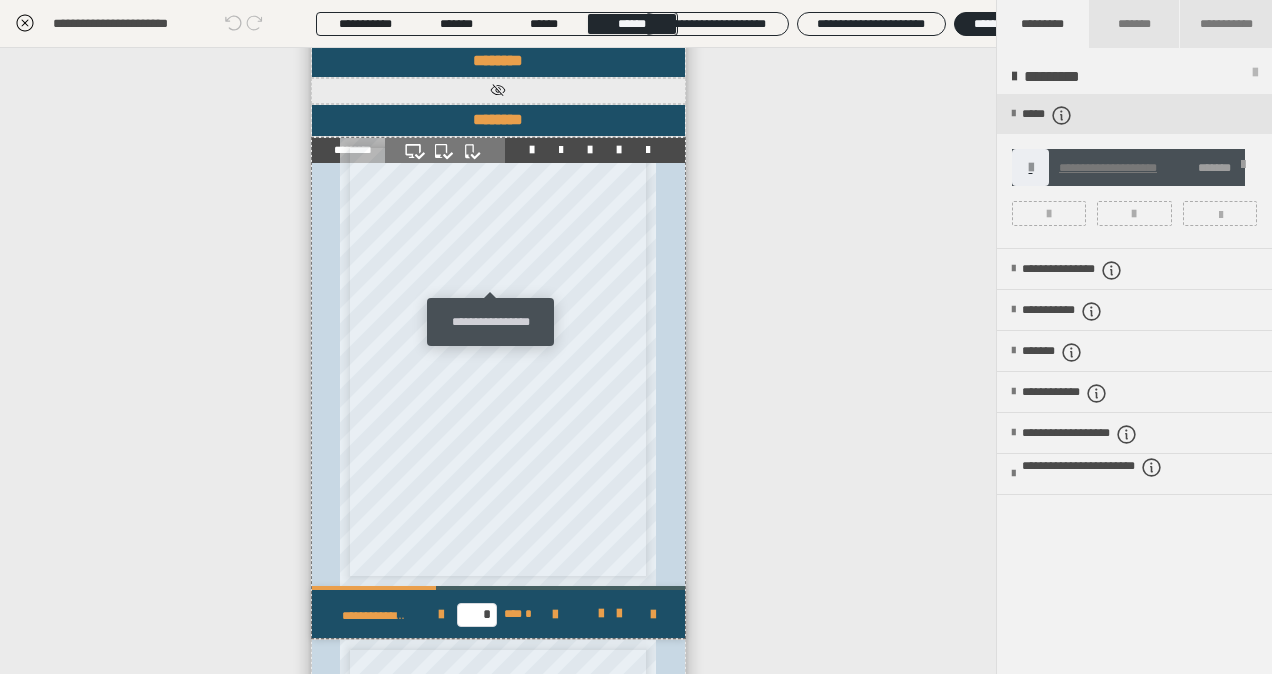 click 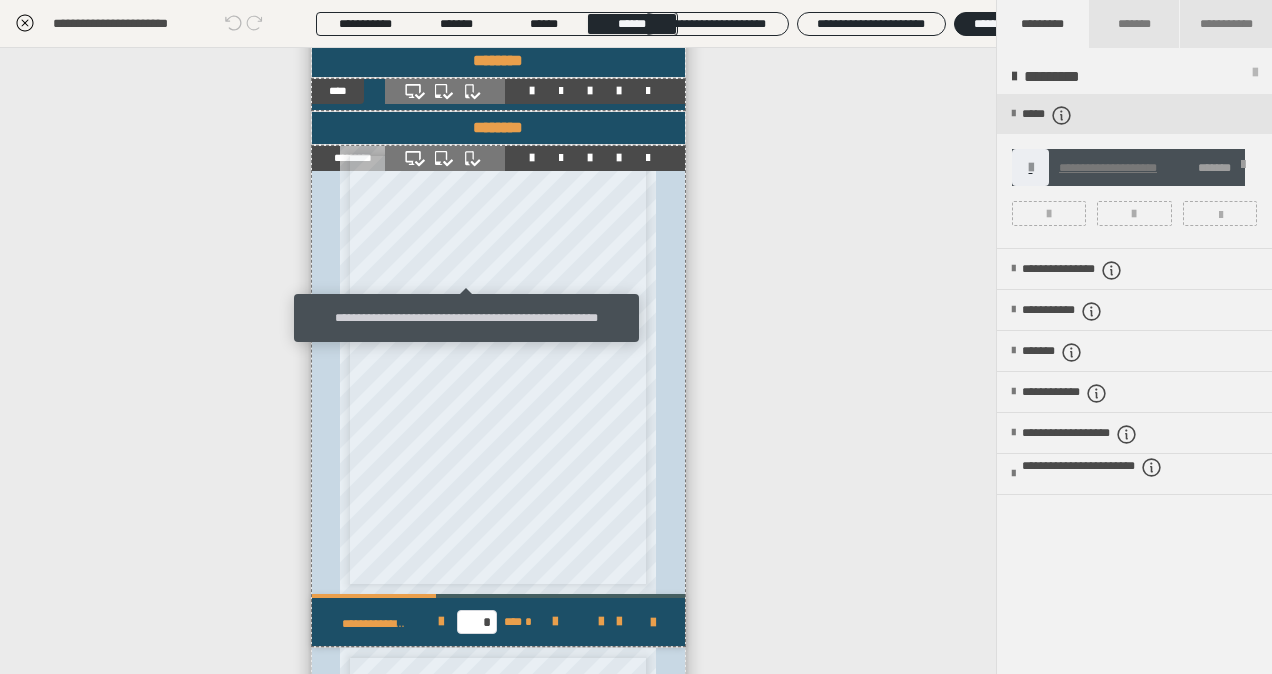 click 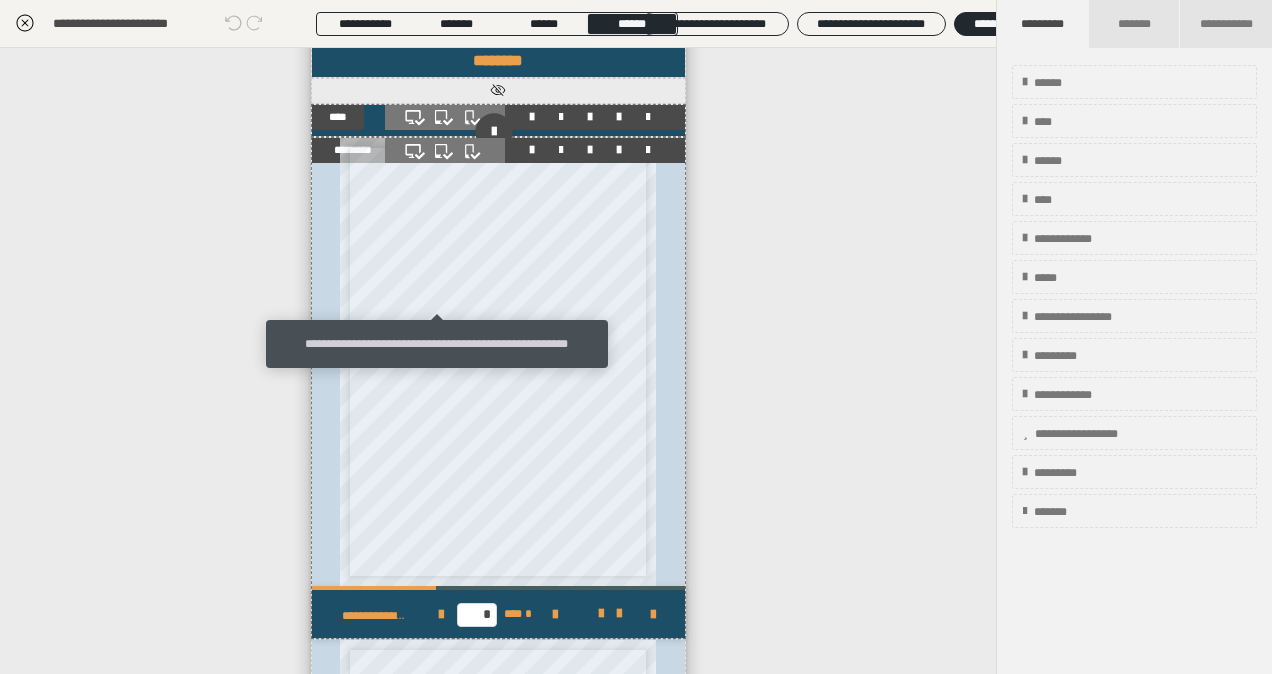 click 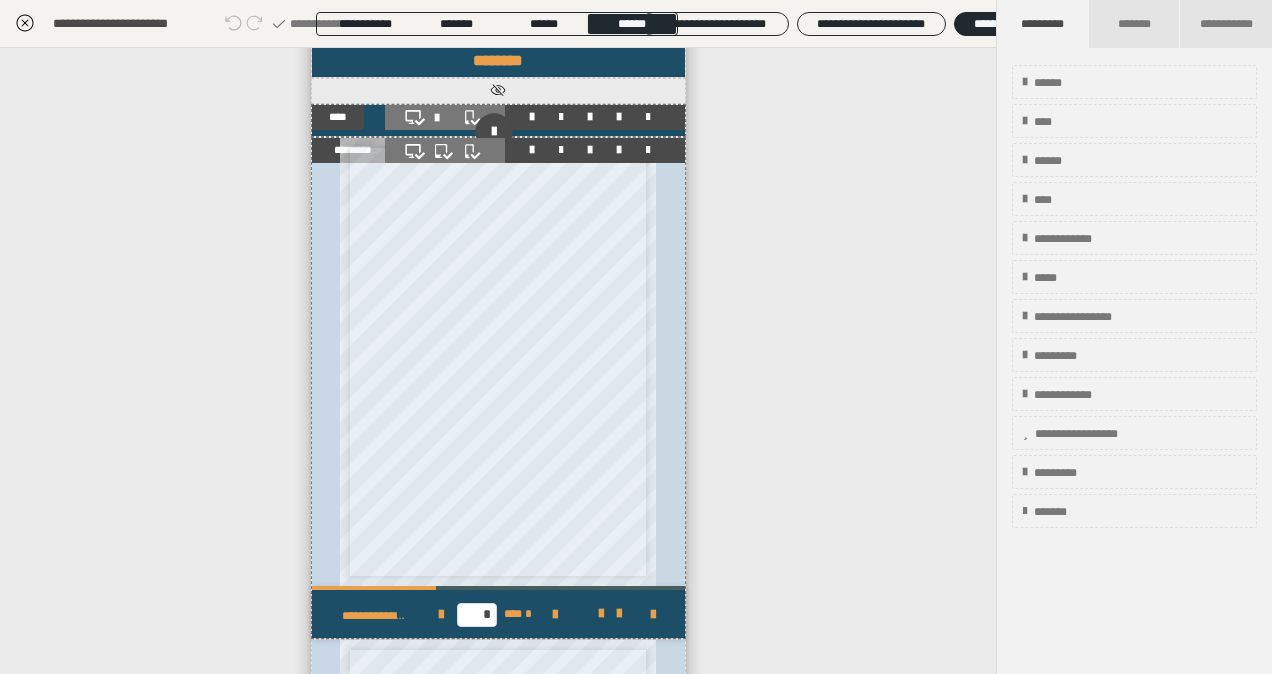 click 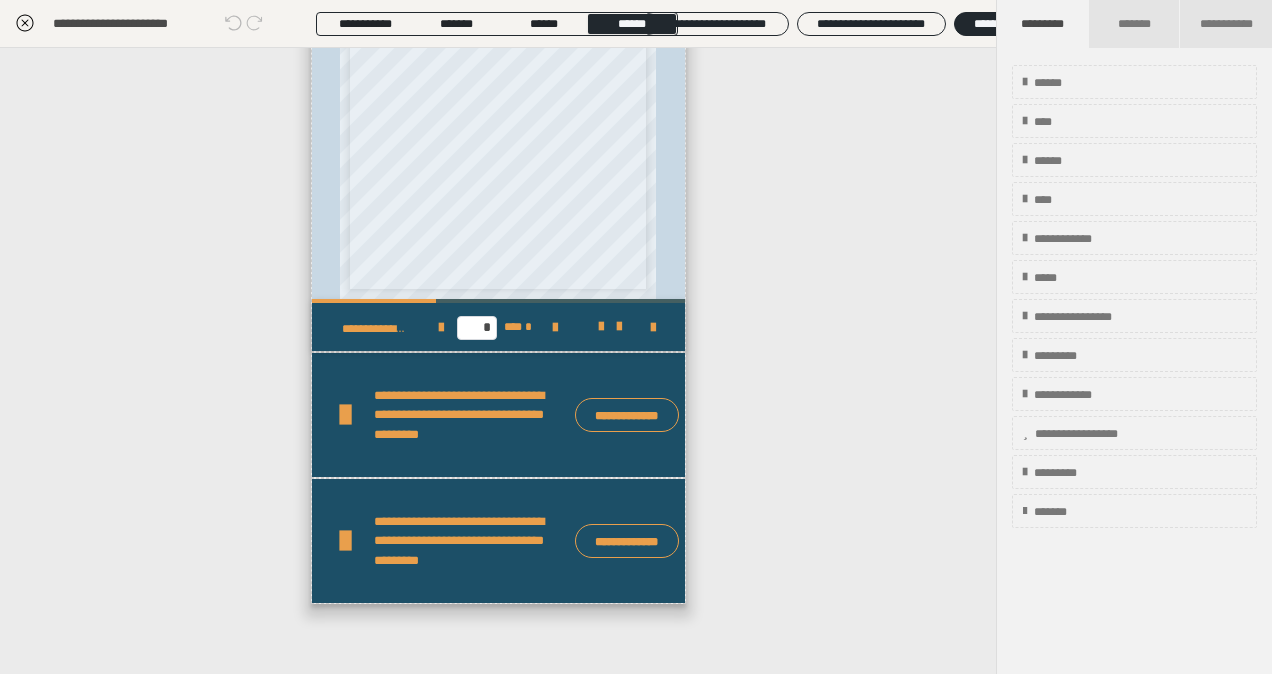 scroll, scrollTop: 5683, scrollLeft: 0, axis: vertical 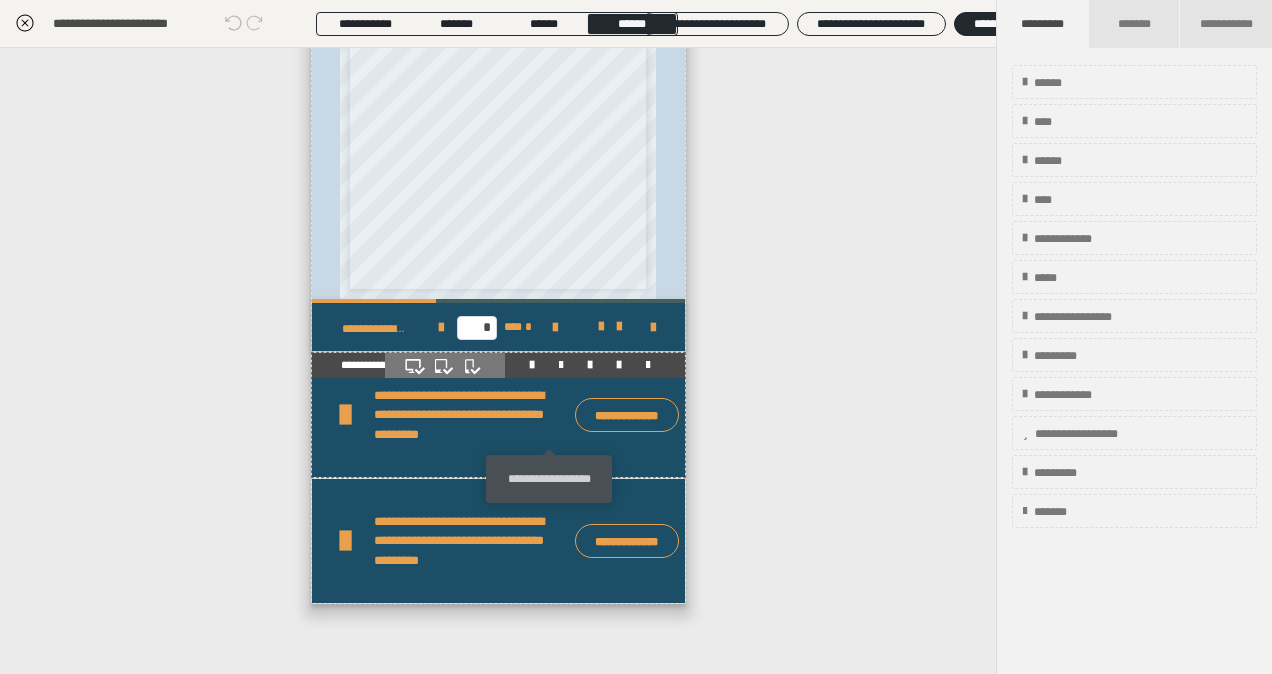 click at bounding box center [561, 365] 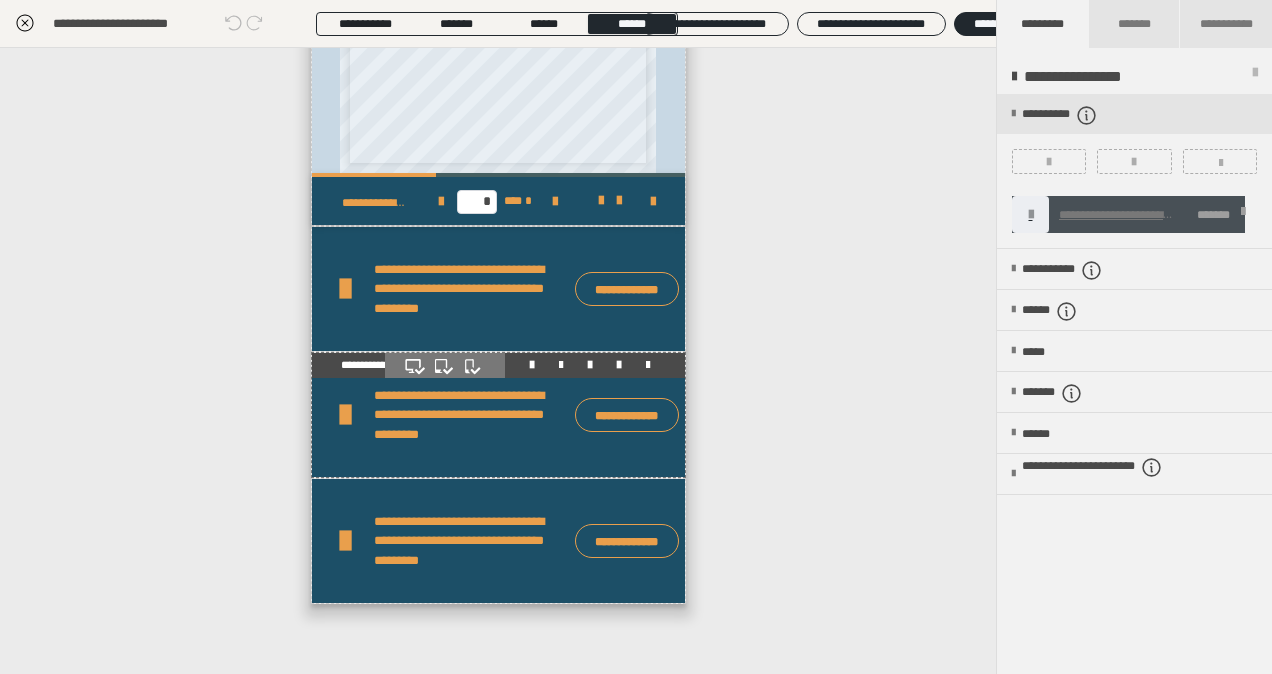 scroll, scrollTop: 5783, scrollLeft: 0, axis: vertical 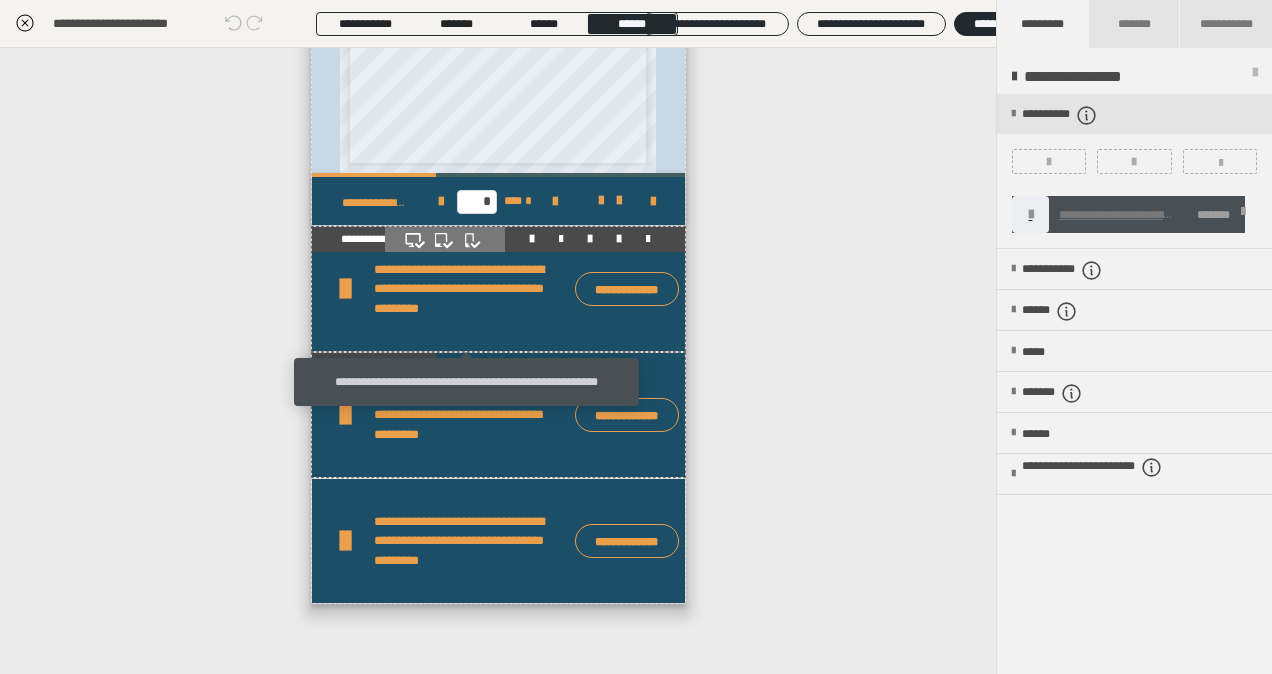 click 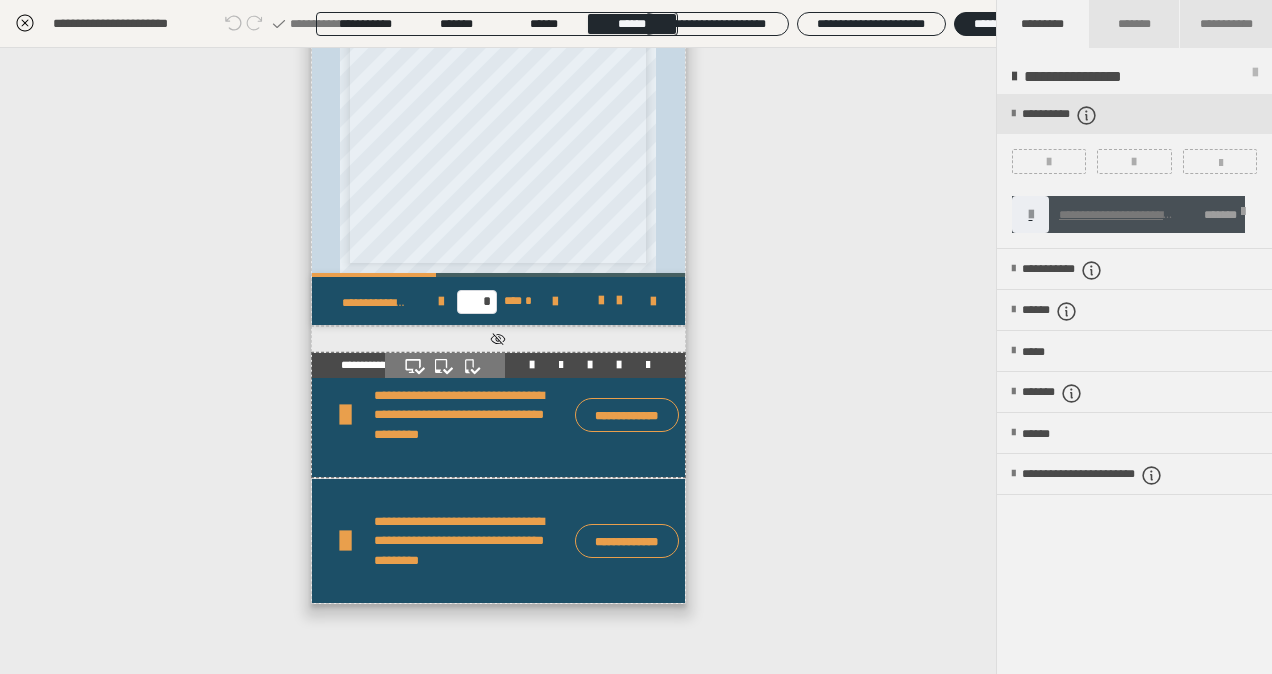 click on "**********" at bounding box center [469, 415] 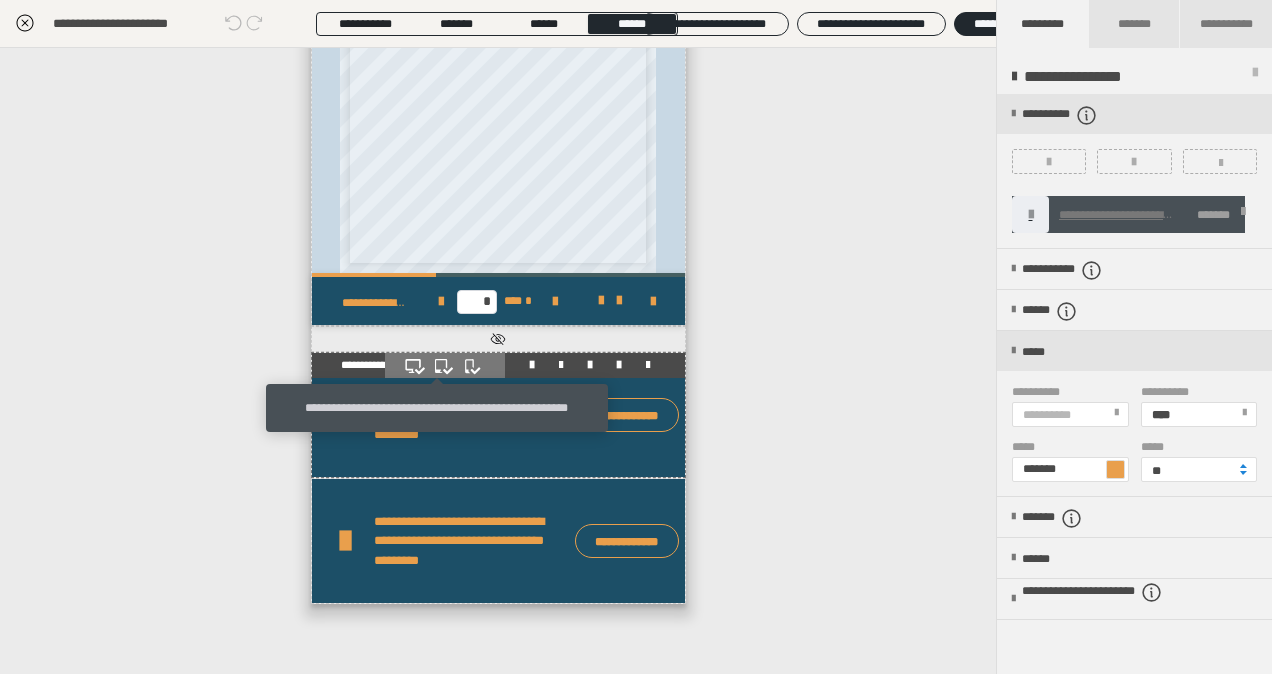 click 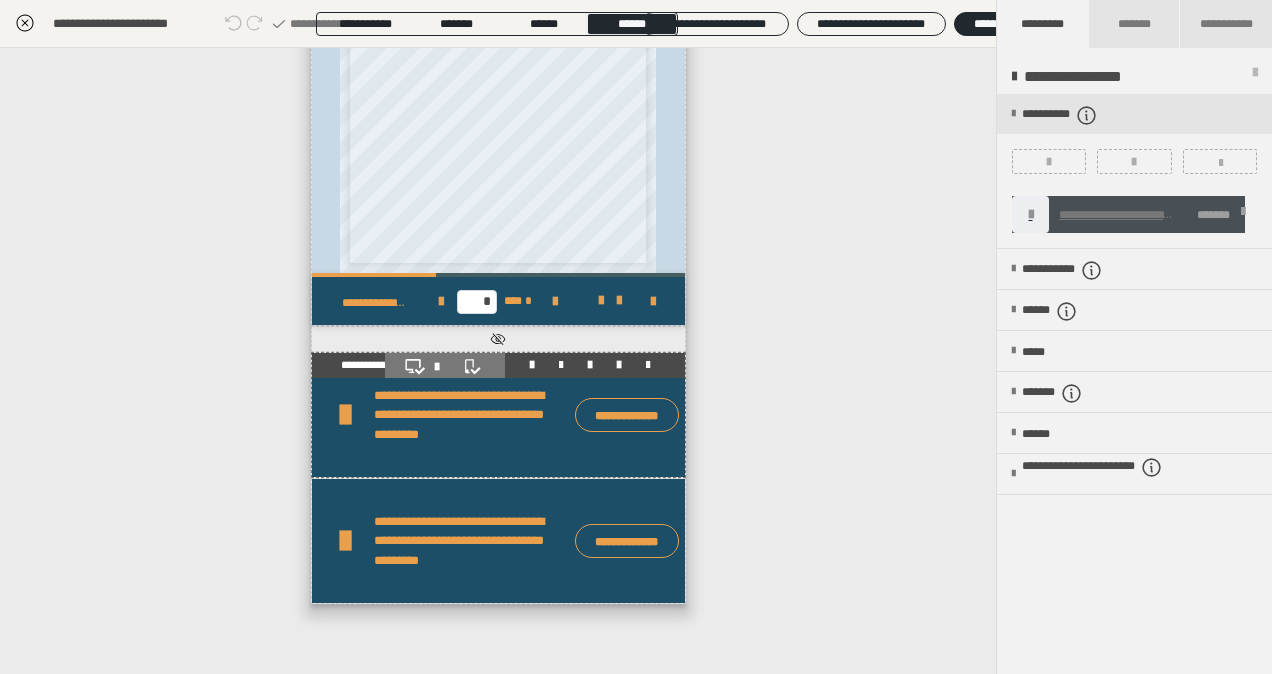 click 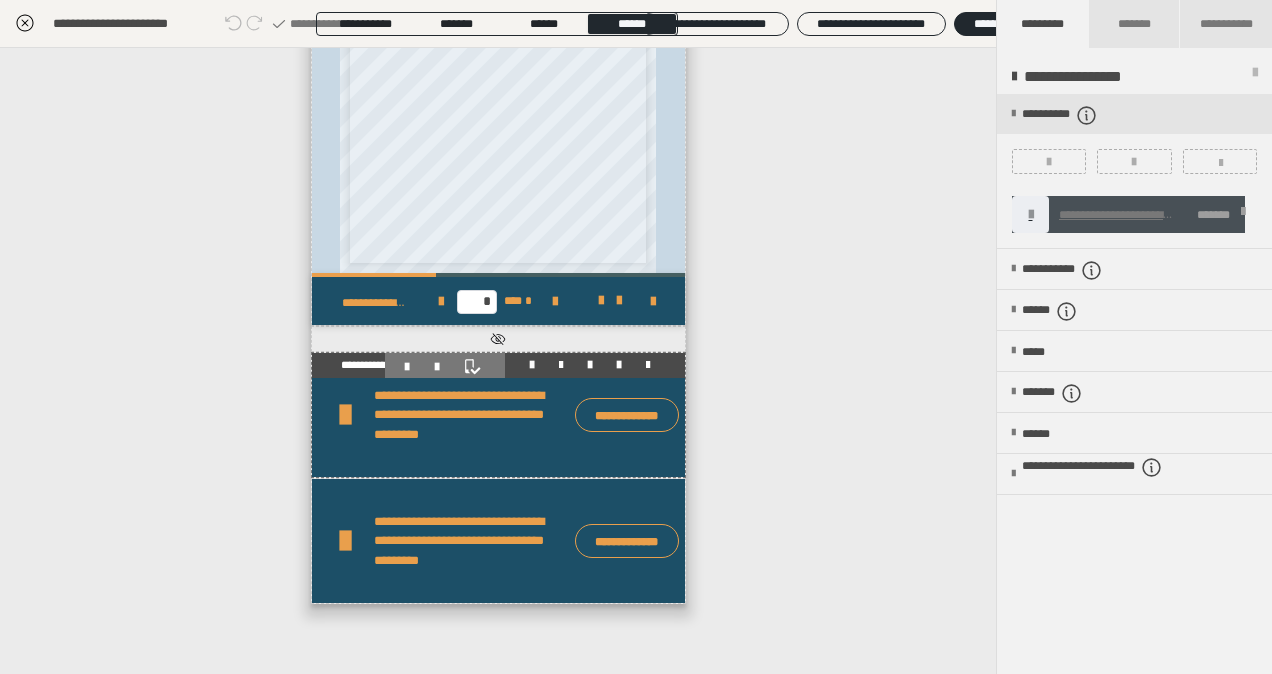 scroll, scrollTop: 5483, scrollLeft: 0, axis: vertical 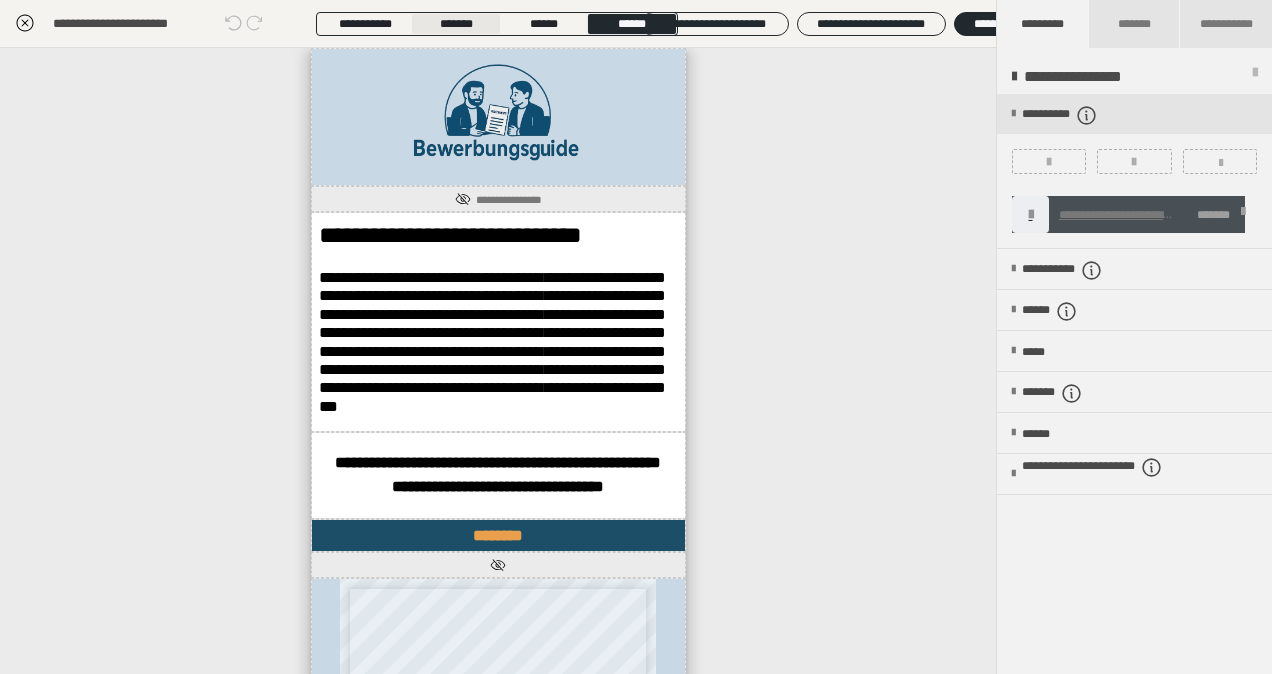 click on "*******" at bounding box center (456, 24) 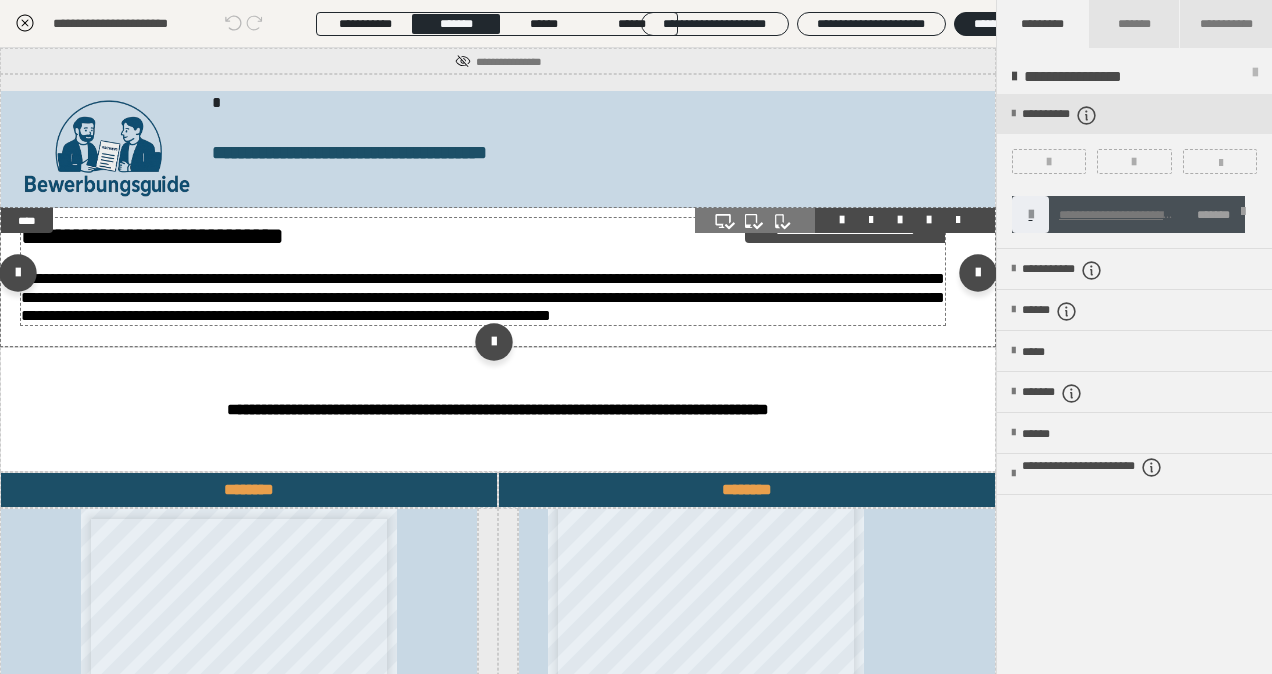 scroll, scrollTop: 5, scrollLeft: 0, axis: vertical 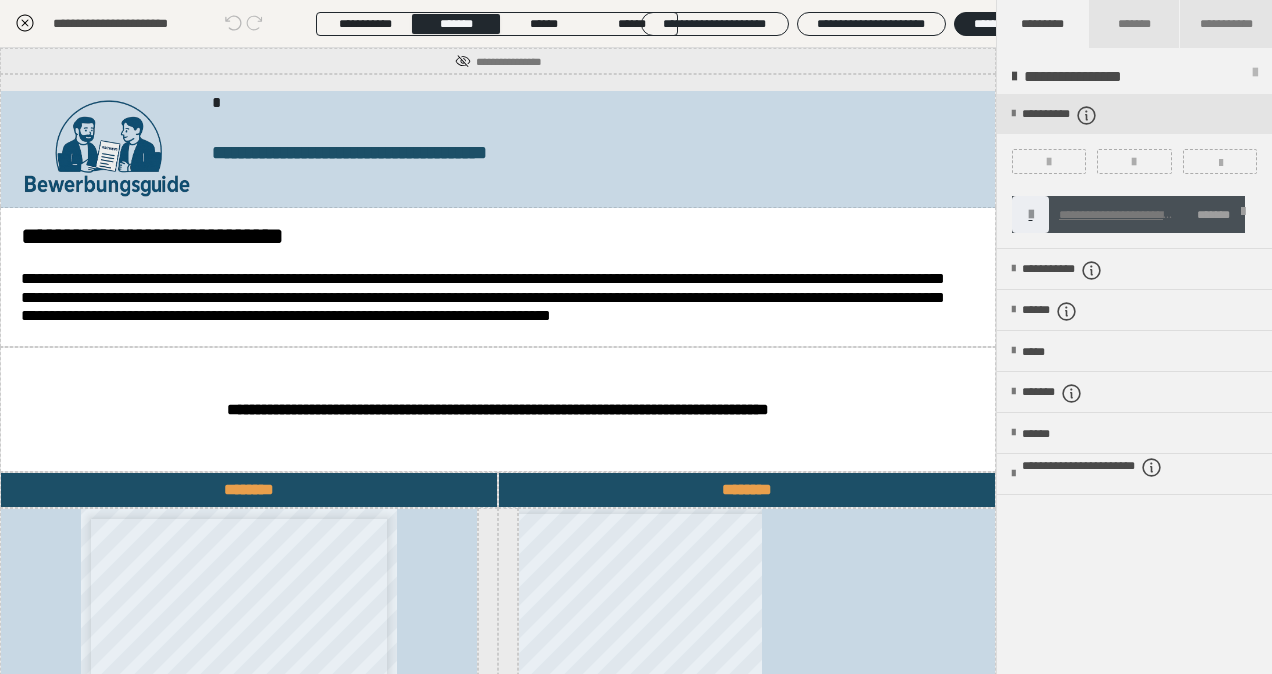 click 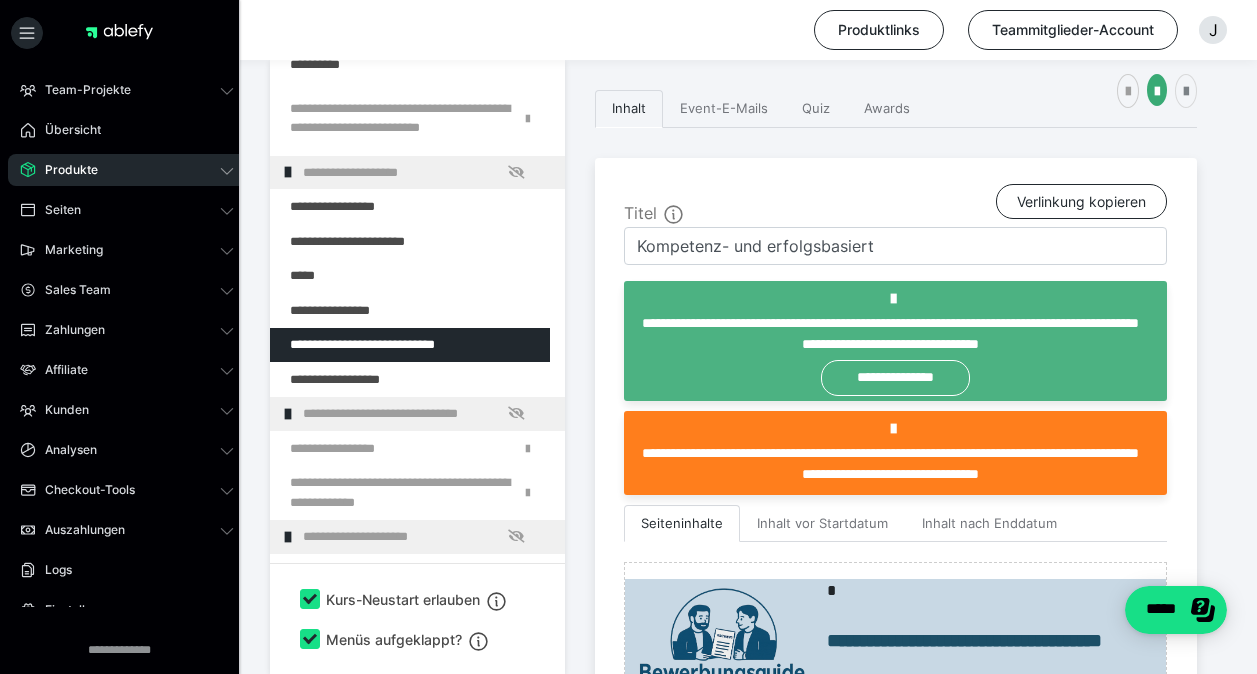 click at bounding box center [1186, 92] 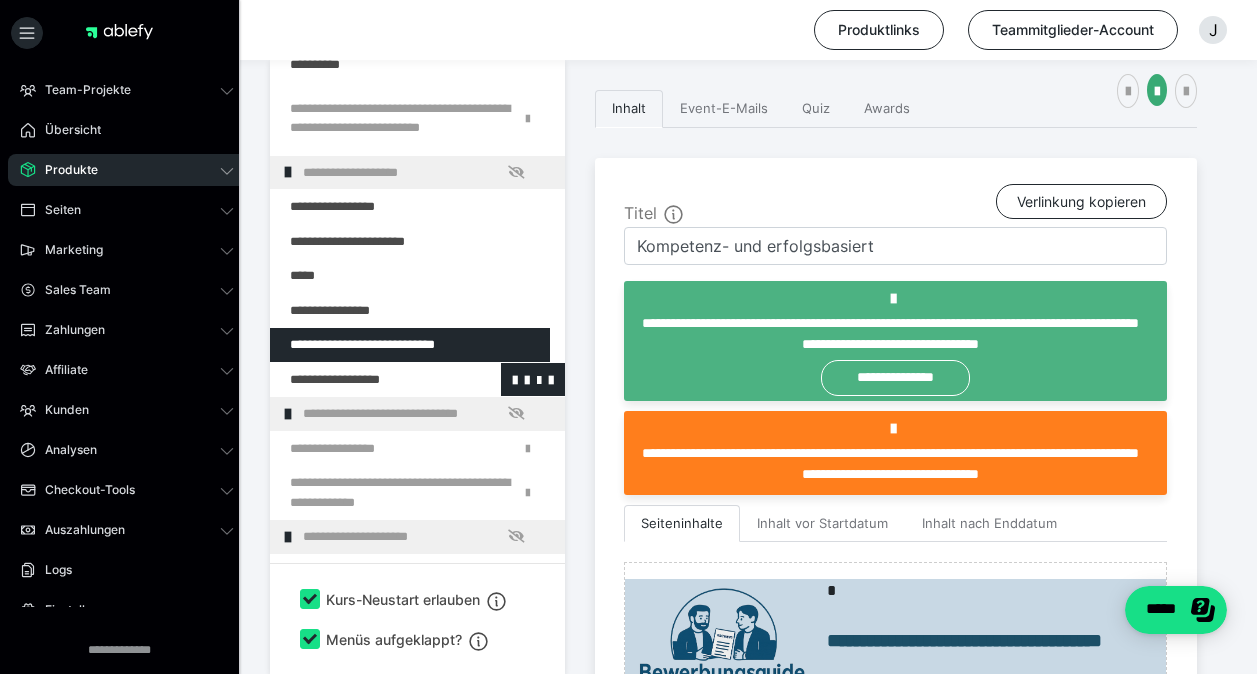 click at bounding box center [365, 380] 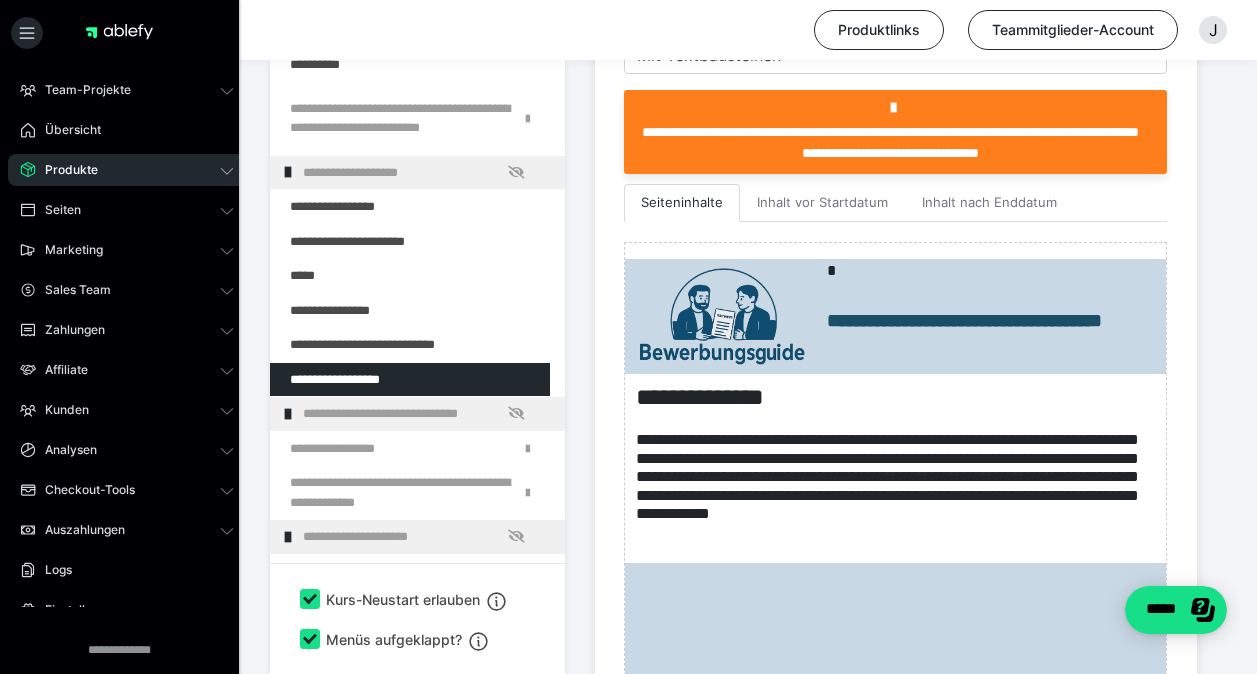 scroll, scrollTop: 622, scrollLeft: 0, axis: vertical 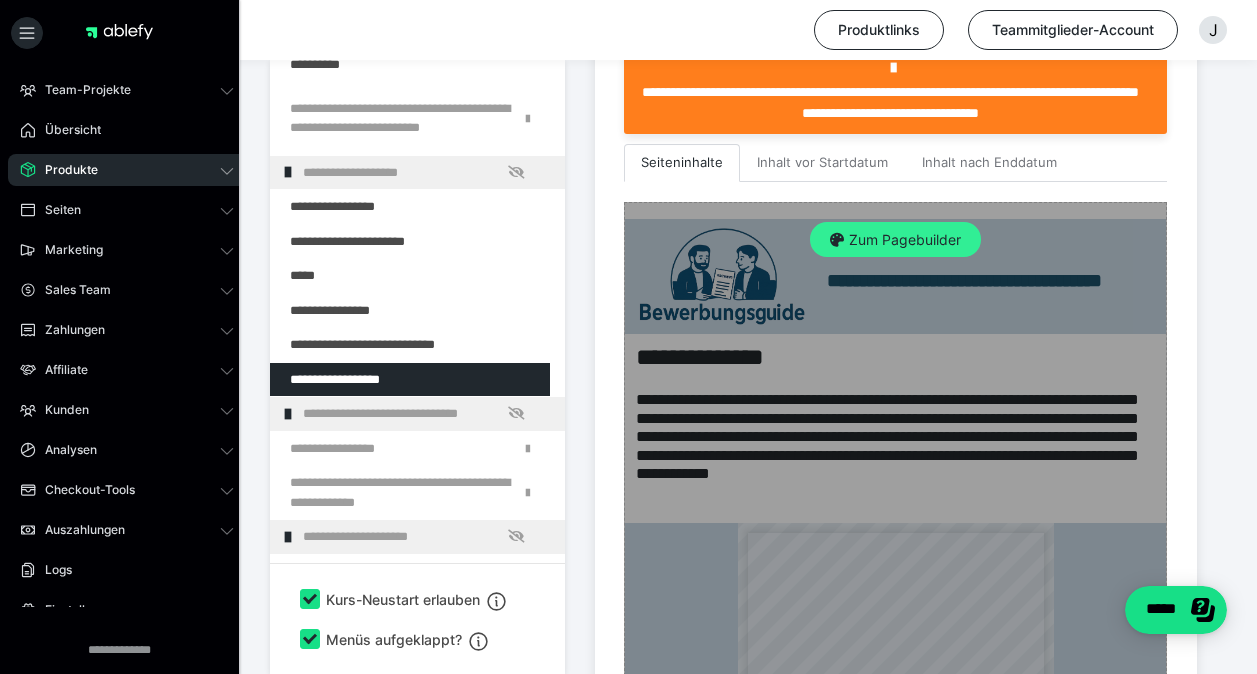 click on "Zum Pagebuilder" at bounding box center (895, 240) 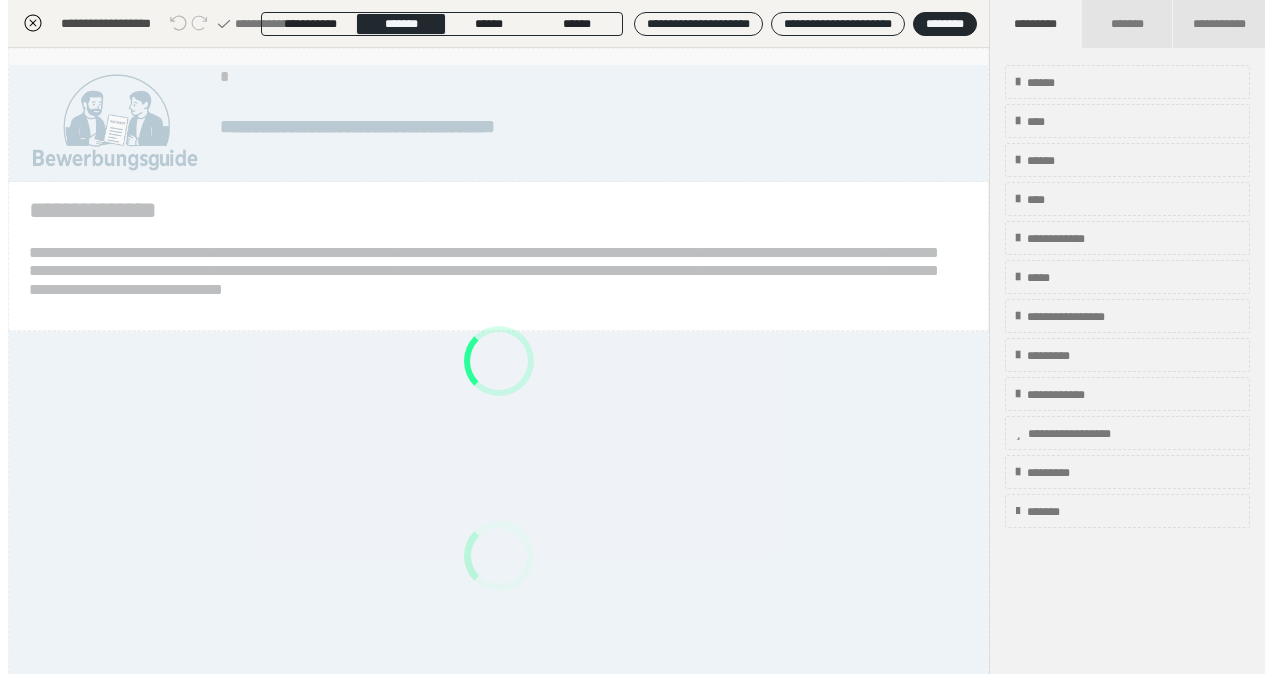 scroll, scrollTop: 391, scrollLeft: 0, axis: vertical 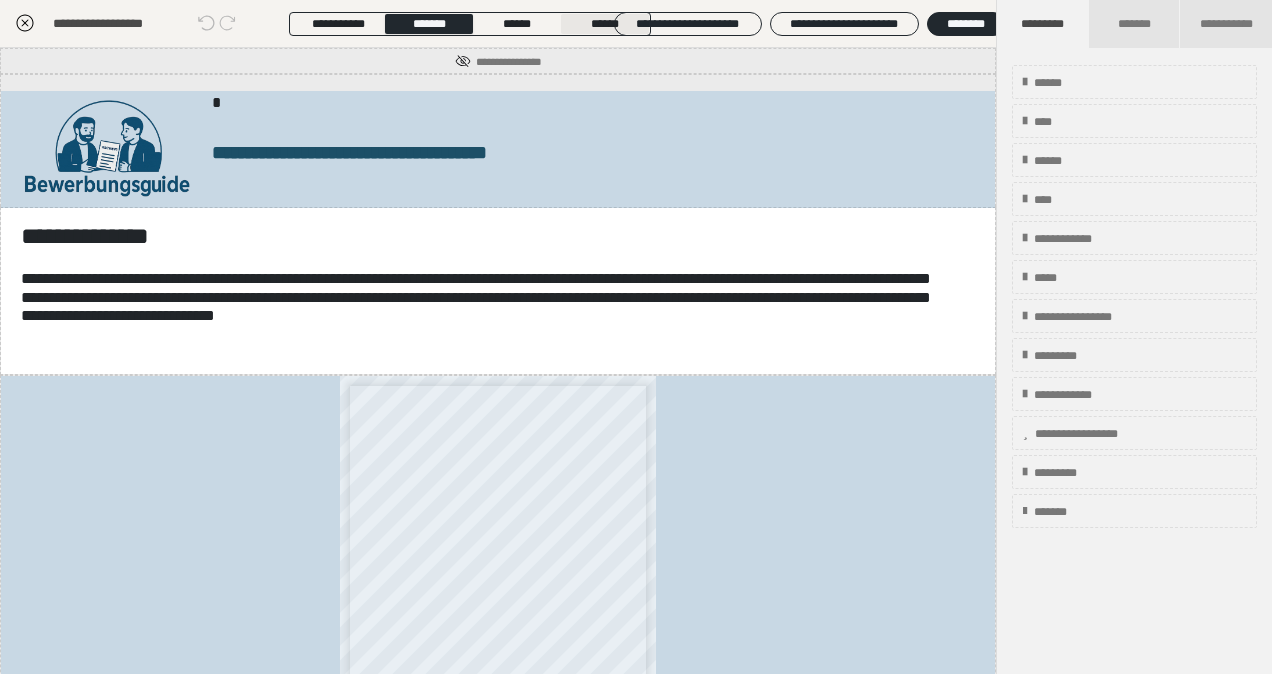 click on "******" at bounding box center [605, 24] 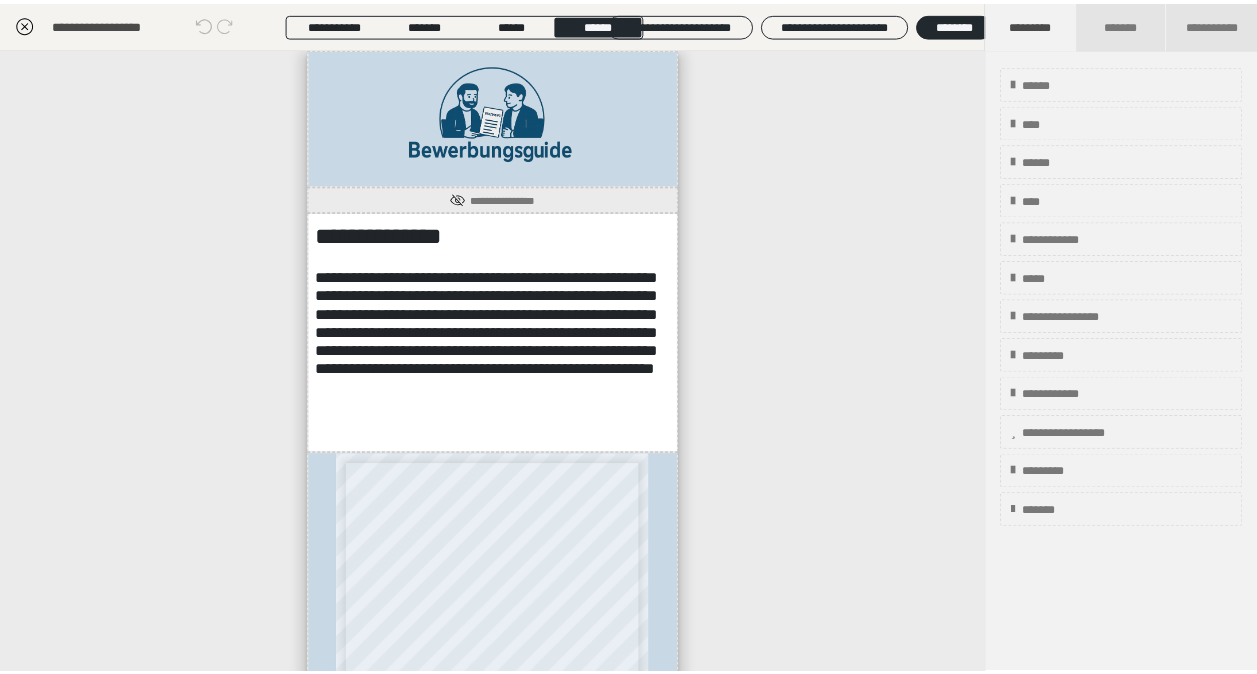scroll, scrollTop: 0, scrollLeft: 0, axis: both 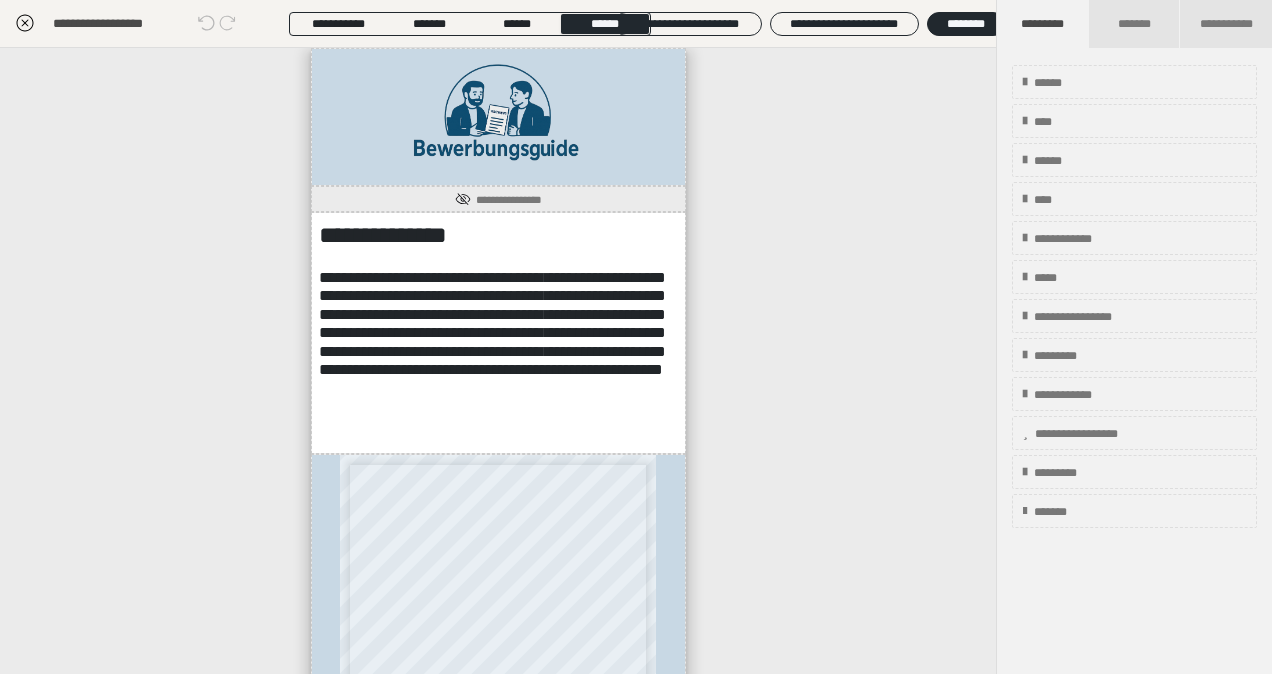 click 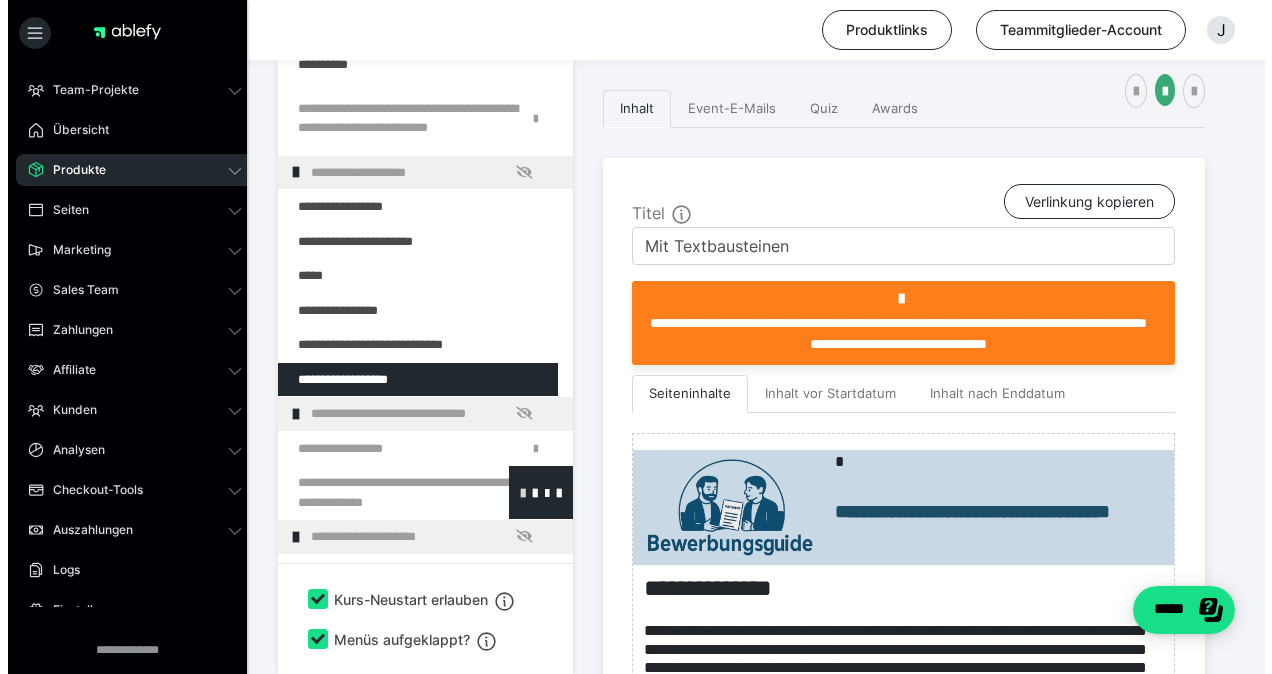 scroll, scrollTop: 1045, scrollLeft: 0, axis: vertical 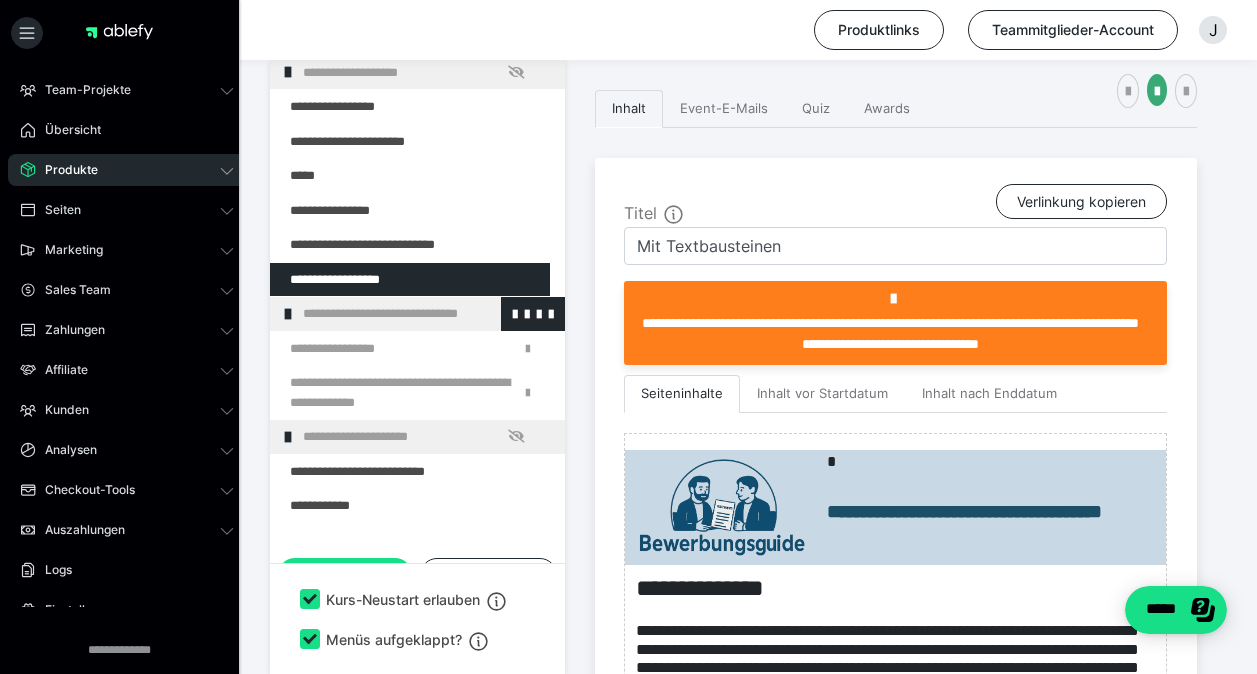 click on "**********" at bounding box center (418, 314) 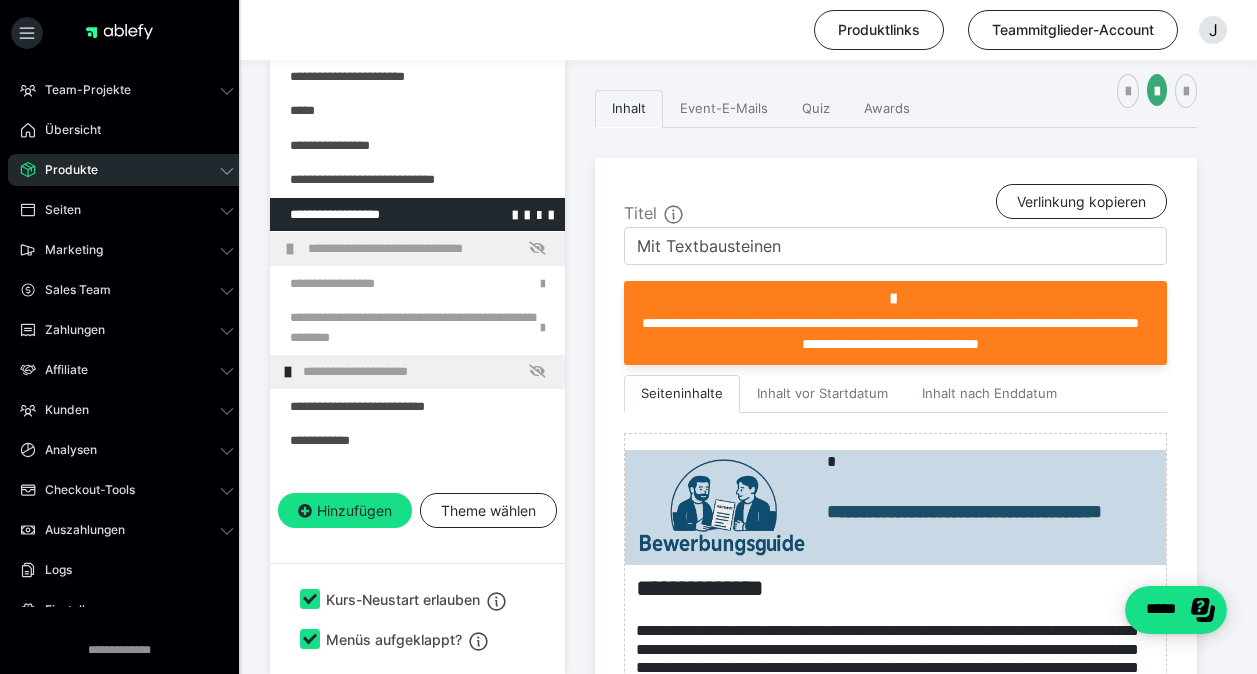 click at bounding box center [365, 215] 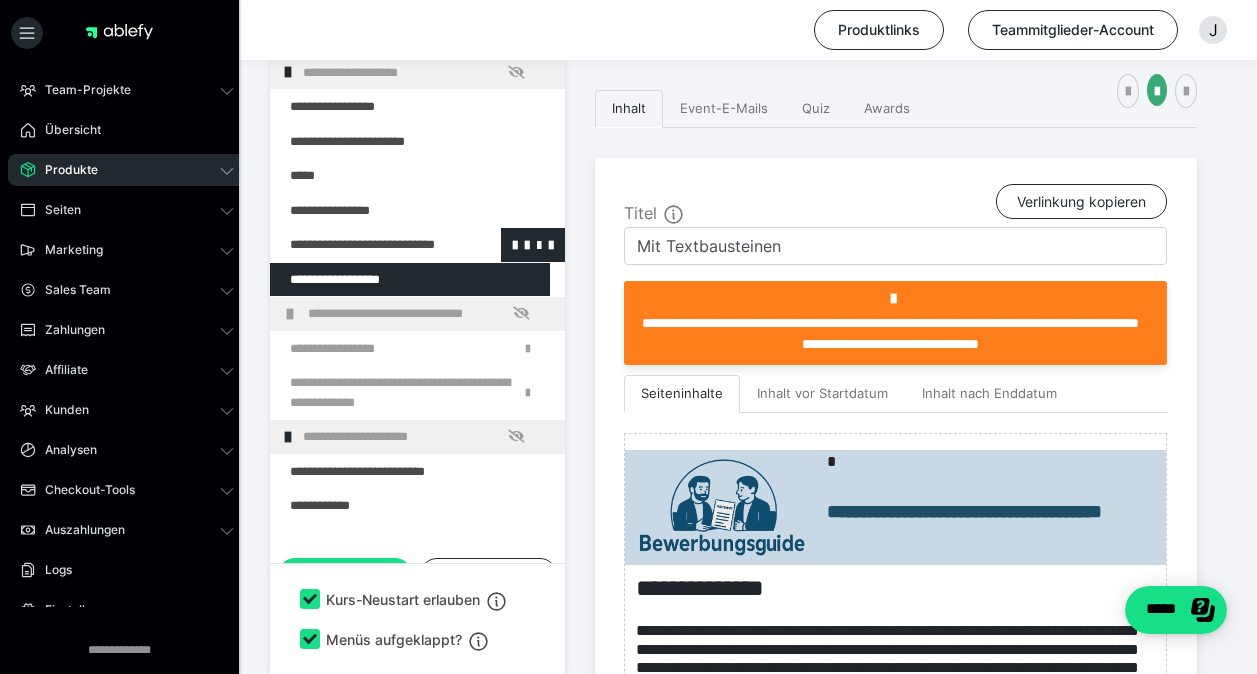 click at bounding box center (365, 245) 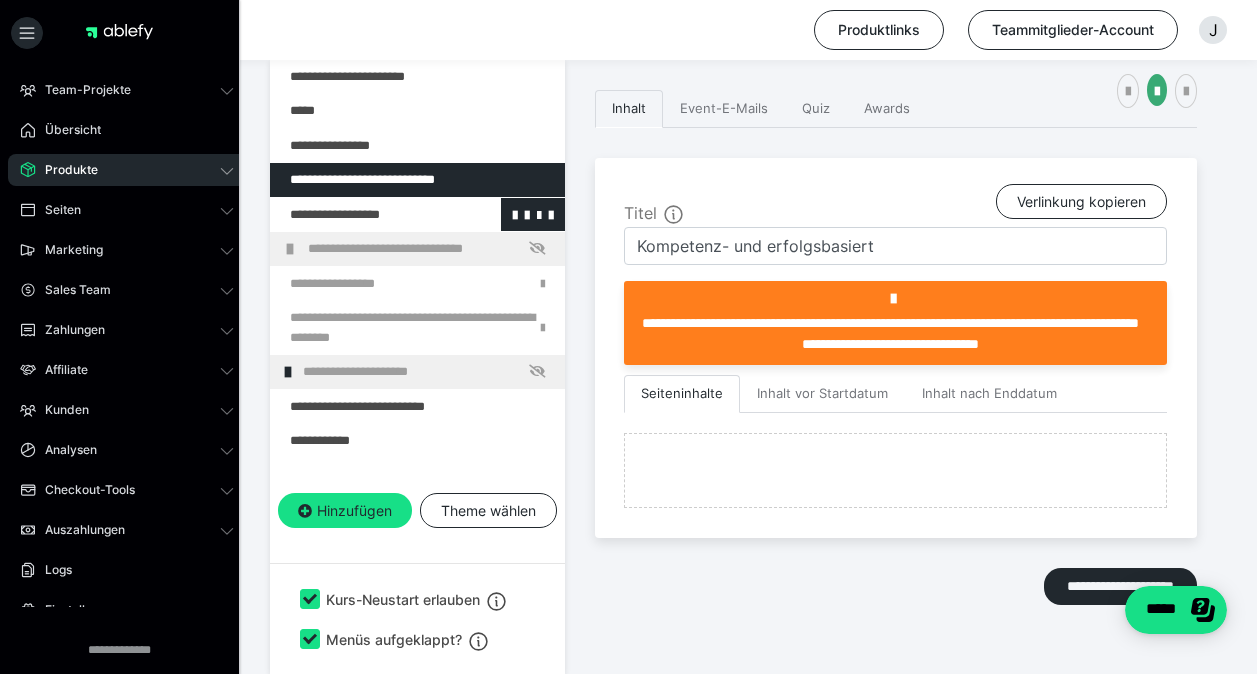 click at bounding box center [365, 215] 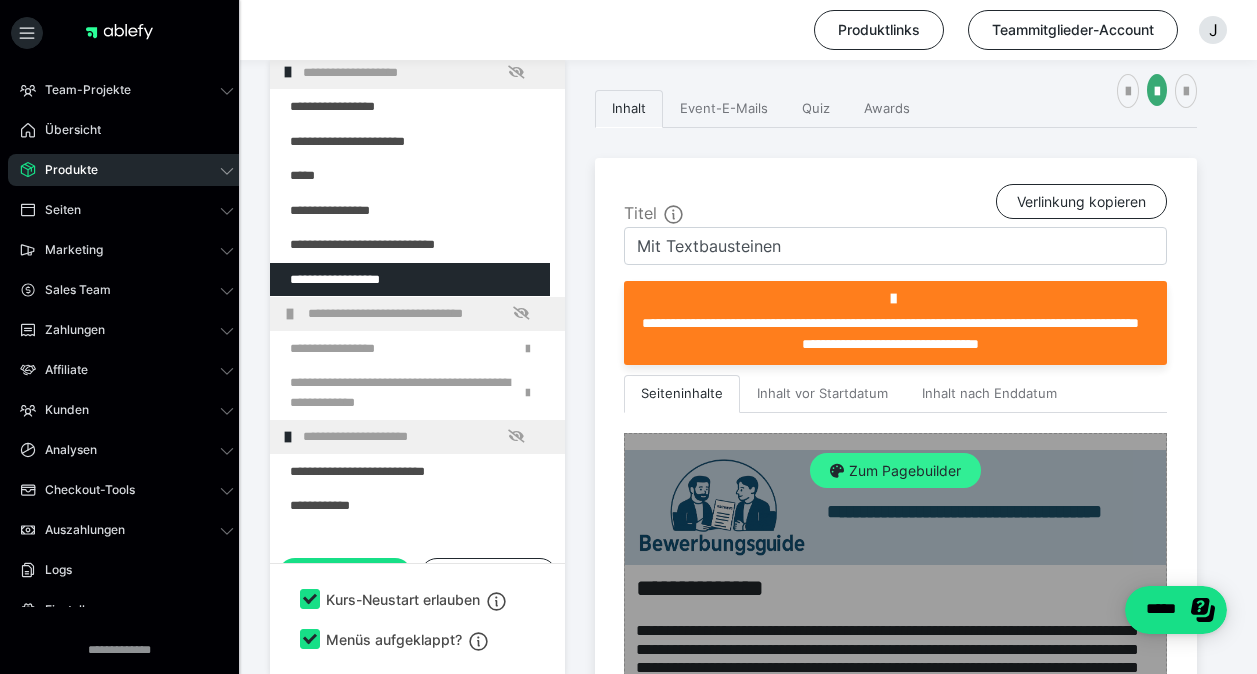 click on "Zum Pagebuilder" at bounding box center (895, 471) 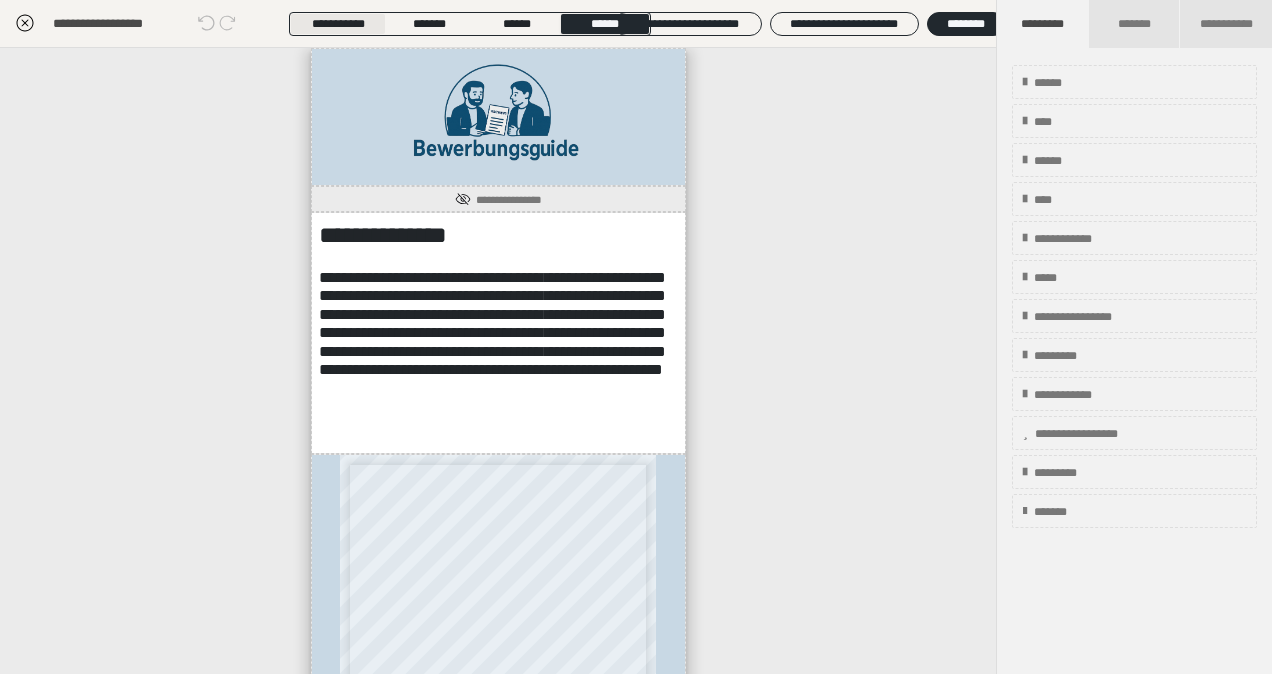 click on "**********" at bounding box center [338, 24] 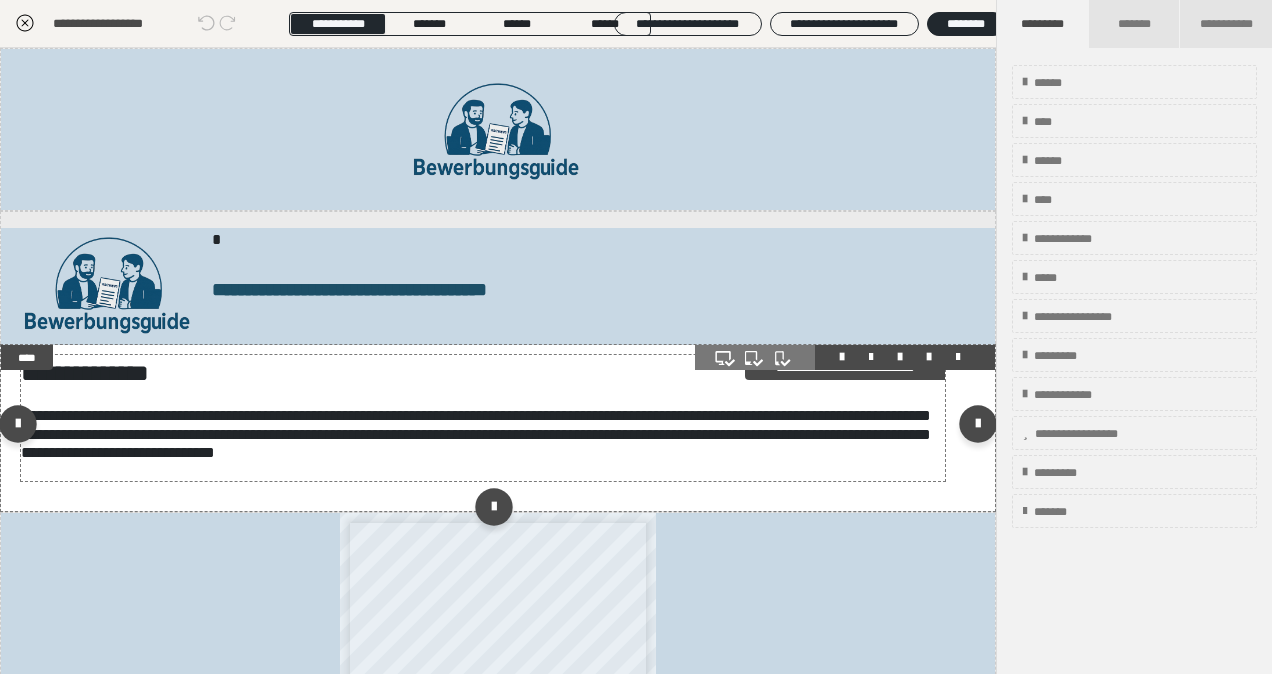 click on "**********" at bounding box center (476, 373) 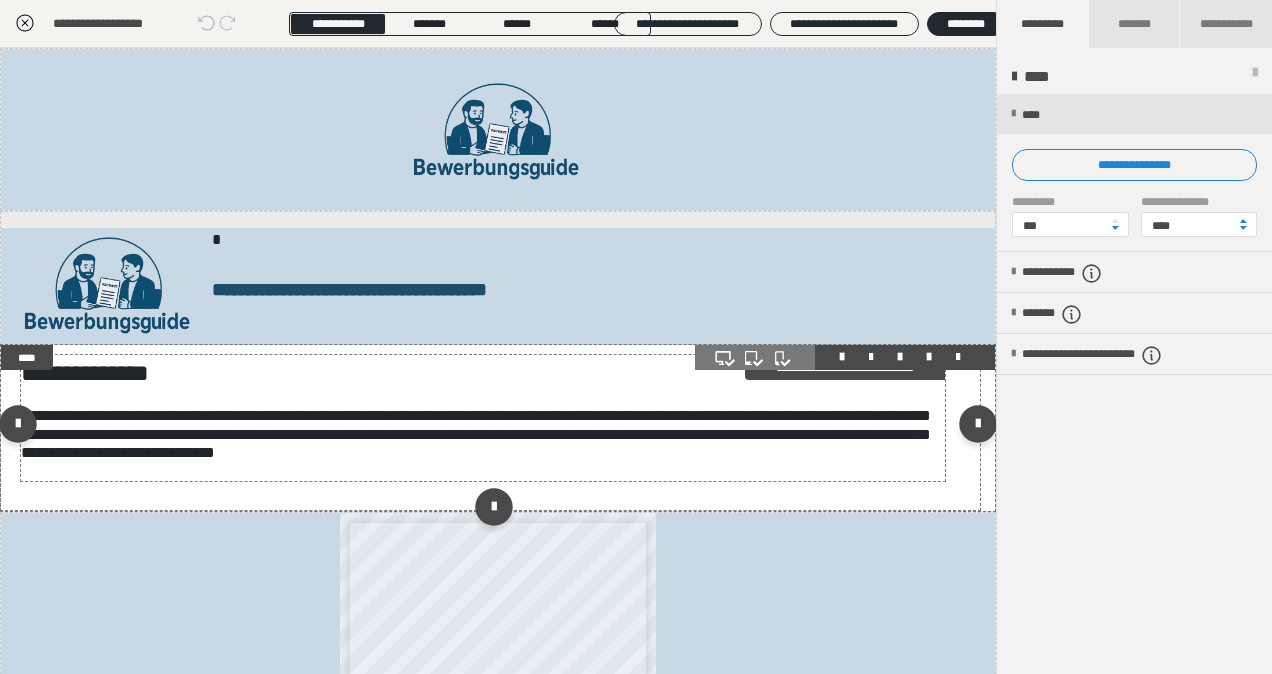 click on "**********" at bounding box center (476, 373) 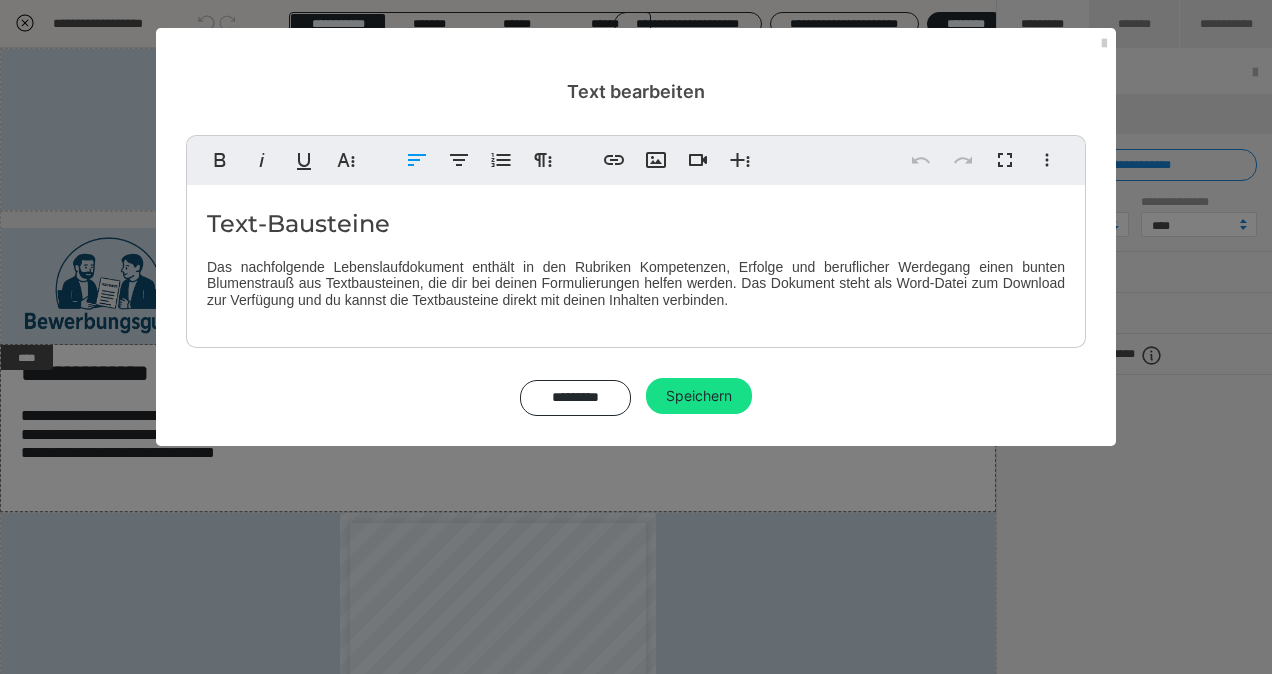 click on "Text-Bausteine" at bounding box center [636, 224] 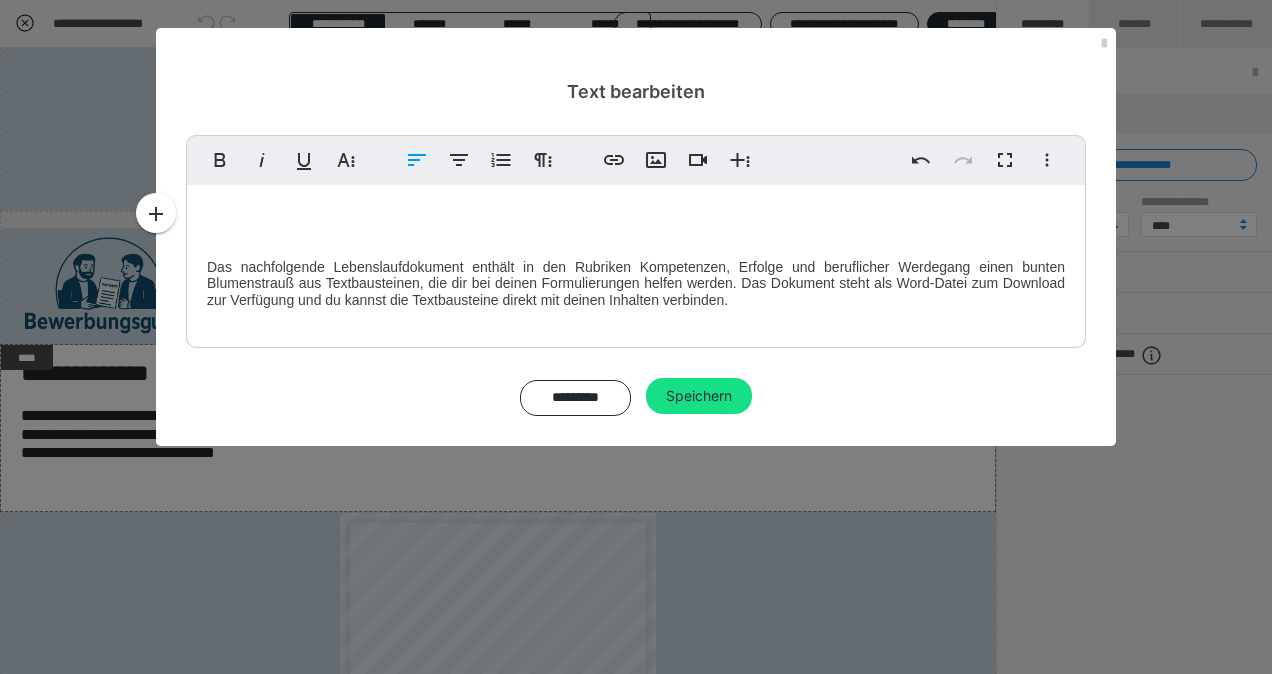 type 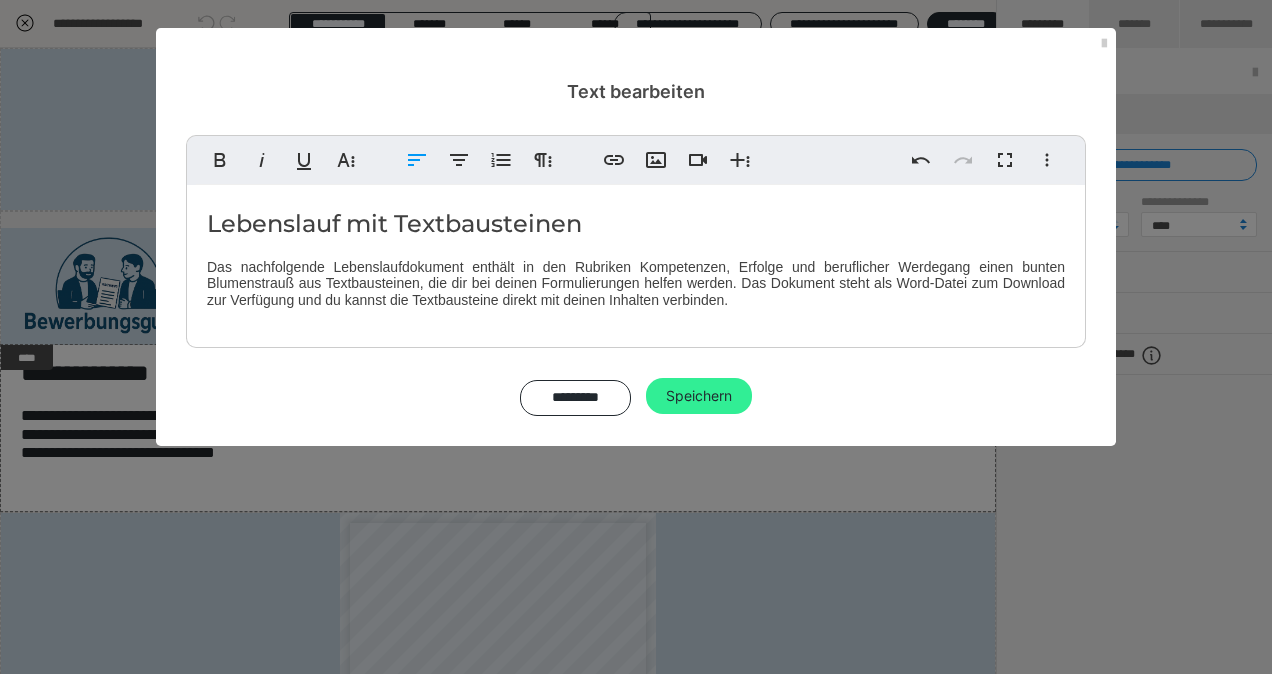 click on "Speichern" at bounding box center [699, 396] 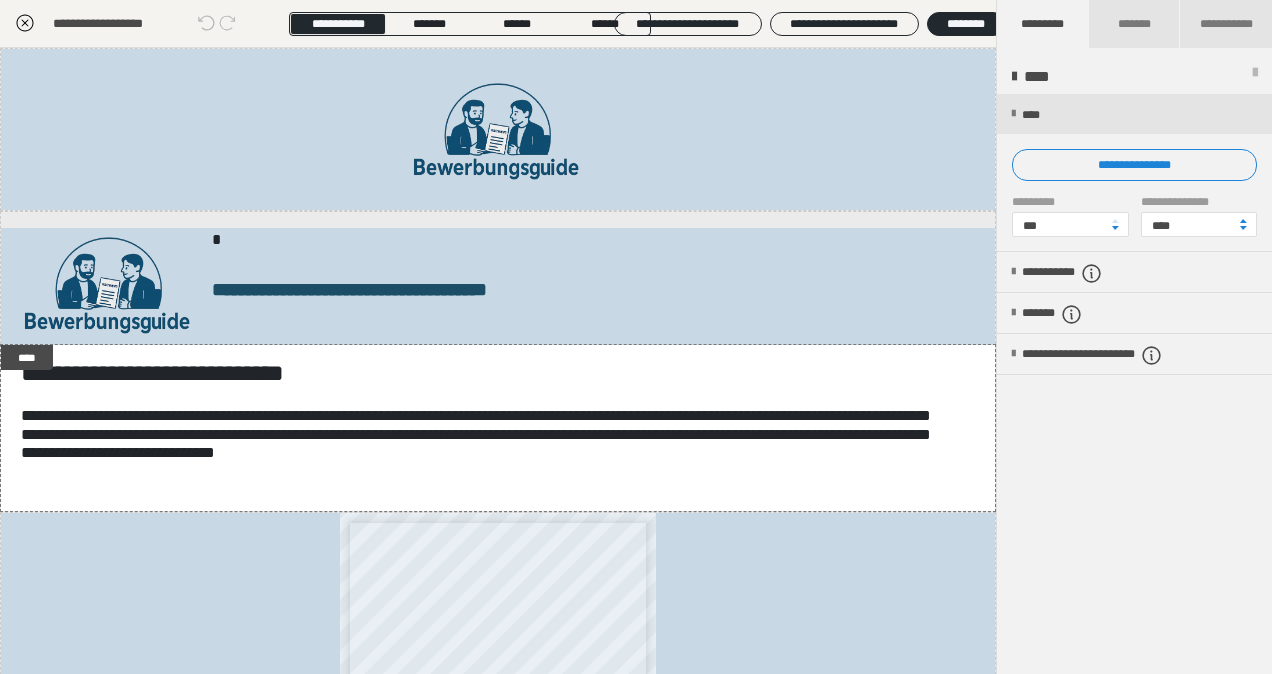click 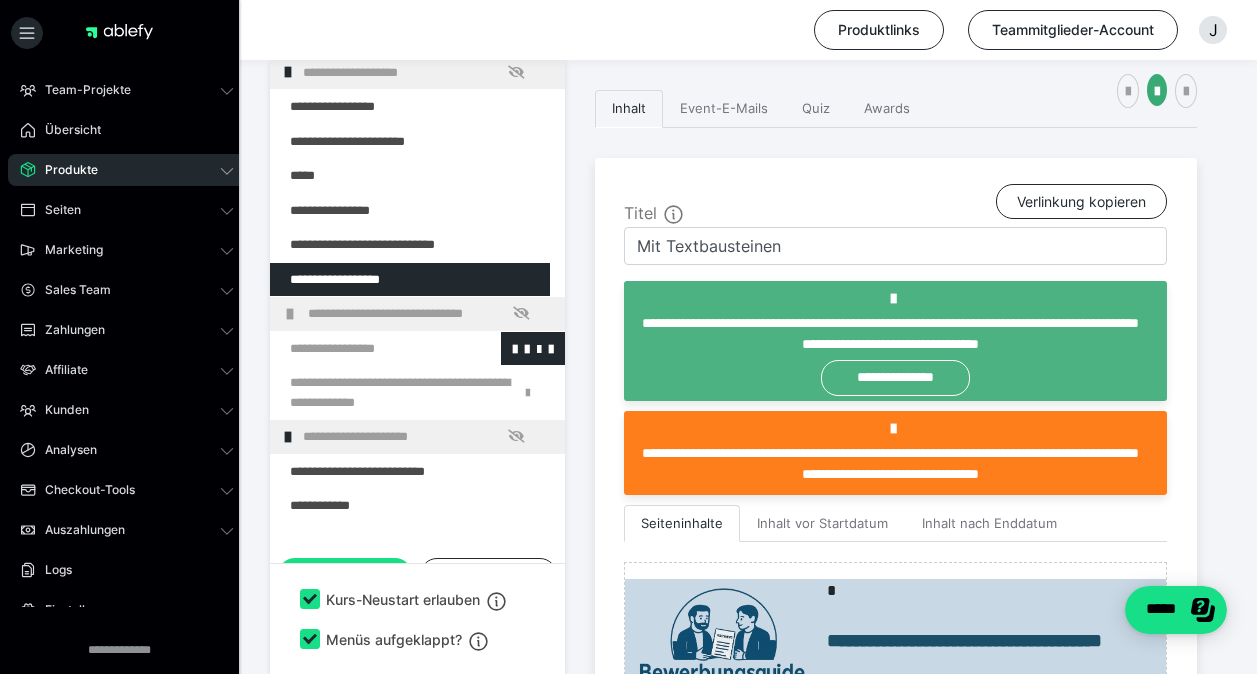 click at bounding box center (365, 349) 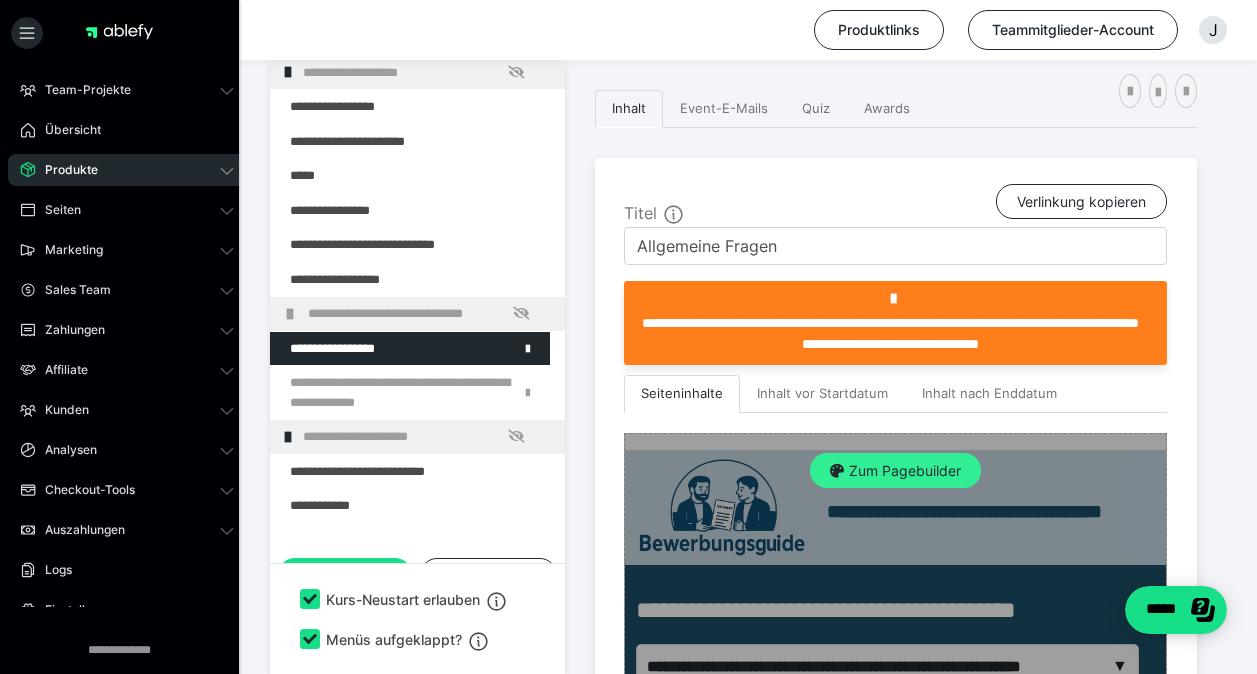 click on "Zum Pagebuilder" at bounding box center (895, 471) 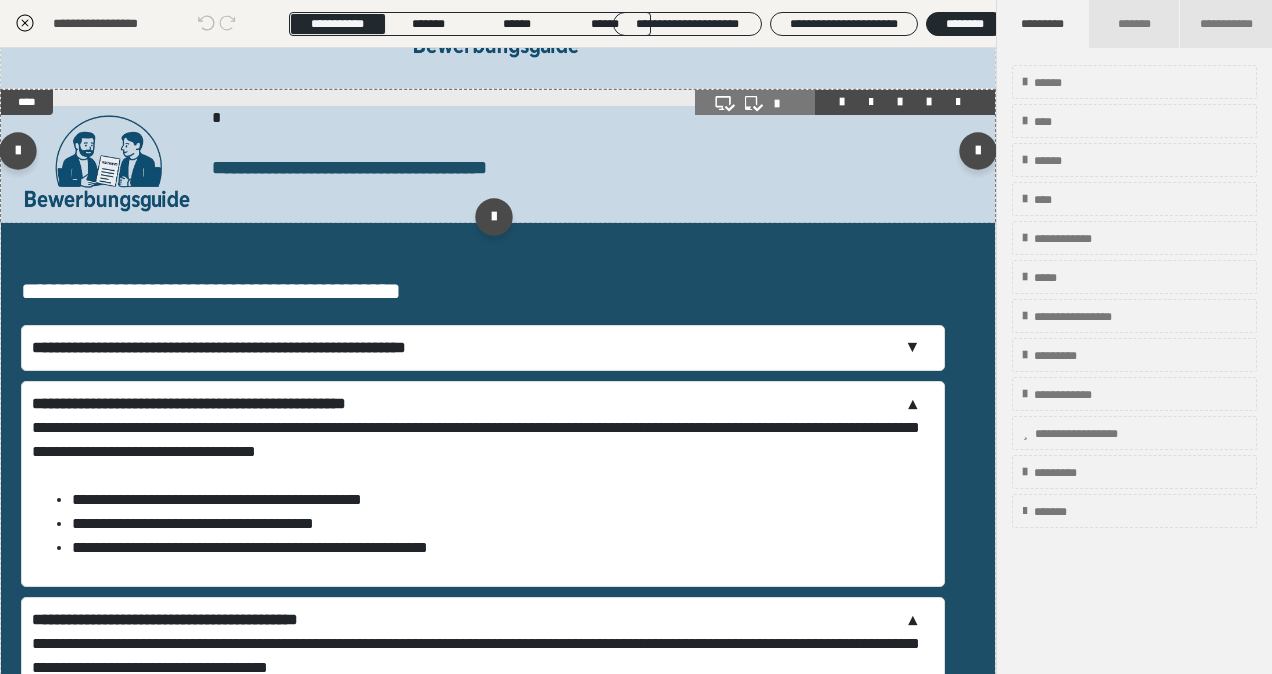 scroll, scrollTop: 100, scrollLeft: 0, axis: vertical 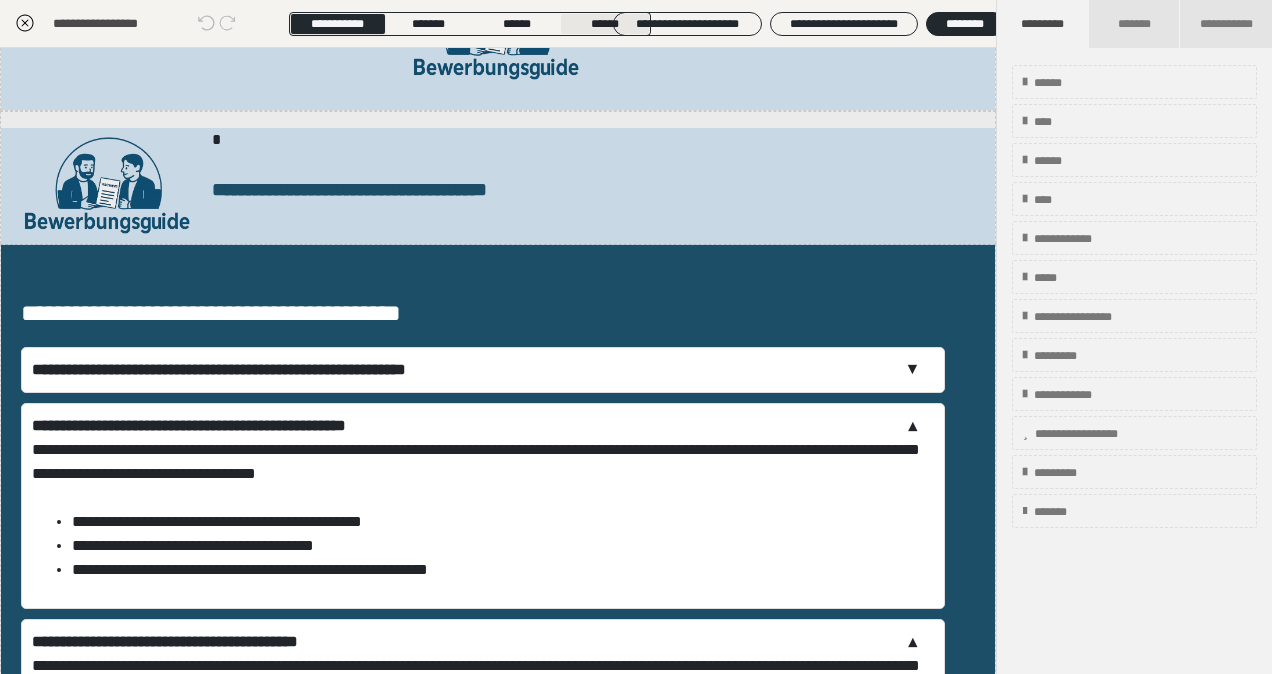 click on "******" at bounding box center [605, 24] 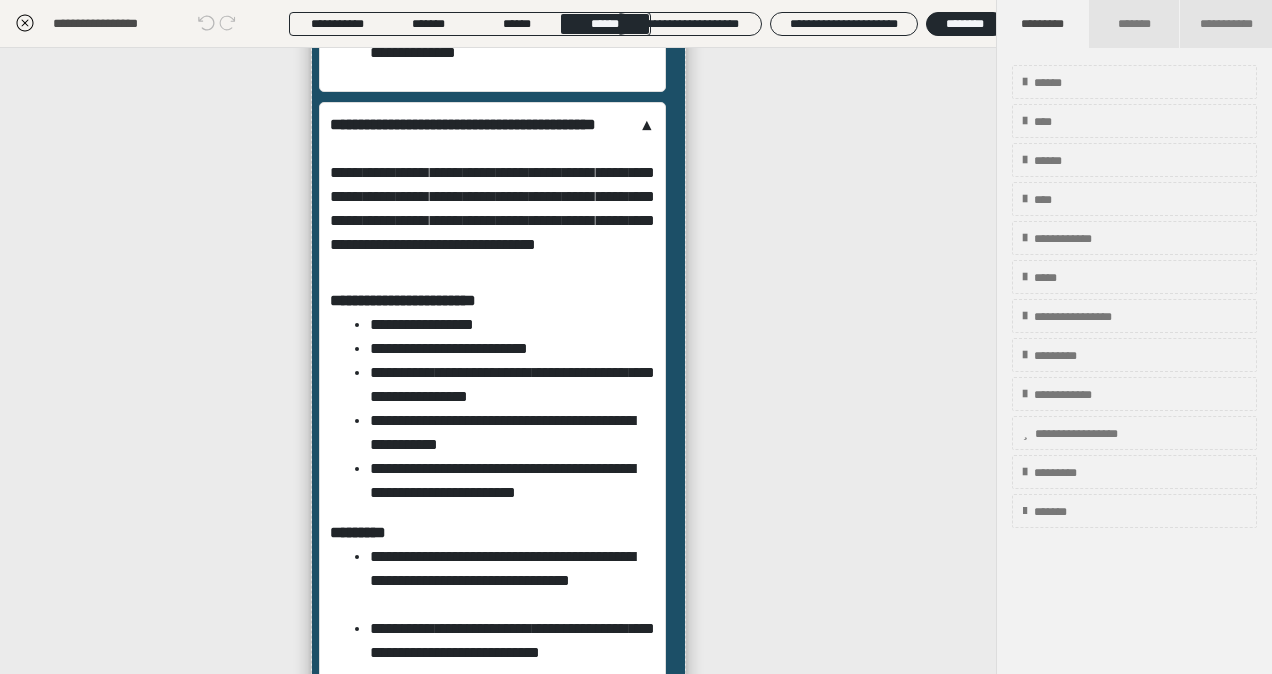 scroll, scrollTop: 600, scrollLeft: 0, axis: vertical 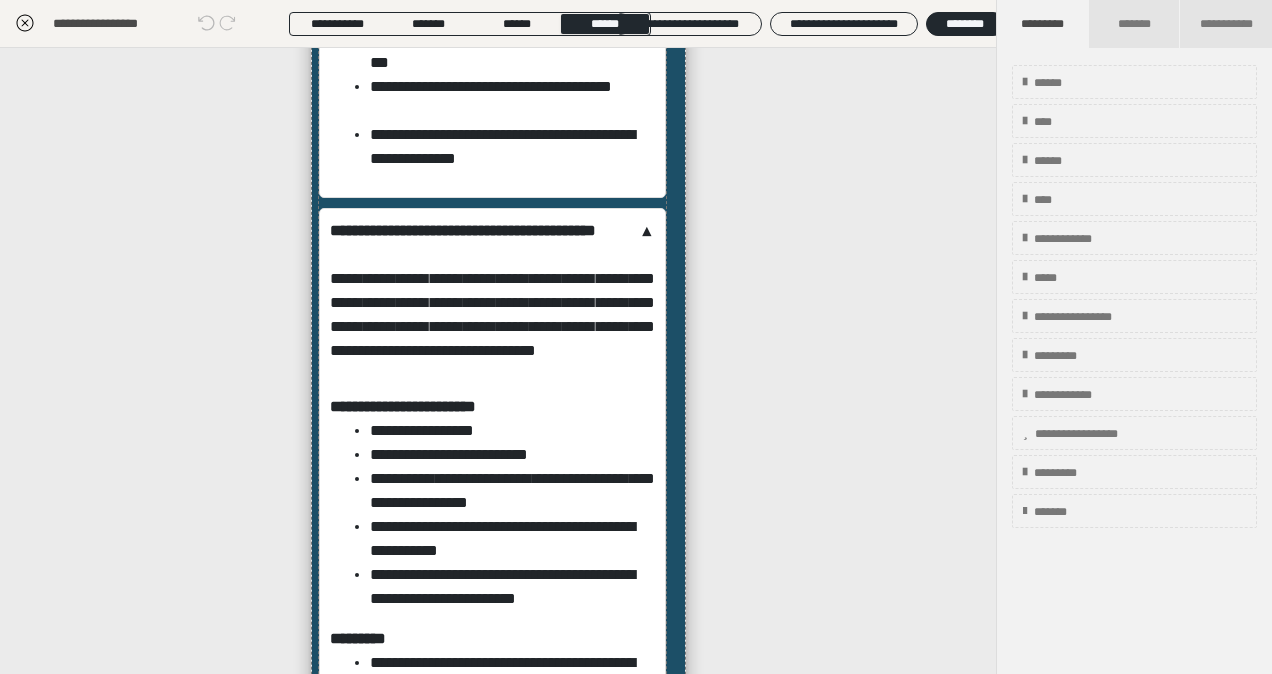 click on "**********" at bounding box center [492, 243] 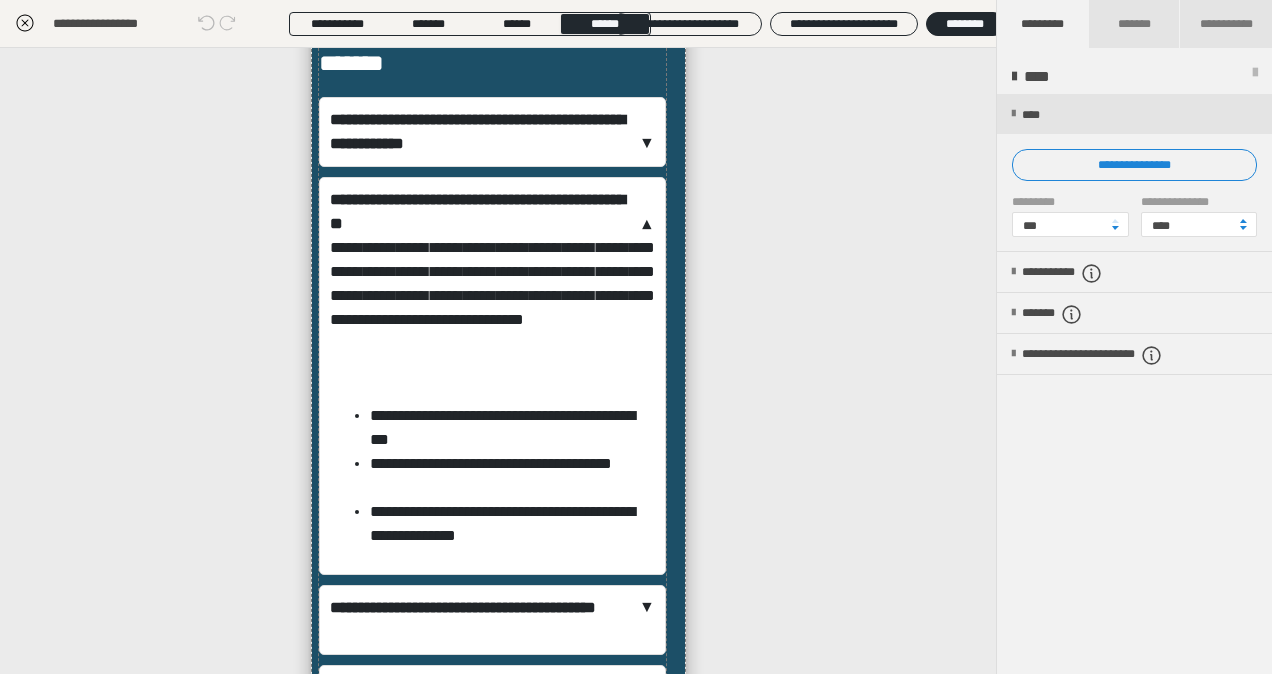 scroll, scrollTop: 200, scrollLeft: 0, axis: vertical 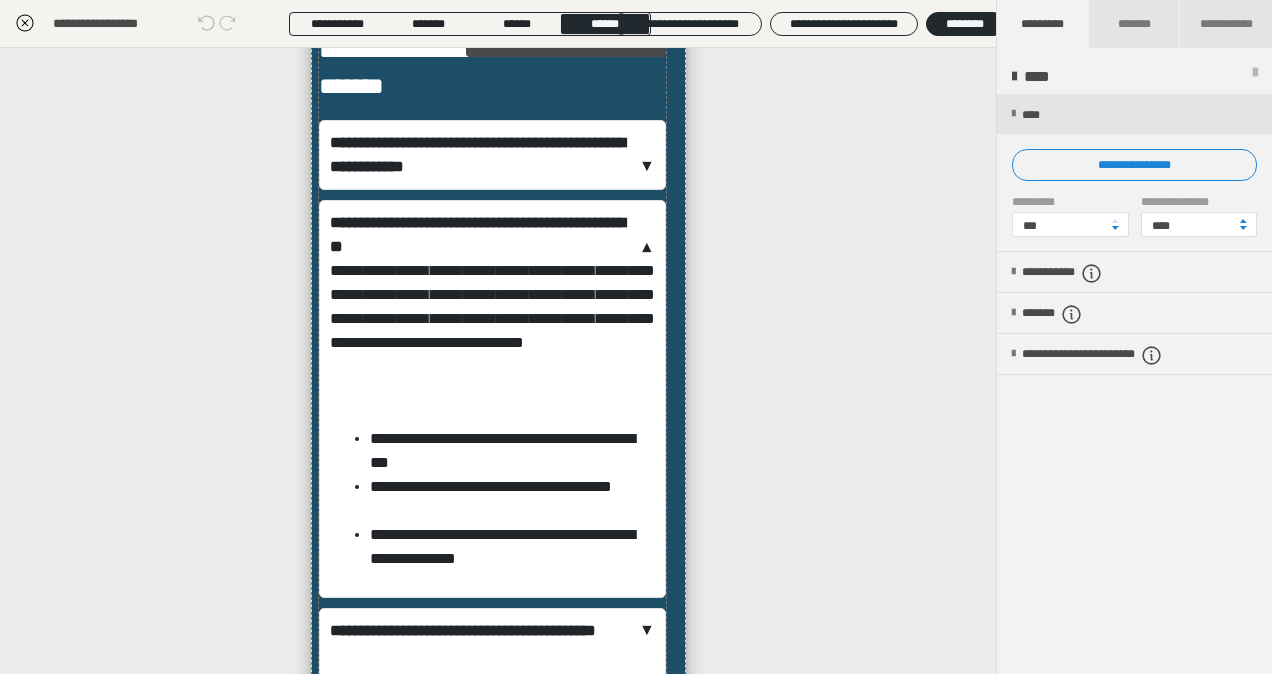 click on "**********" at bounding box center (492, 235) 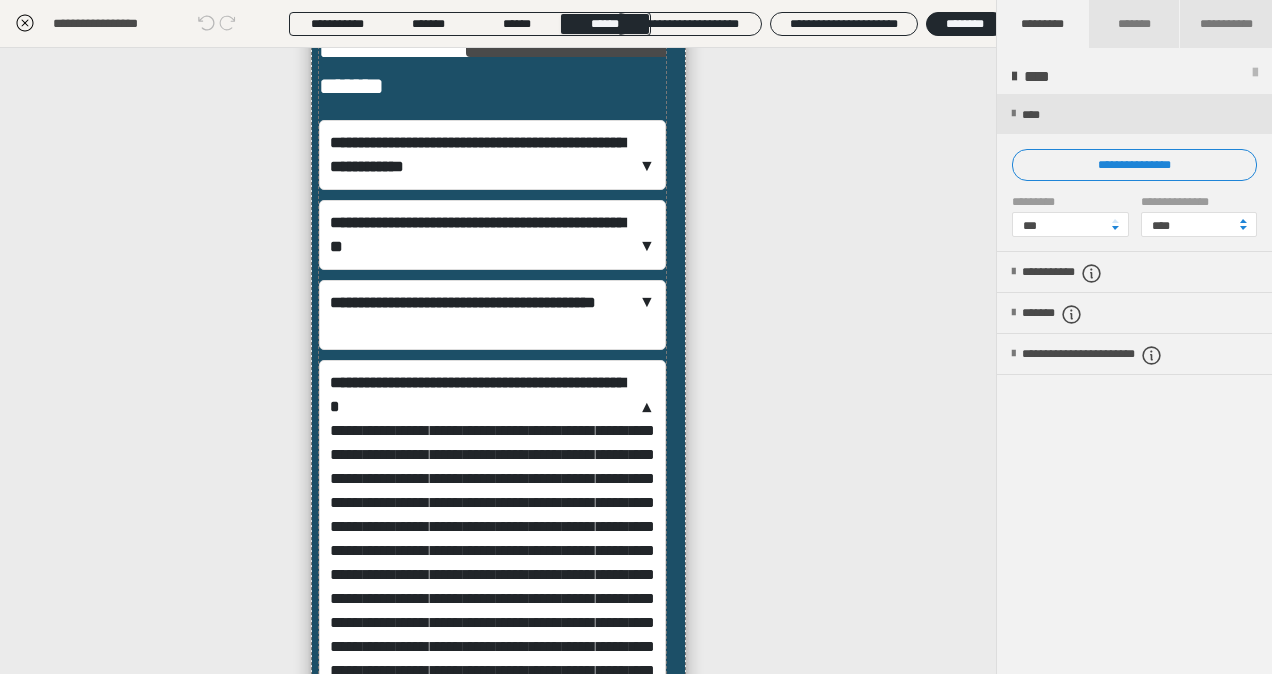 click on "**********" at bounding box center [492, 395] 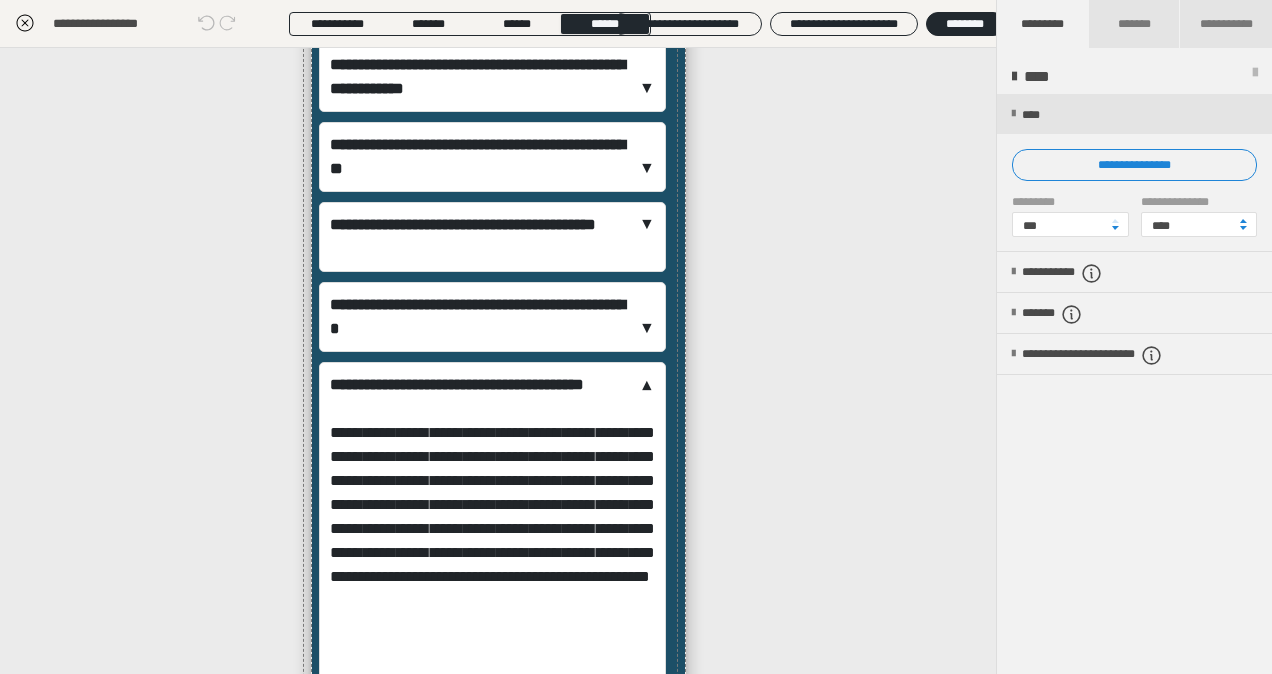 scroll, scrollTop: 300, scrollLeft: 0, axis: vertical 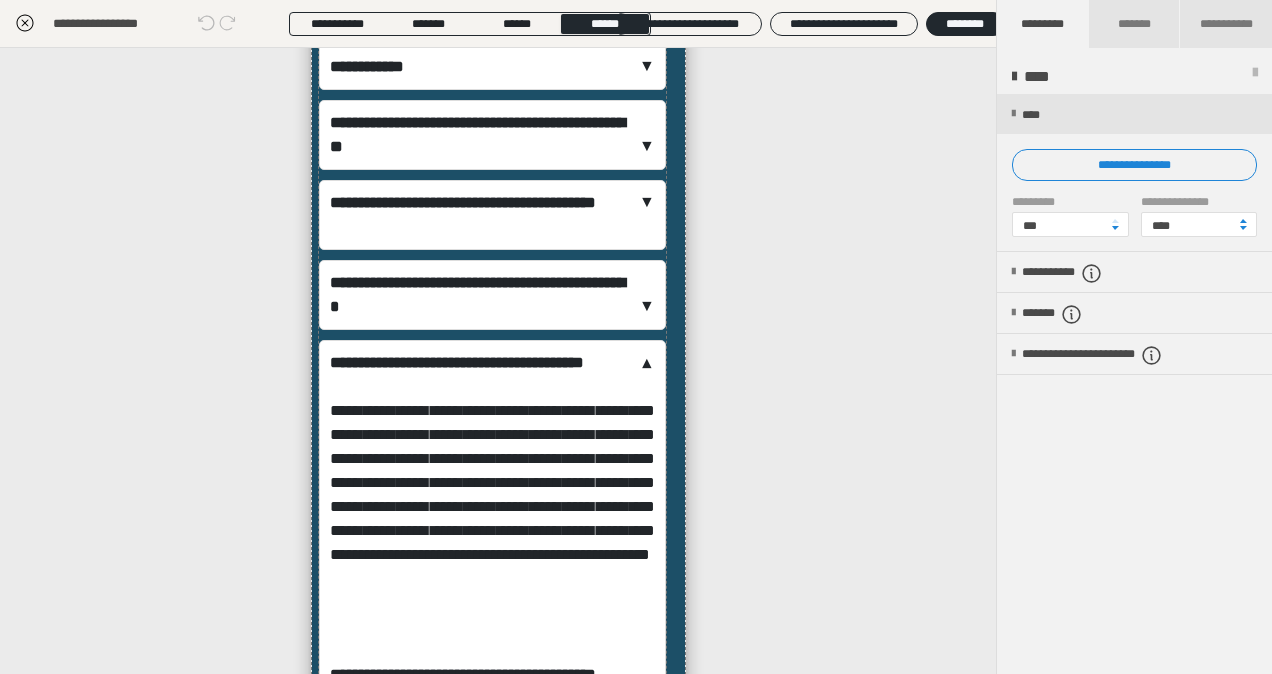 click on "**********" at bounding box center [492, 375] 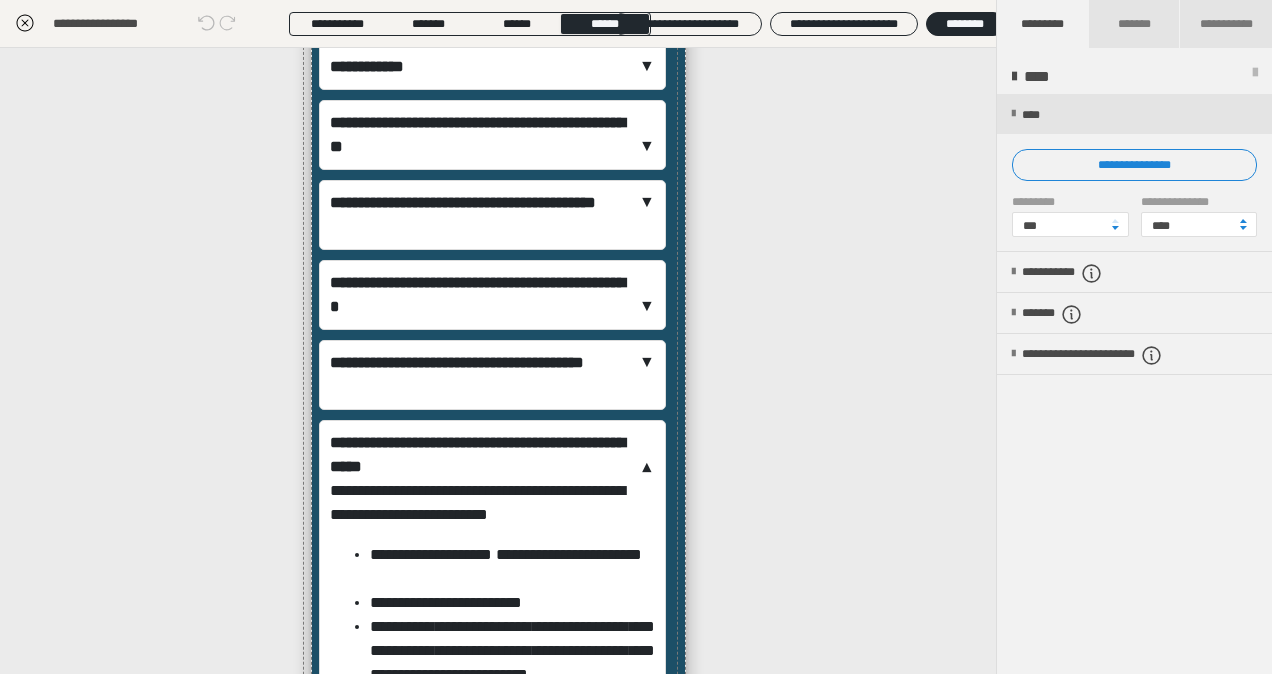 scroll, scrollTop: 500, scrollLeft: 0, axis: vertical 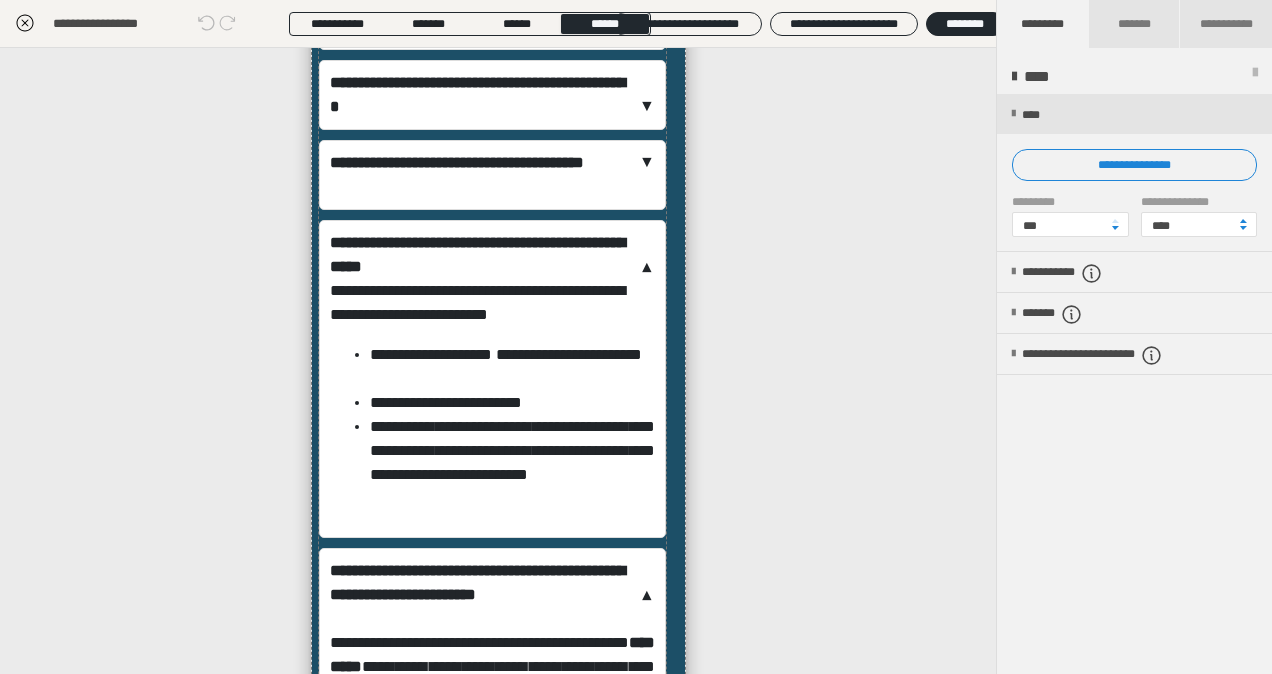 click on "**********" at bounding box center (492, 255) 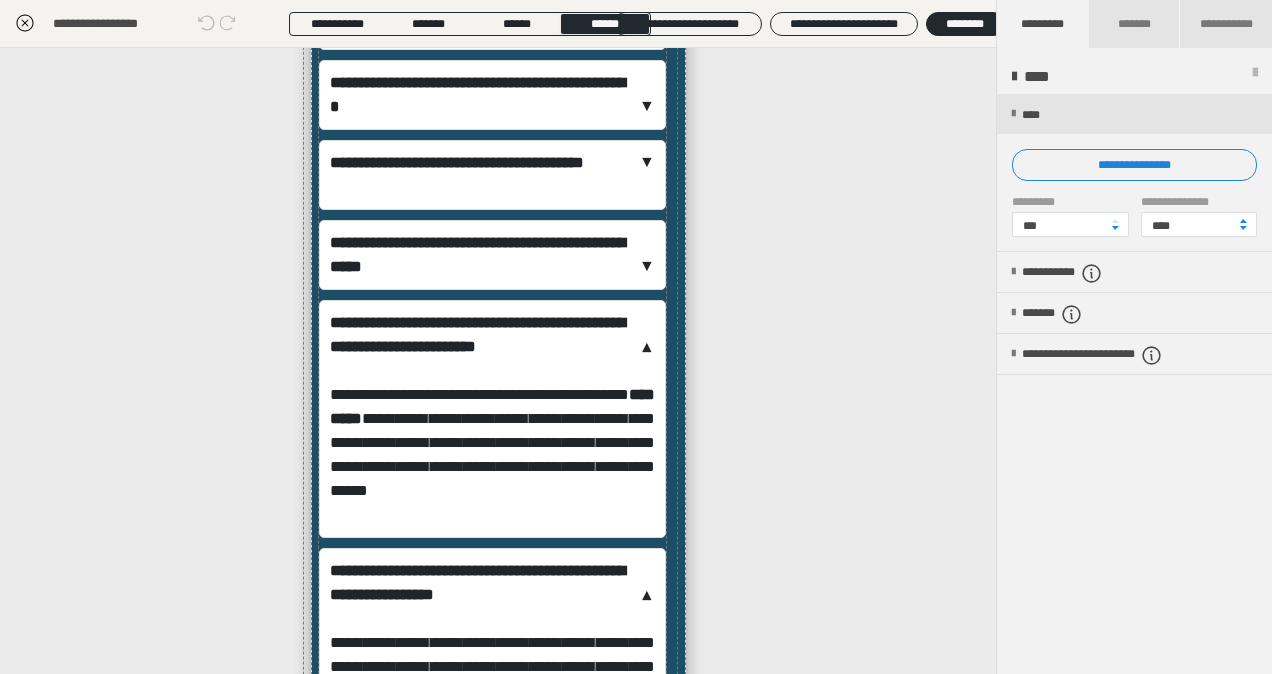 scroll, scrollTop: 700, scrollLeft: 0, axis: vertical 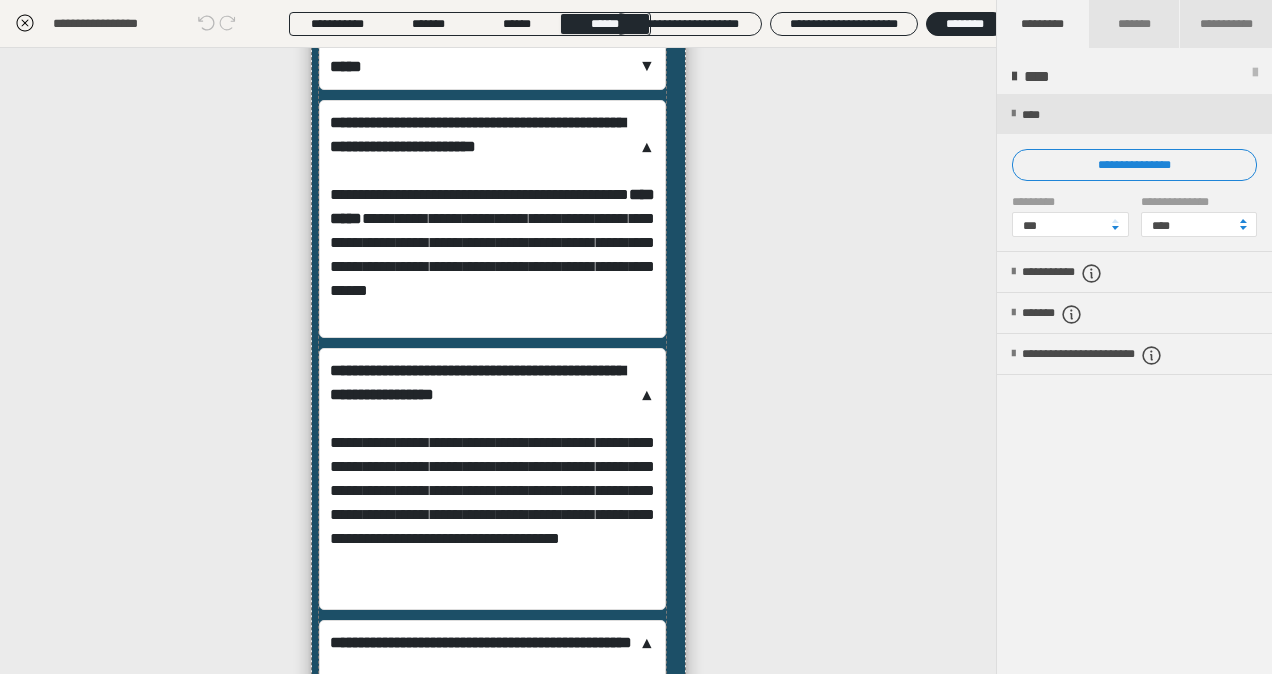 click on "**********" at bounding box center [492, 395] 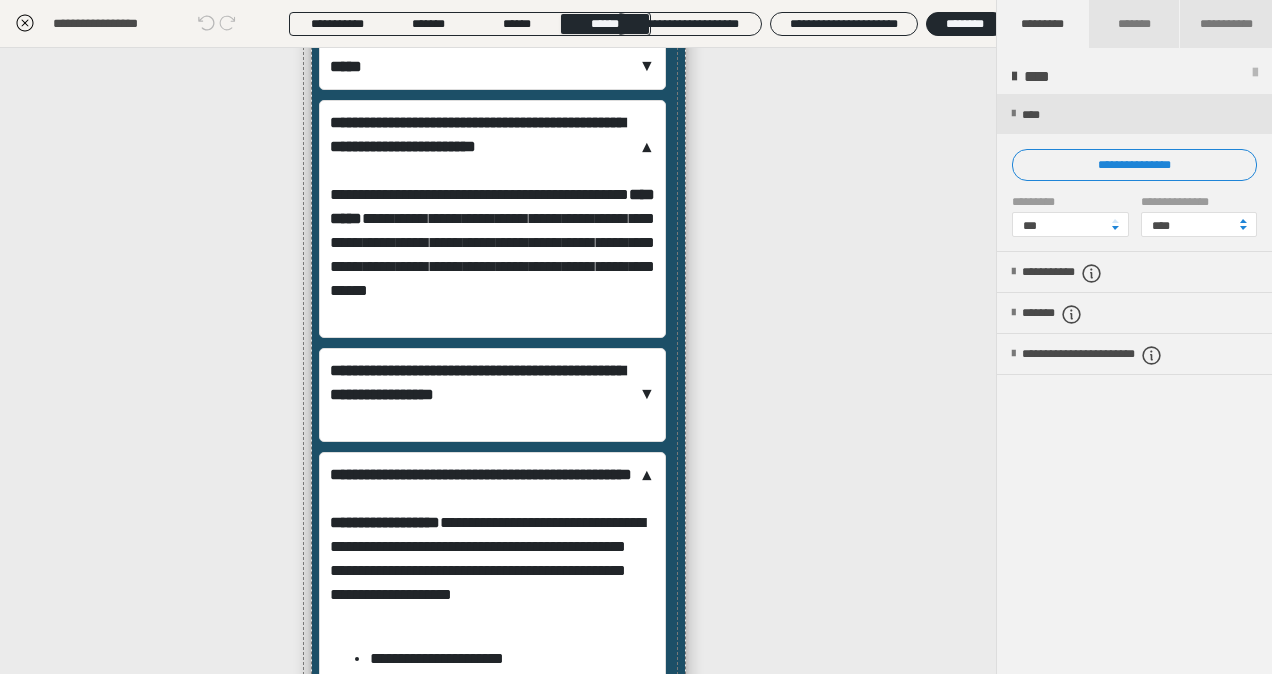 scroll, scrollTop: 800, scrollLeft: 0, axis: vertical 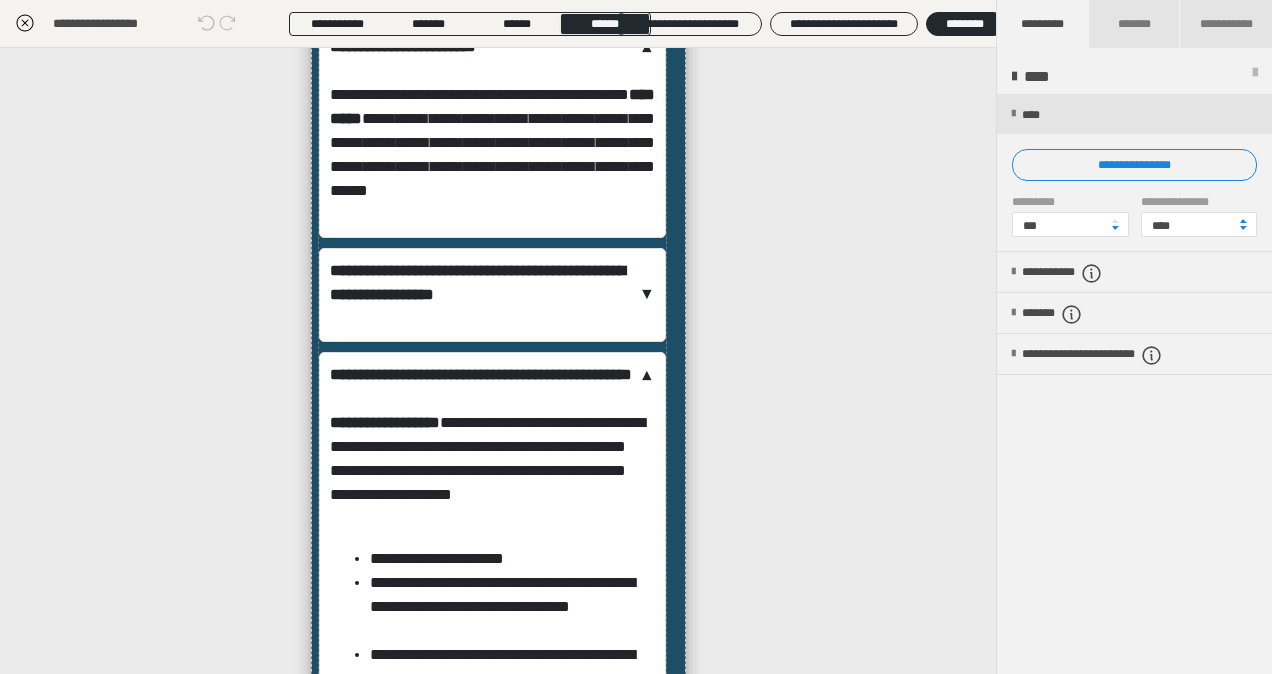 click on "**********" at bounding box center (492, 387) 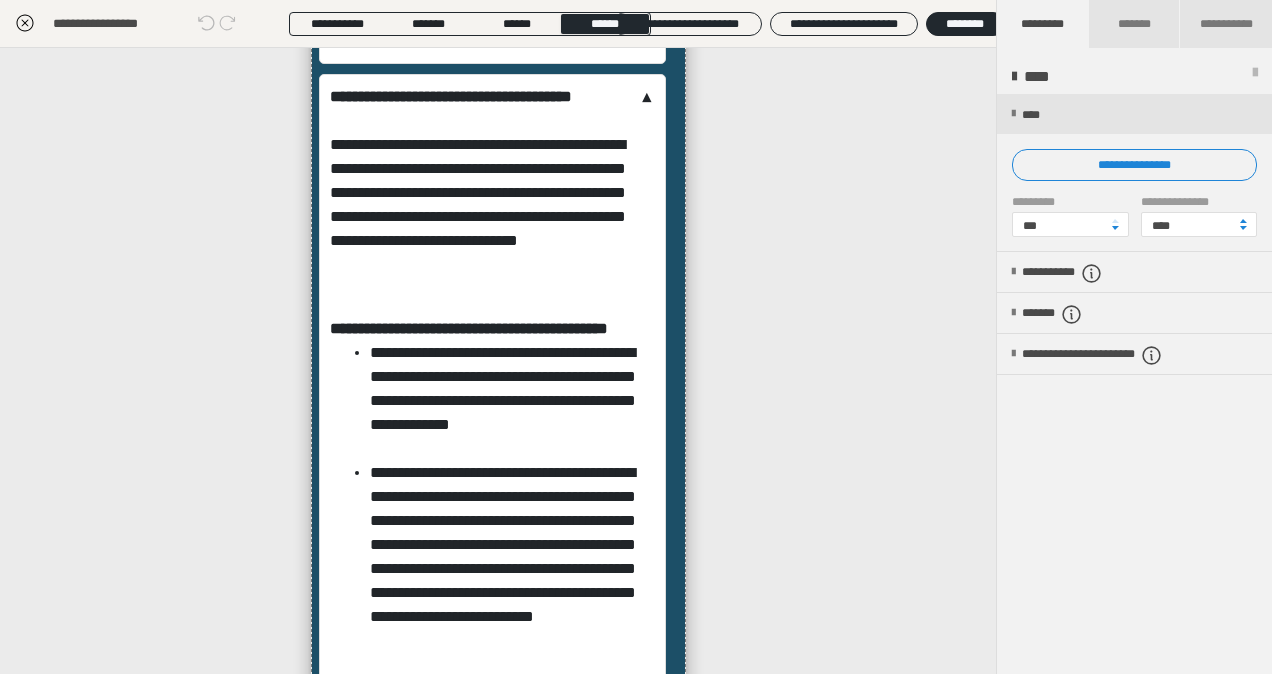 scroll, scrollTop: 1000, scrollLeft: 0, axis: vertical 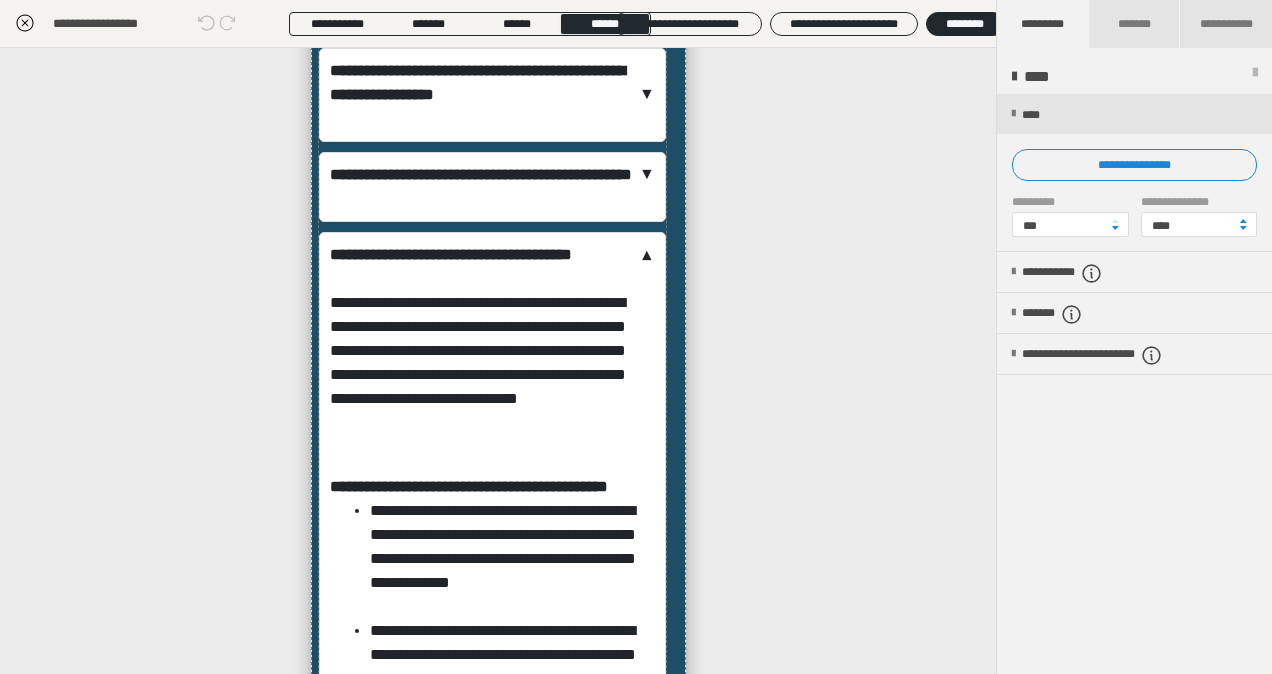 click on "**********" at bounding box center (492, 267) 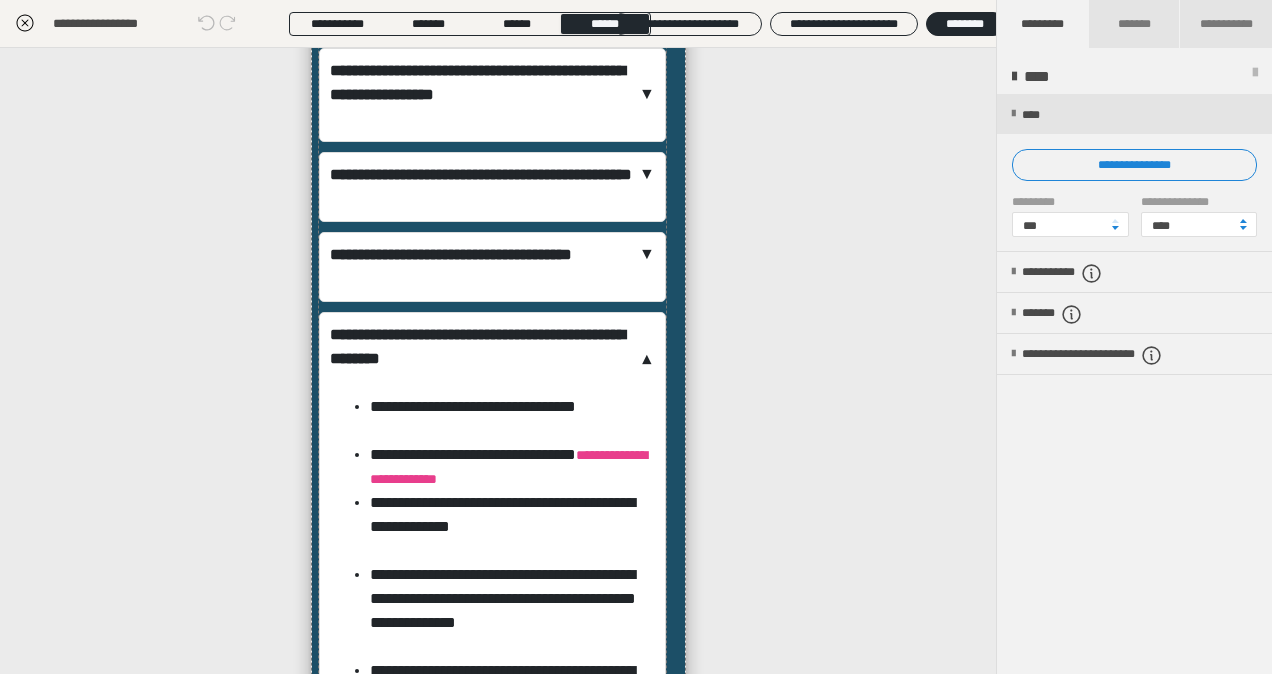 click on "**********" at bounding box center (492, 359) 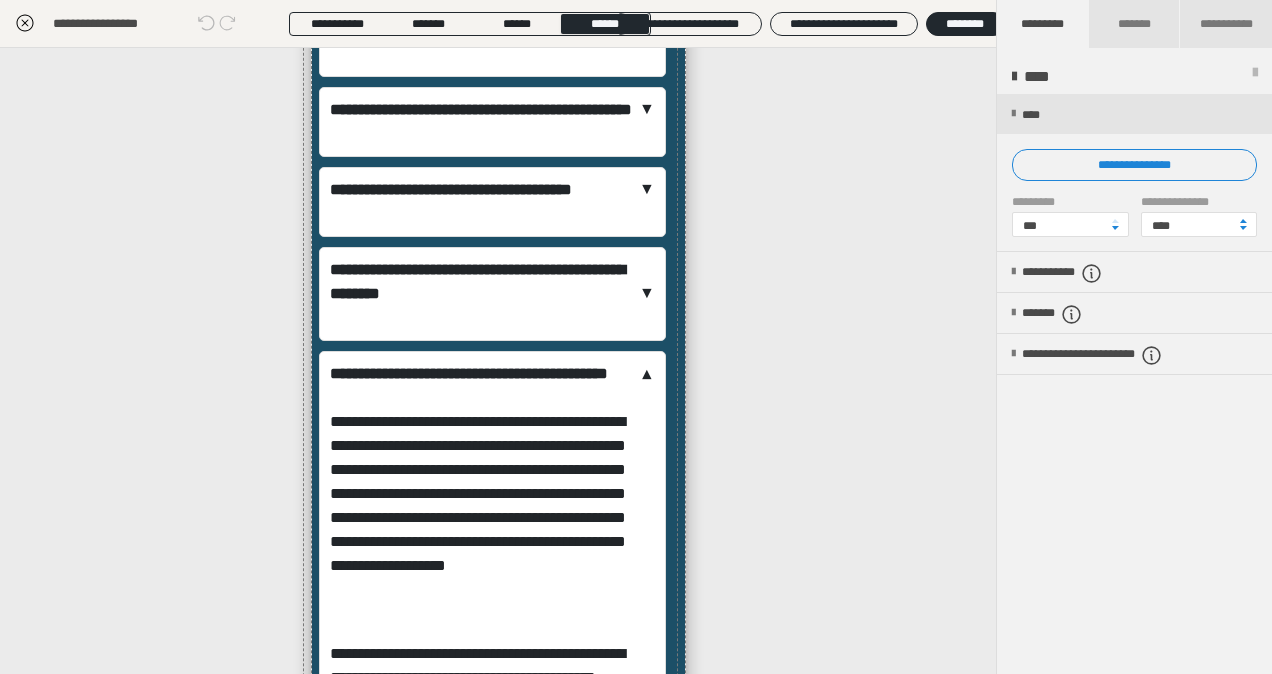 scroll, scrollTop: 1100, scrollLeft: 0, axis: vertical 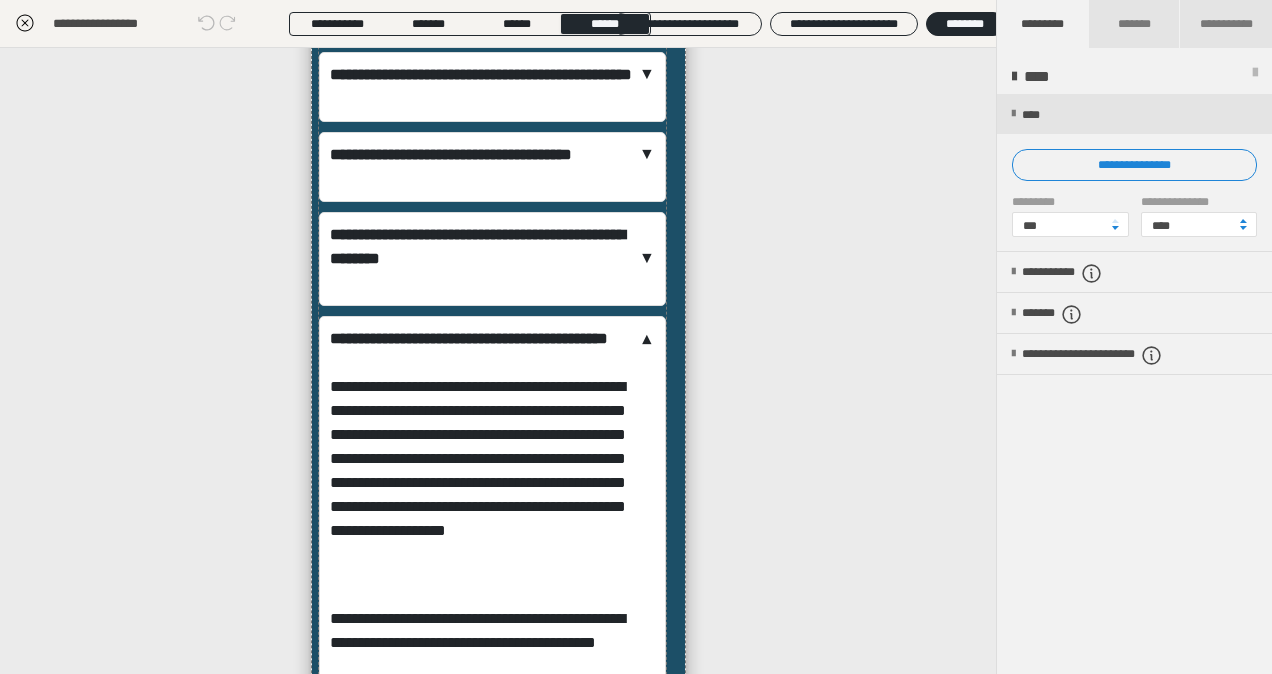 click on "**********" at bounding box center (492, 351) 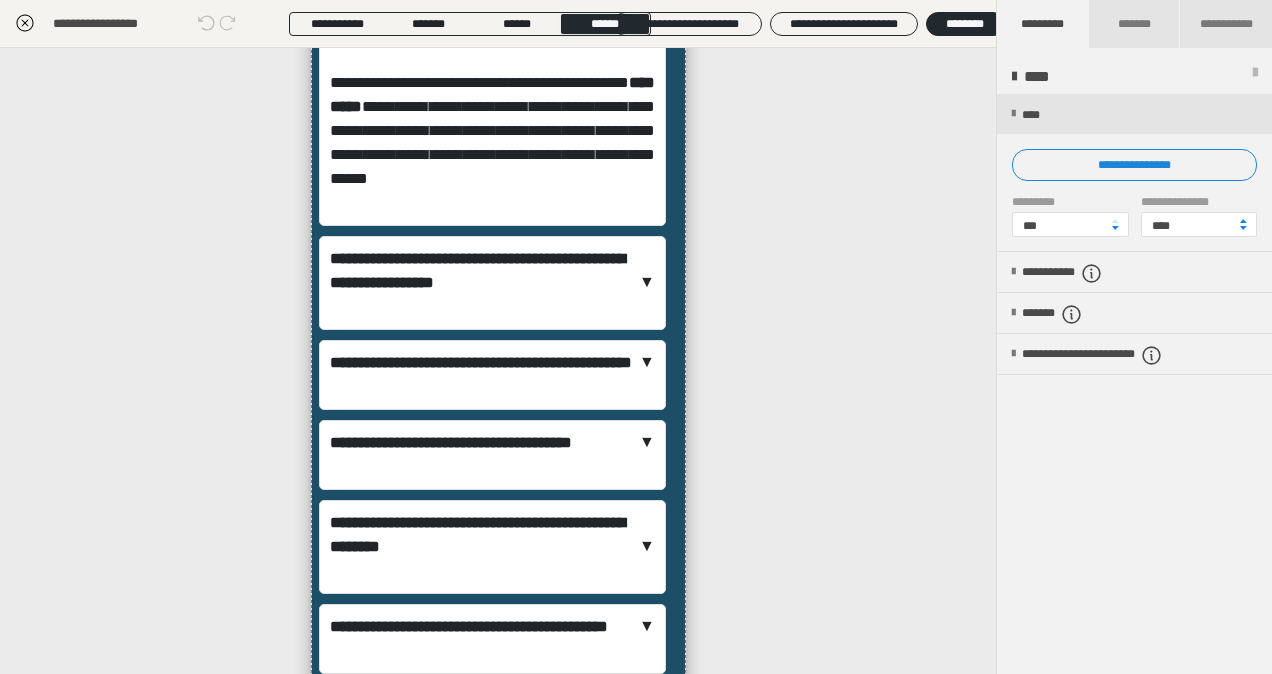 scroll, scrollTop: 911, scrollLeft: 0, axis: vertical 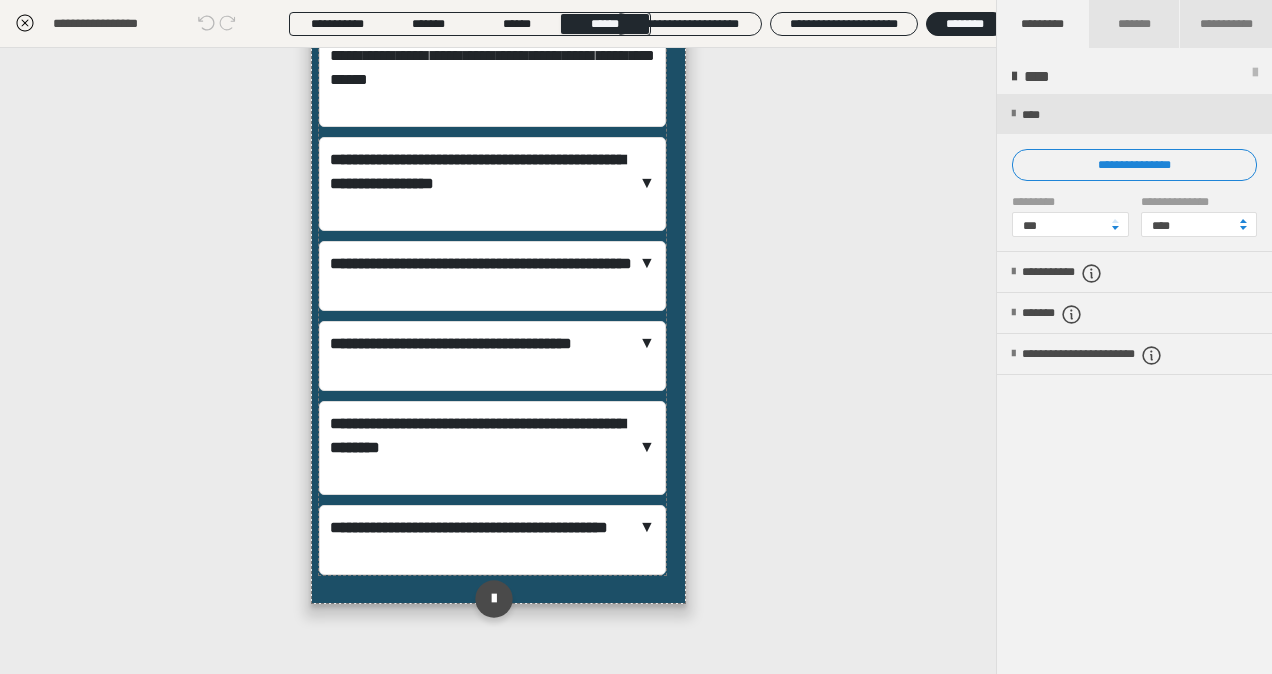 click on "**********" at bounding box center (492, 184) 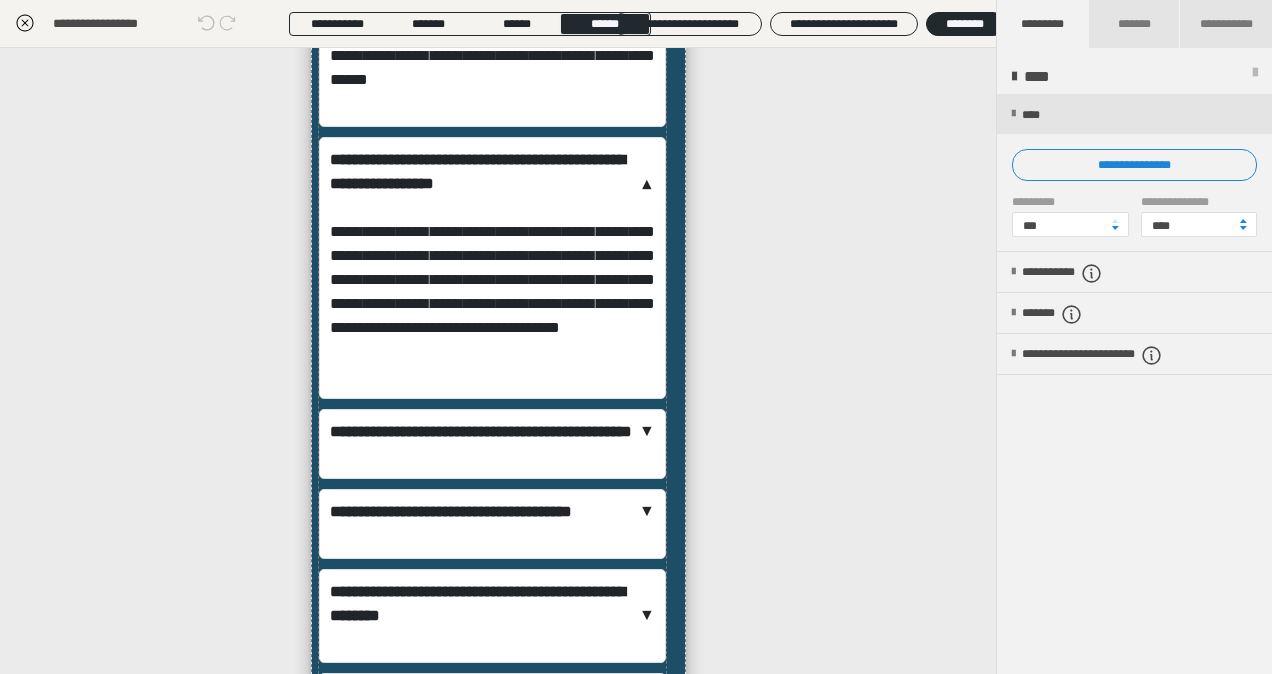 click on "**********" at bounding box center [492, 444] 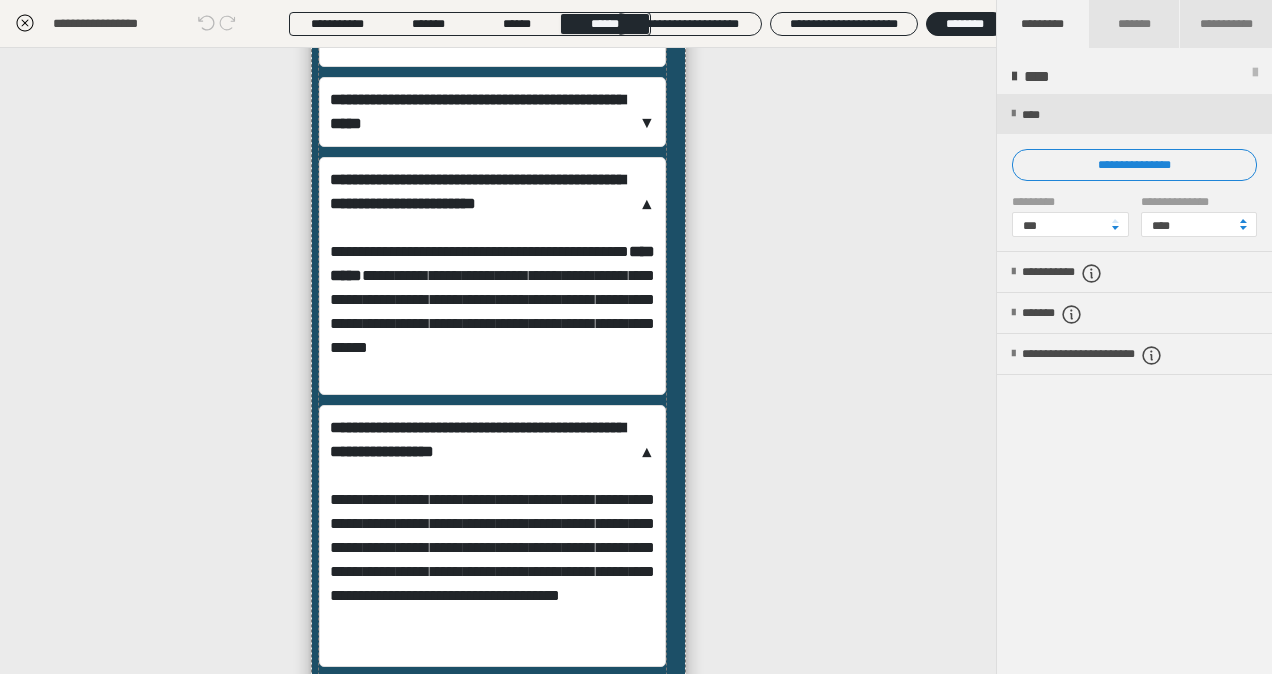 scroll, scrollTop: 611, scrollLeft: 0, axis: vertical 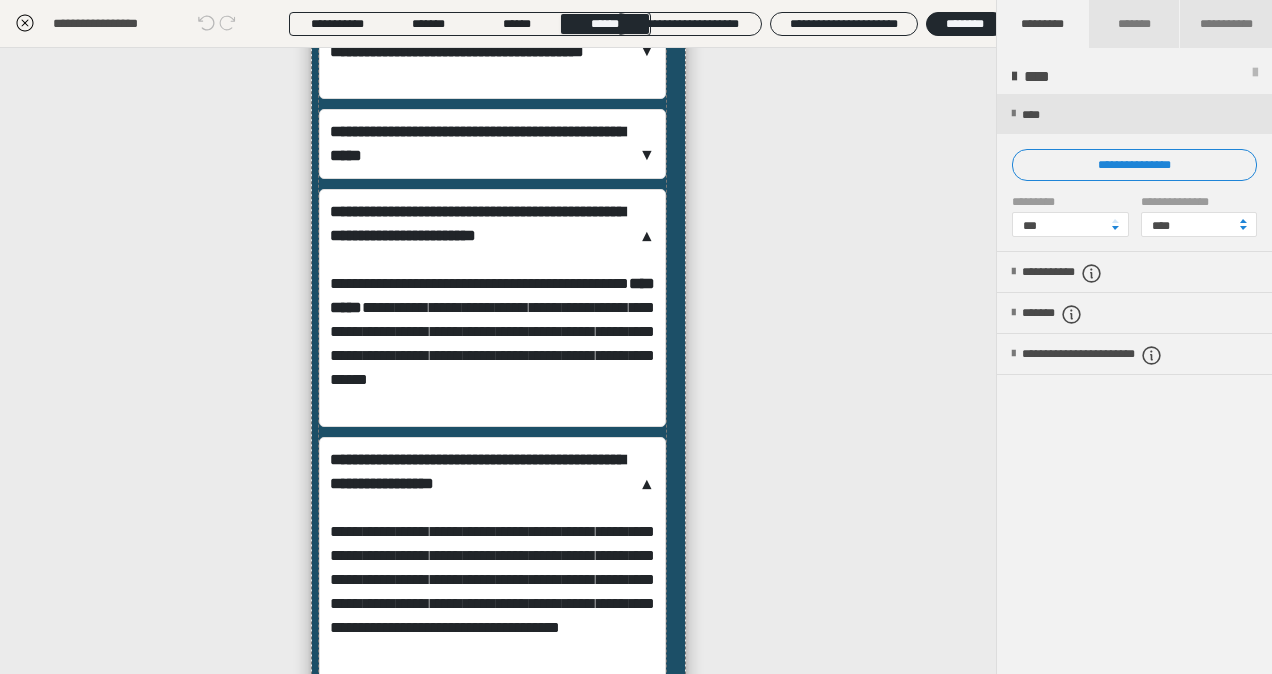 click on "**********" at bounding box center (492, 236) 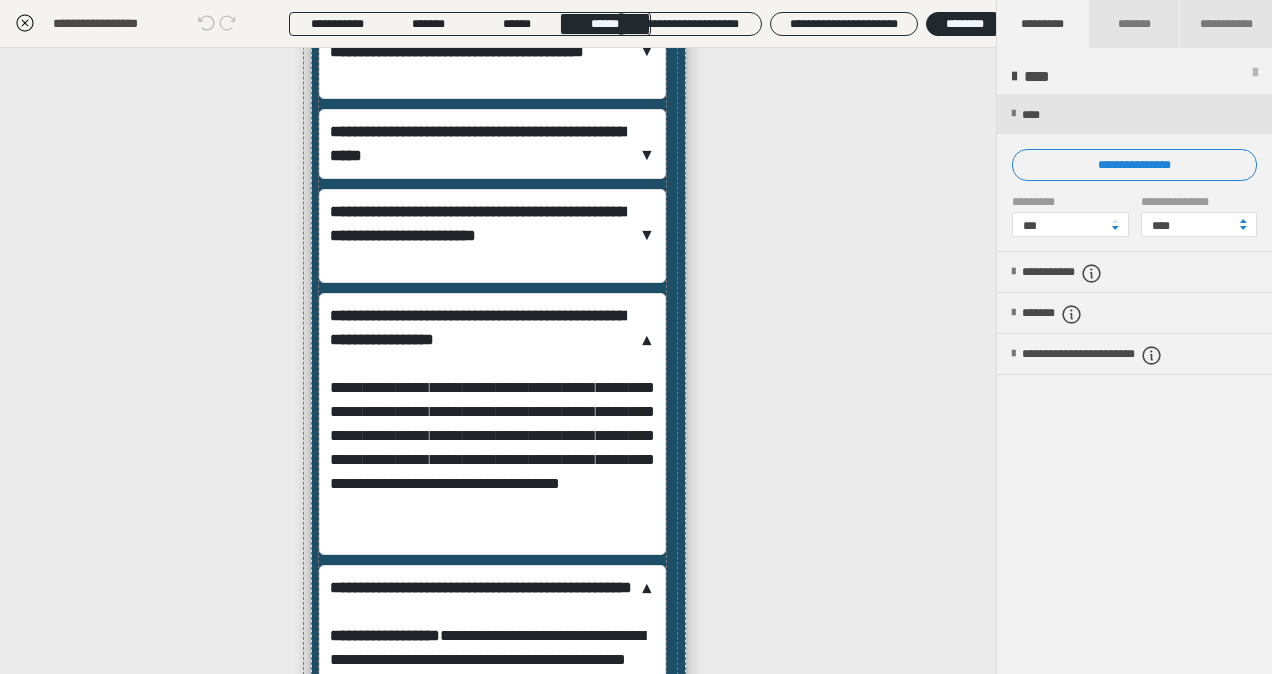 click on "**********" at bounding box center [492, 340] 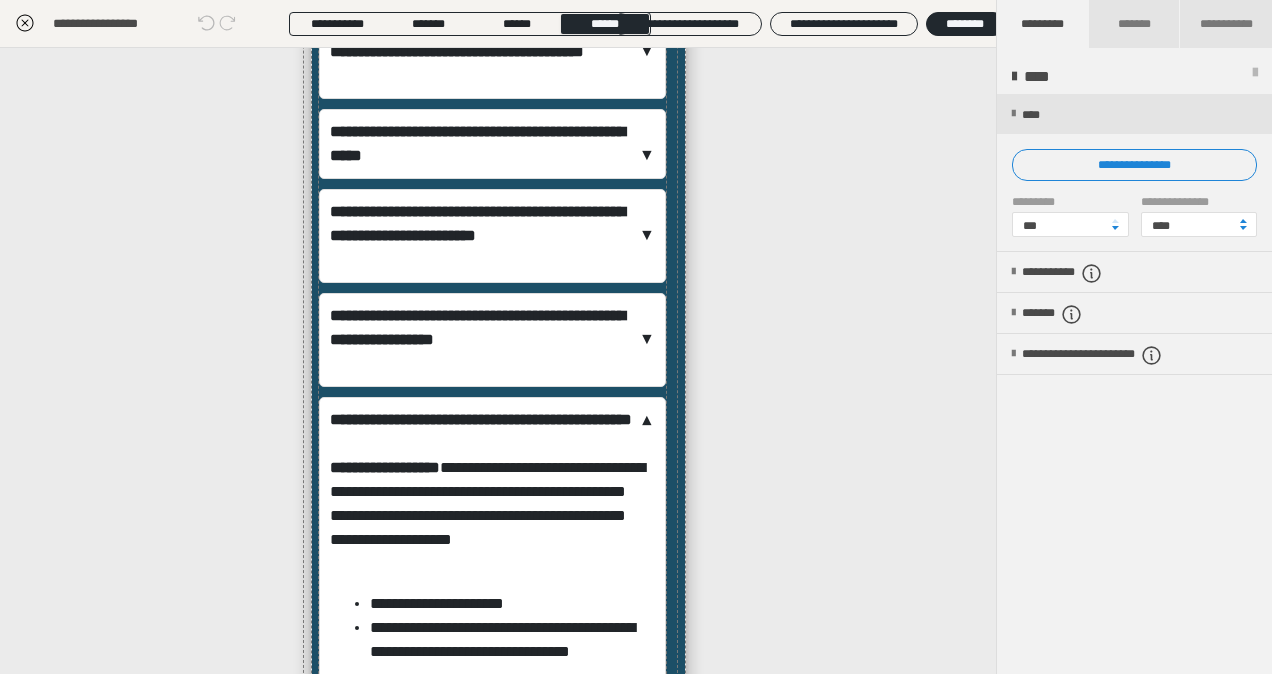 click on "**********" at bounding box center [492, 432] 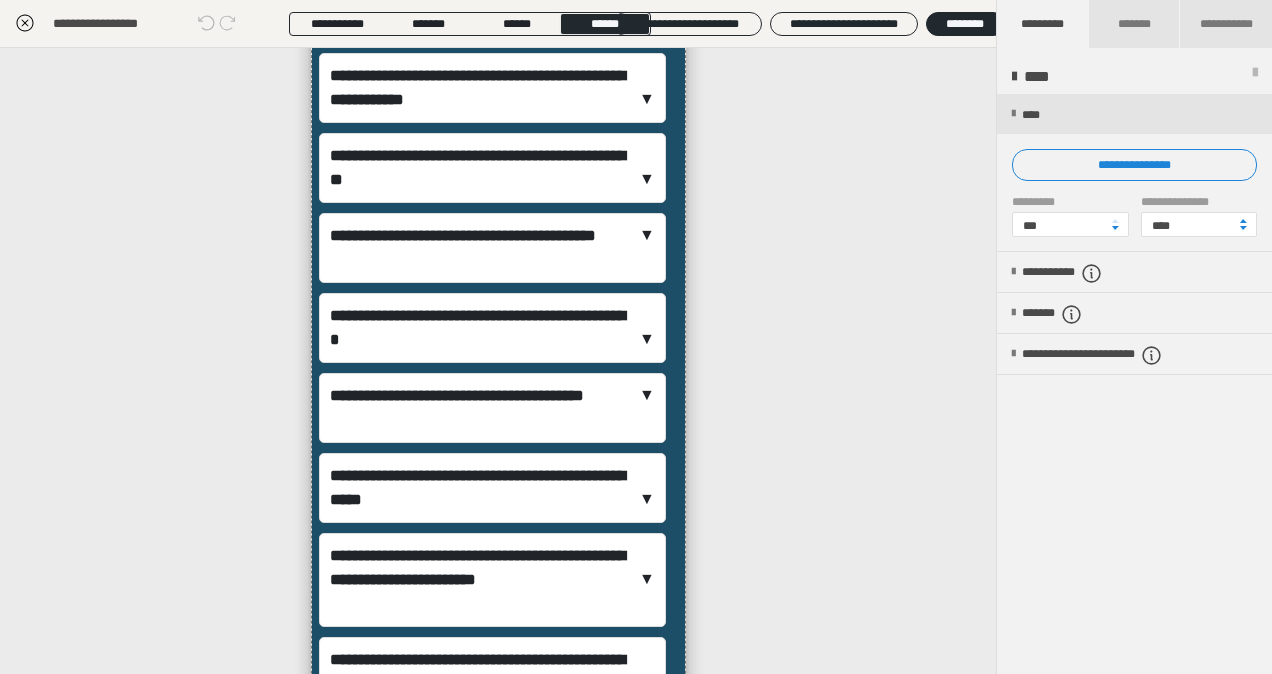 scroll, scrollTop: 0, scrollLeft: 0, axis: both 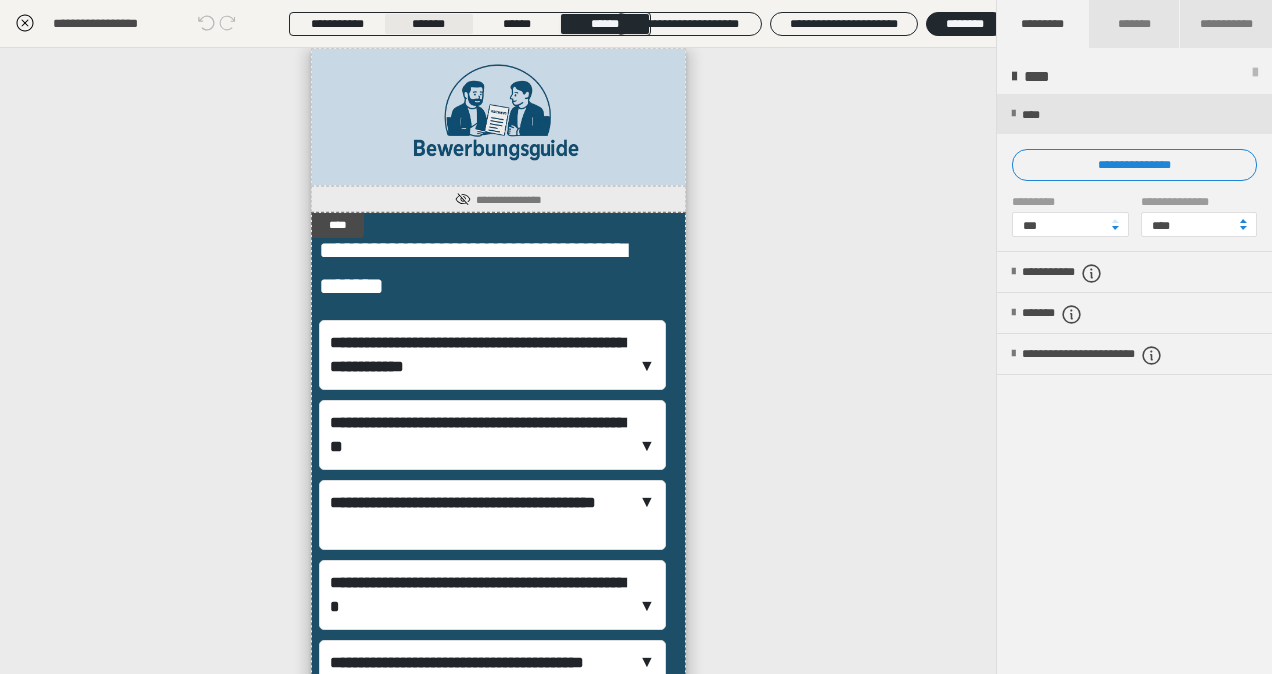 click on "*******" at bounding box center (428, 24) 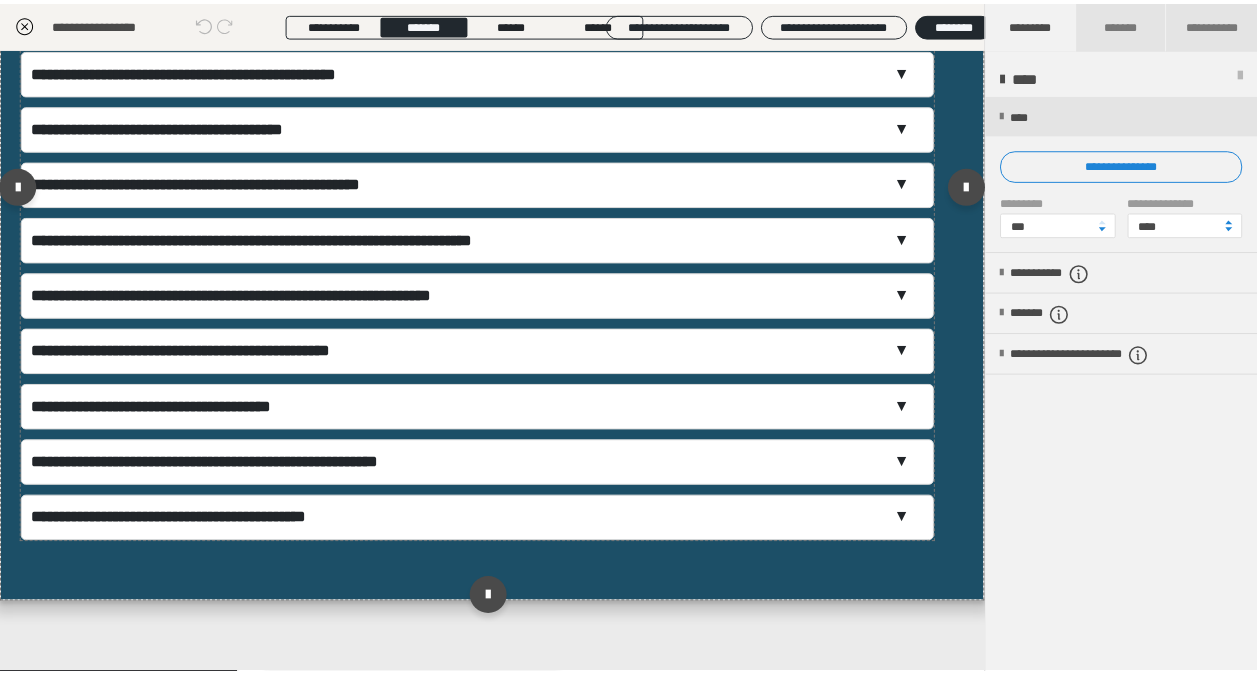 scroll, scrollTop: 0, scrollLeft: 0, axis: both 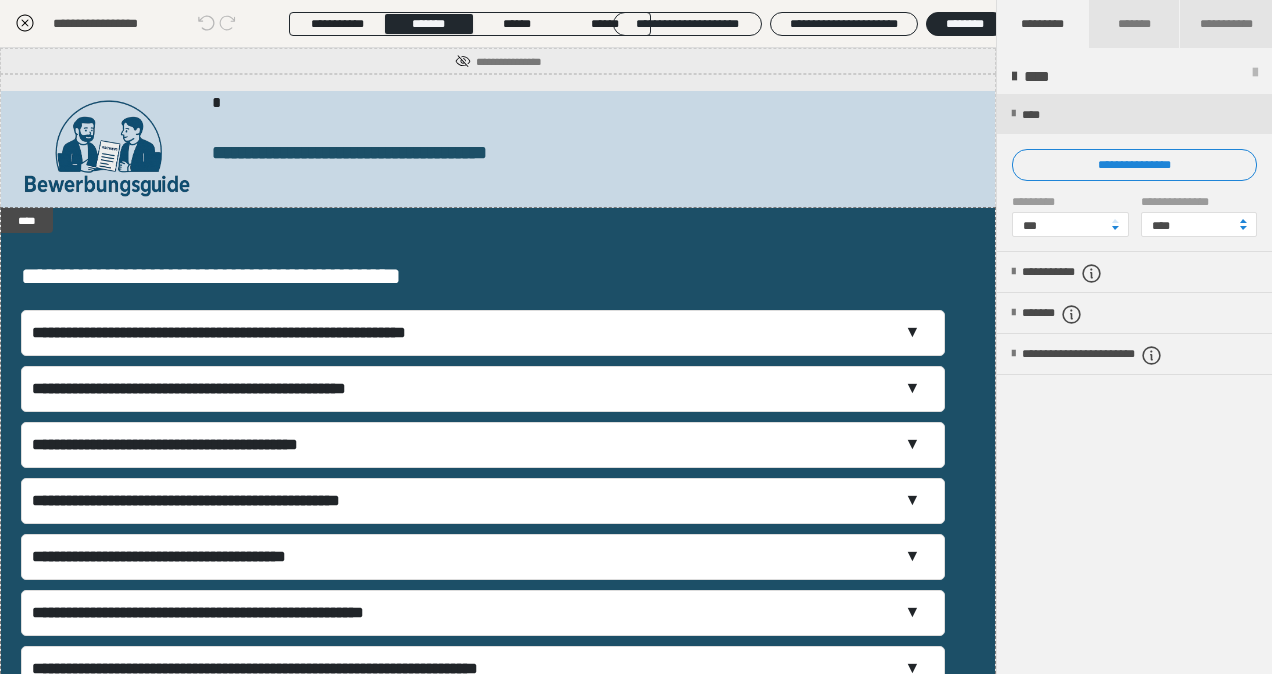 click 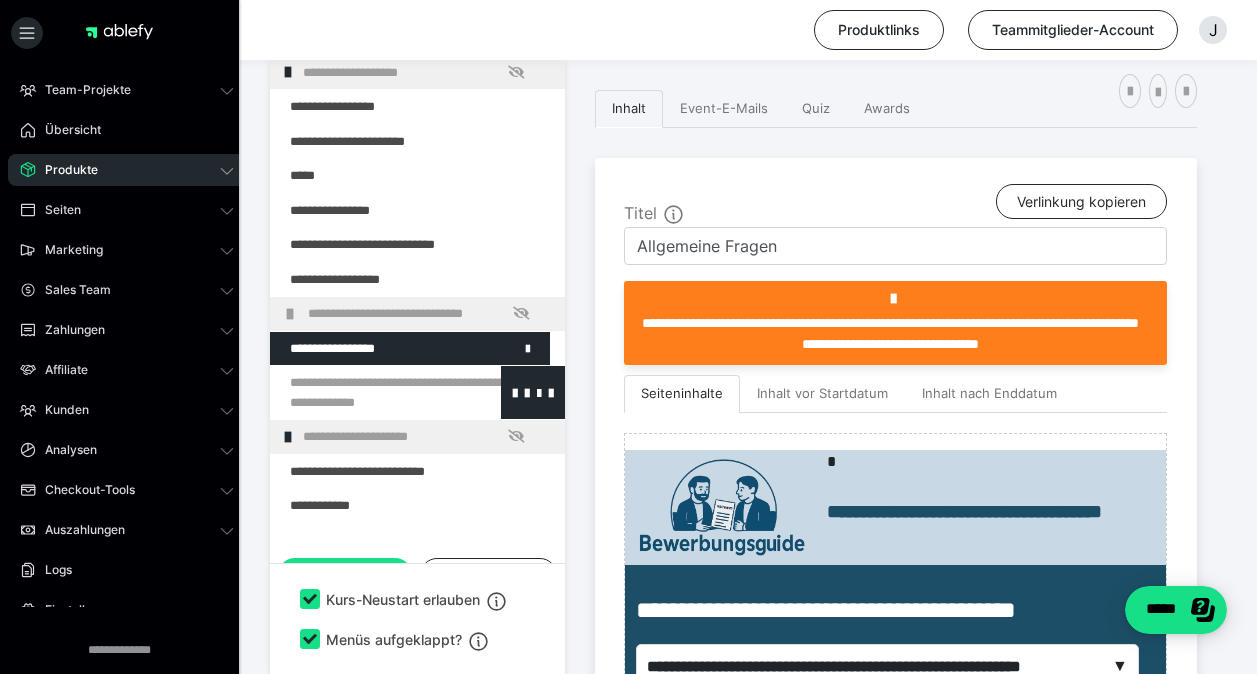 click at bounding box center [365, 392] 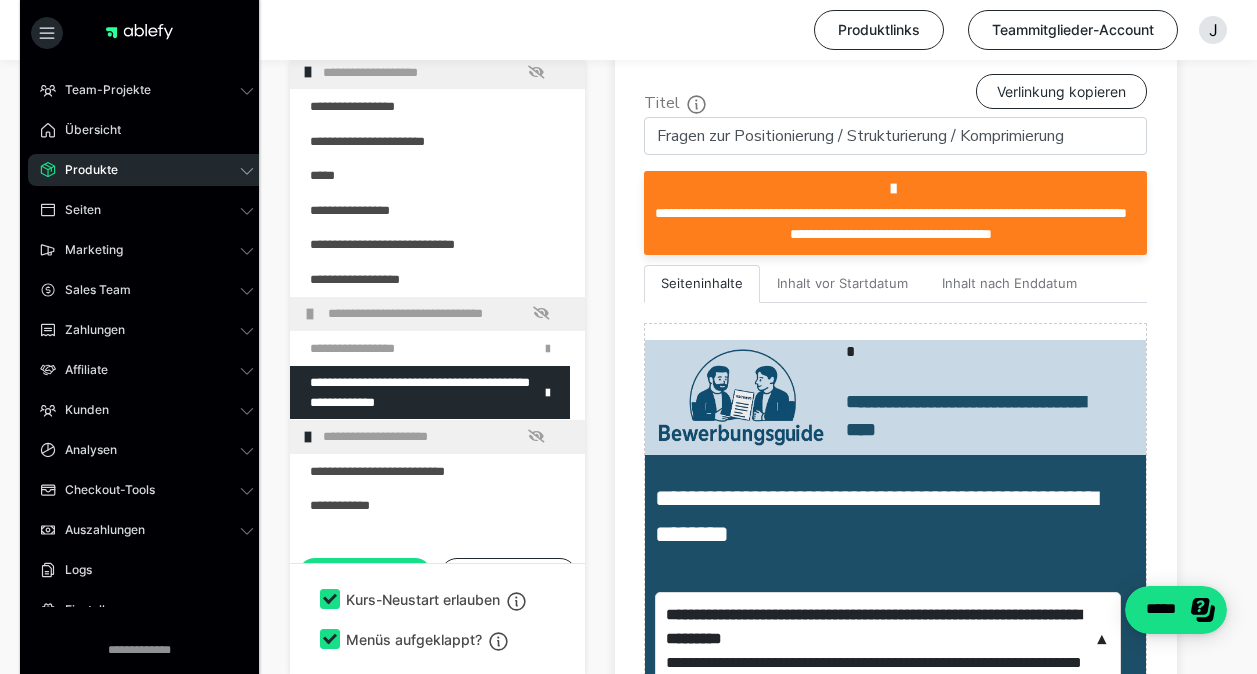 scroll, scrollTop: 591, scrollLeft: 0, axis: vertical 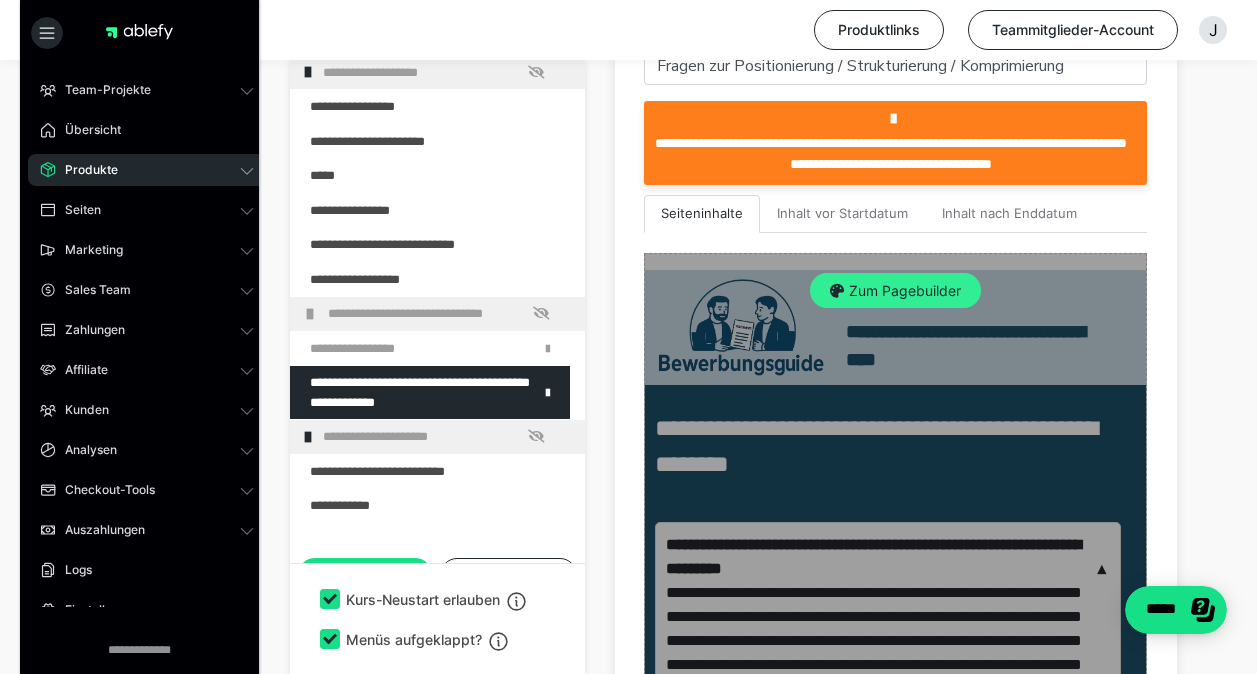 click on "Zum Pagebuilder" at bounding box center (895, 291) 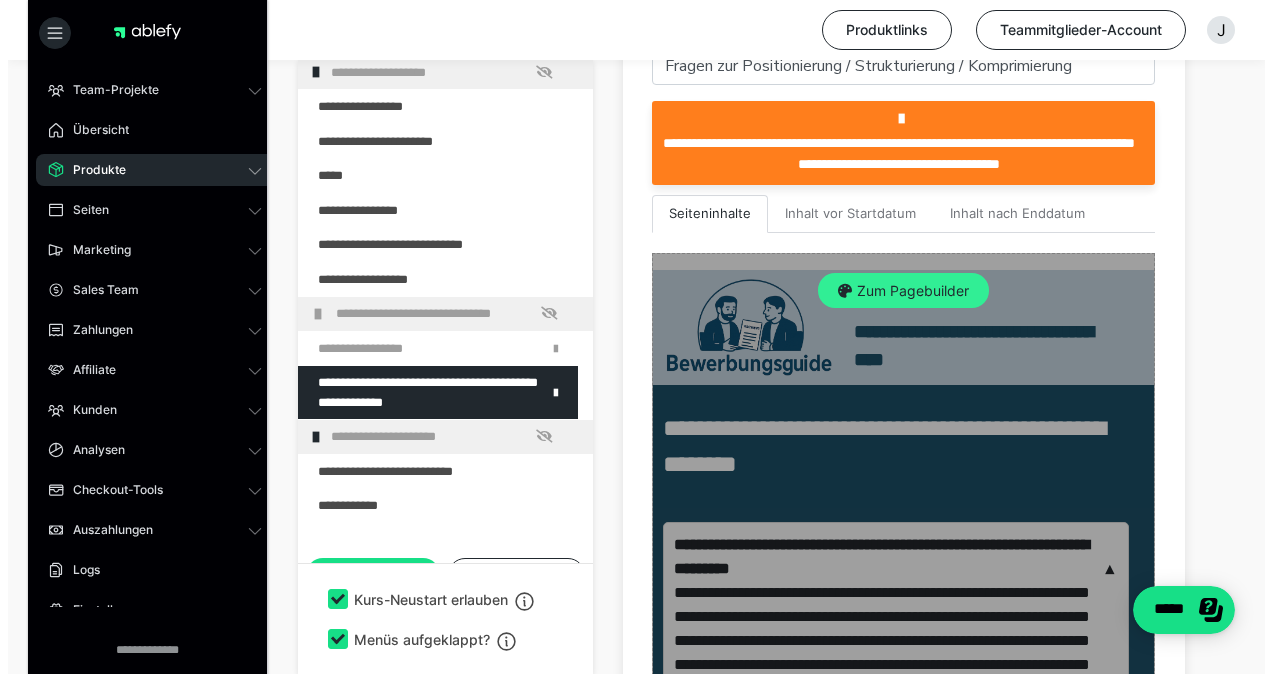 scroll, scrollTop: 431, scrollLeft: 0, axis: vertical 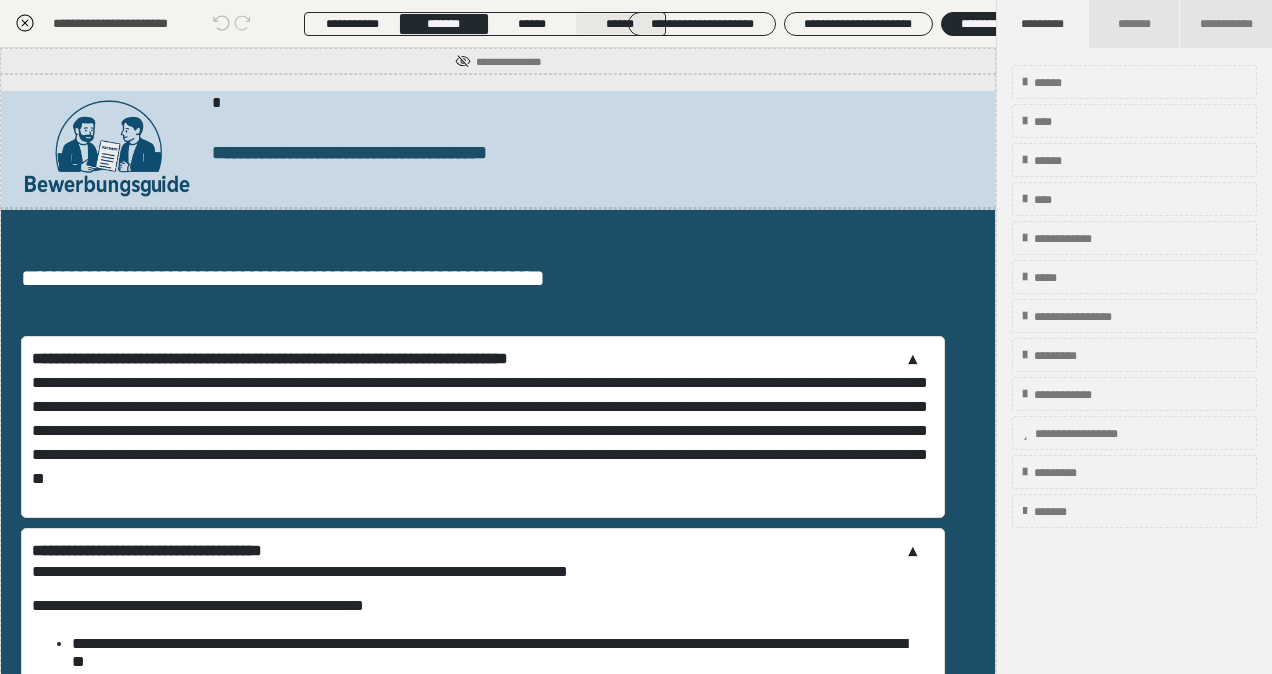 click on "******" at bounding box center (620, 24) 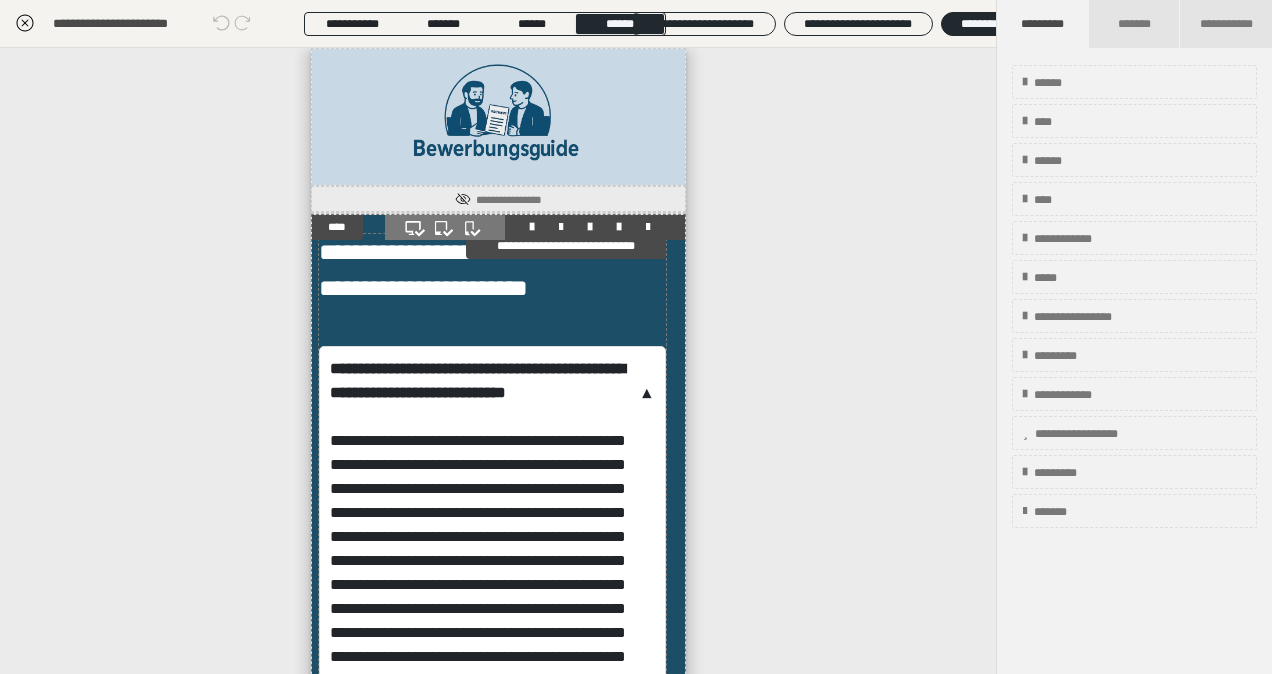 click on "**********" at bounding box center [492, 393] 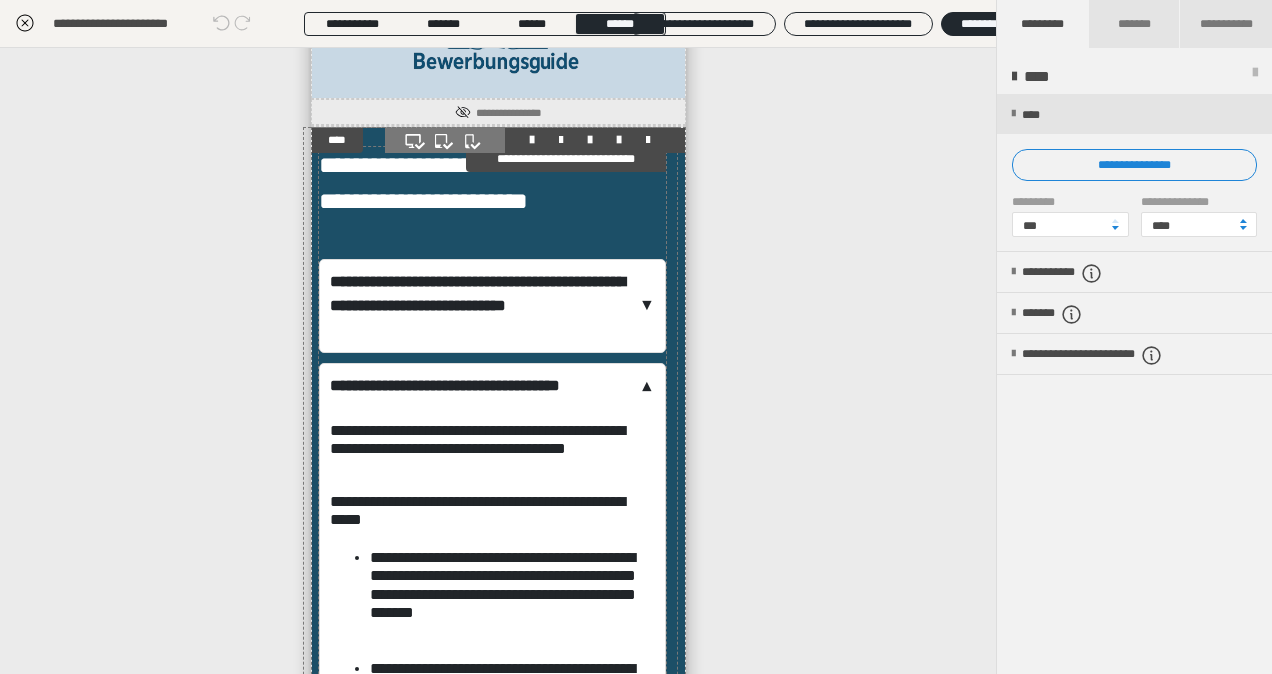 scroll, scrollTop: 100, scrollLeft: 0, axis: vertical 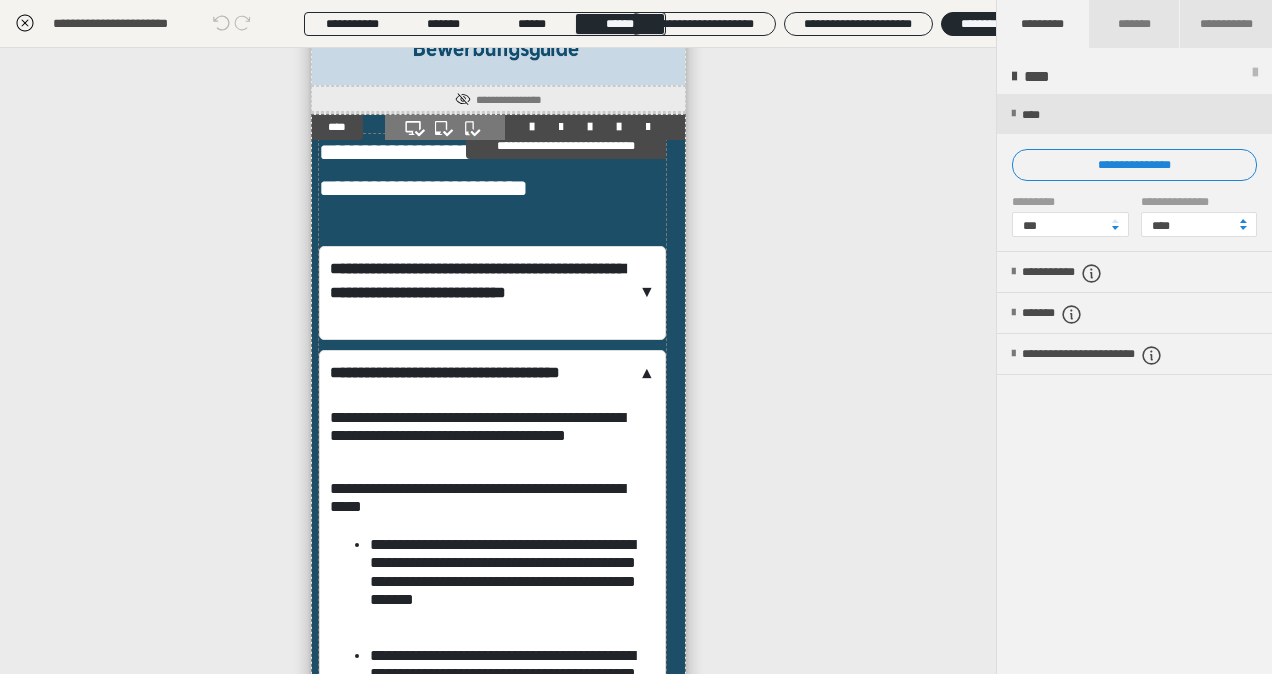 click on "**********" at bounding box center [492, 385] 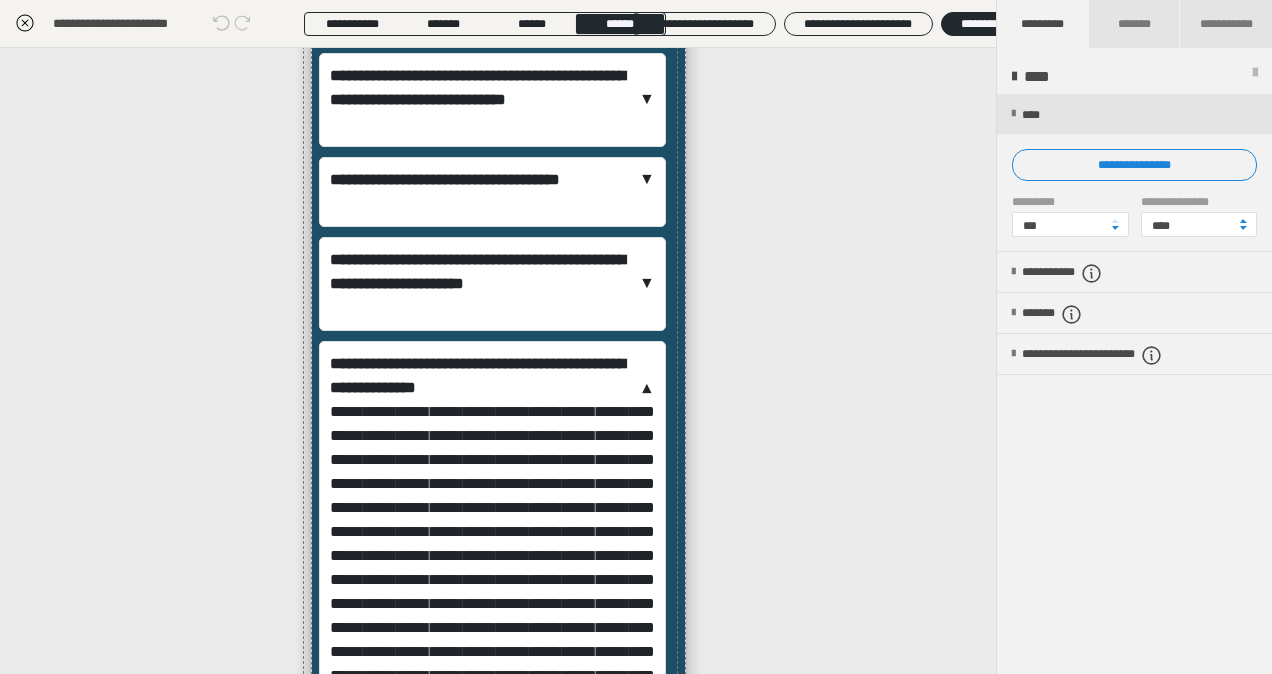 scroll, scrollTop: 300, scrollLeft: 0, axis: vertical 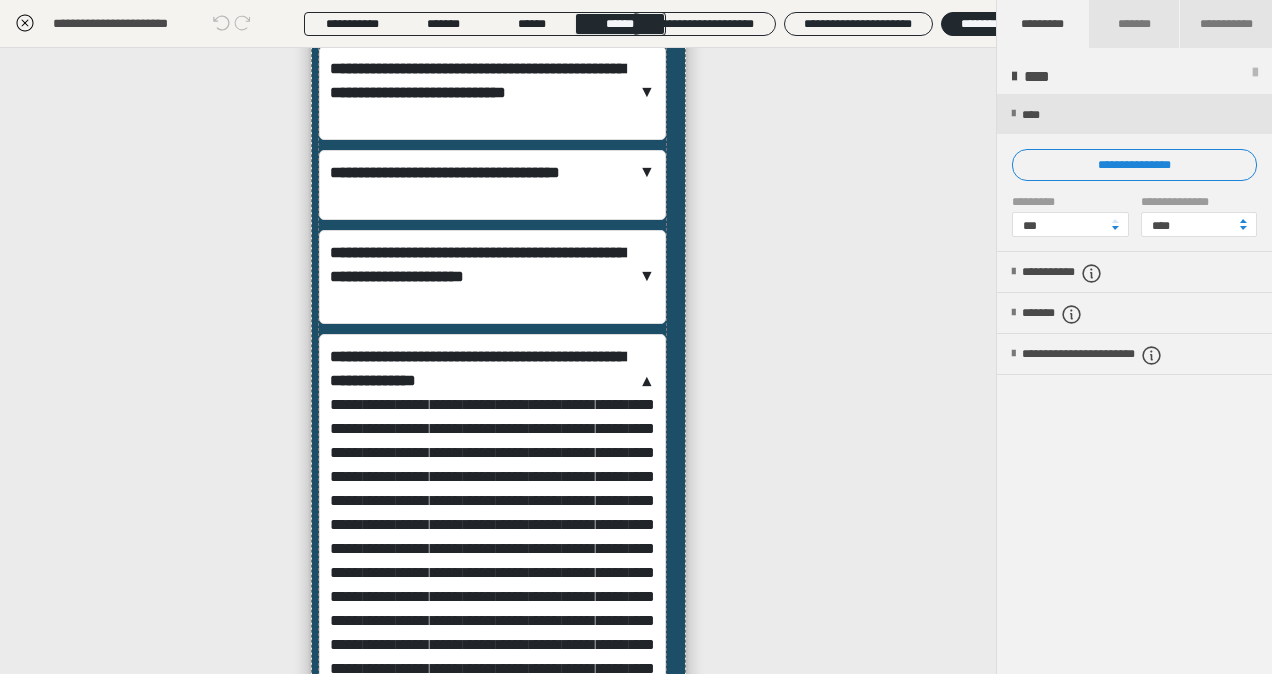 click on "**********" at bounding box center [492, 369] 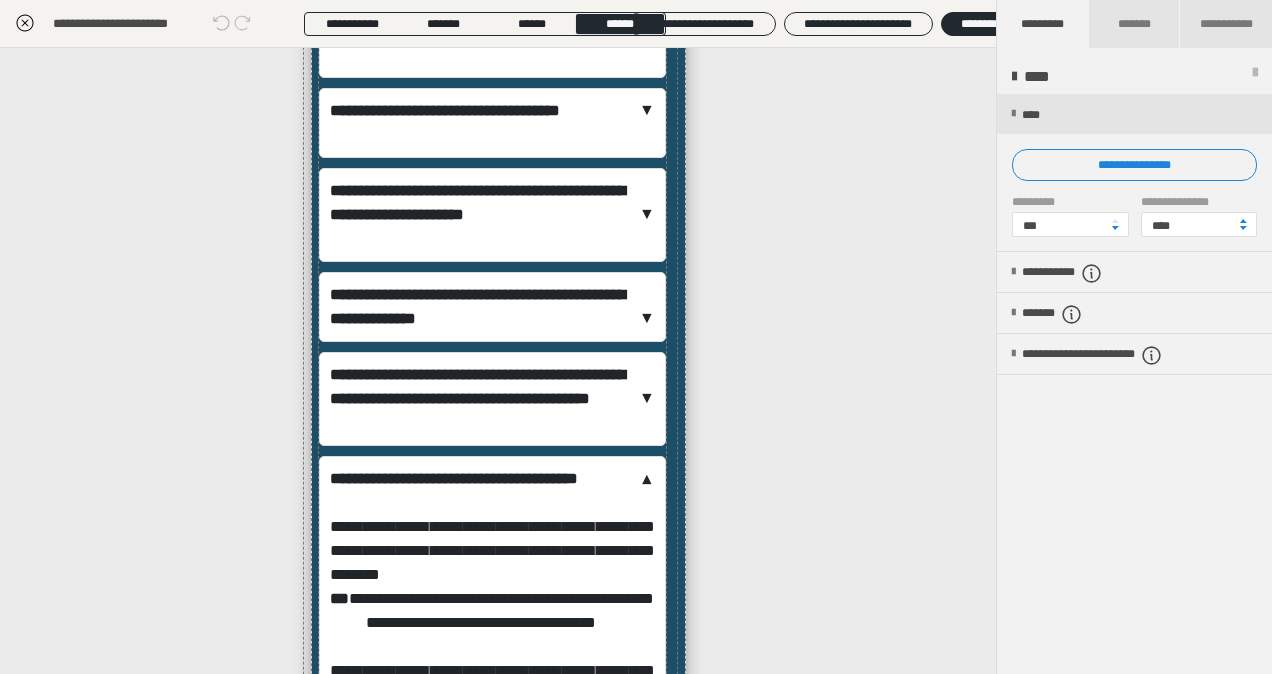 scroll, scrollTop: 400, scrollLeft: 0, axis: vertical 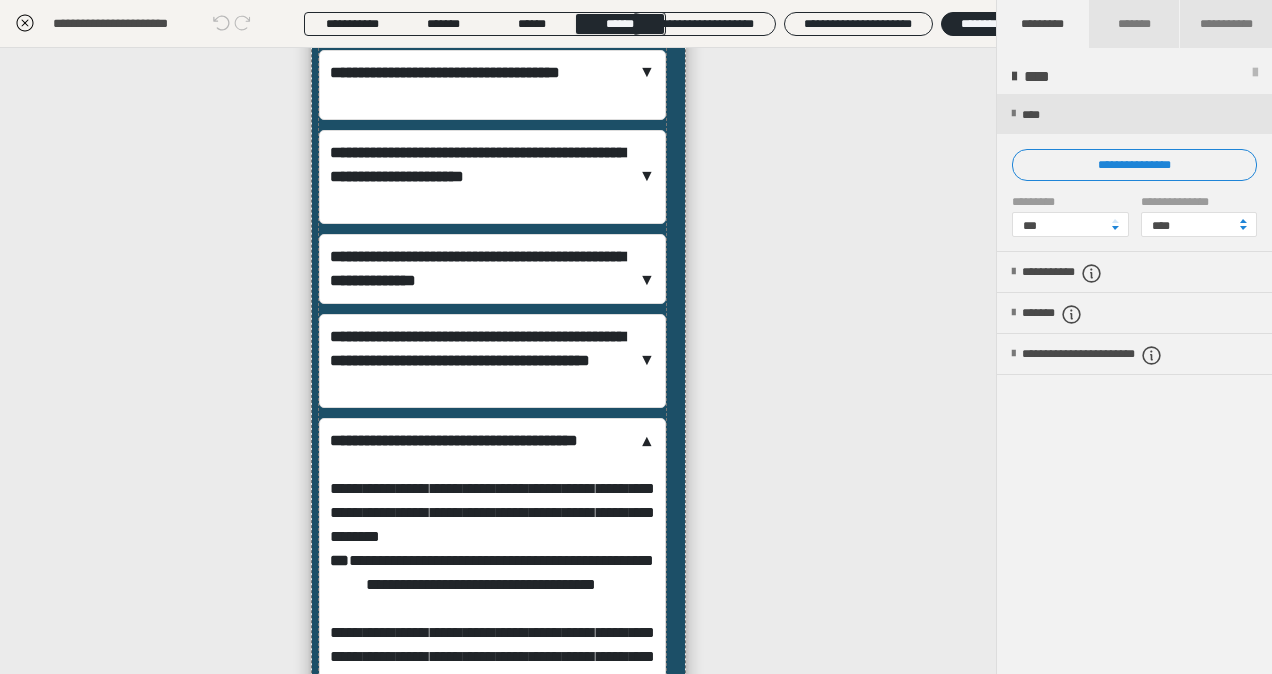 click on "**********" at bounding box center (492, 453) 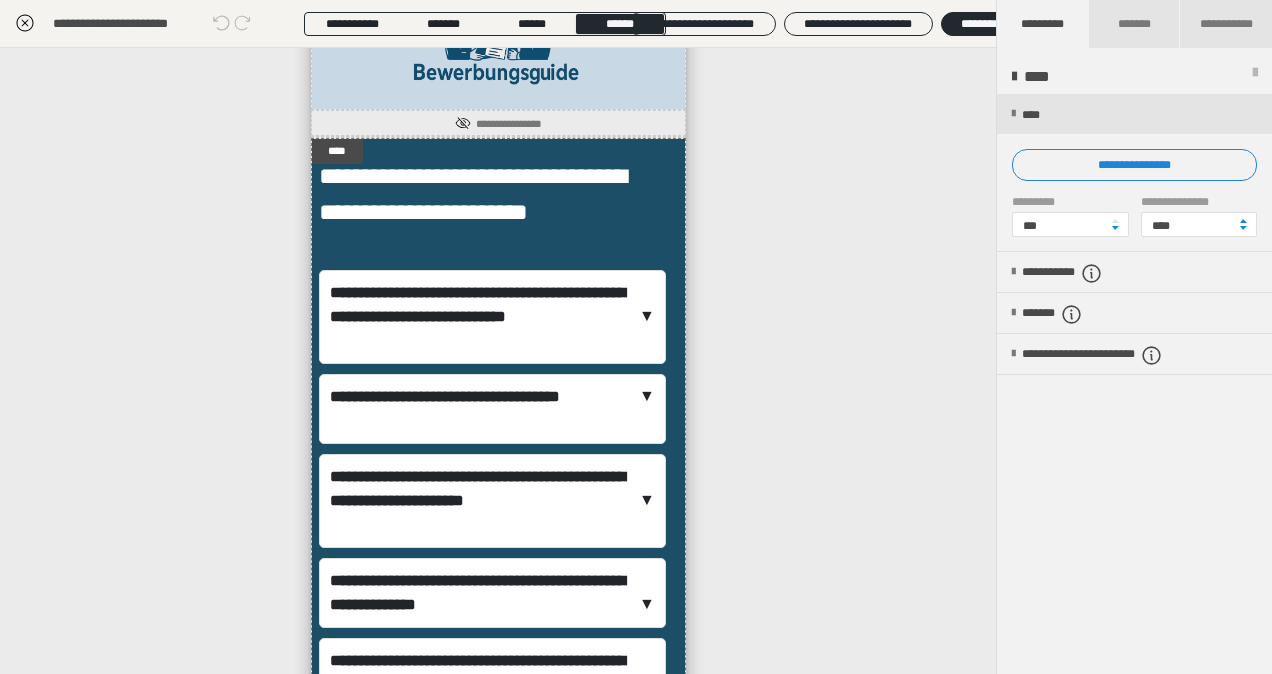 scroll, scrollTop: 0, scrollLeft: 0, axis: both 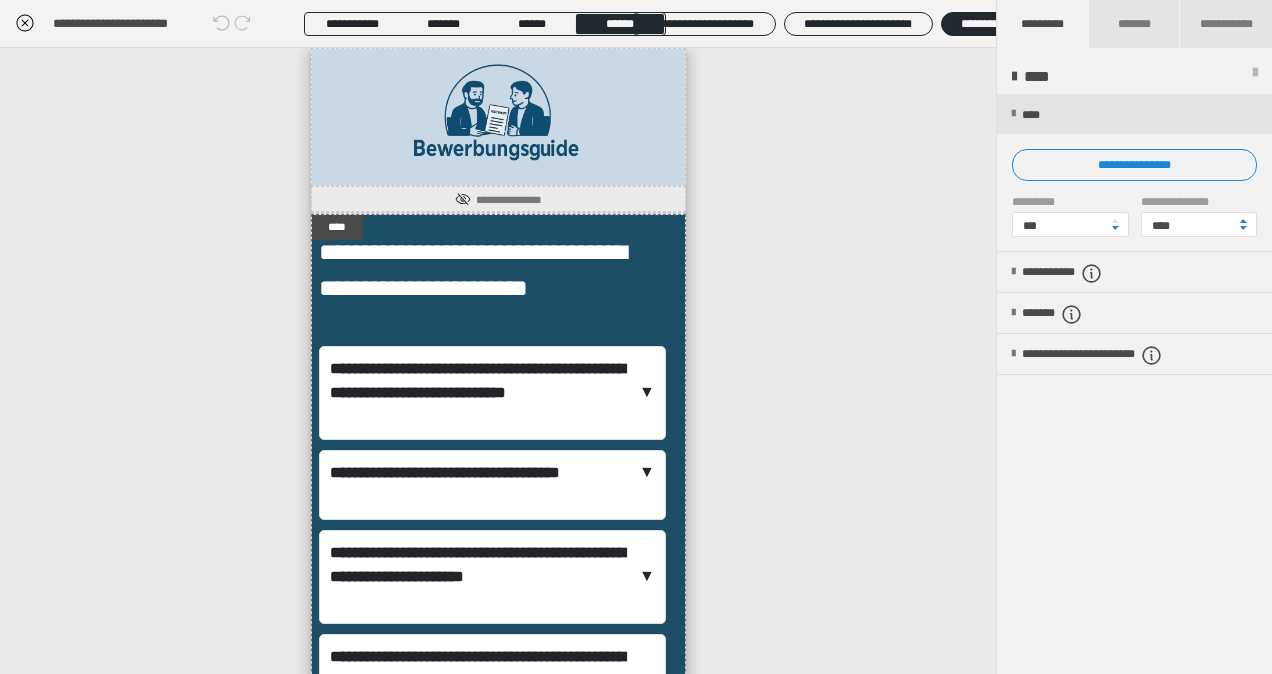 click 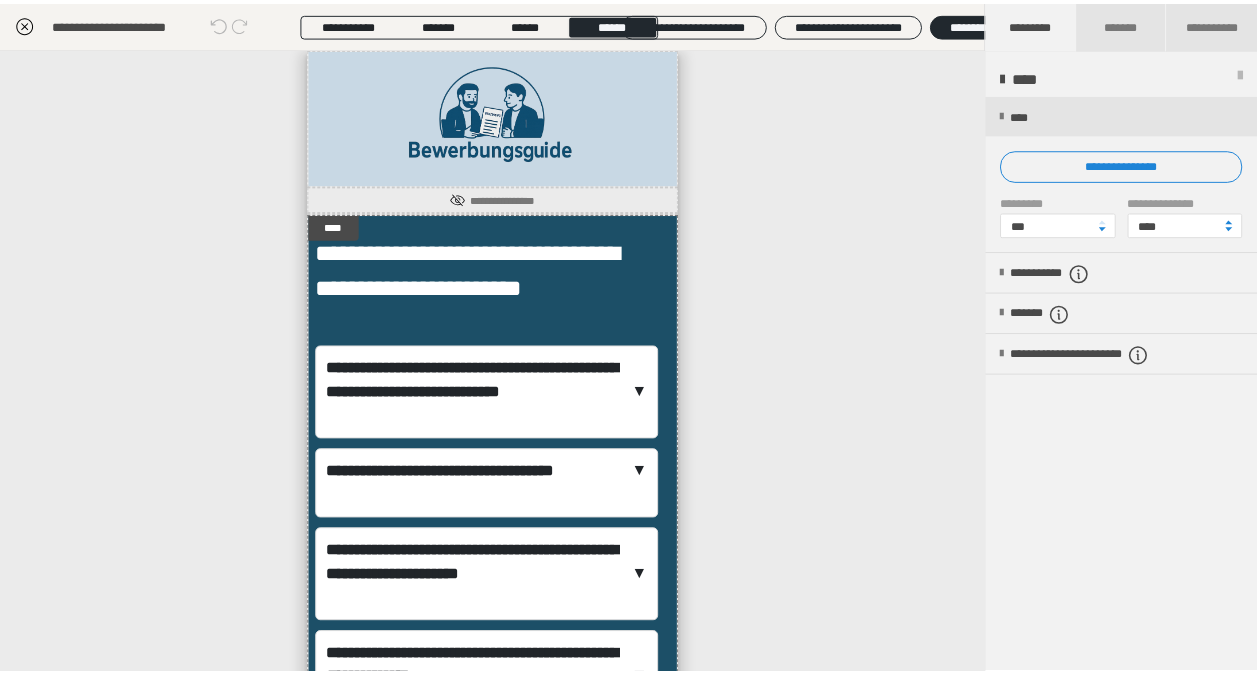 scroll, scrollTop: 422, scrollLeft: 0, axis: vertical 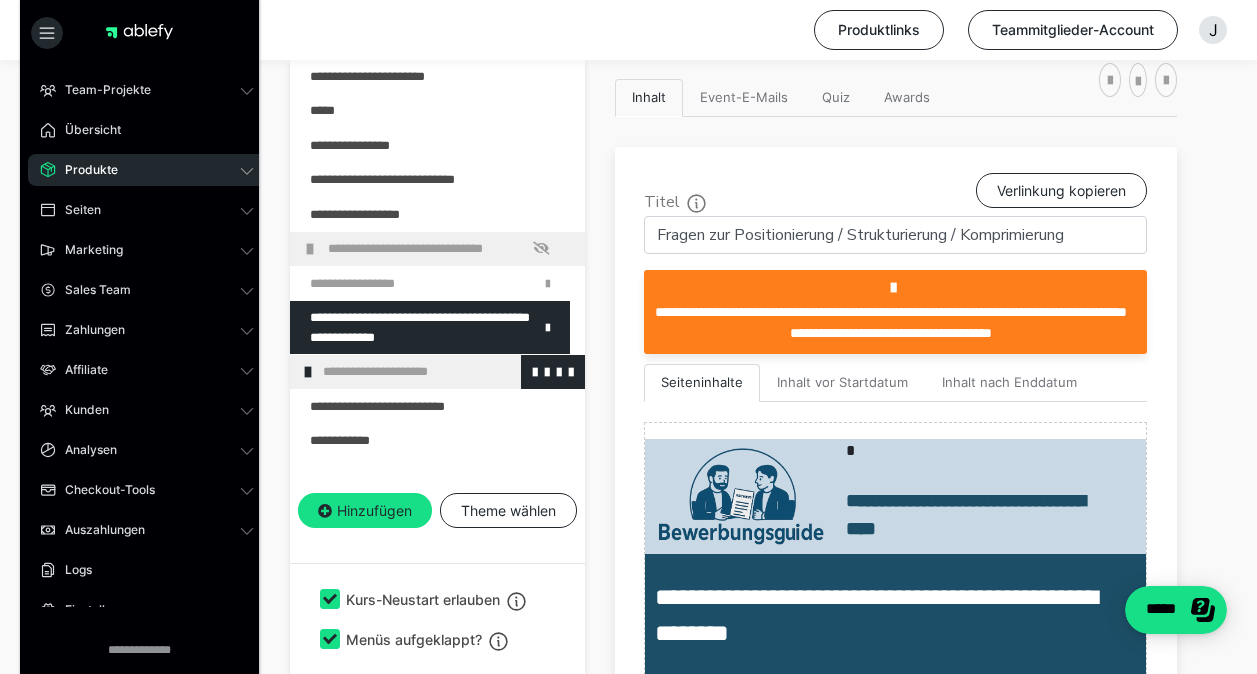 click on "**********" at bounding box center [438, 372] 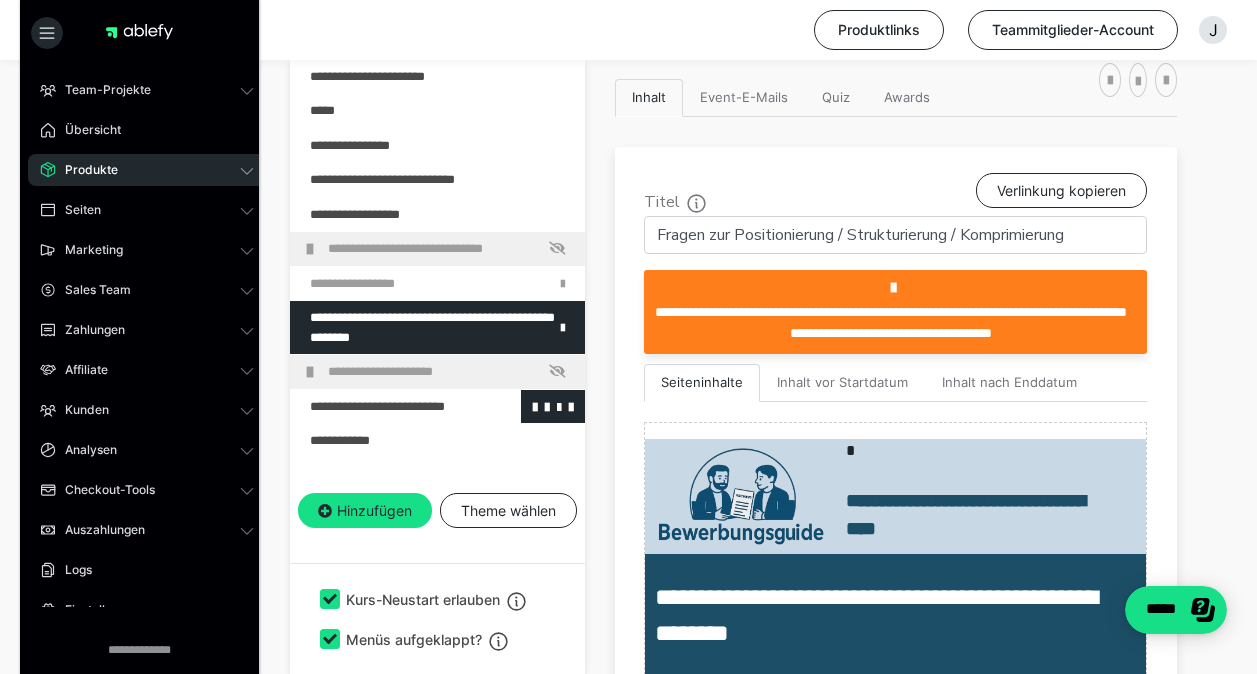 click at bounding box center (385, 407) 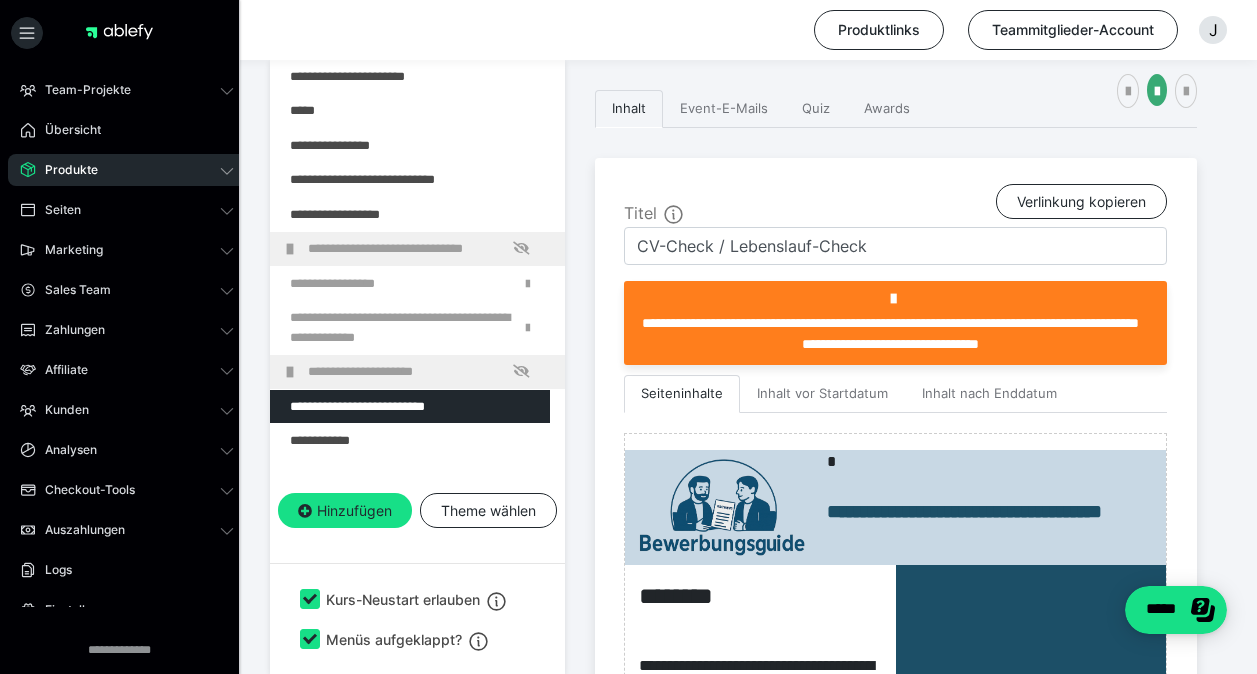 scroll, scrollTop: 422, scrollLeft: 0, axis: vertical 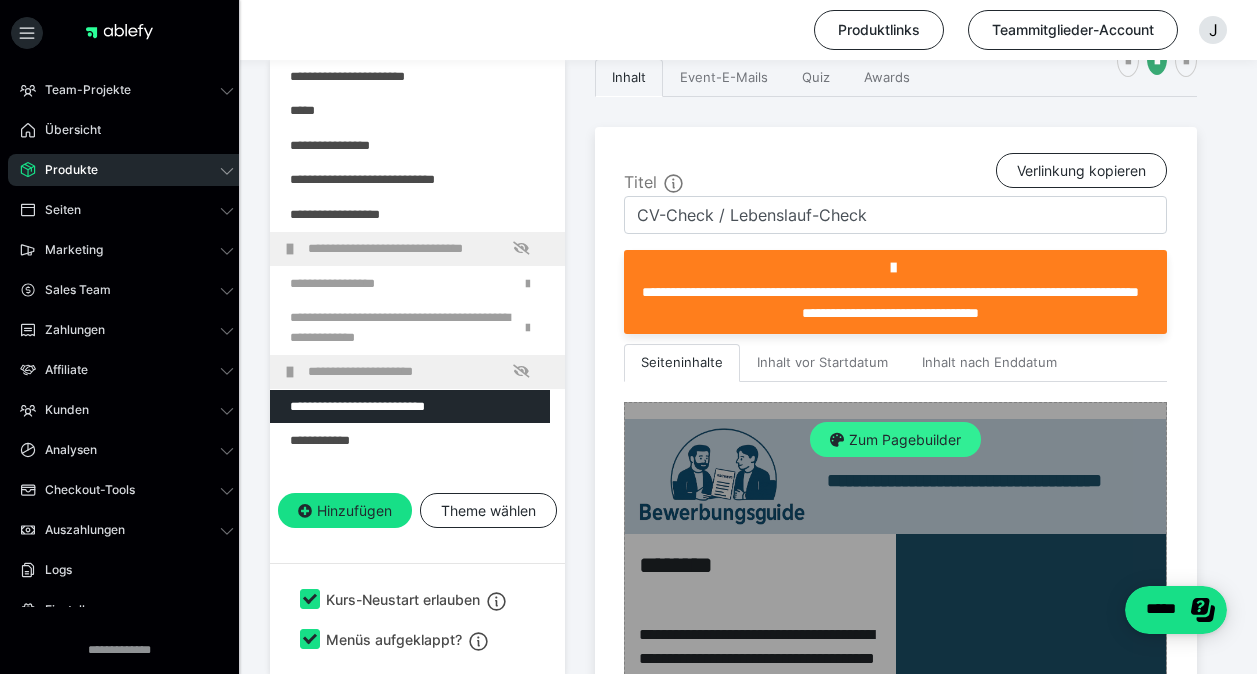 click on "Zum Pagebuilder" at bounding box center (895, 440) 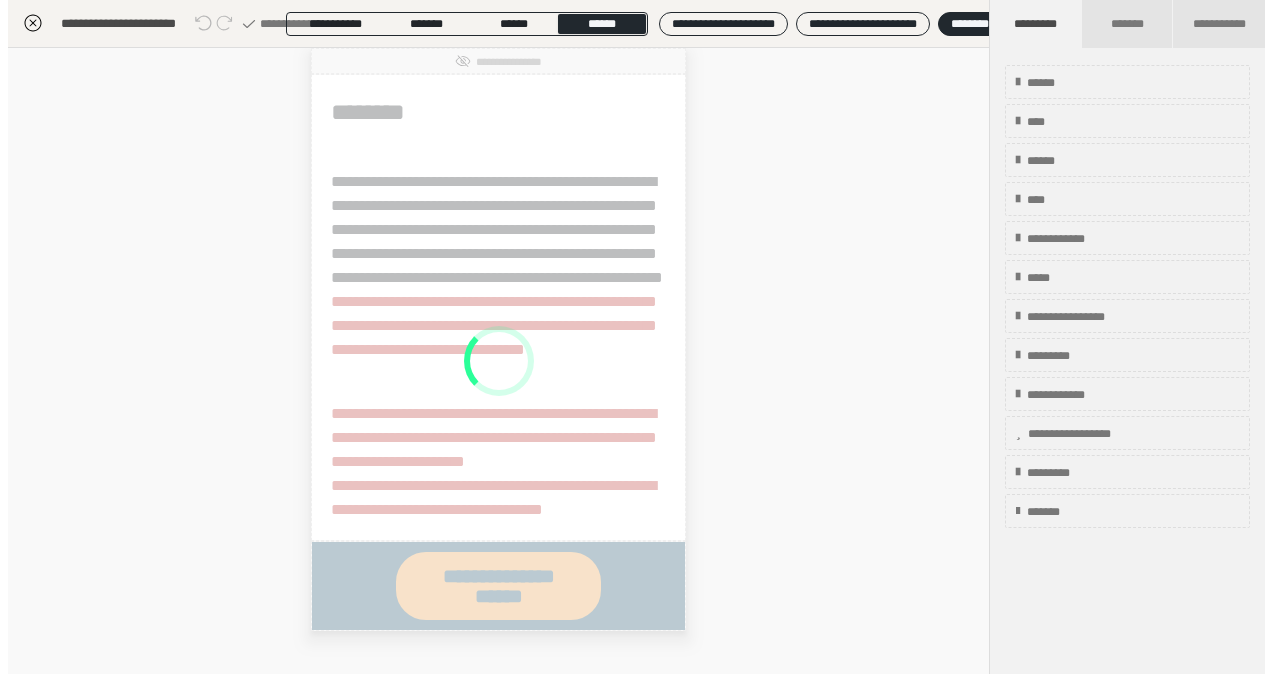 scroll, scrollTop: 391, scrollLeft: 0, axis: vertical 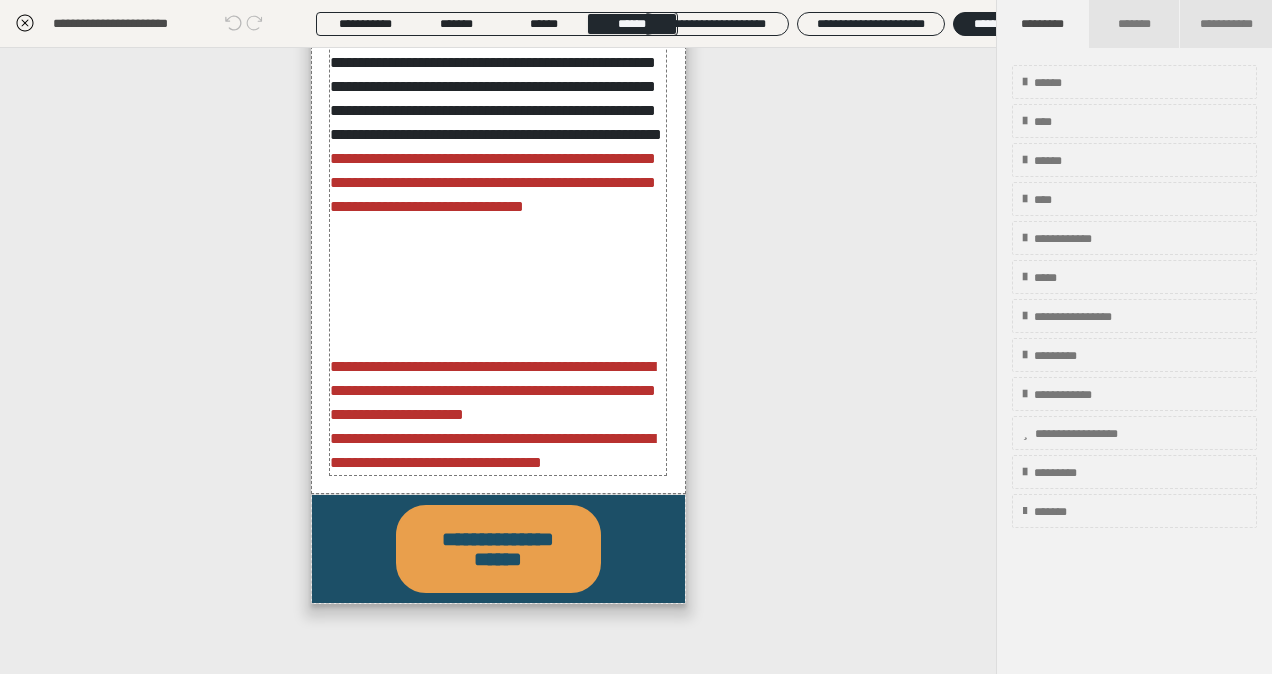 click on "**********" at bounding box center [498, 213] 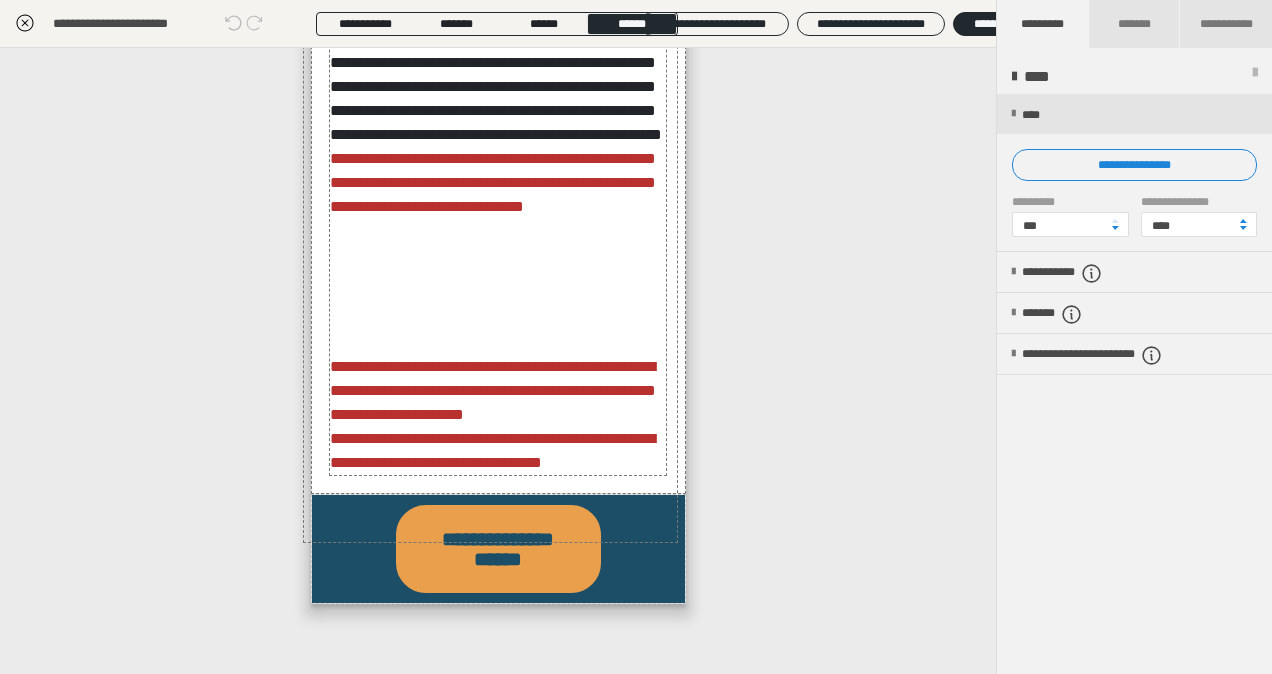 click on "**********" at bounding box center [498, 213] 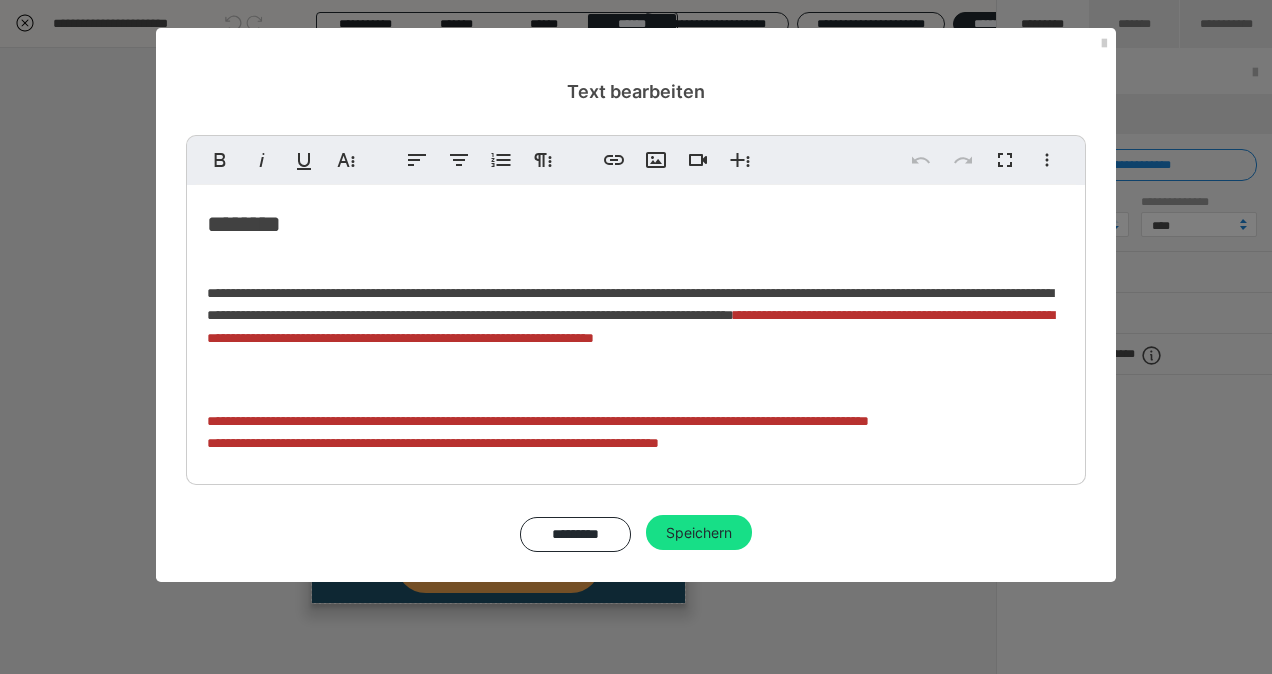 click on "**********" at bounding box center [636, 330] 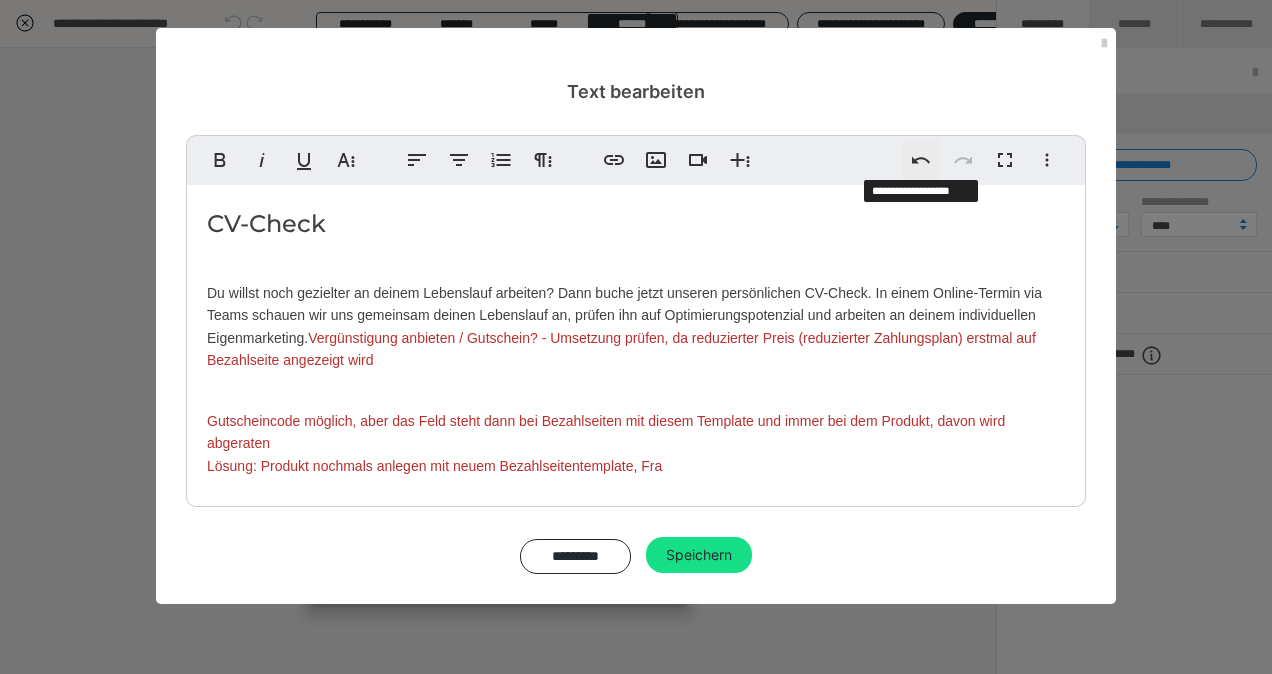 click 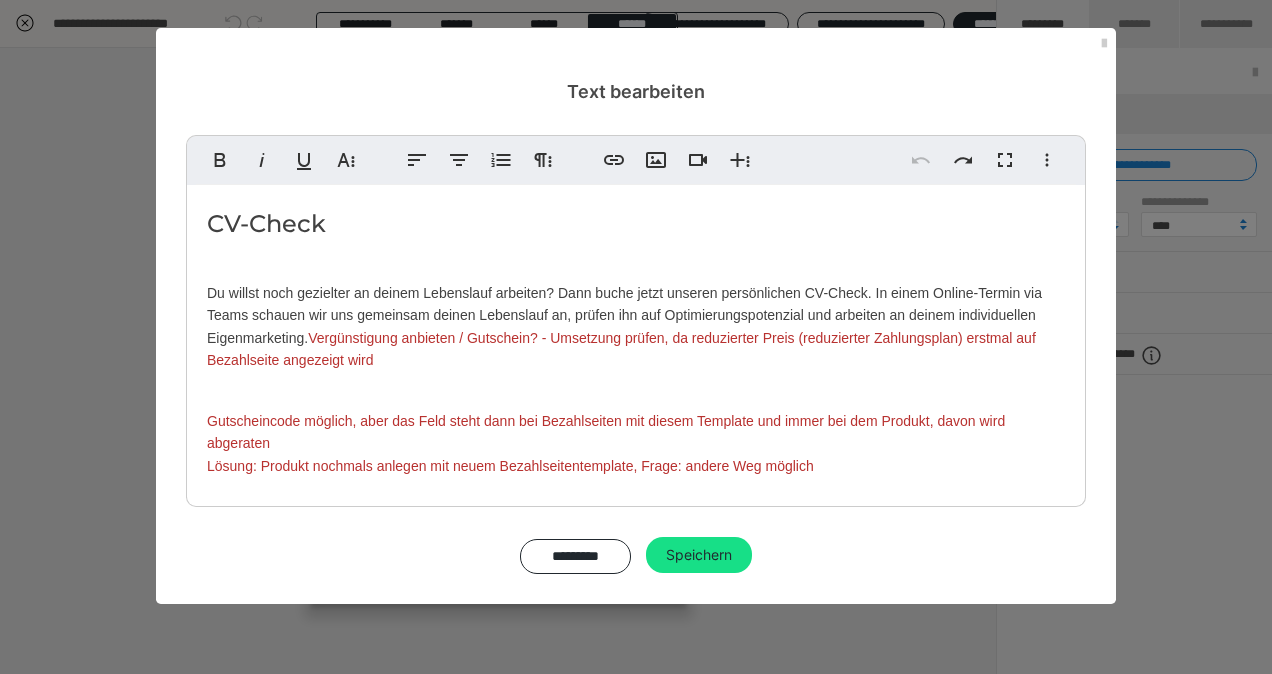 click on "Lösung: Produkt nochmals anlegen mit neuem Bezahlseitentemplate, Frage: andere Weg möglich" at bounding box center [510, 466] 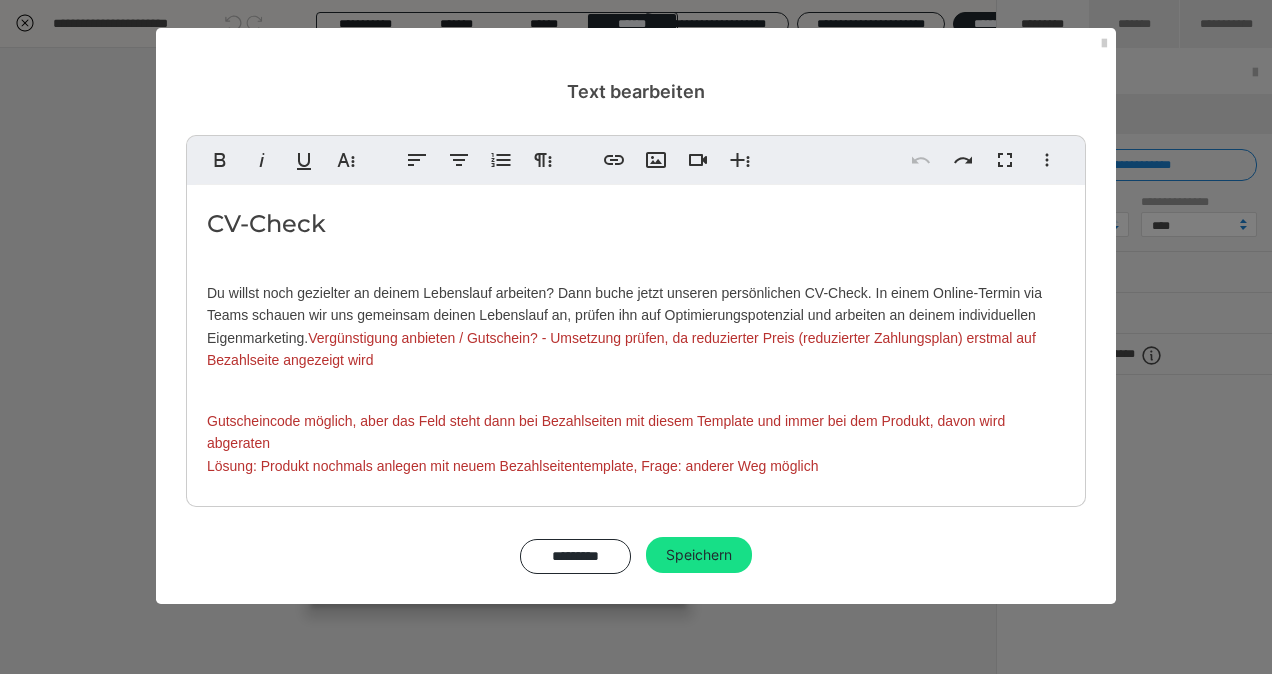 type 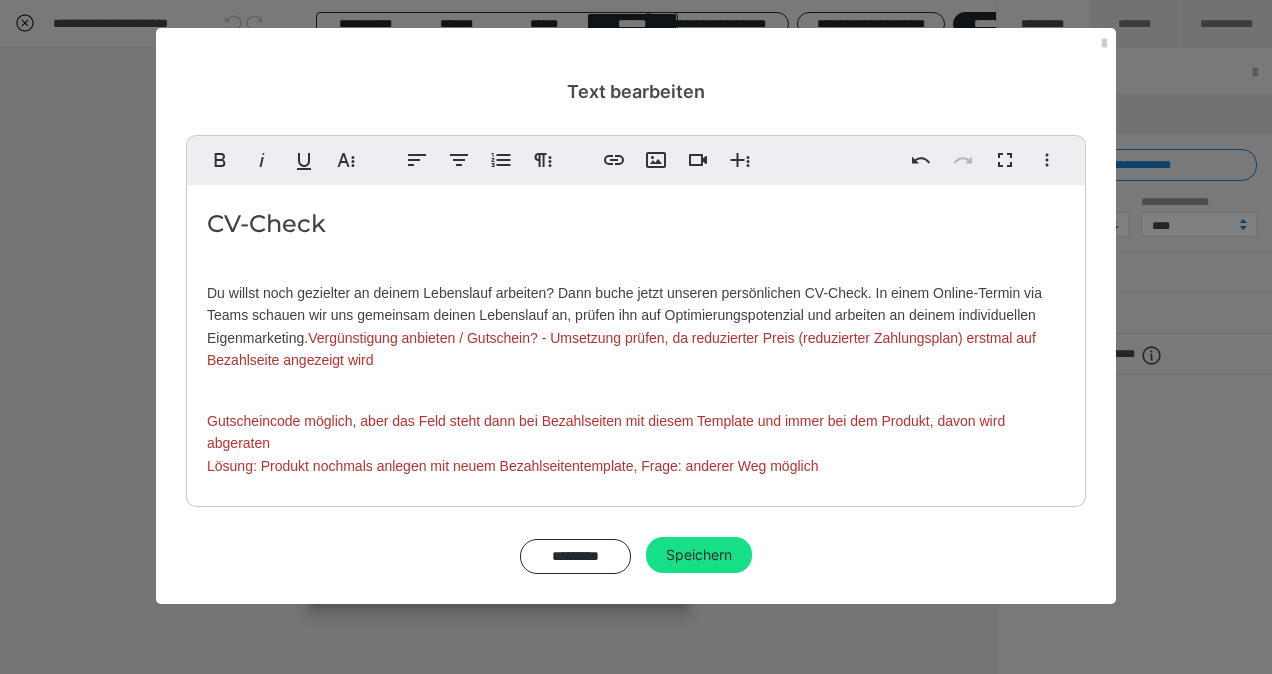 click on "CV-Check Du willst noch gezielter an deinem Lebenslauf arbeiten? Dann buche jetzt unseren persönlichen CV-Check. In einem Online-Termin via Teams schauen wir uns gemeinsam deinen Lebenslauf an, prüfen ihn auf Optimierungspotenzial und arbeiten an deinem individuellen Eigenmarketing.  Vergünstigung anbieten / Gutschein? - Umsetzung prüfen, da reduzierter Preis (reduzierter Zahlungsplan) erstmal auf Bezahlseite angezeigt wird Gutscheincode möglich, aber das Feld steht dann bei Bezahlseiten mit diesem Template und immer bei dem Produkt, davon wird abgeraten Lösung: Produkt nochmals anlegen mit neuem Bezahlseitentemplate, Frage: anderer Weg möglich" at bounding box center [636, 341] 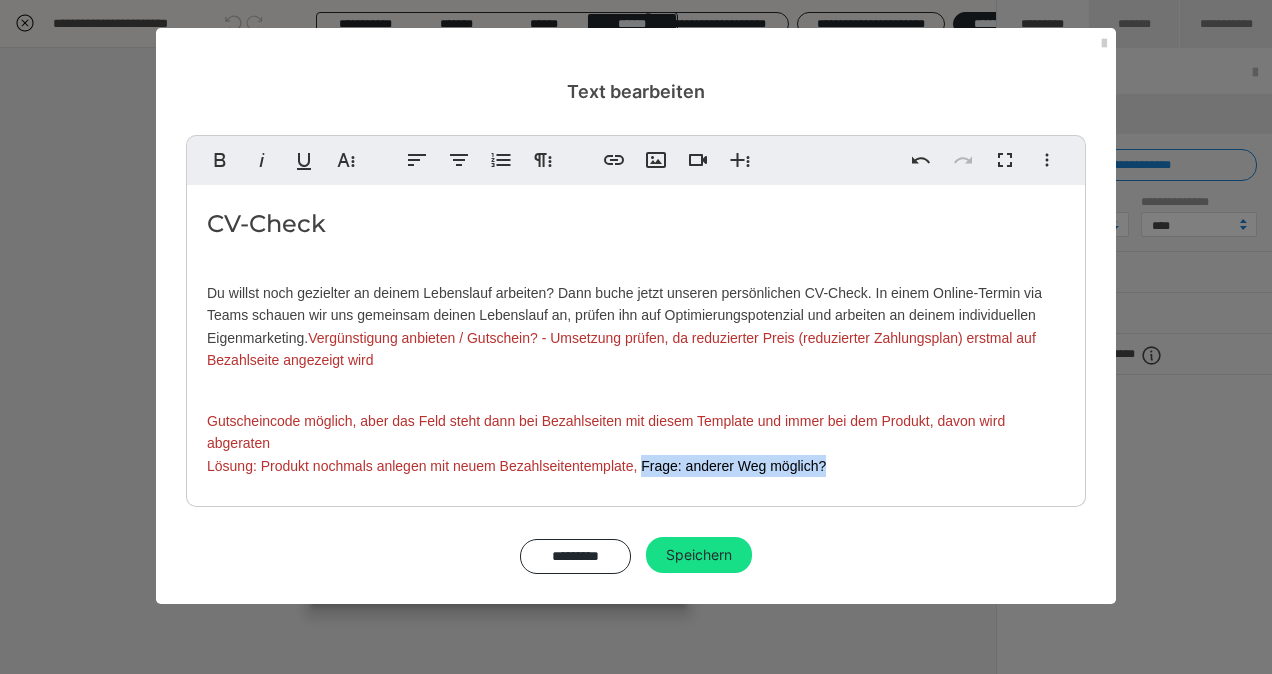 drag, startPoint x: 839, startPoint y: 464, endPoint x: 642, endPoint y: 475, distance: 197.30687 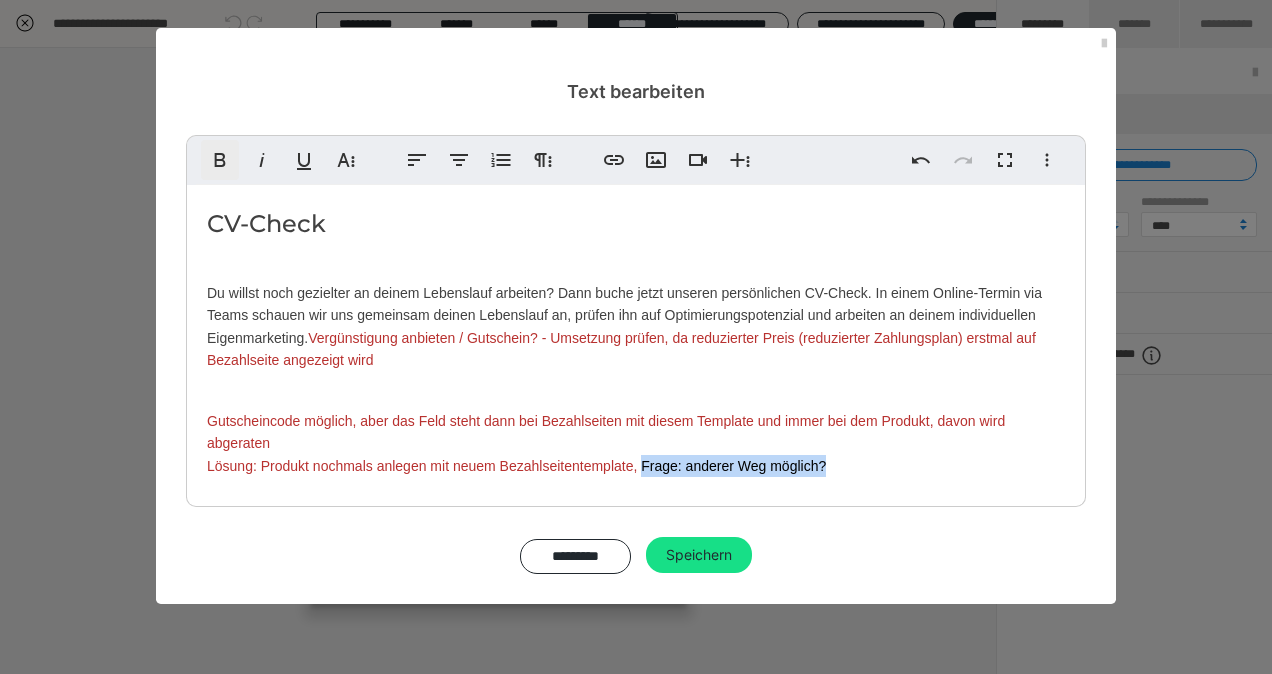 click 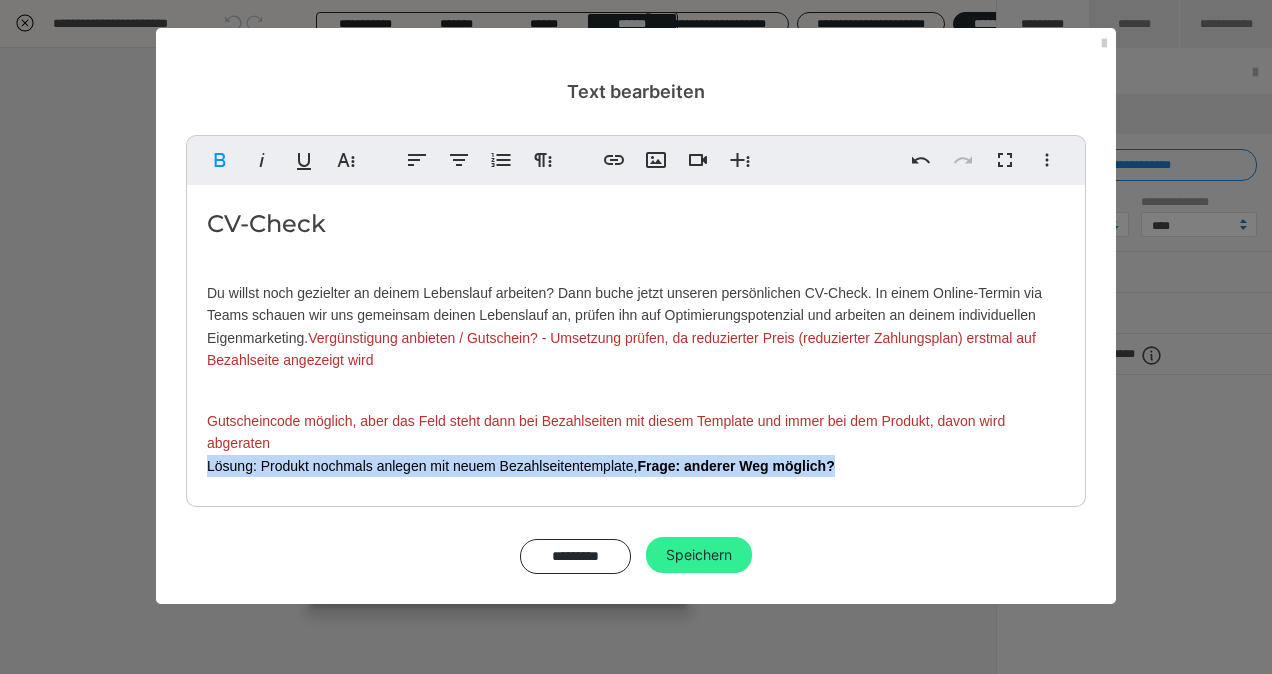 click on "Speichern" at bounding box center [699, 555] 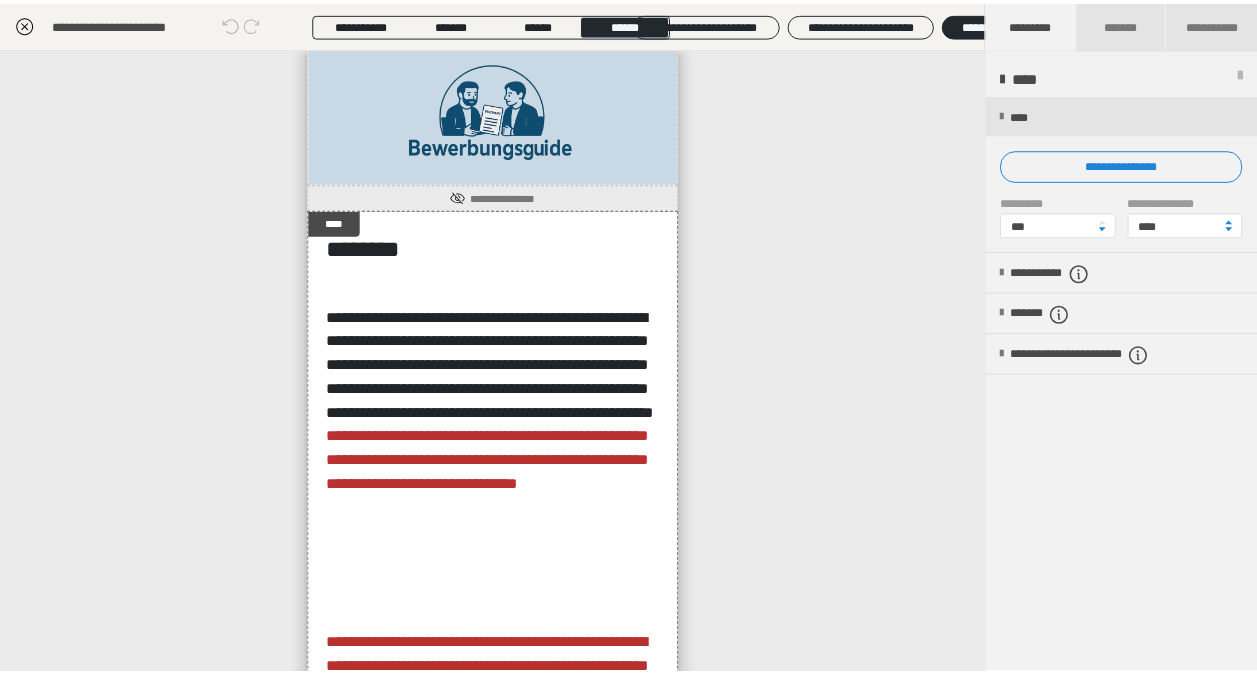 scroll, scrollTop: 0, scrollLeft: 0, axis: both 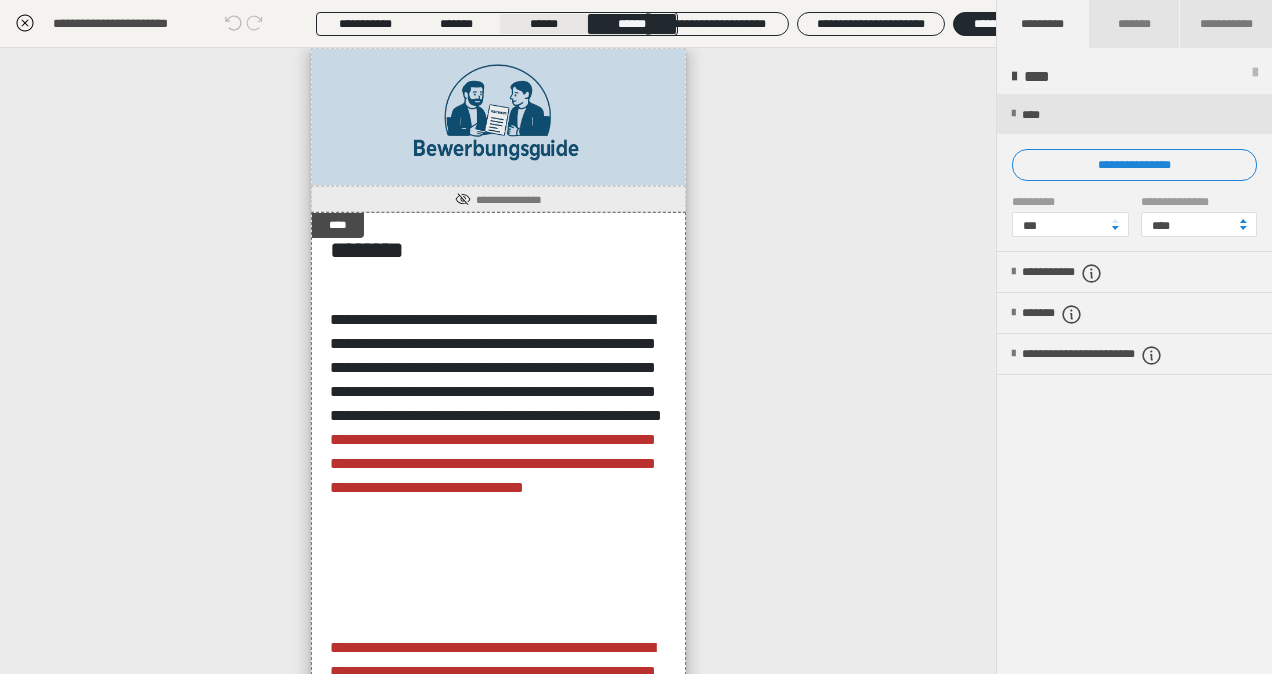 click on "******" at bounding box center [544, 24] 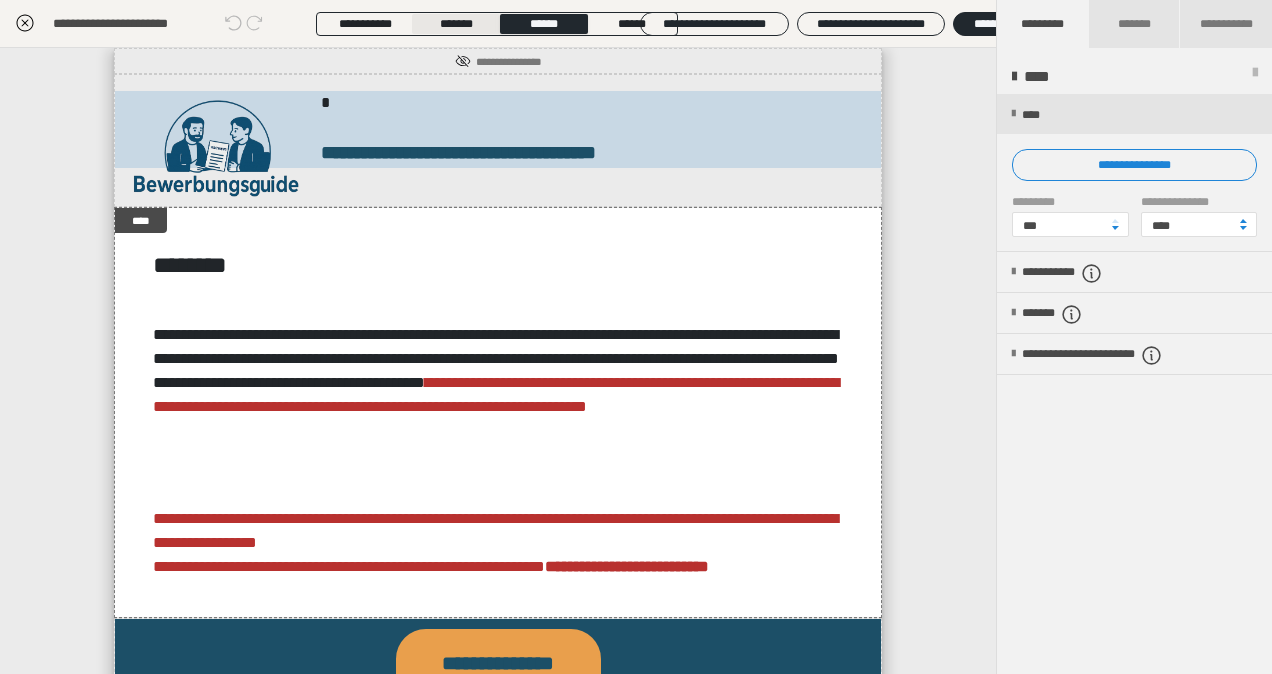 click on "*******" at bounding box center [456, 24] 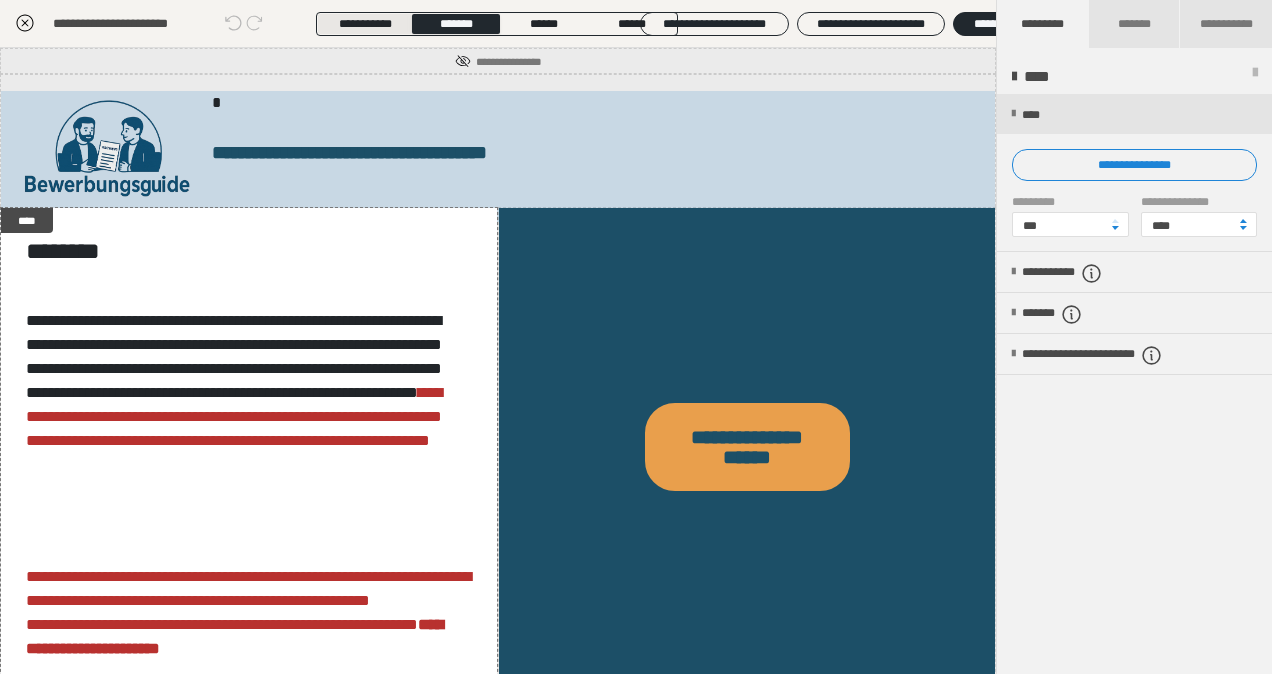 click on "**********" at bounding box center [365, 24] 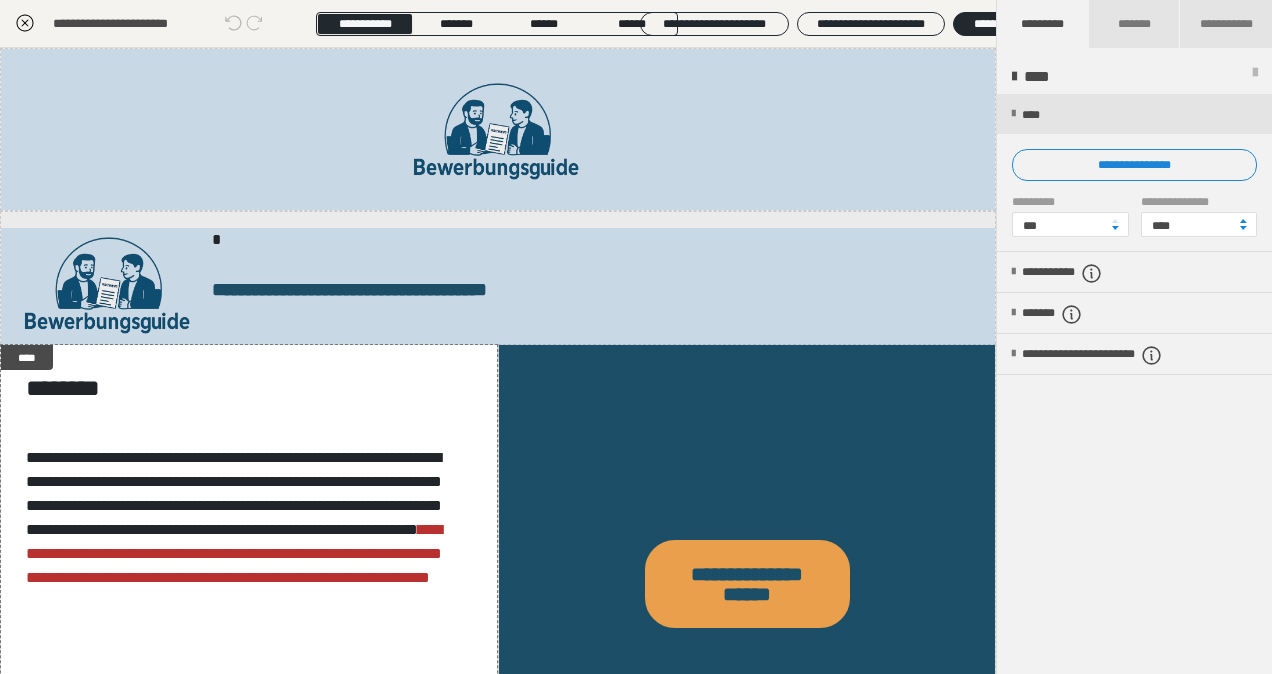 click 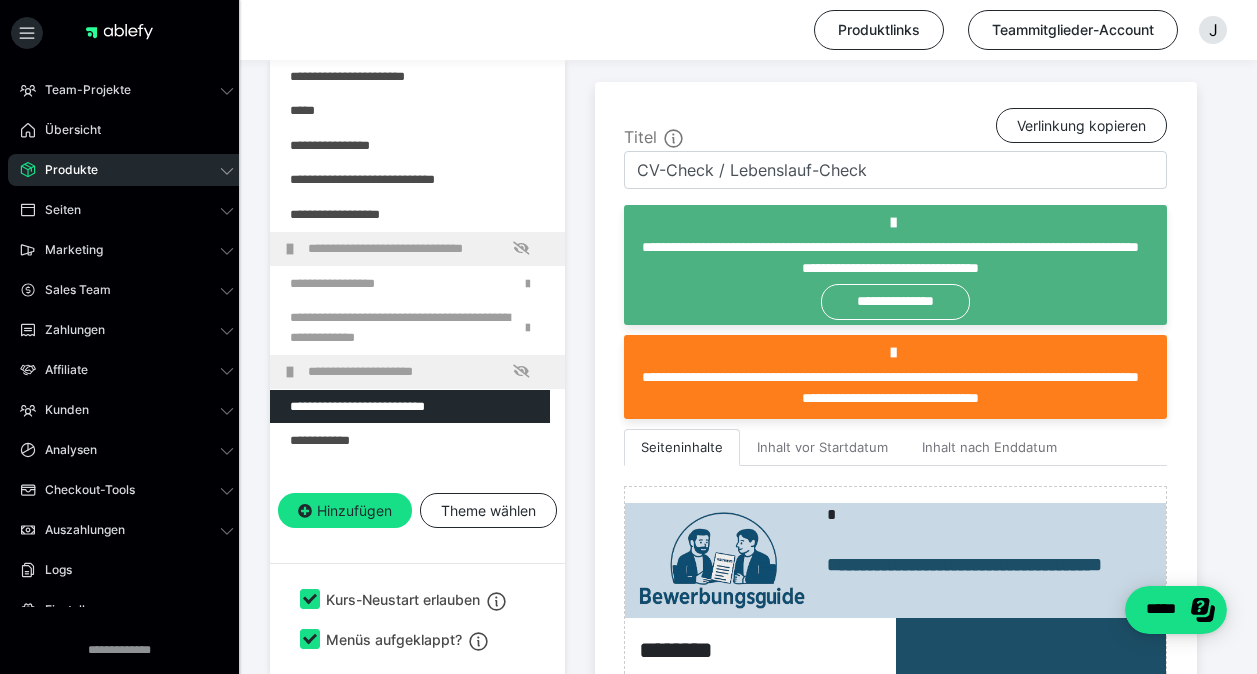 scroll, scrollTop: 491, scrollLeft: 0, axis: vertical 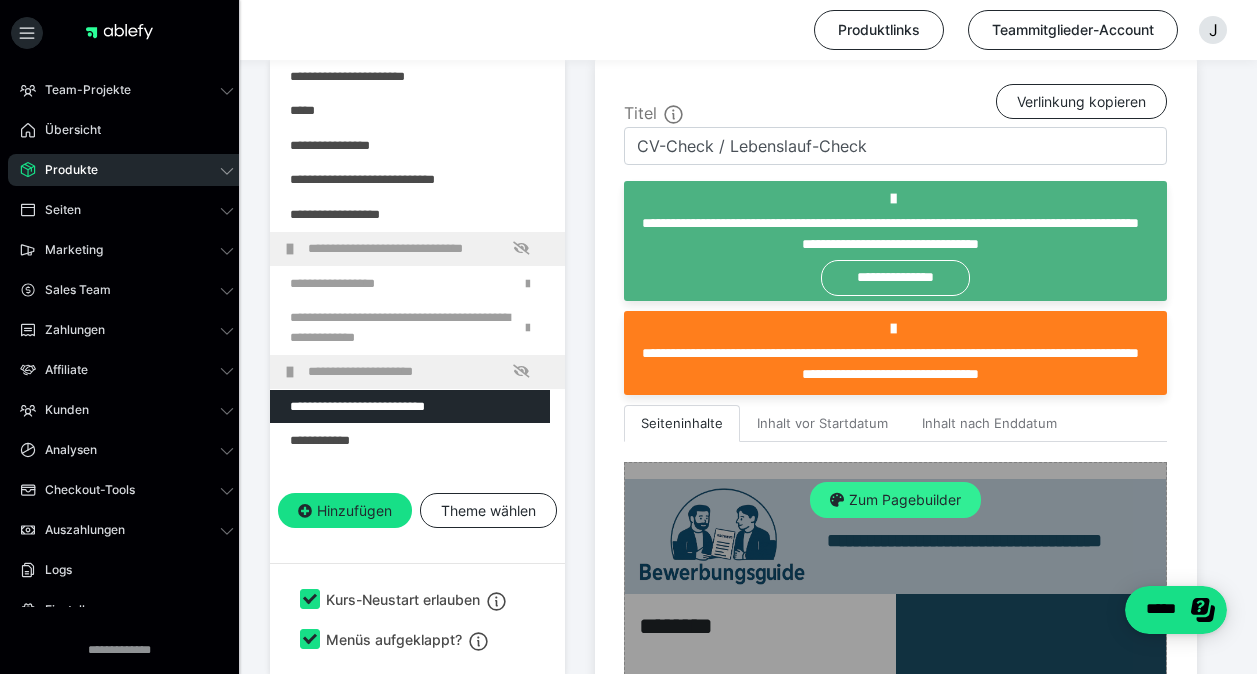 click on "Zum Pagebuilder" at bounding box center [895, 500] 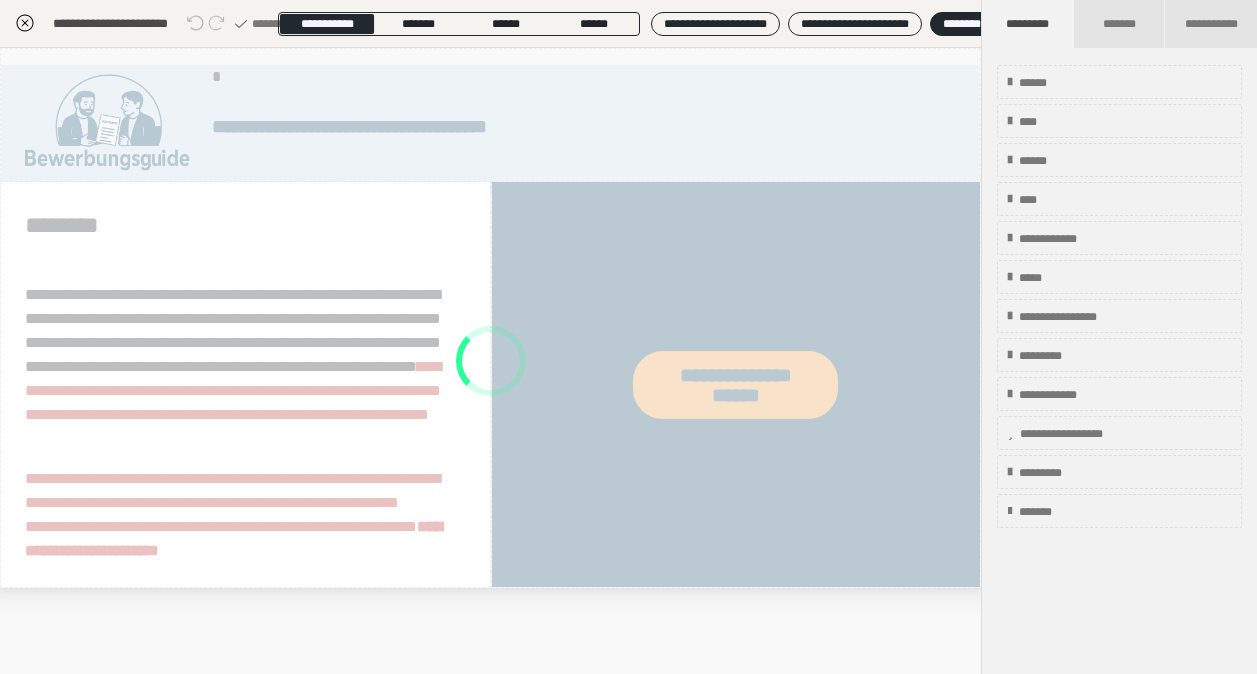 scroll, scrollTop: 457, scrollLeft: 0, axis: vertical 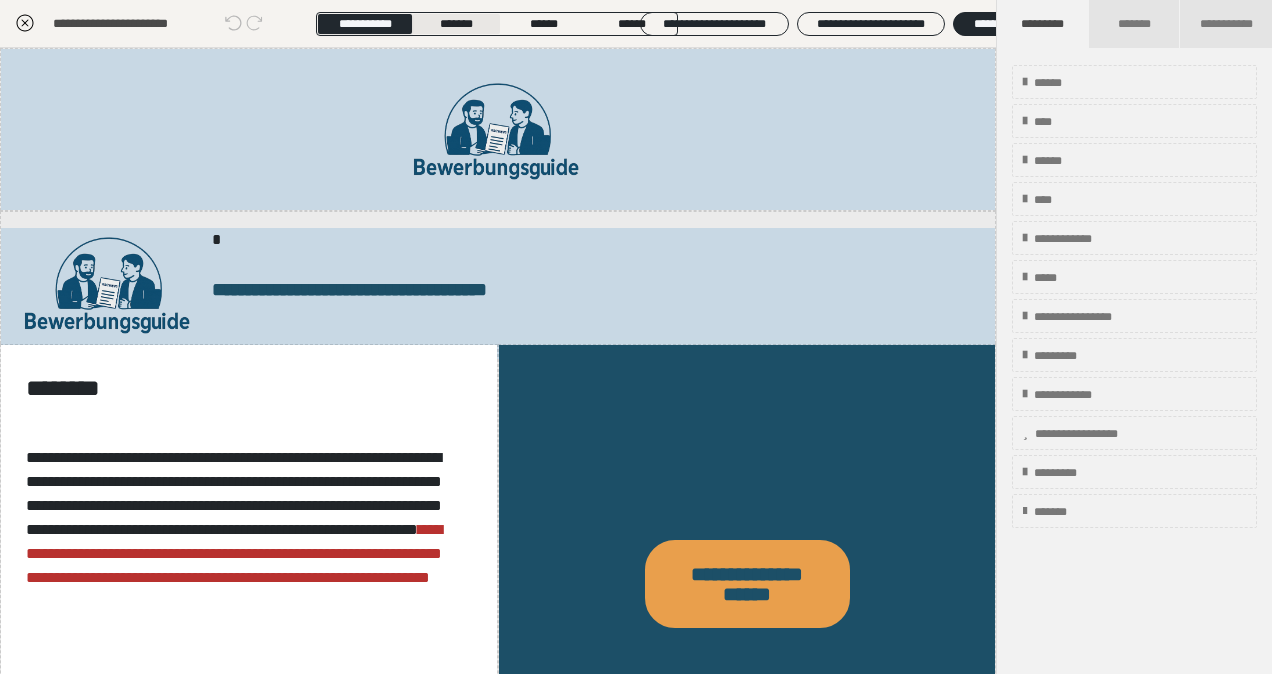 click on "*******" at bounding box center (456, 24) 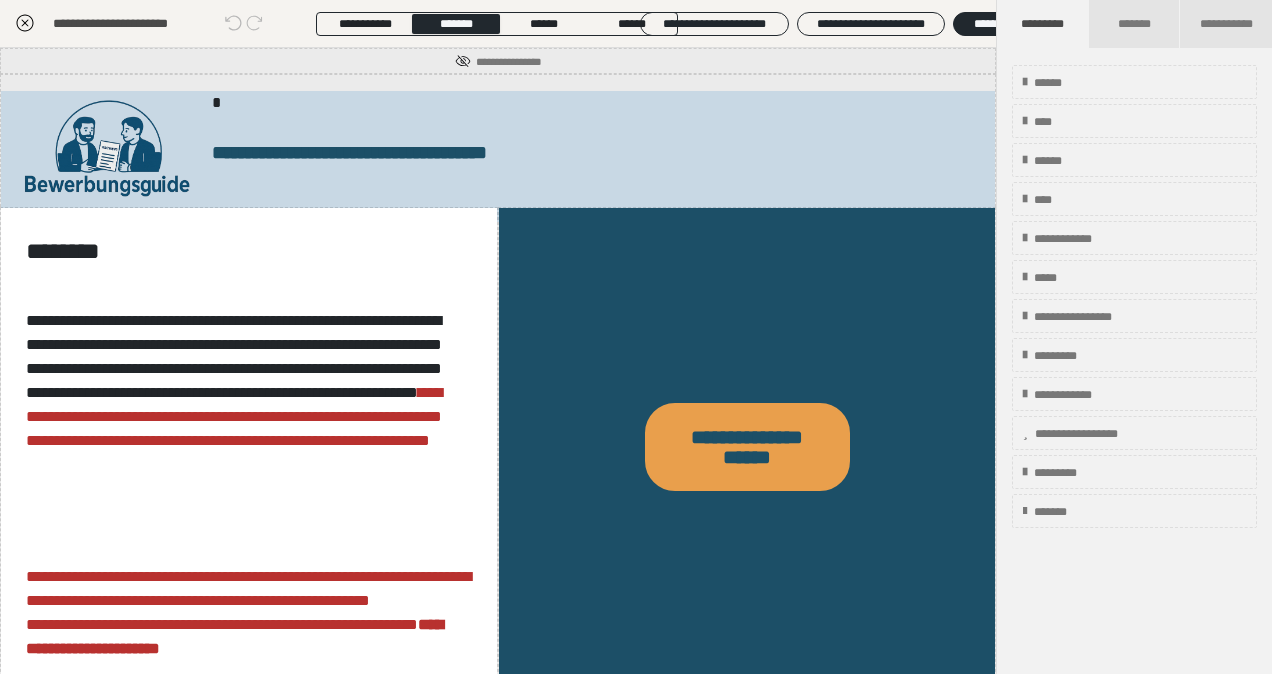 click 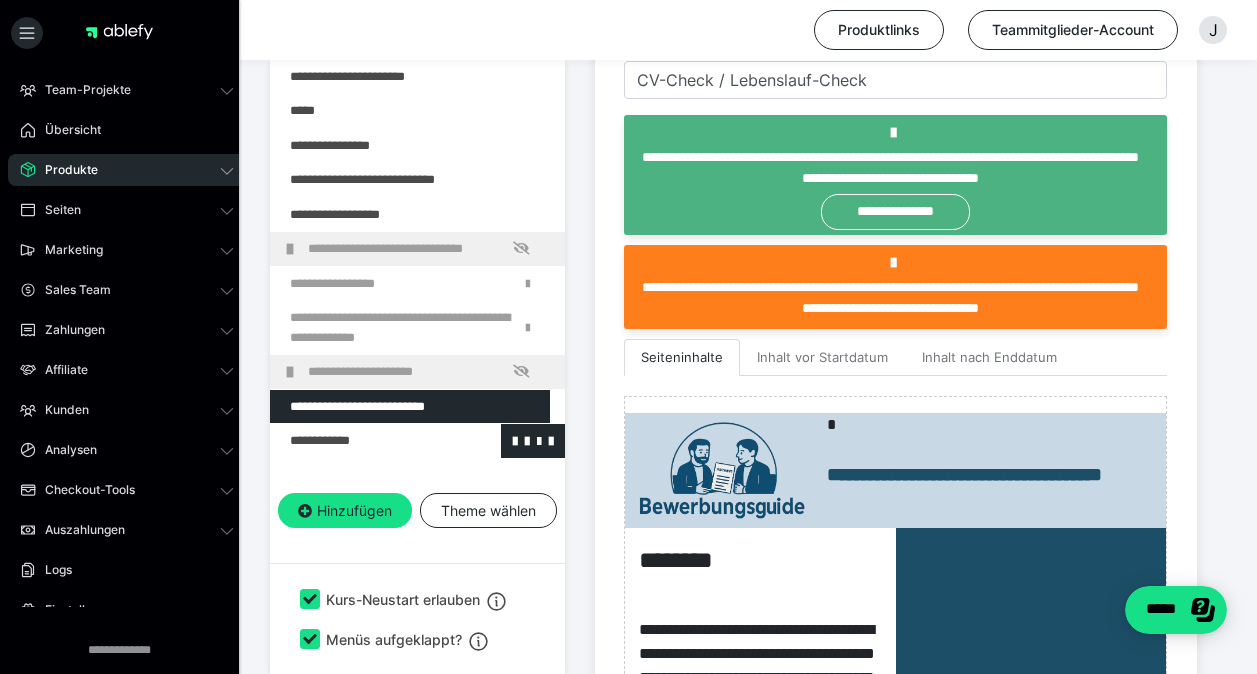 click at bounding box center [365, 441] 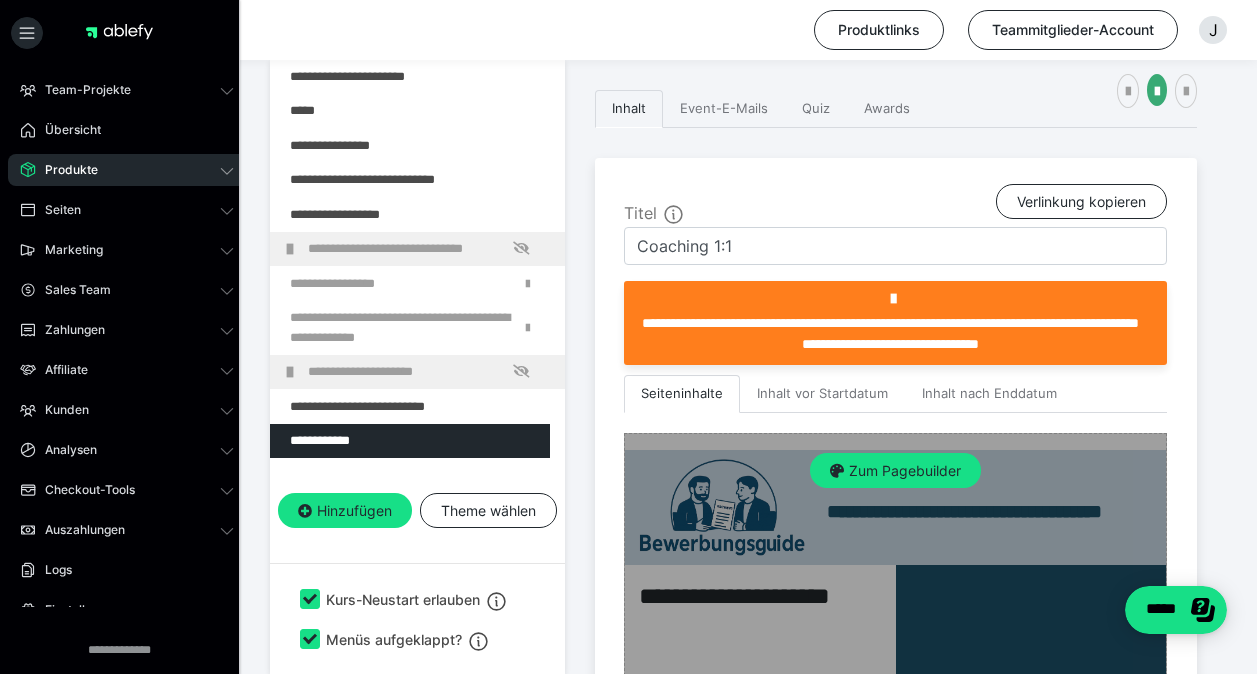 scroll, scrollTop: 557, scrollLeft: 0, axis: vertical 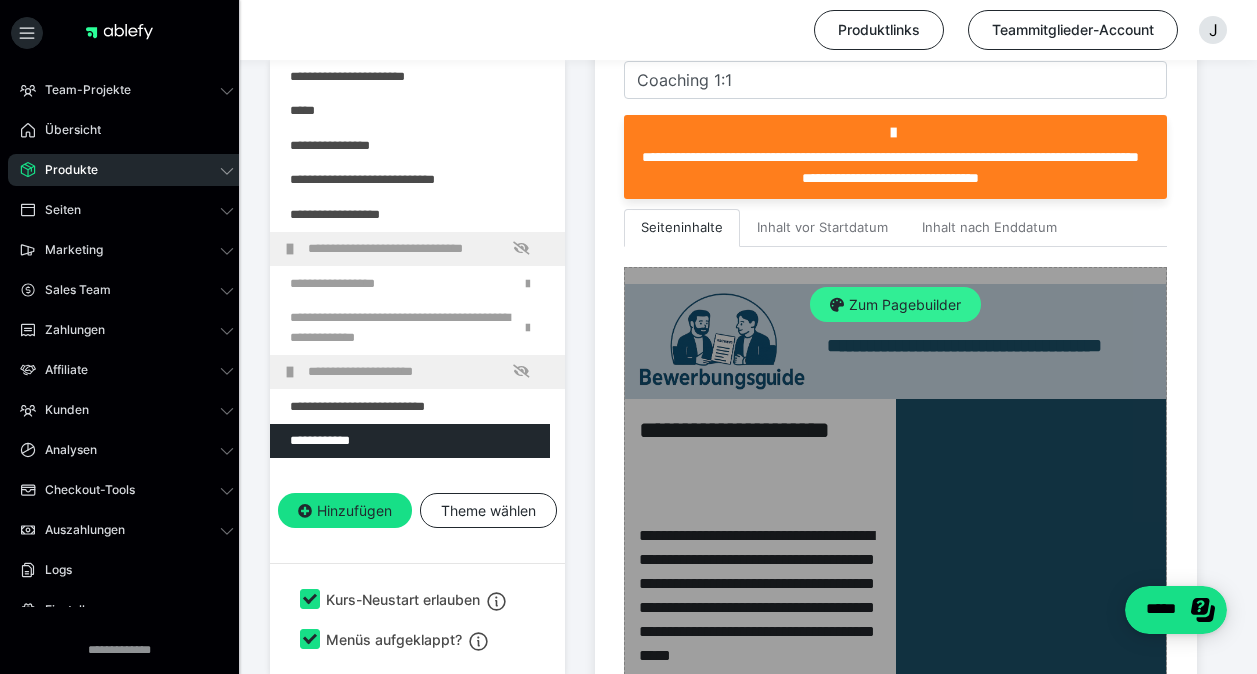 click on "Zum Pagebuilder" at bounding box center [895, 305] 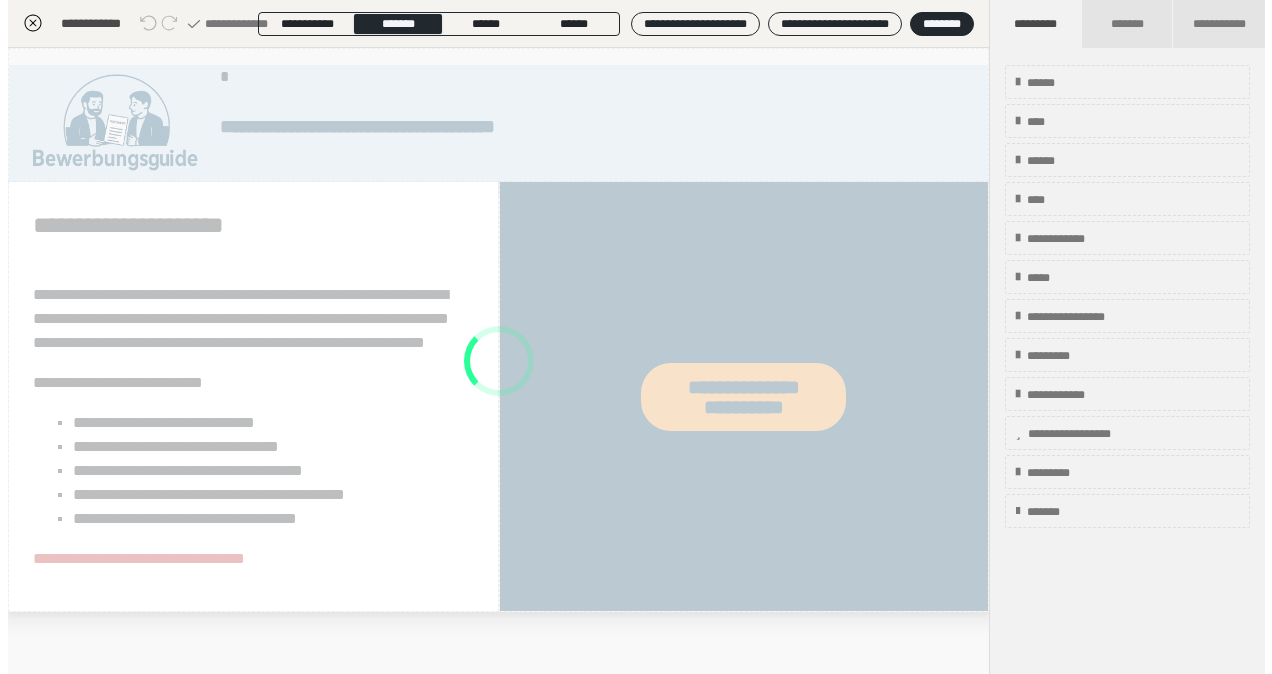 scroll, scrollTop: 391, scrollLeft: 0, axis: vertical 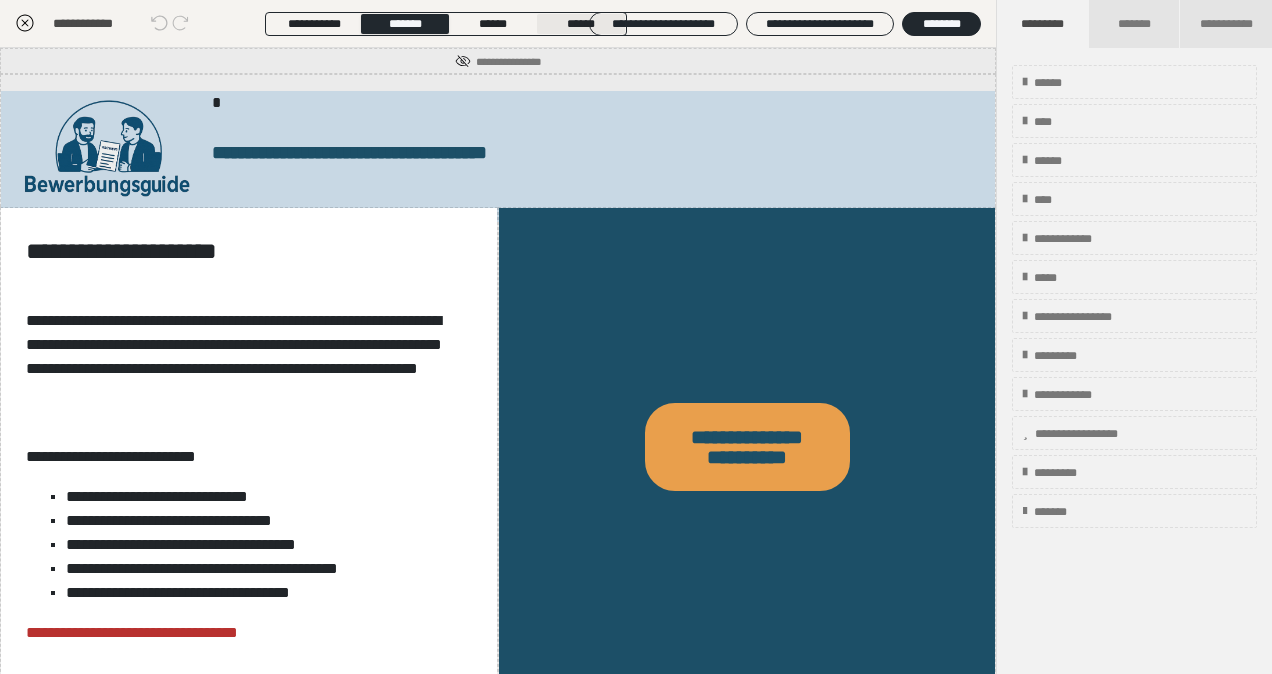 click on "******" at bounding box center [581, 24] 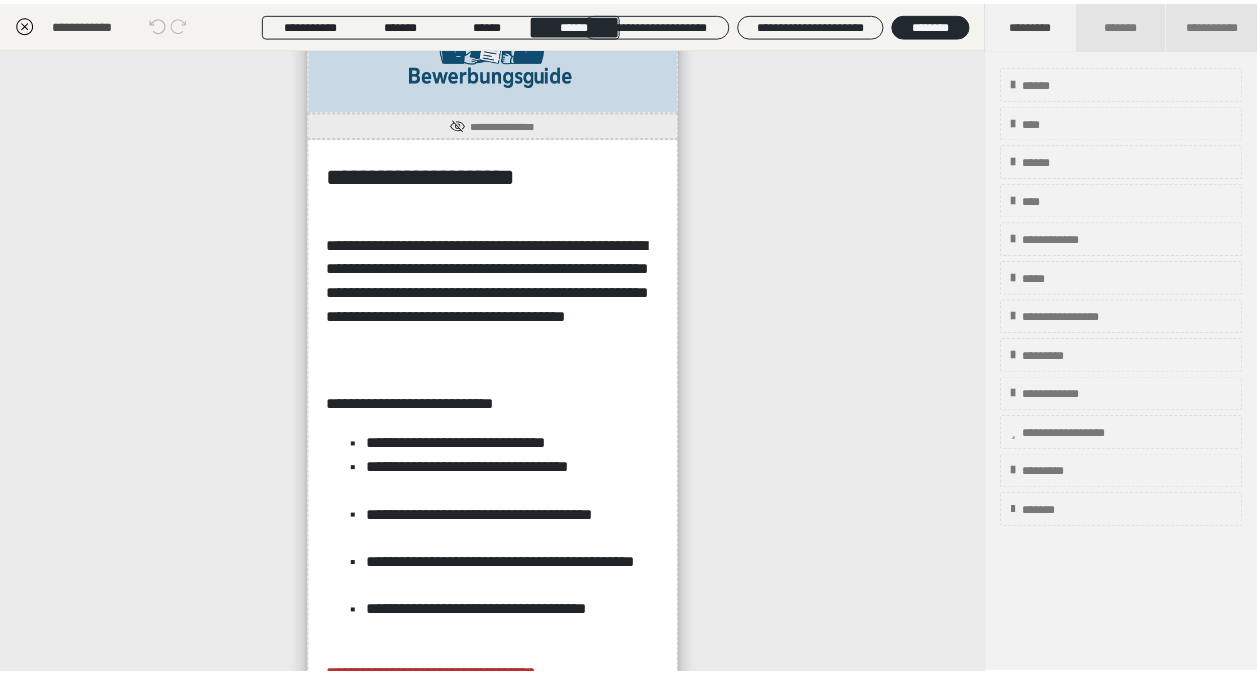 scroll, scrollTop: 0, scrollLeft: 0, axis: both 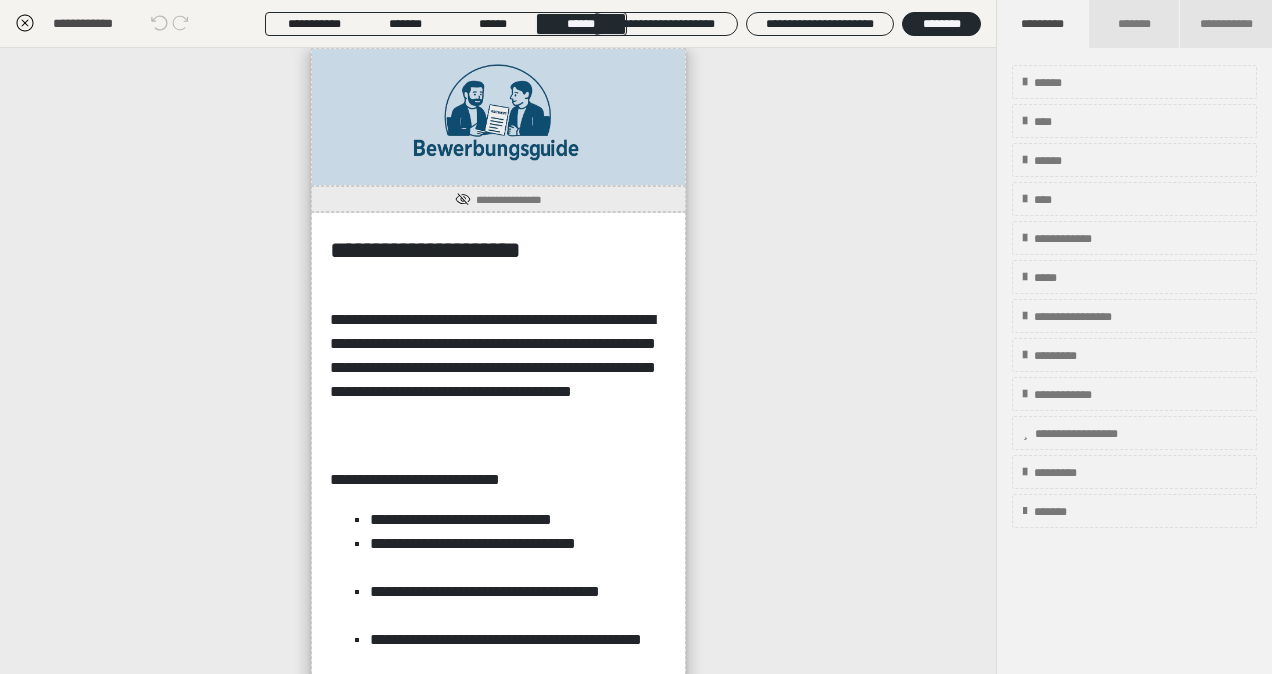click 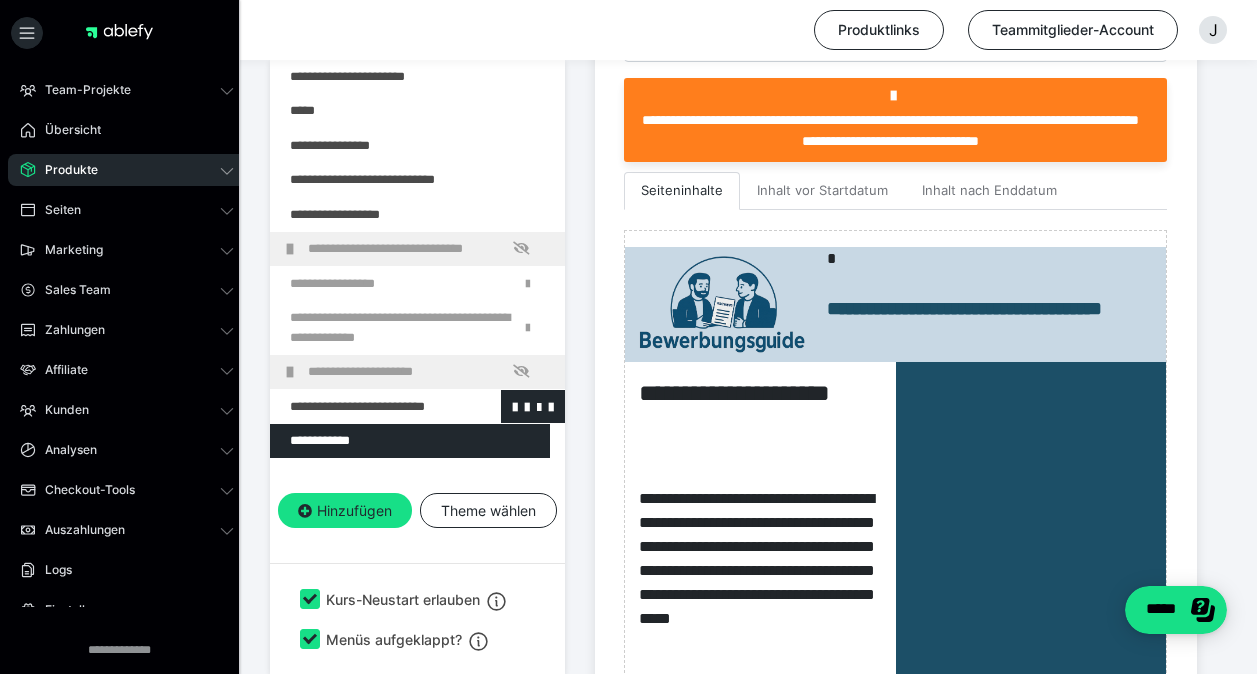 scroll, scrollTop: 691, scrollLeft: 0, axis: vertical 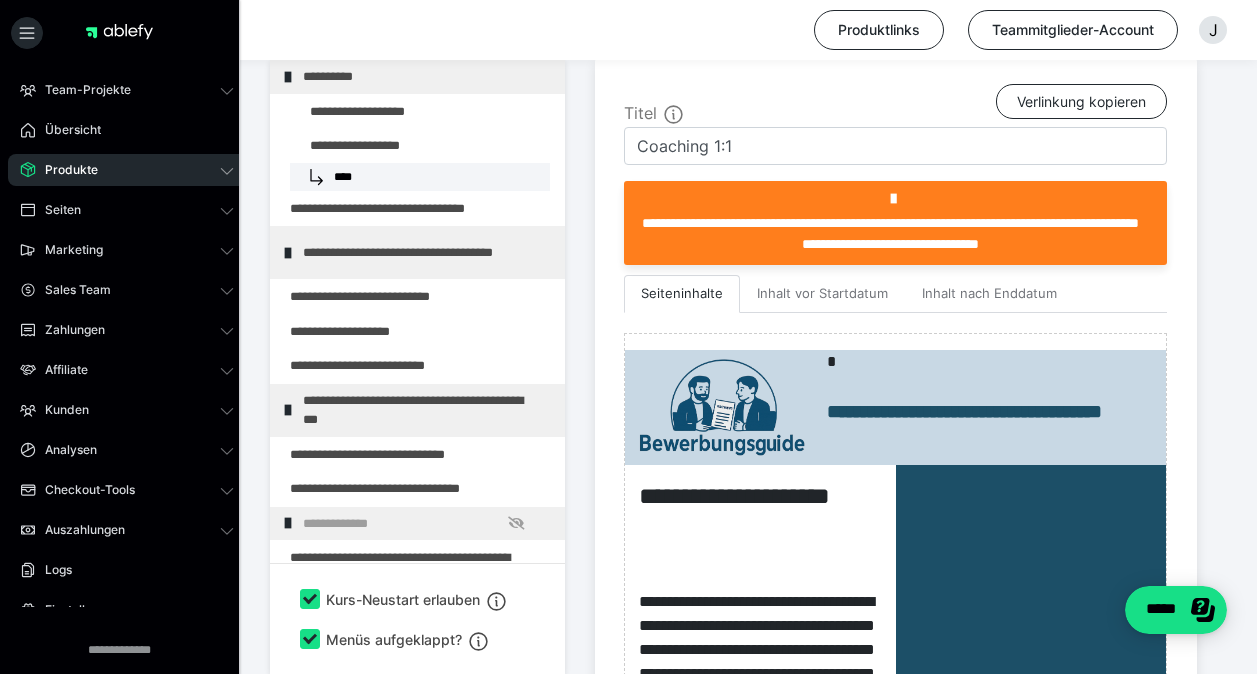 click 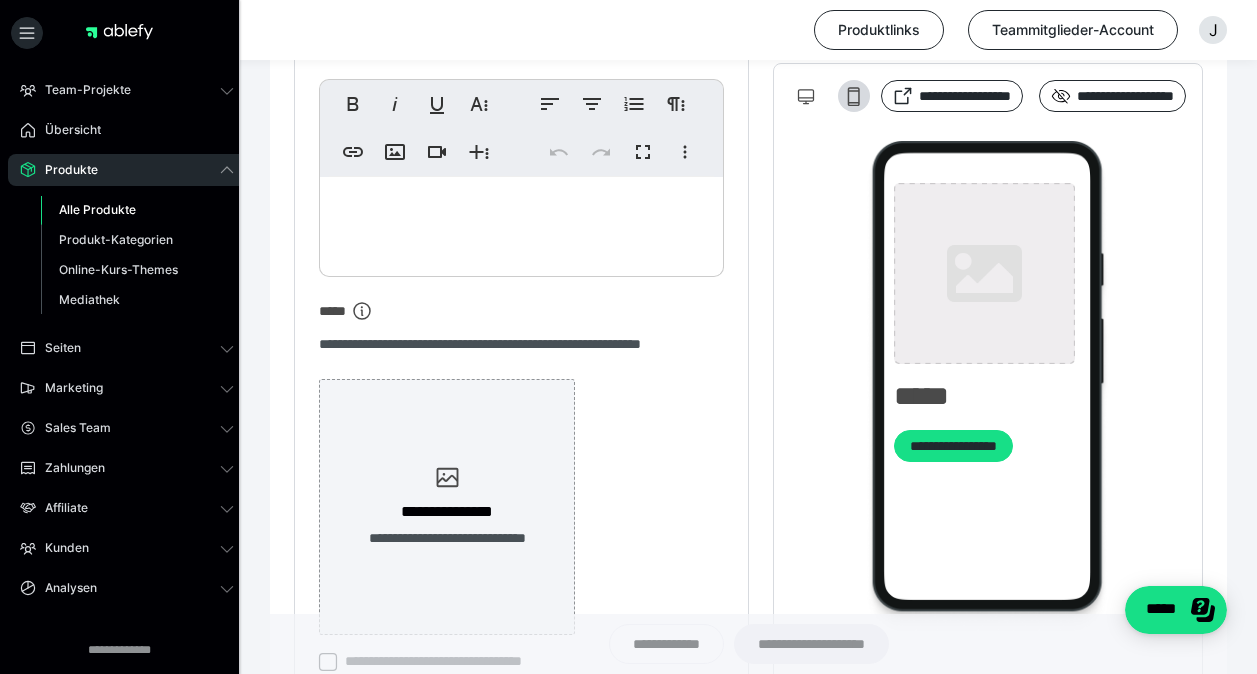 type on "**********" 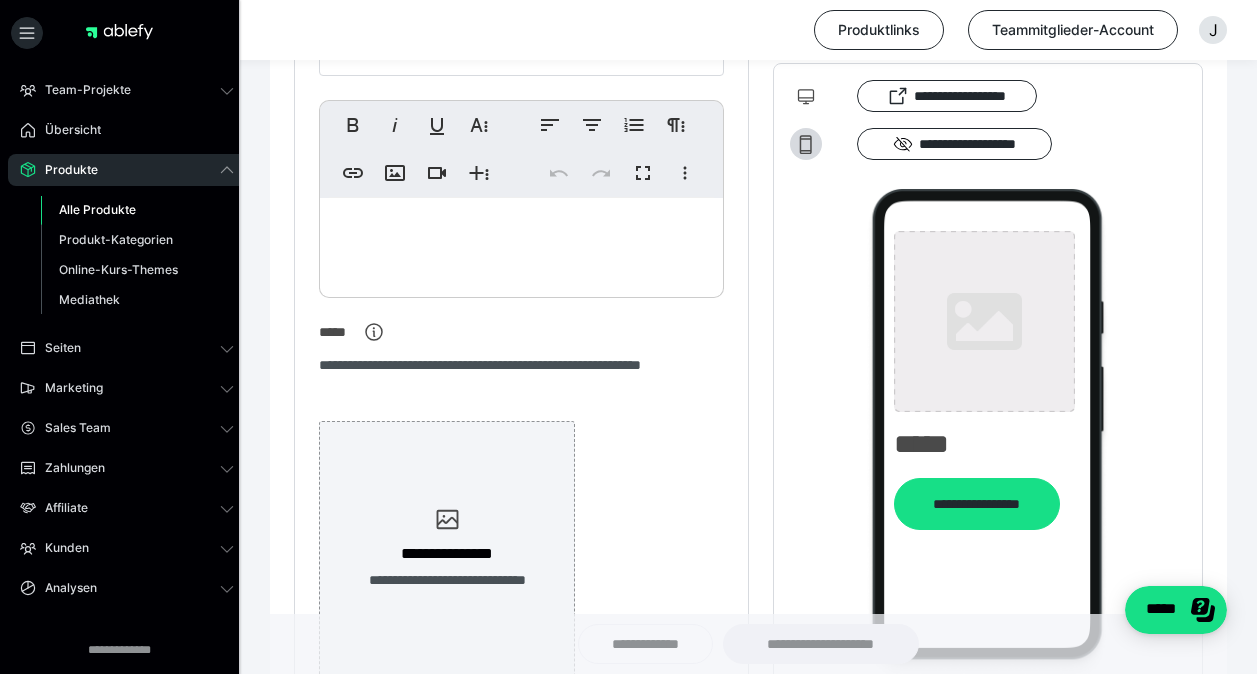 type on "**********" 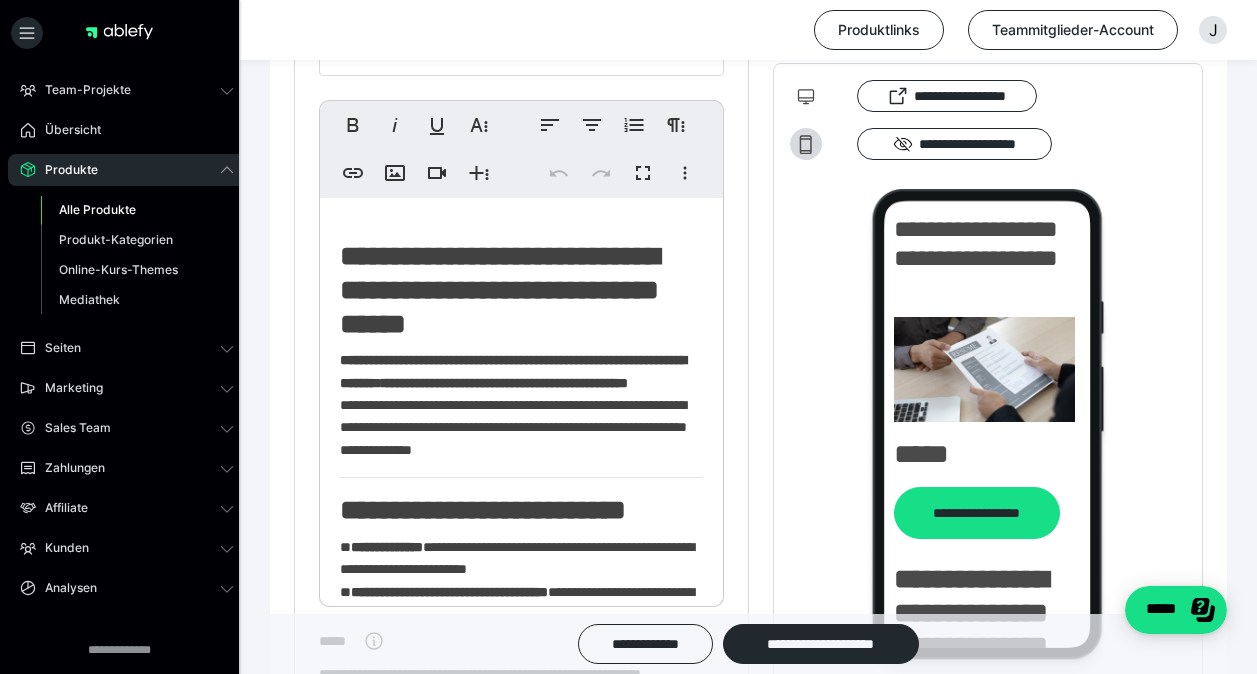 click on "Alle Produkte" 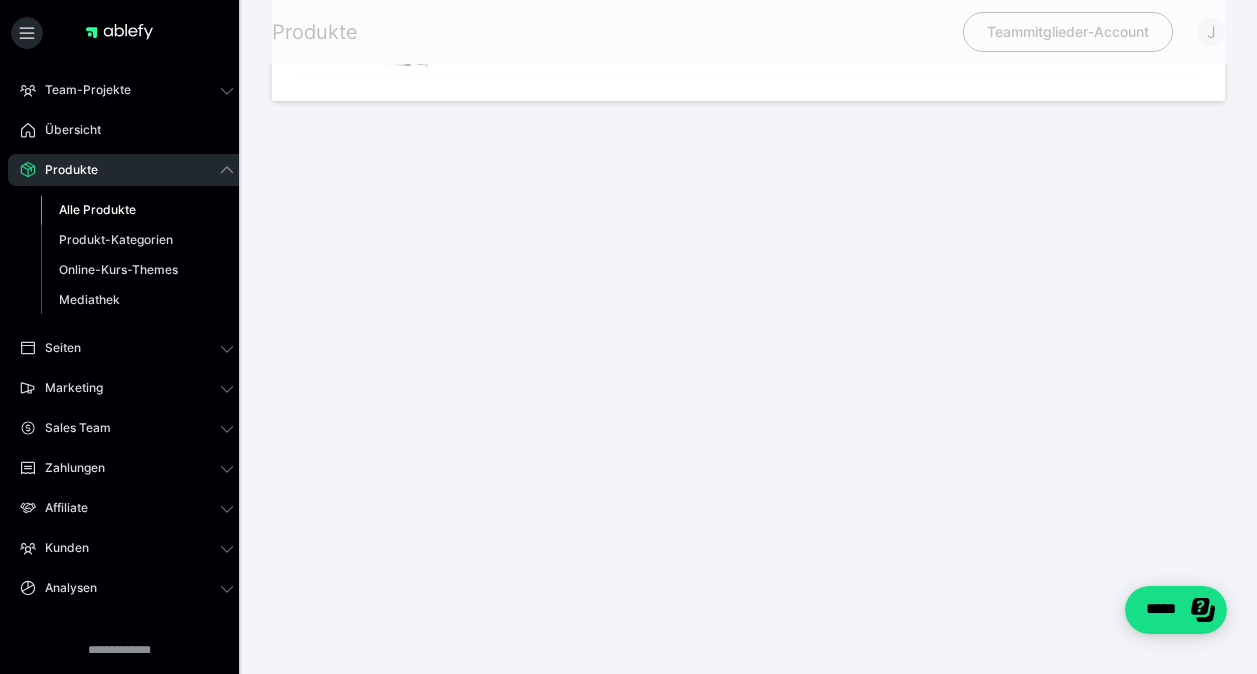 scroll, scrollTop: 0, scrollLeft: 0, axis: both 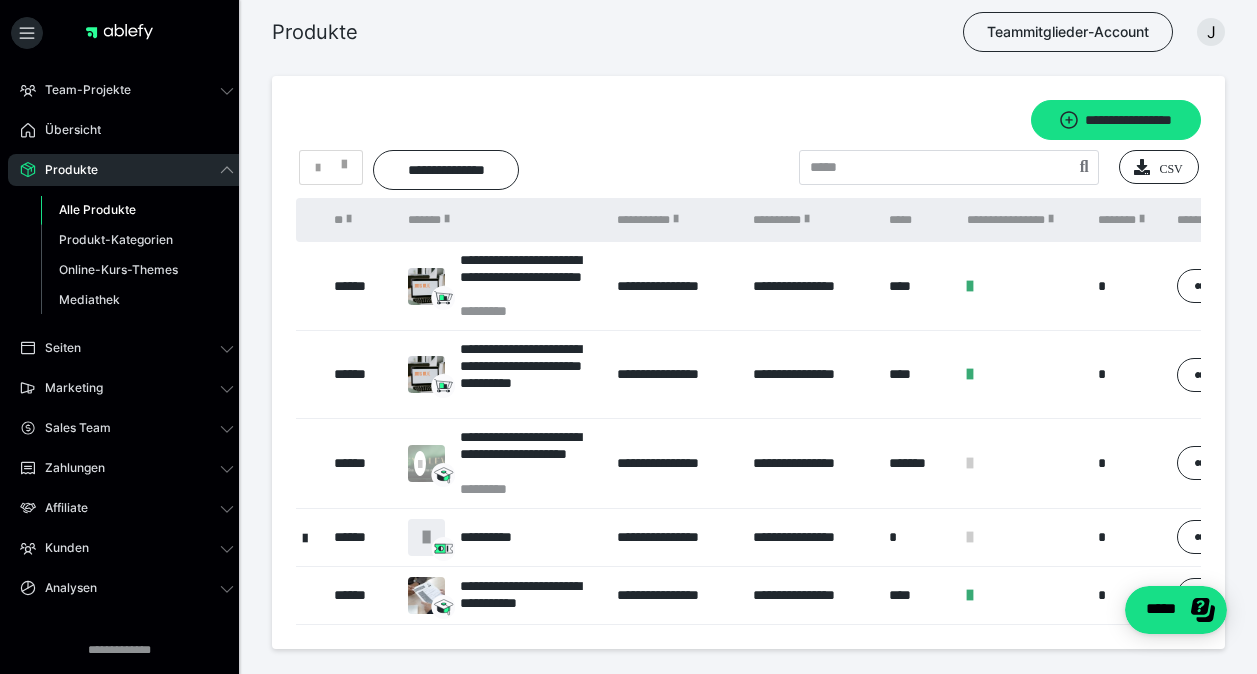 click on "Alle Produkte" 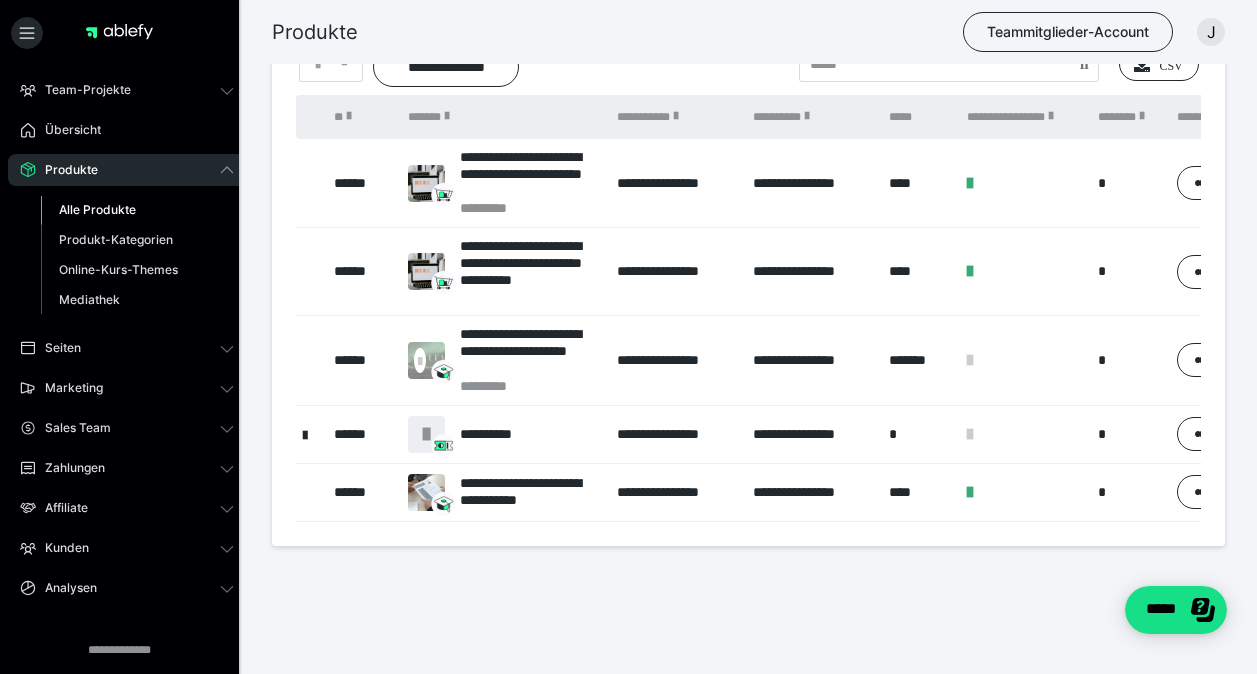 scroll, scrollTop: 0, scrollLeft: 0, axis: both 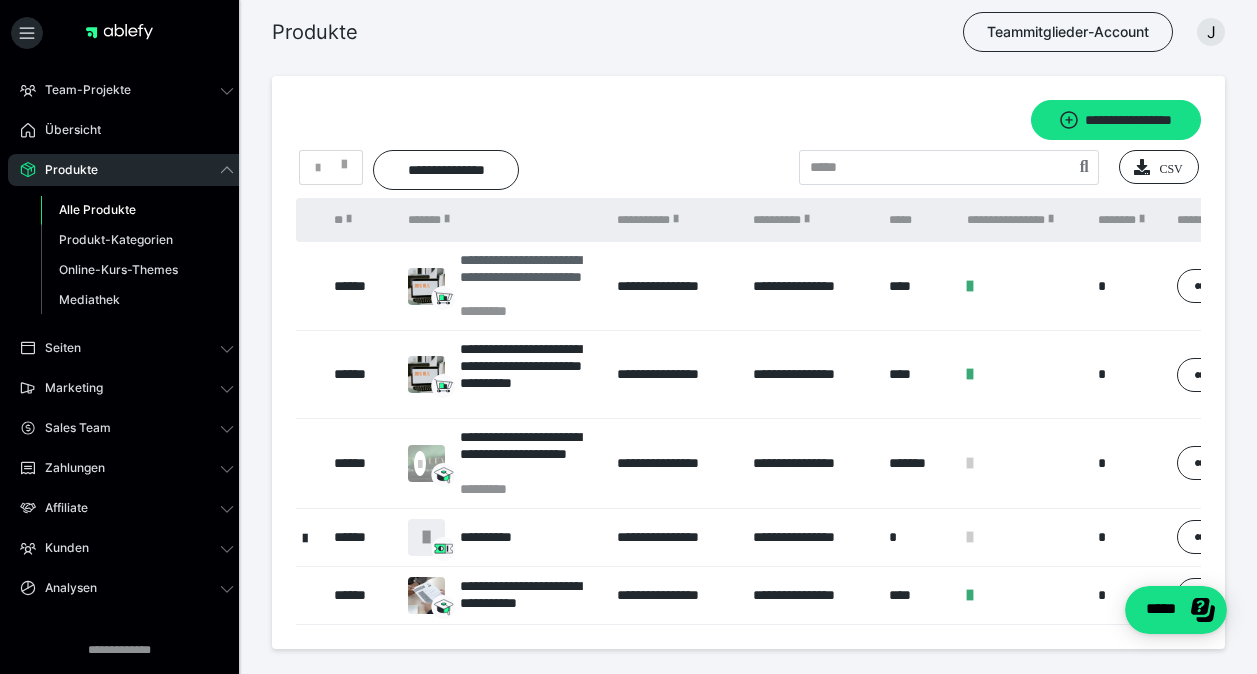 click on "**********" 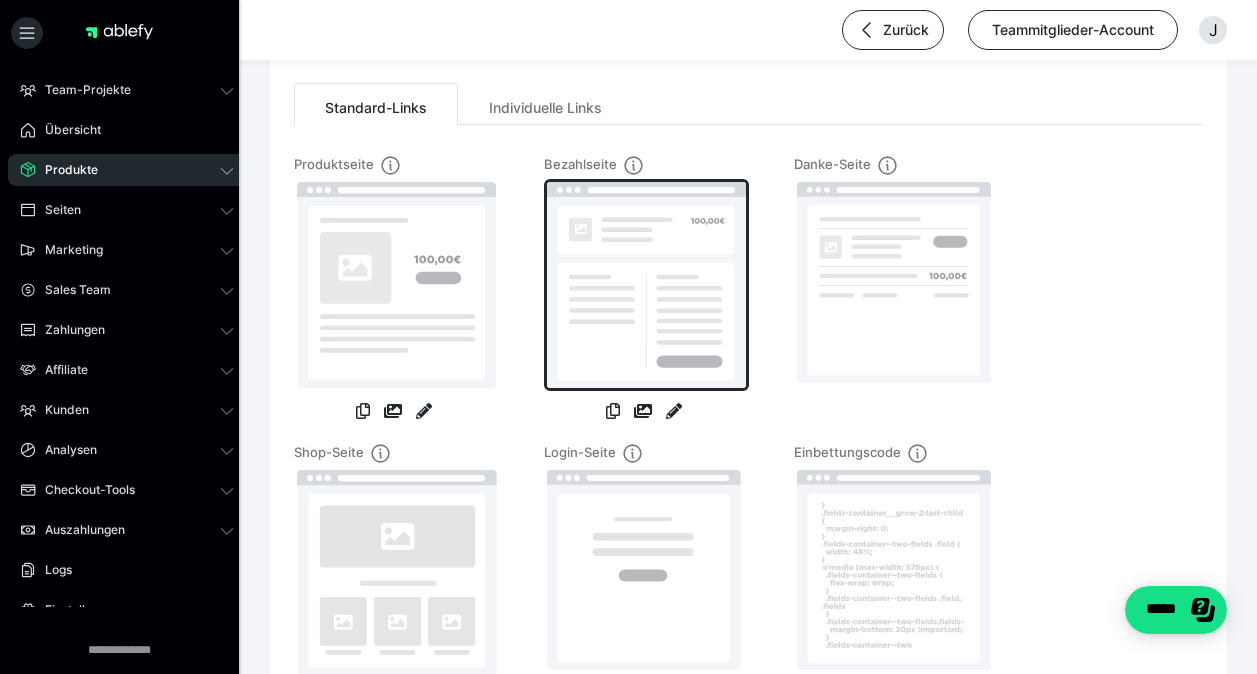 scroll, scrollTop: 0, scrollLeft: 0, axis: both 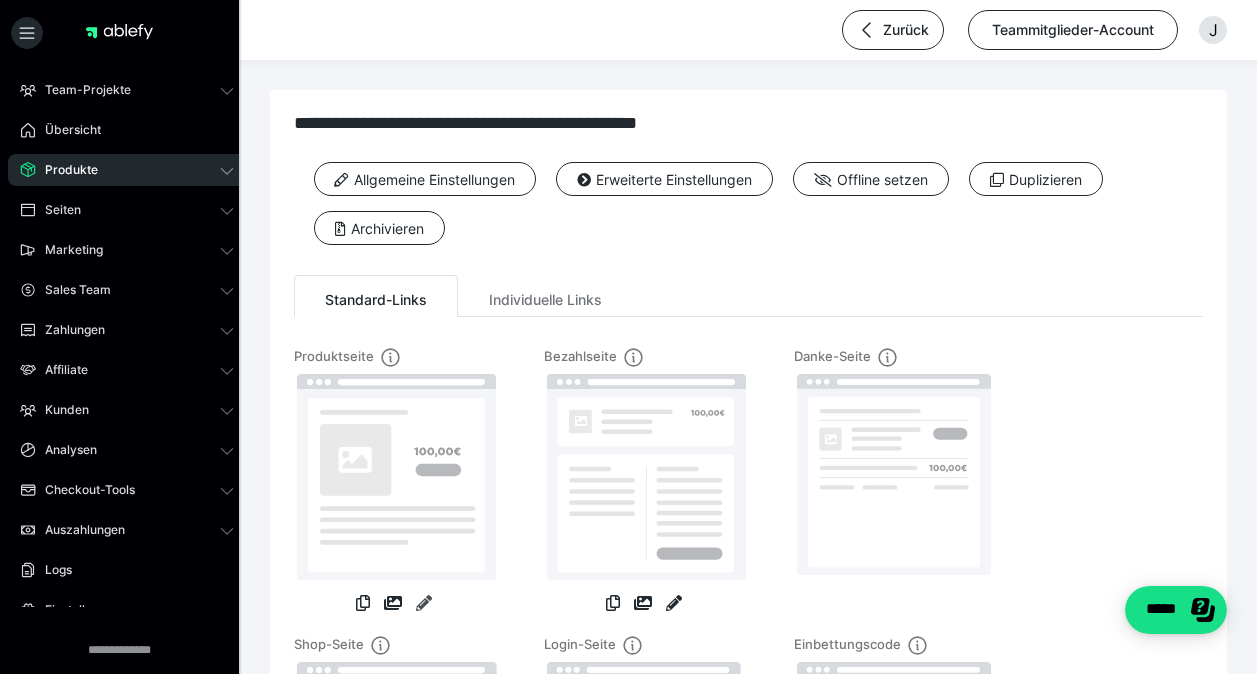 click 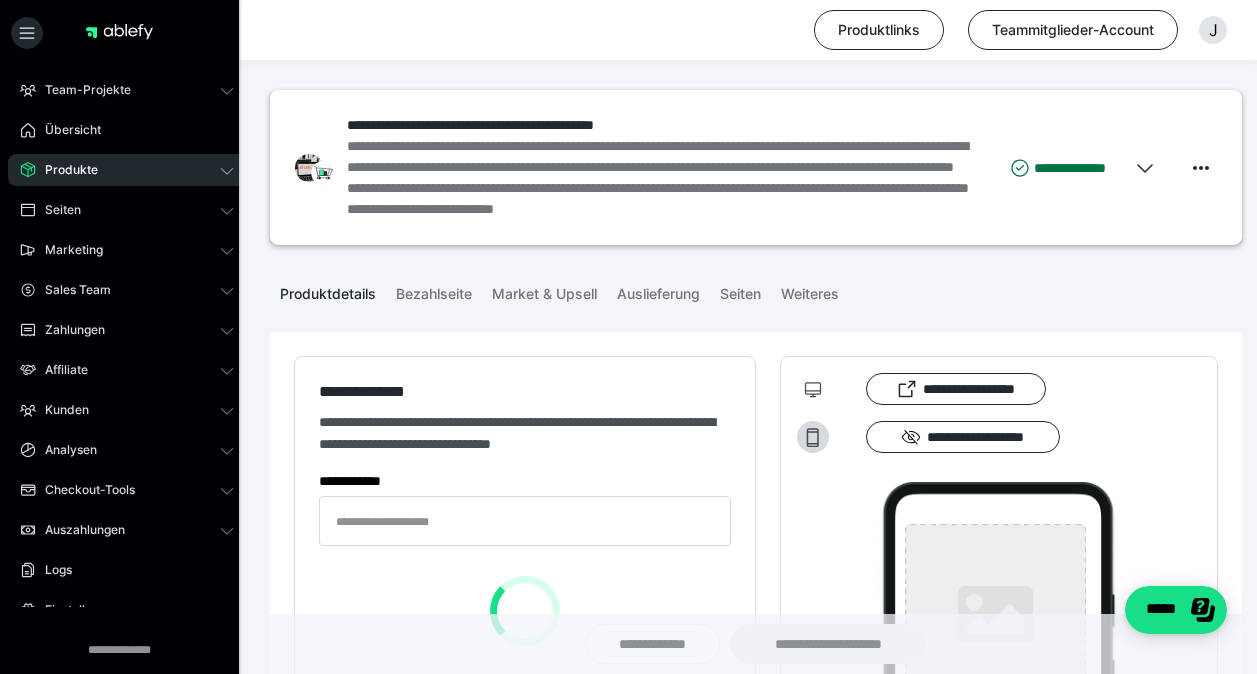 type on "**********" 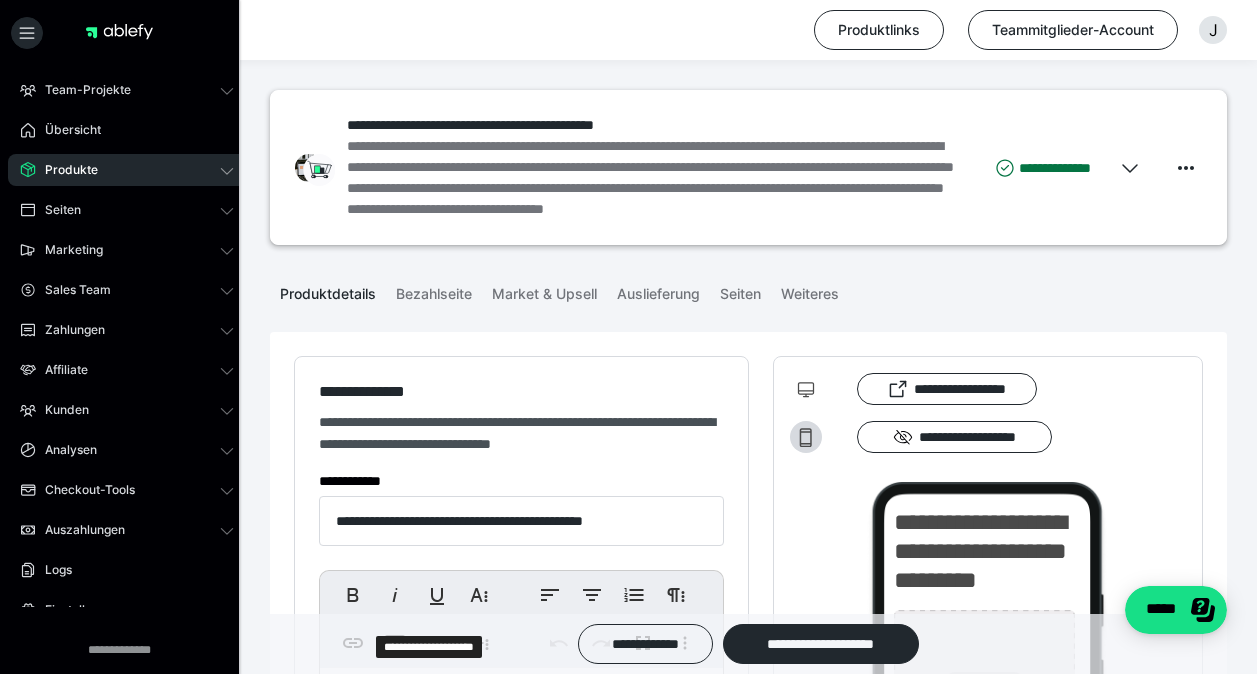 type on "**********" 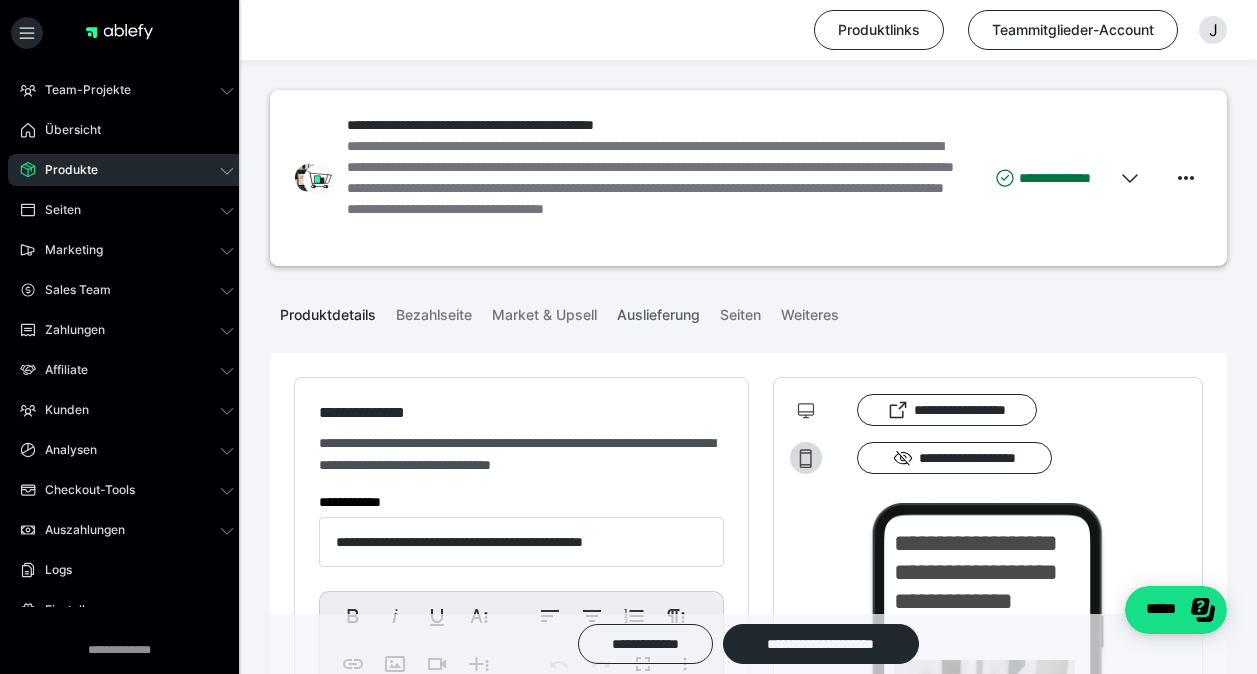 click on "Auslieferung" 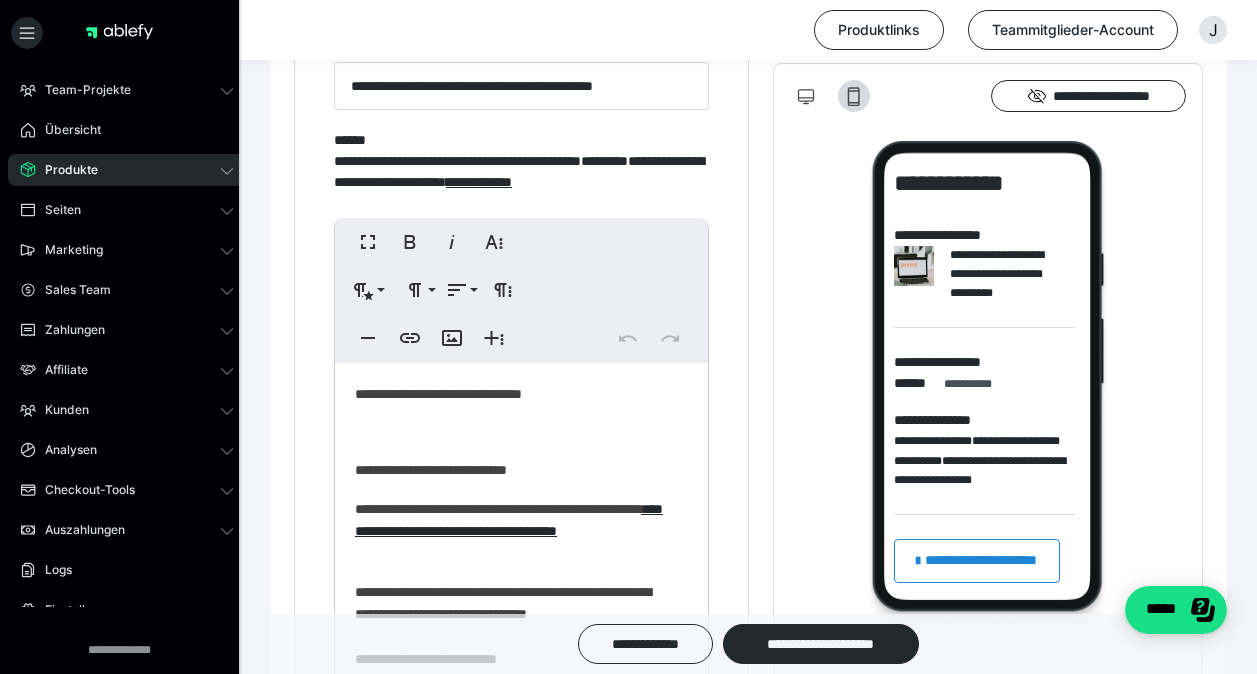 scroll, scrollTop: 1500, scrollLeft: 0, axis: vertical 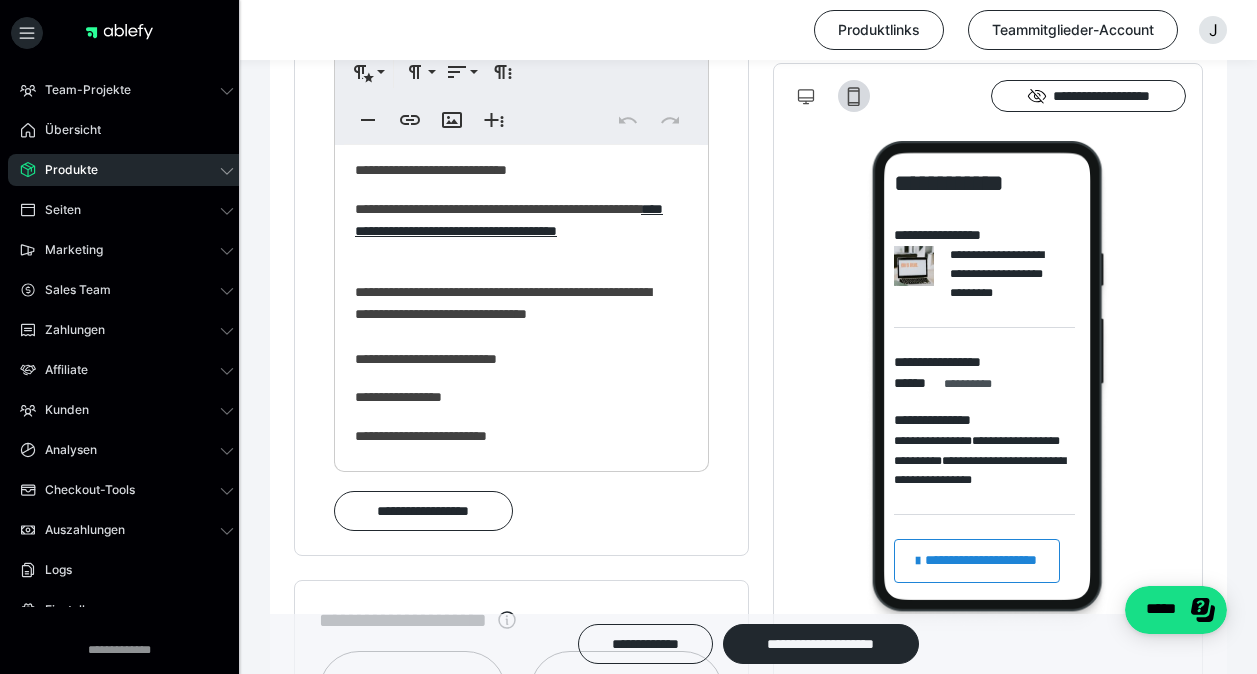 click on "**********" 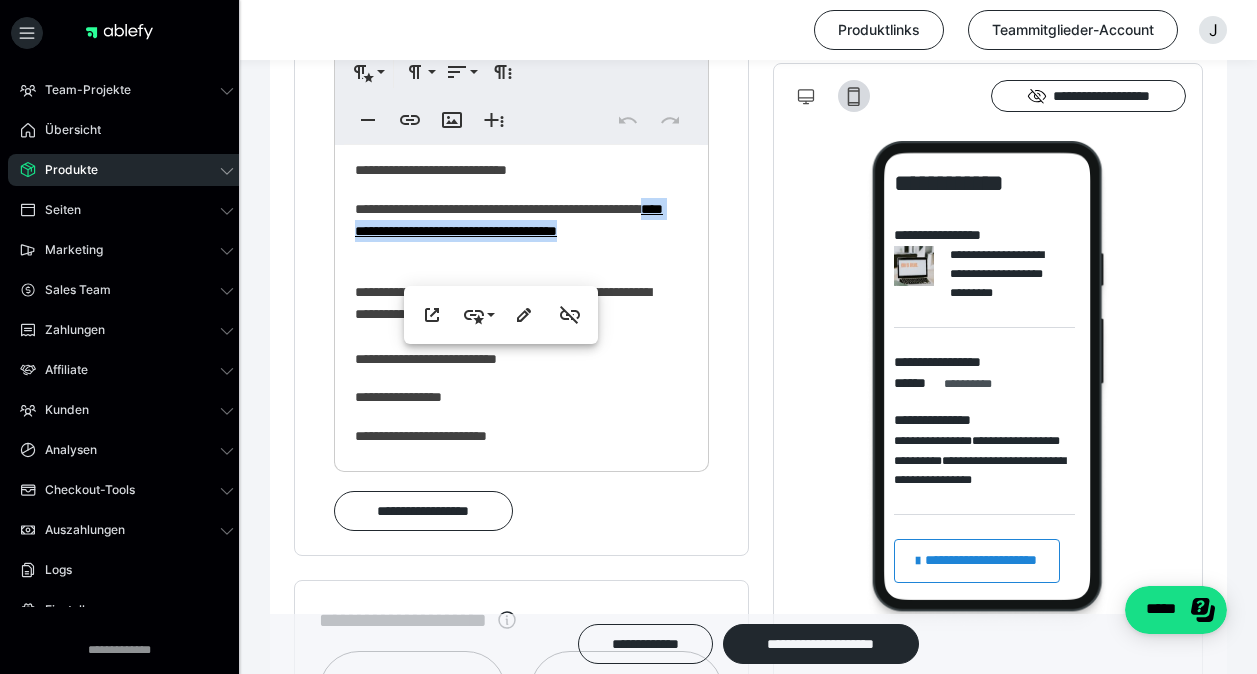drag, startPoint x: 433, startPoint y: 246, endPoint x: 581, endPoint y: 263, distance: 148.97314 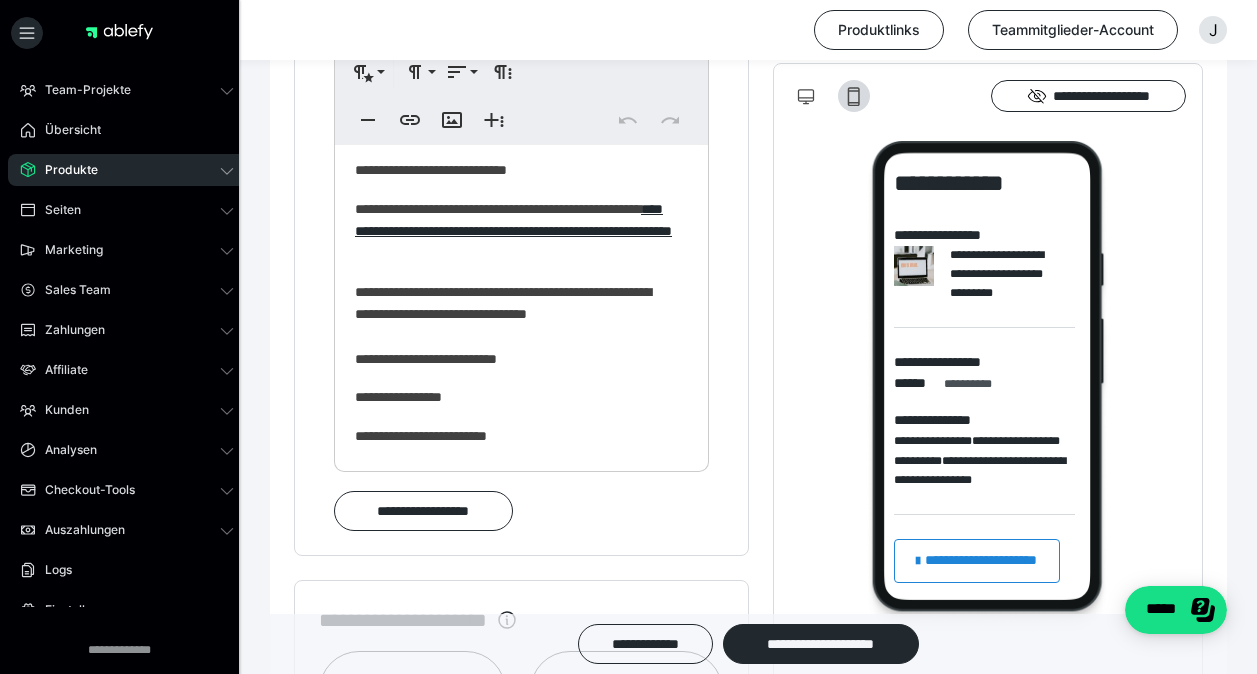 scroll, scrollTop: 657, scrollLeft: 7, axis: both 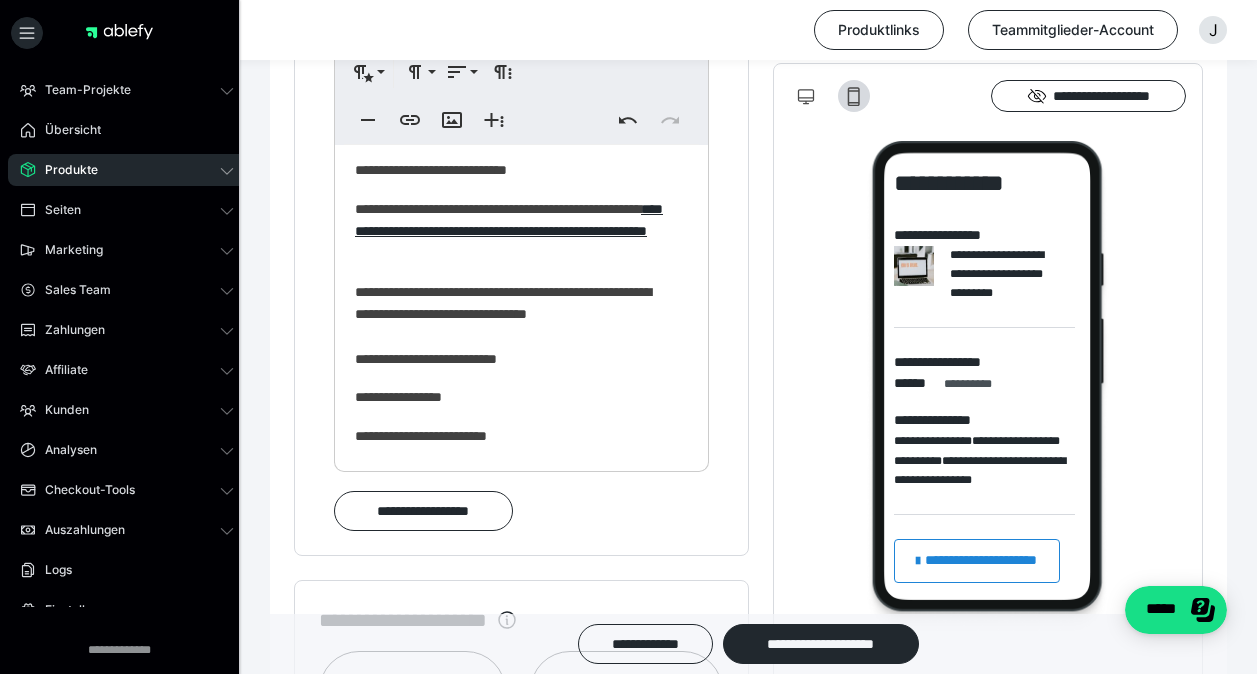 click on "Produktlinks Teammitglieder-Account J" 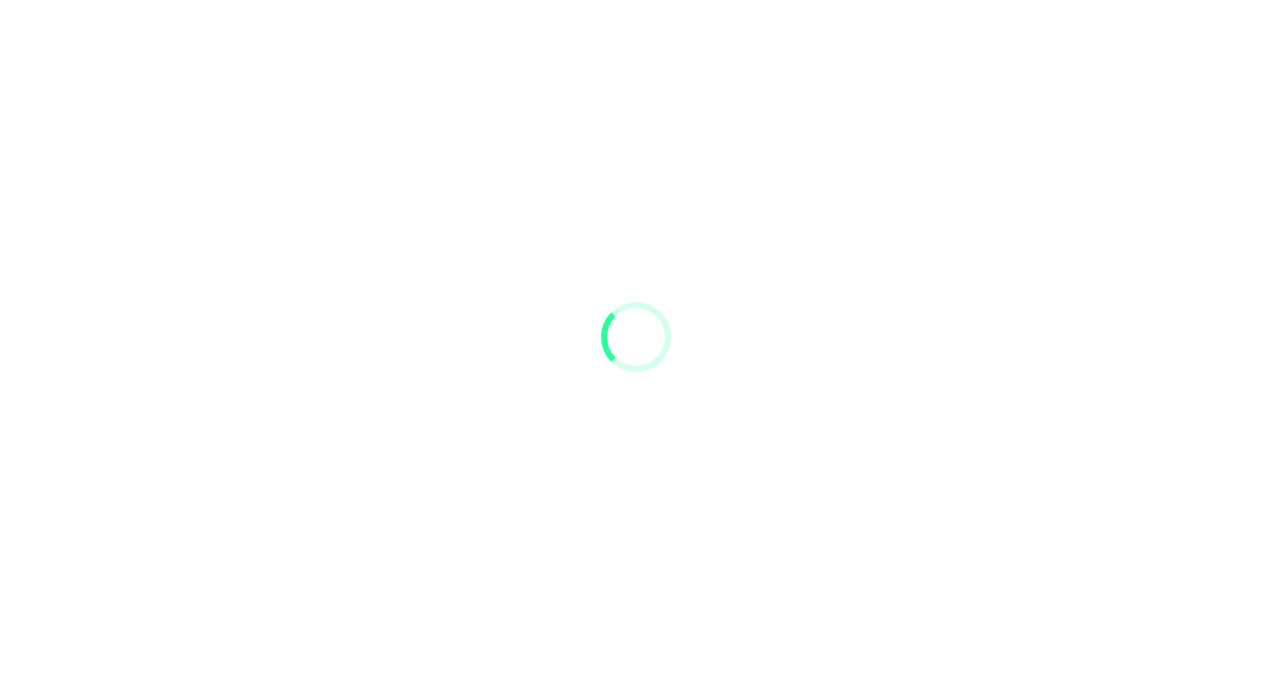 scroll, scrollTop: 0, scrollLeft: 0, axis: both 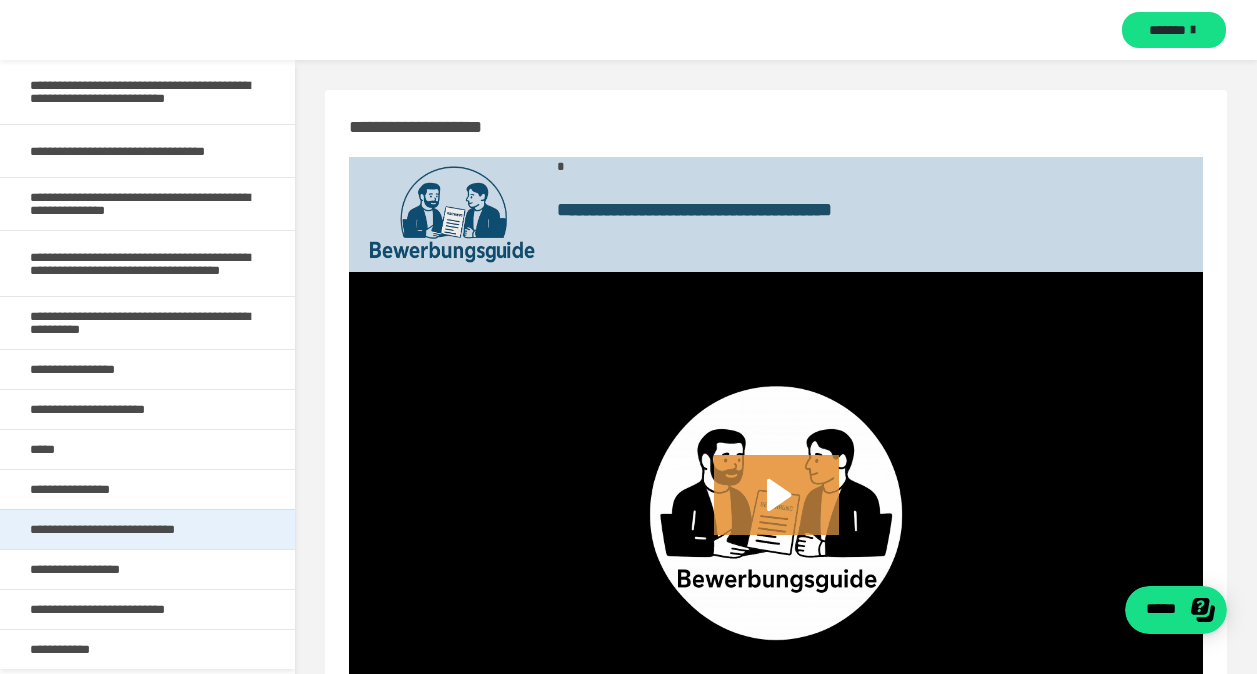 click on "**********" at bounding box center [131, 529] 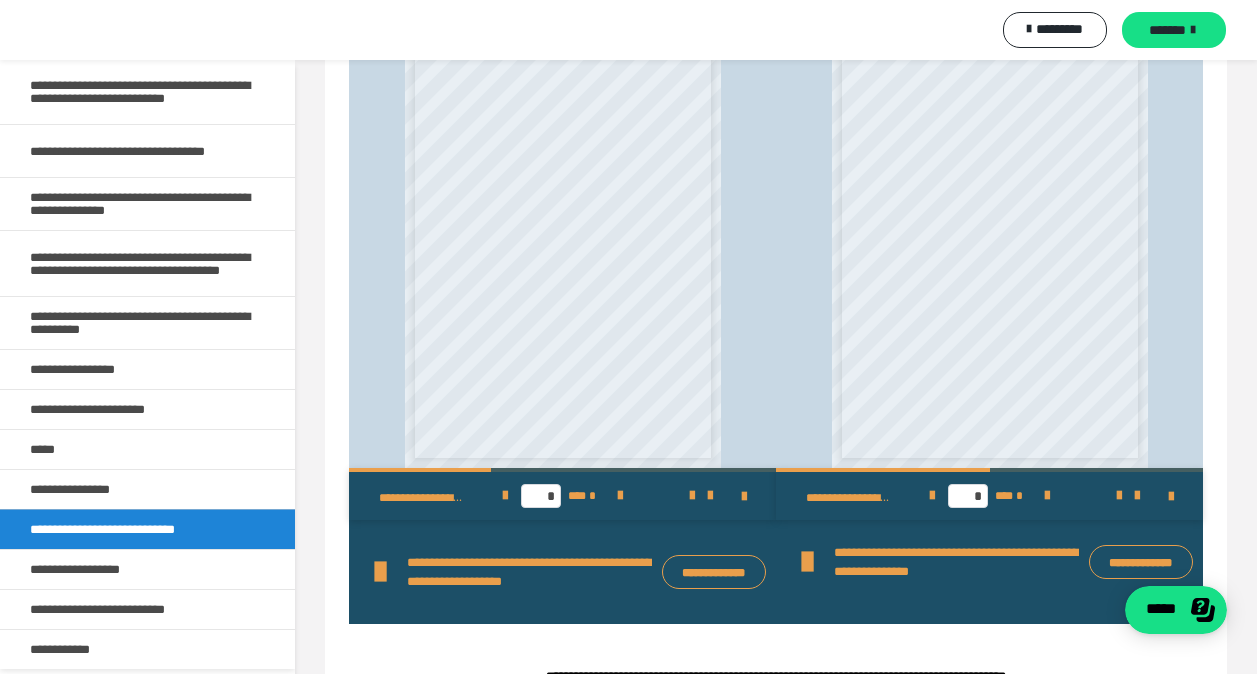 scroll, scrollTop: 41, scrollLeft: 0, axis: vertical 